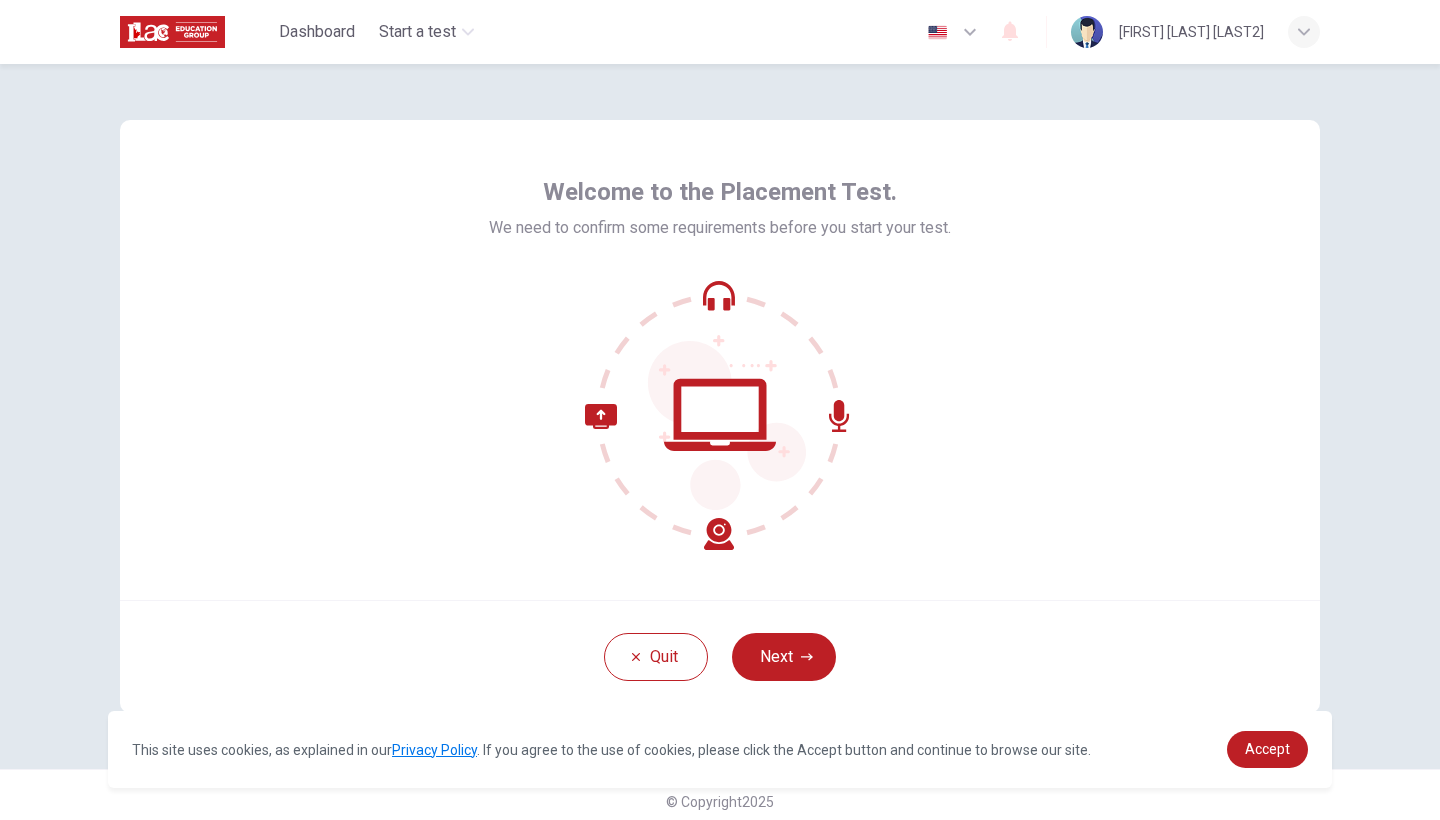 scroll, scrollTop: 0, scrollLeft: 0, axis: both 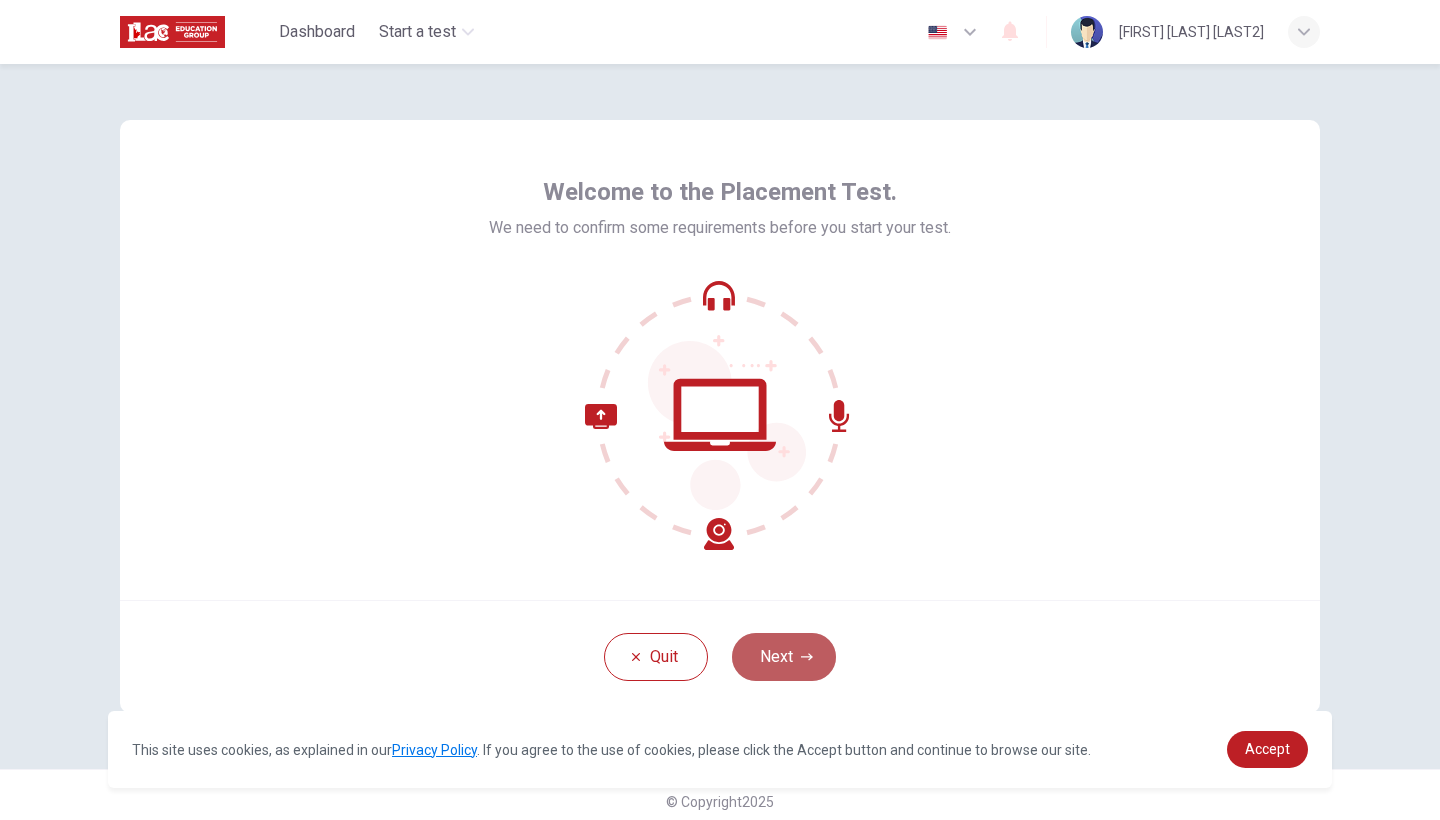 click on "Next" at bounding box center [784, 657] 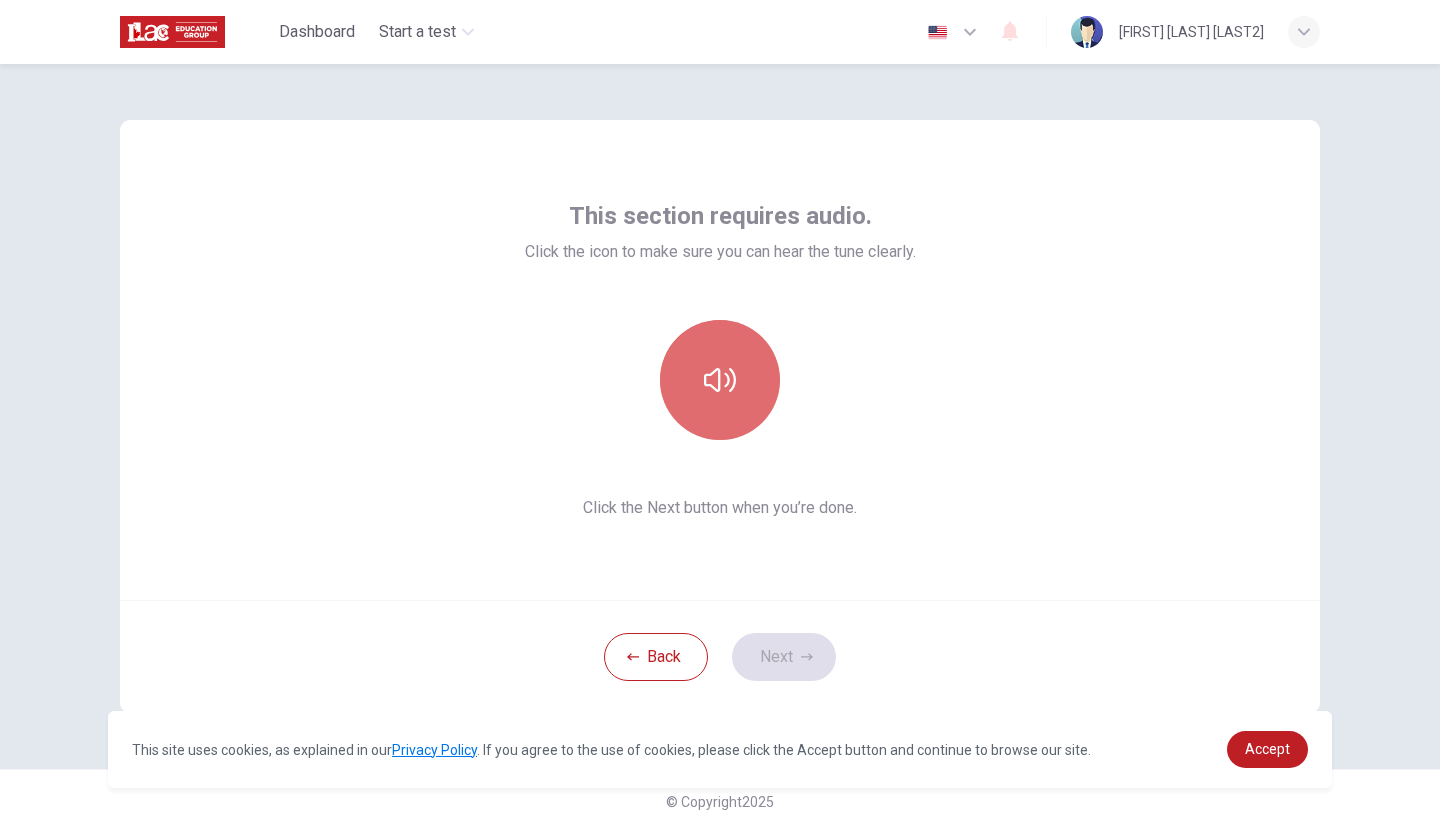 click at bounding box center [720, 380] 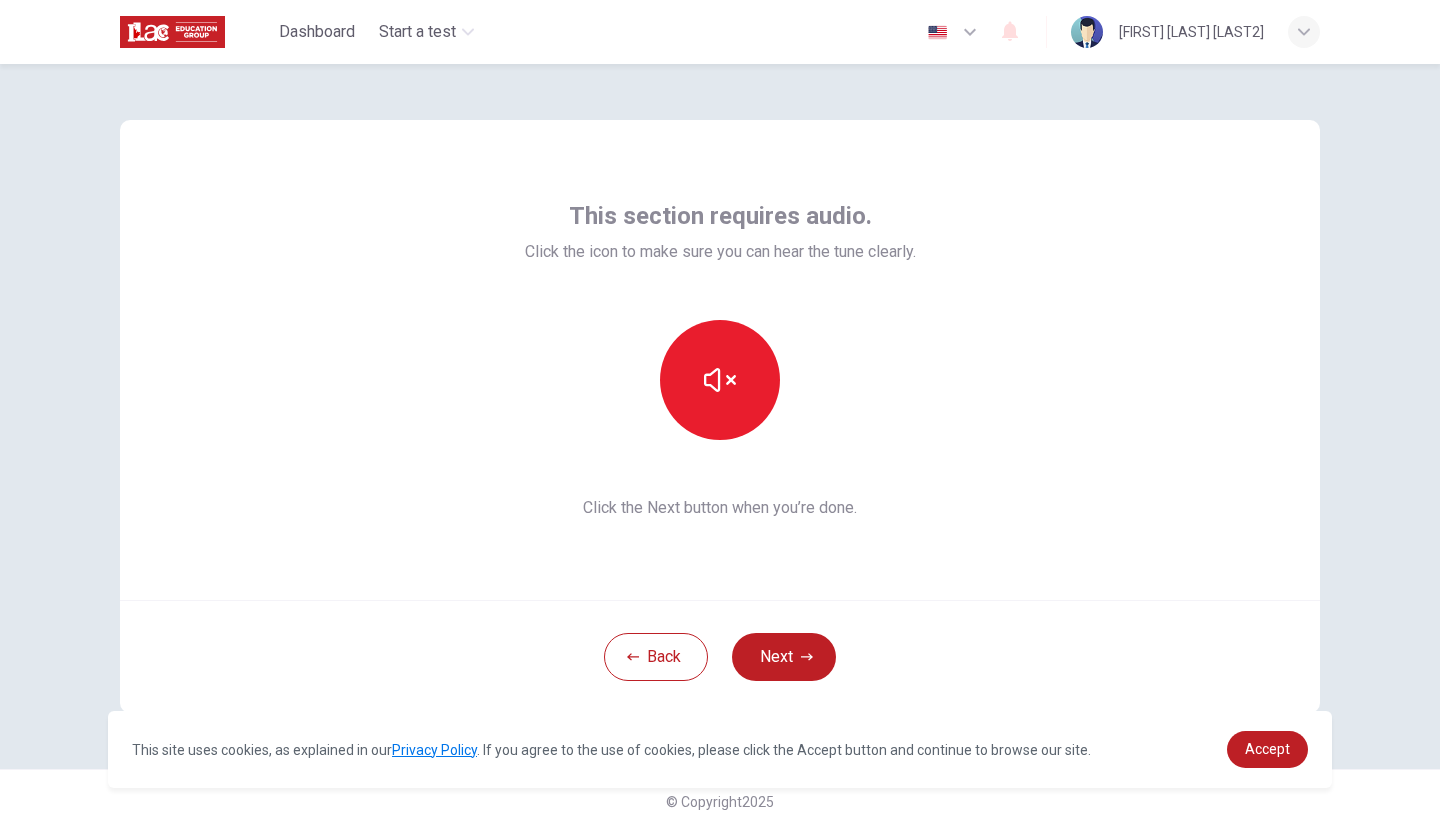 scroll, scrollTop: 4, scrollLeft: 0, axis: vertical 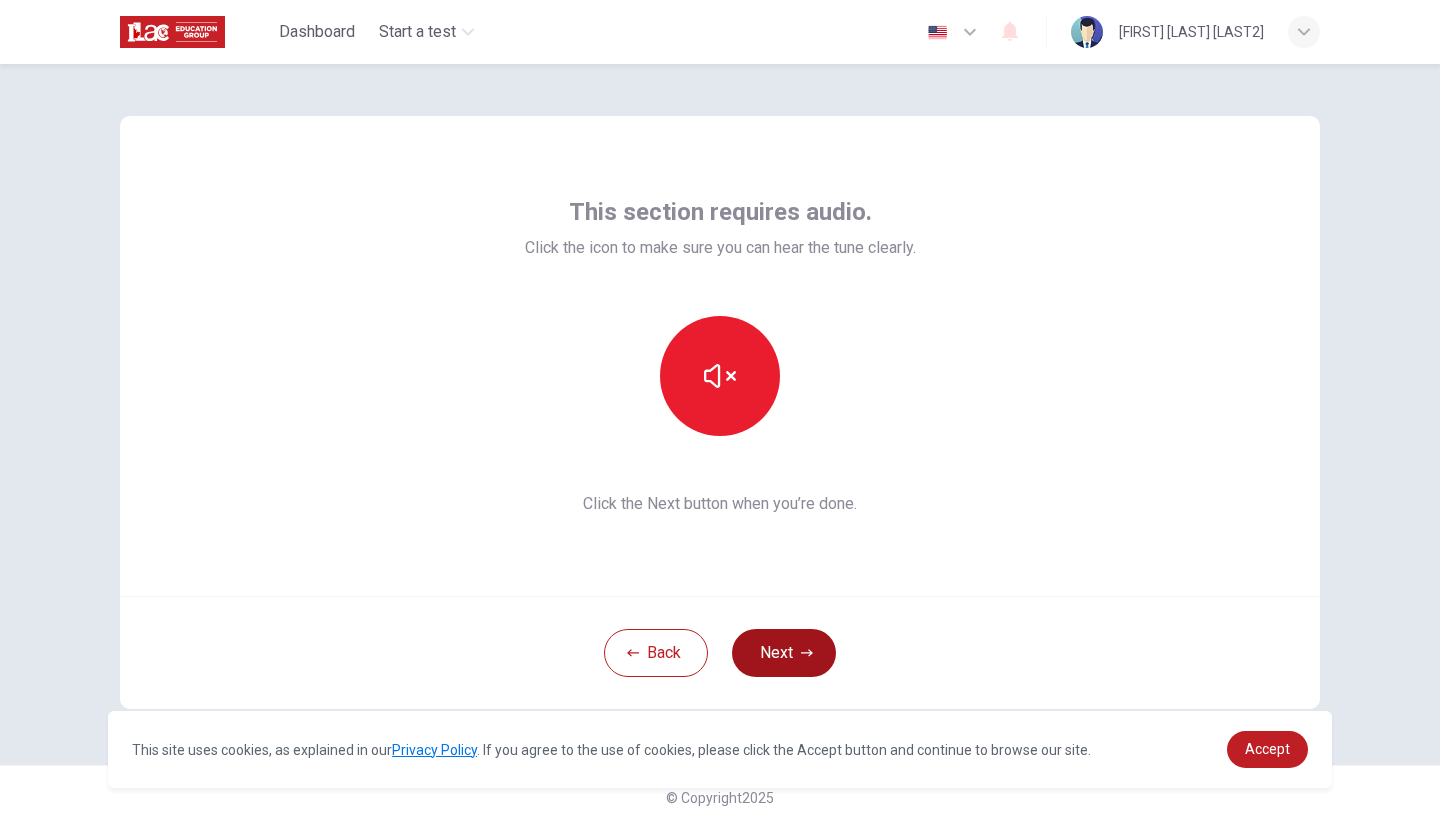 click on "Next" at bounding box center (784, 653) 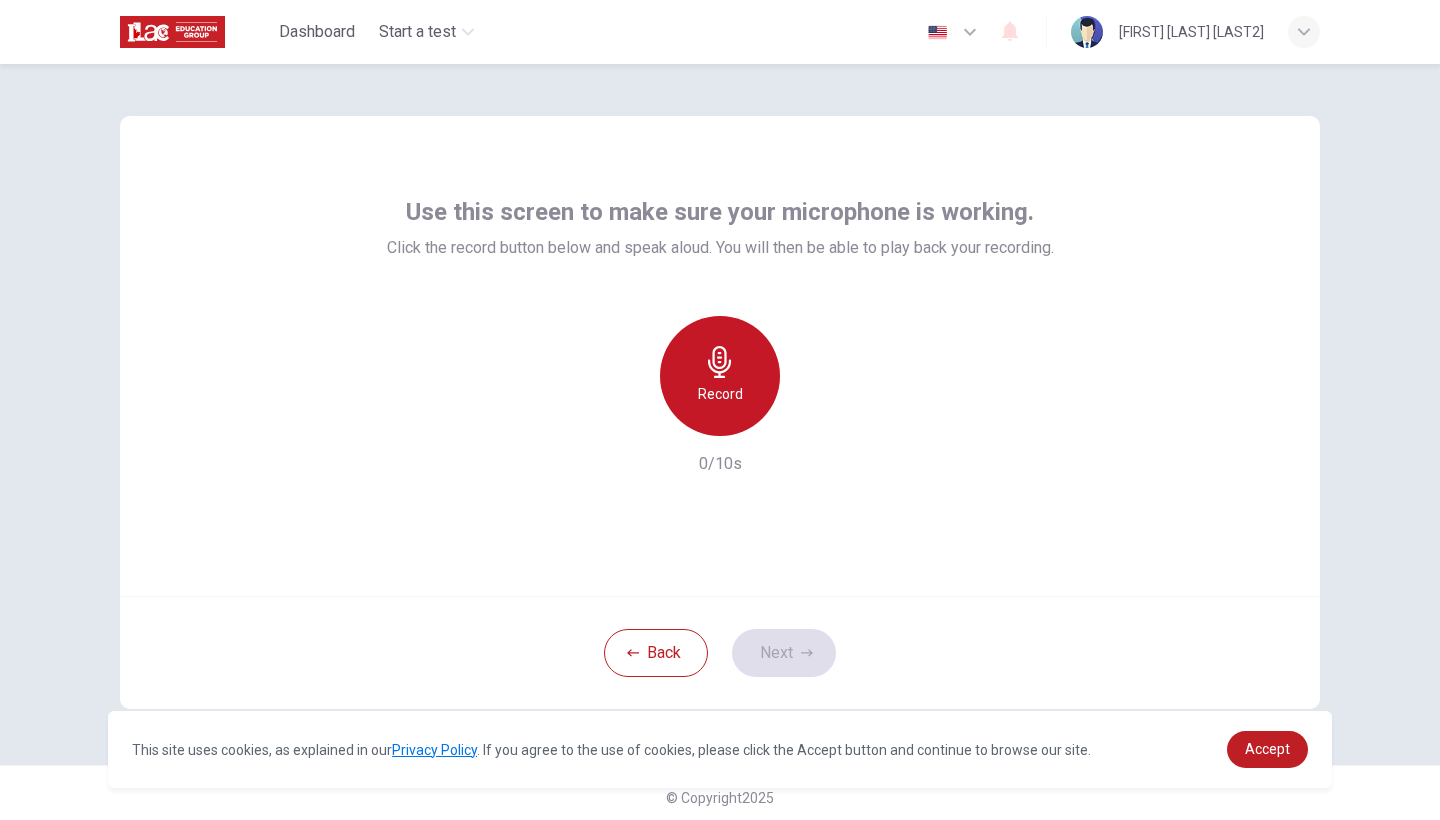 click on "Record" at bounding box center (720, 394) 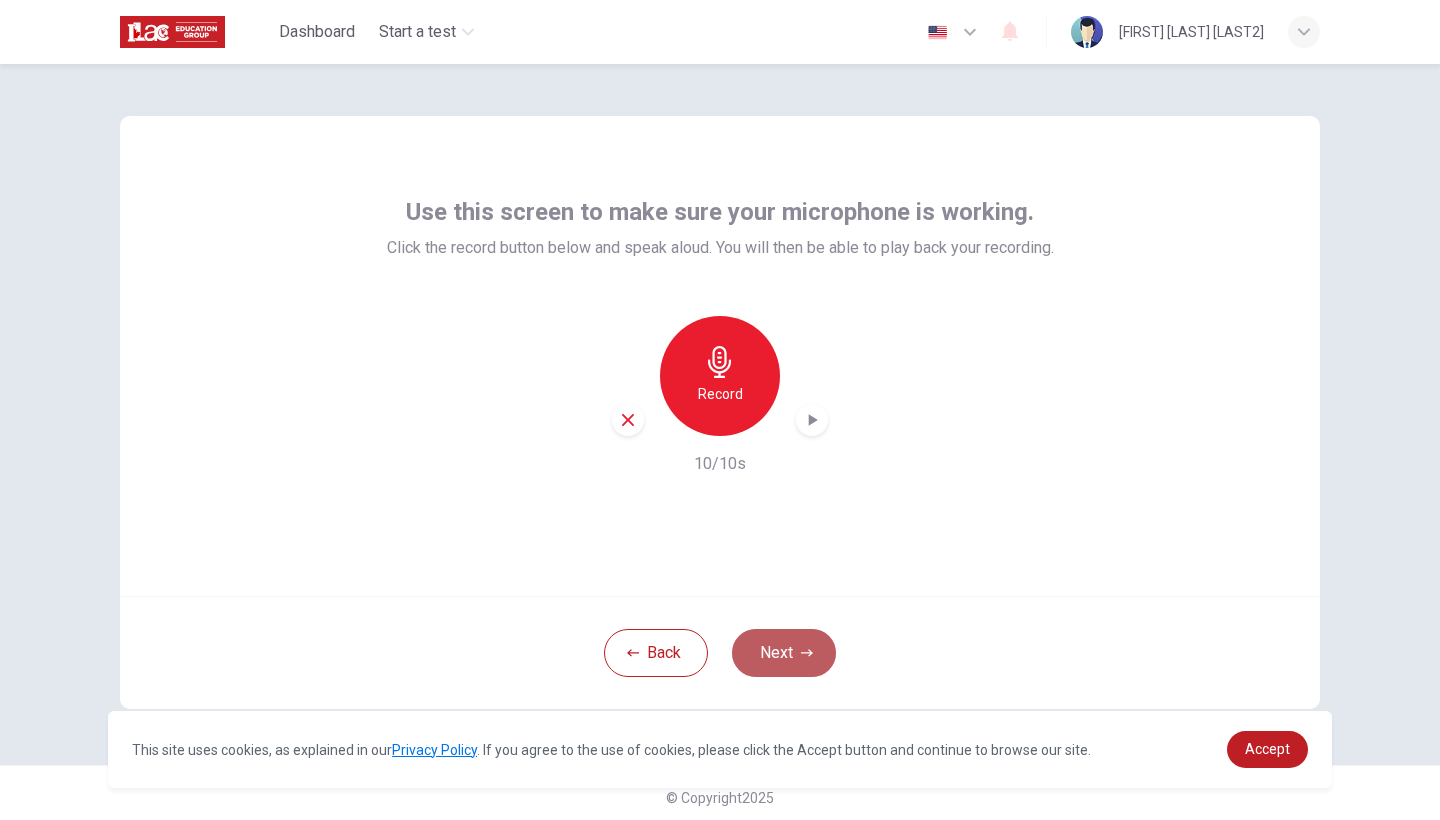 click on "Next" at bounding box center [784, 653] 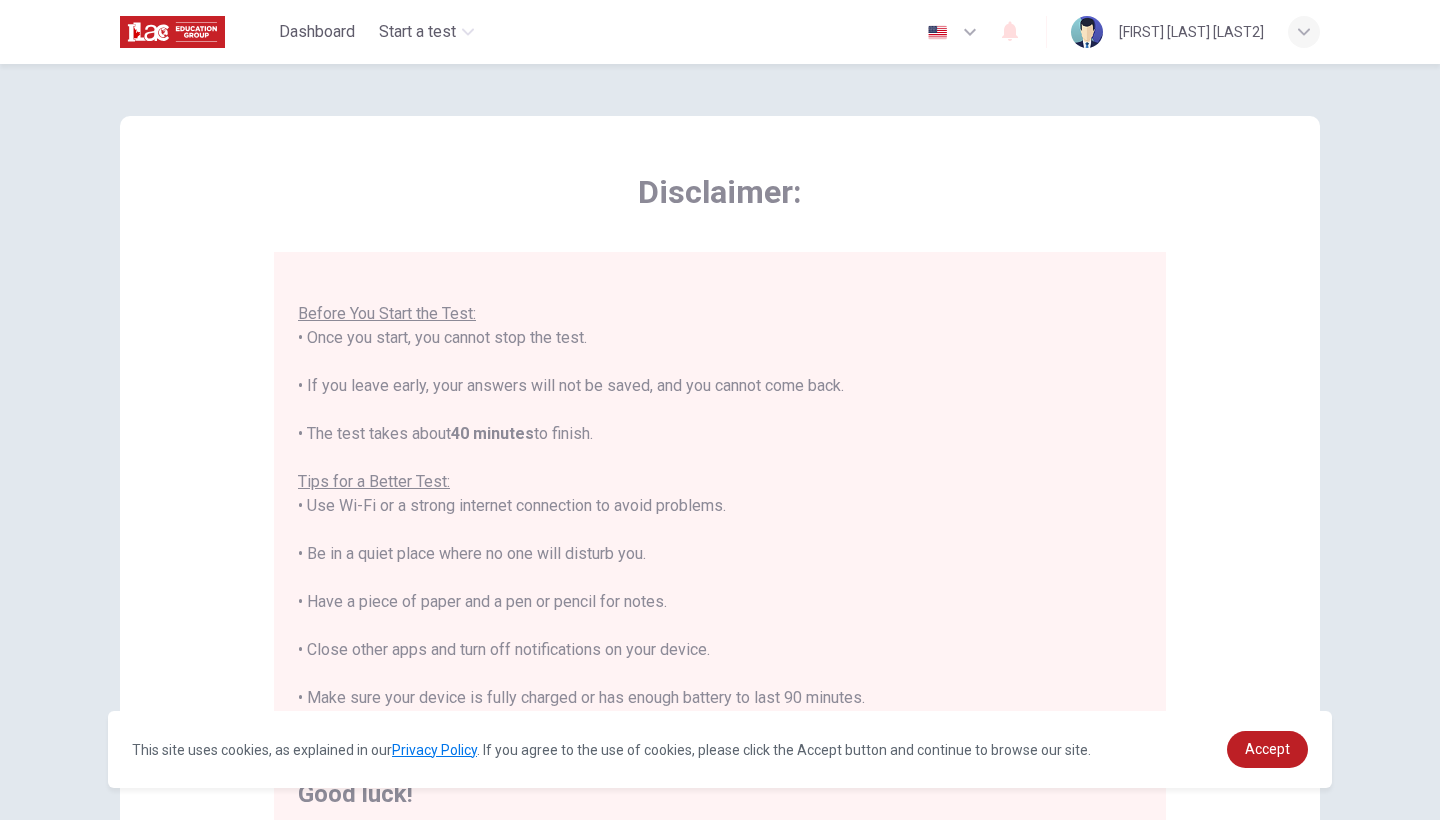scroll, scrollTop: 21, scrollLeft: 0, axis: vertical 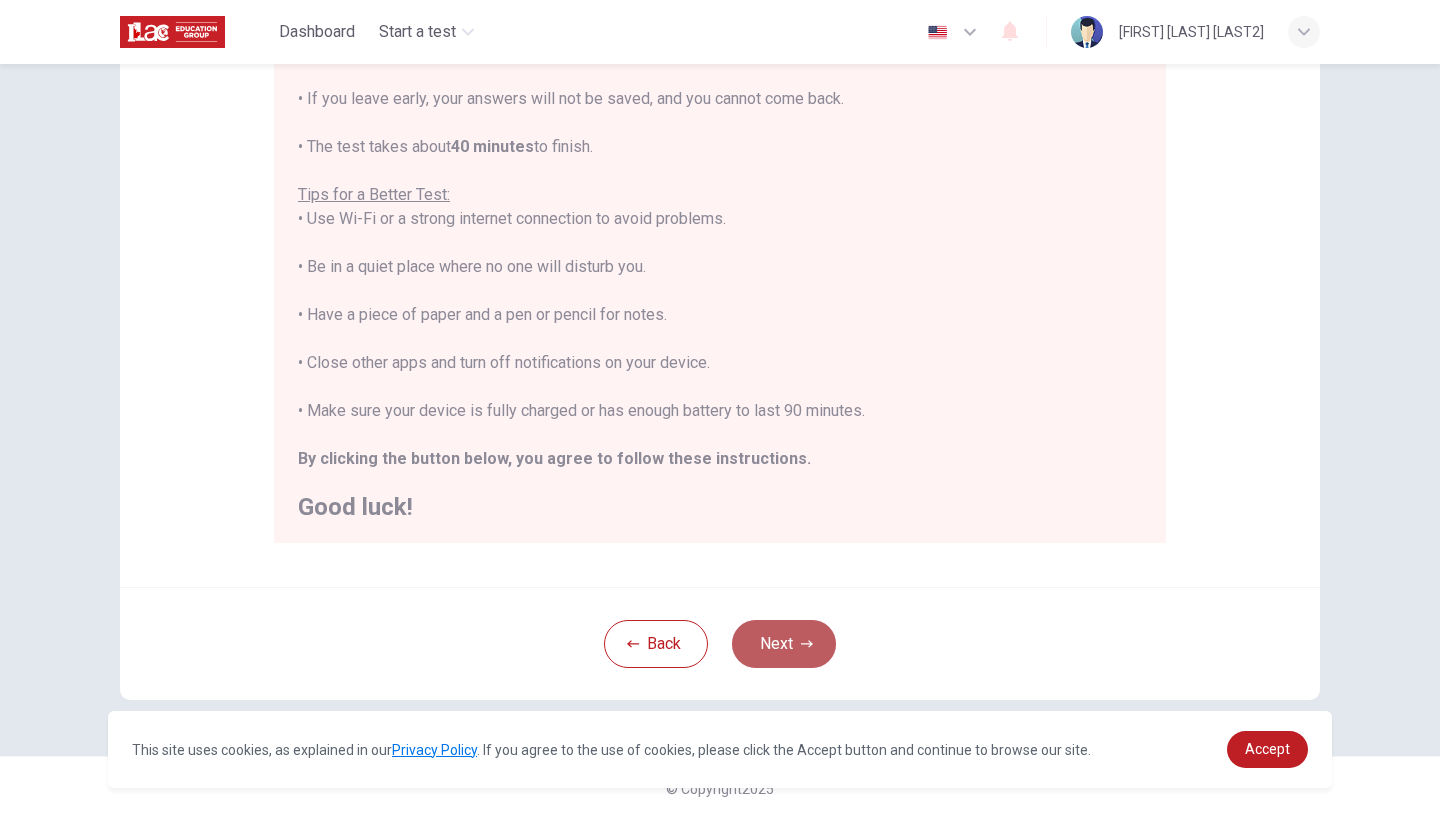 click on "Next" at bounding box center (784, 644) 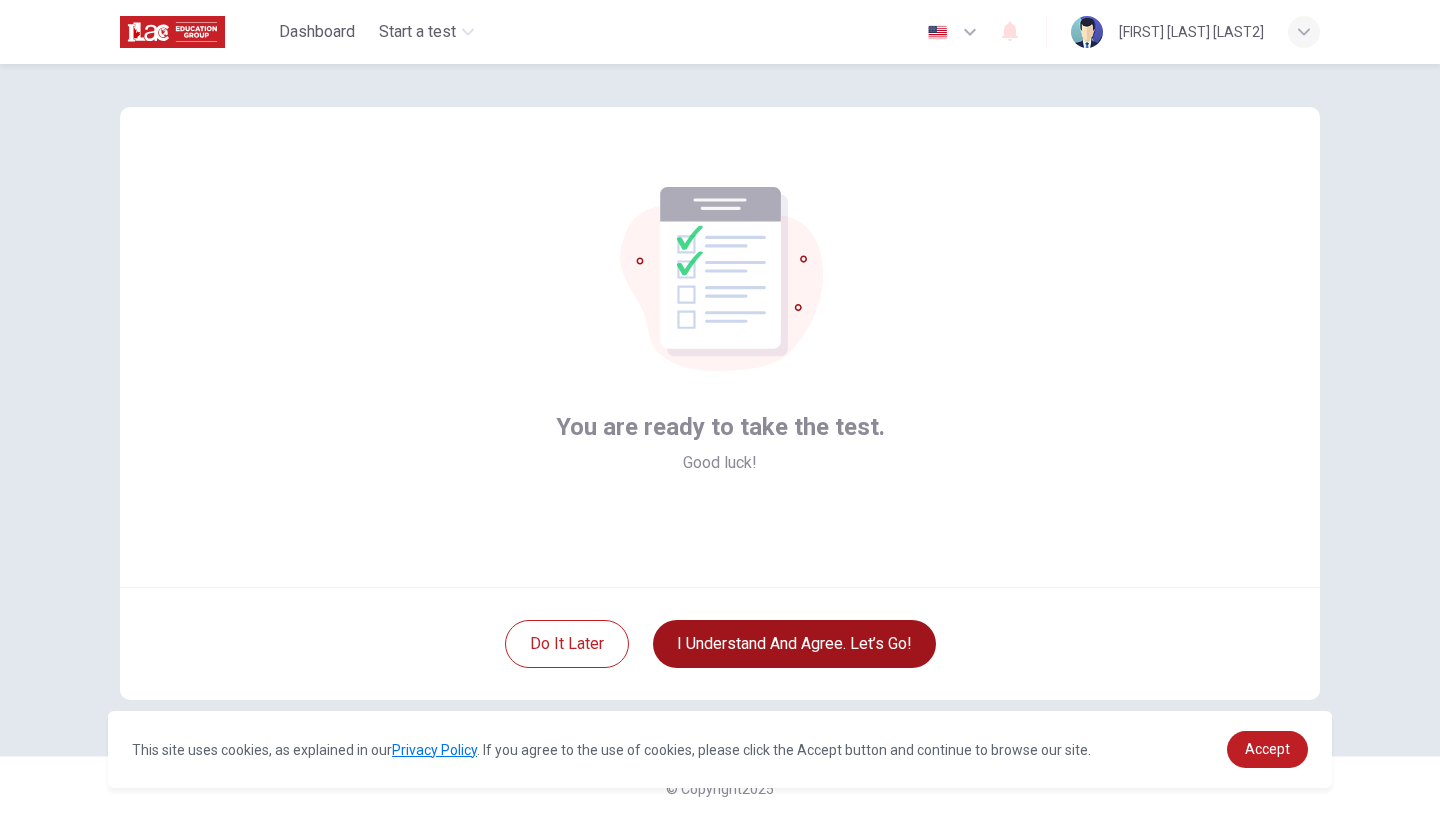 click on "I understand and agree. Let’s go!" at bounding box center [794, 644] 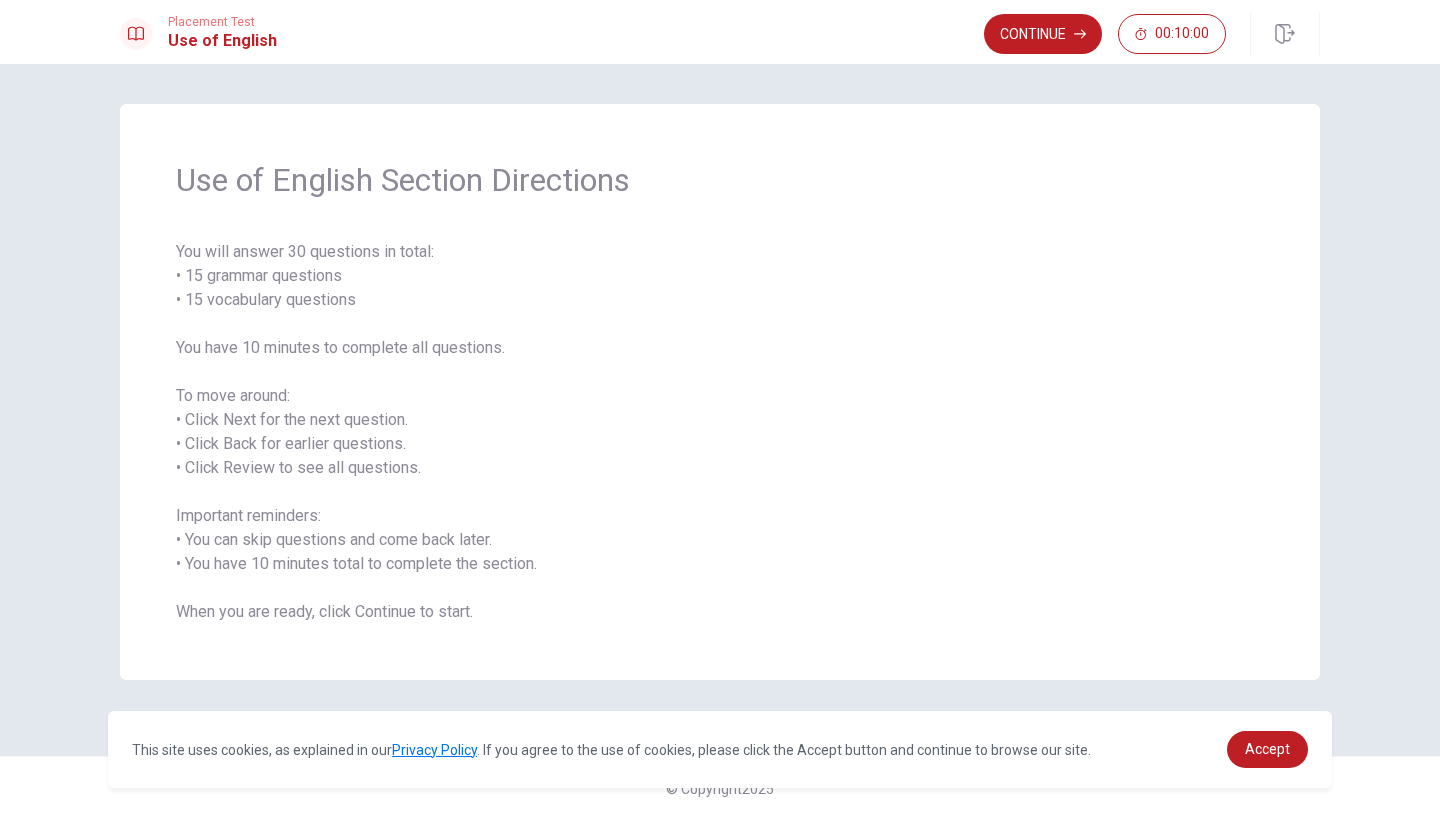 scroll, scrollTop: 0, scrollLeft: 0, axis: both 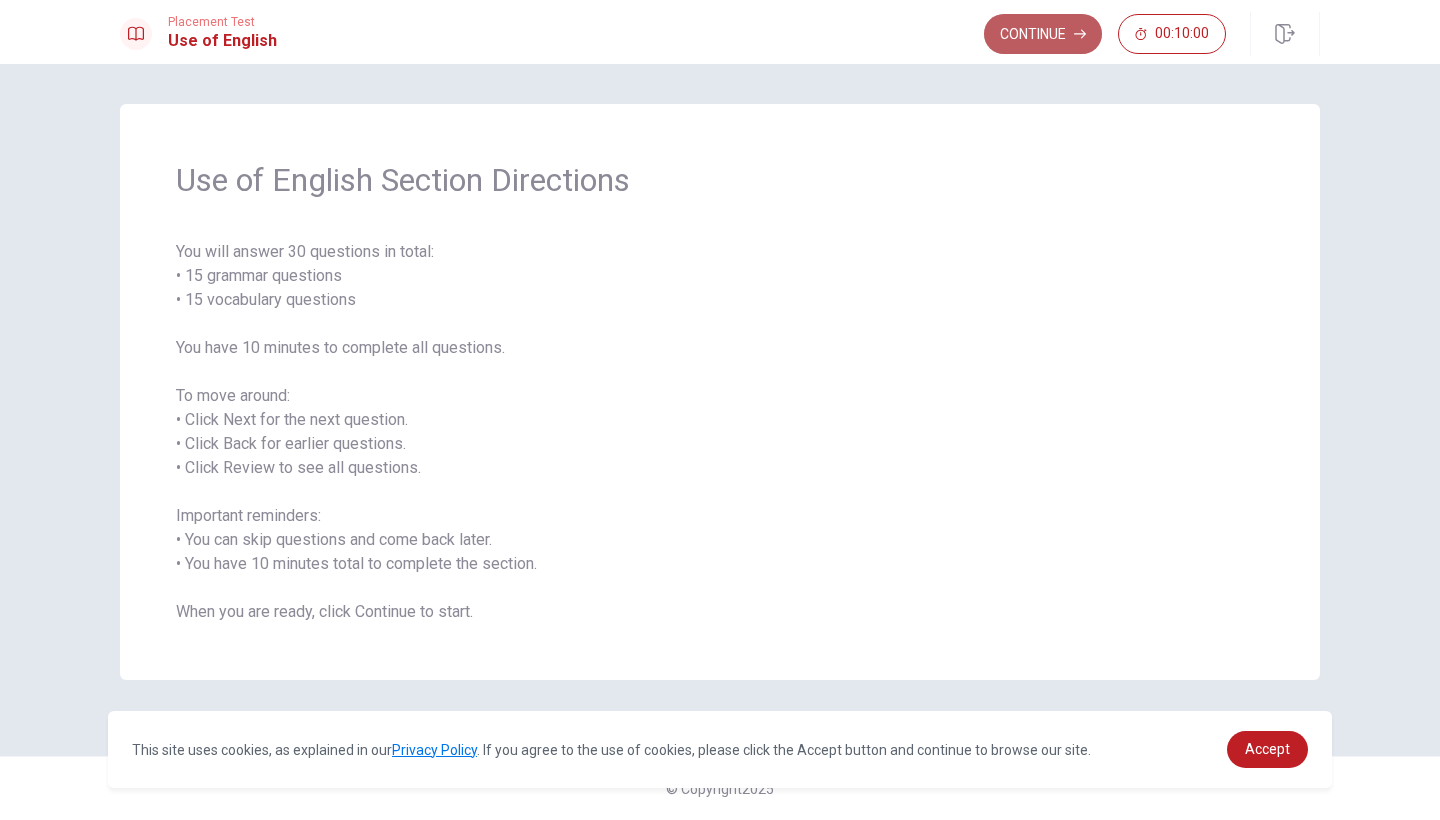click on "Continue" at bounding box center [1043, 34] 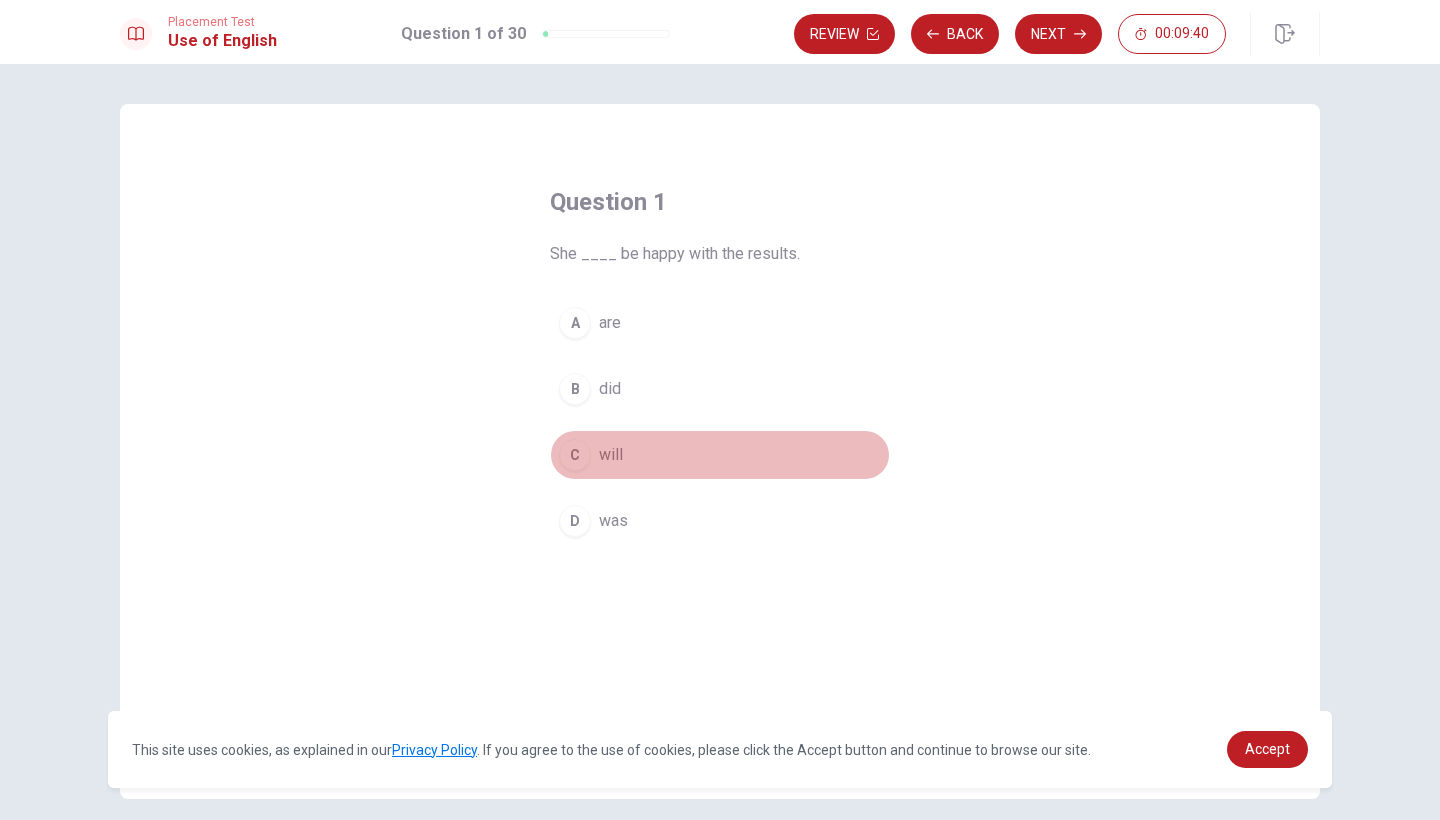 click on "will" at bounding box center [611, 455] 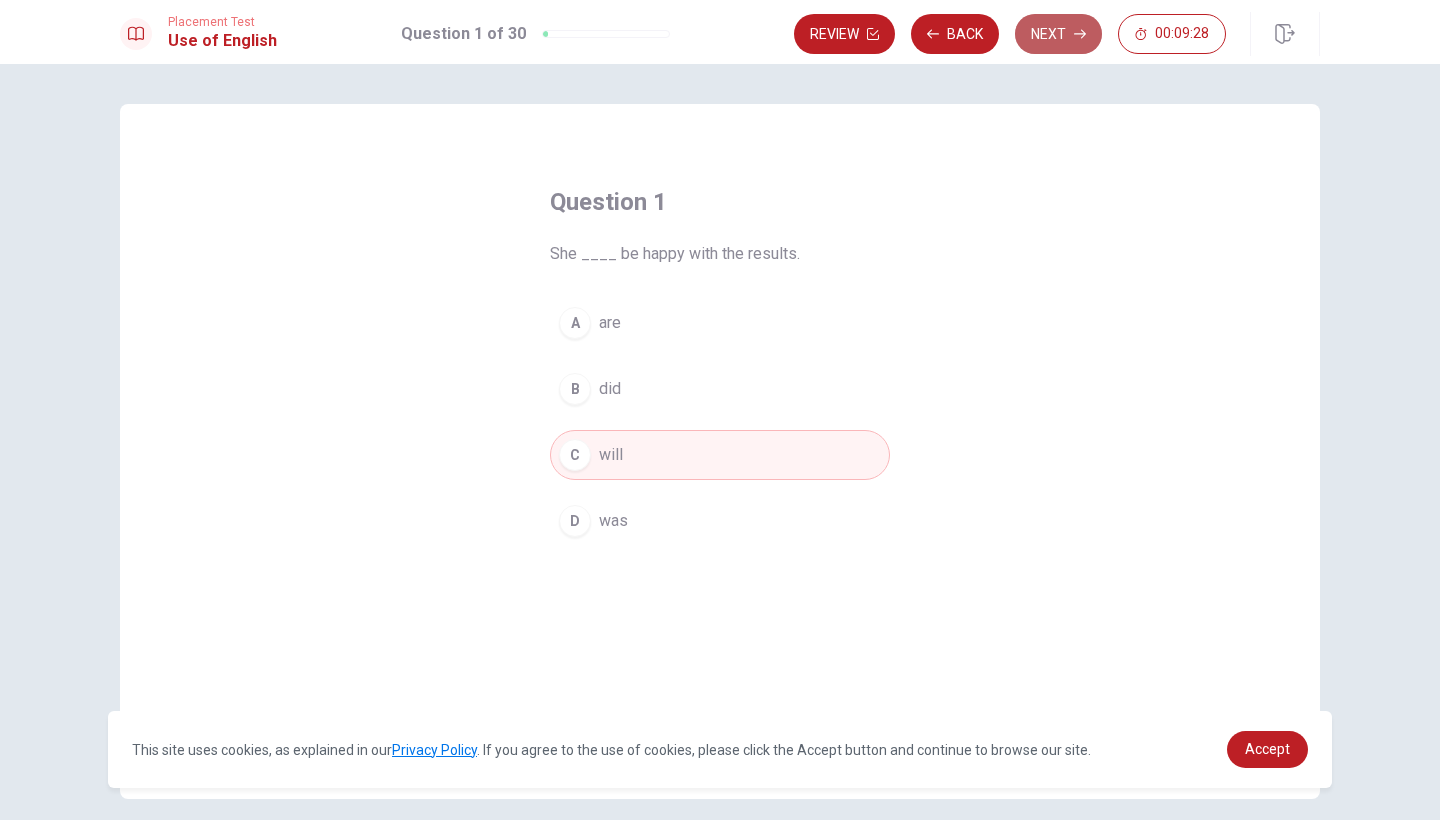 click on "Next" at bounding box center (1058, 34) 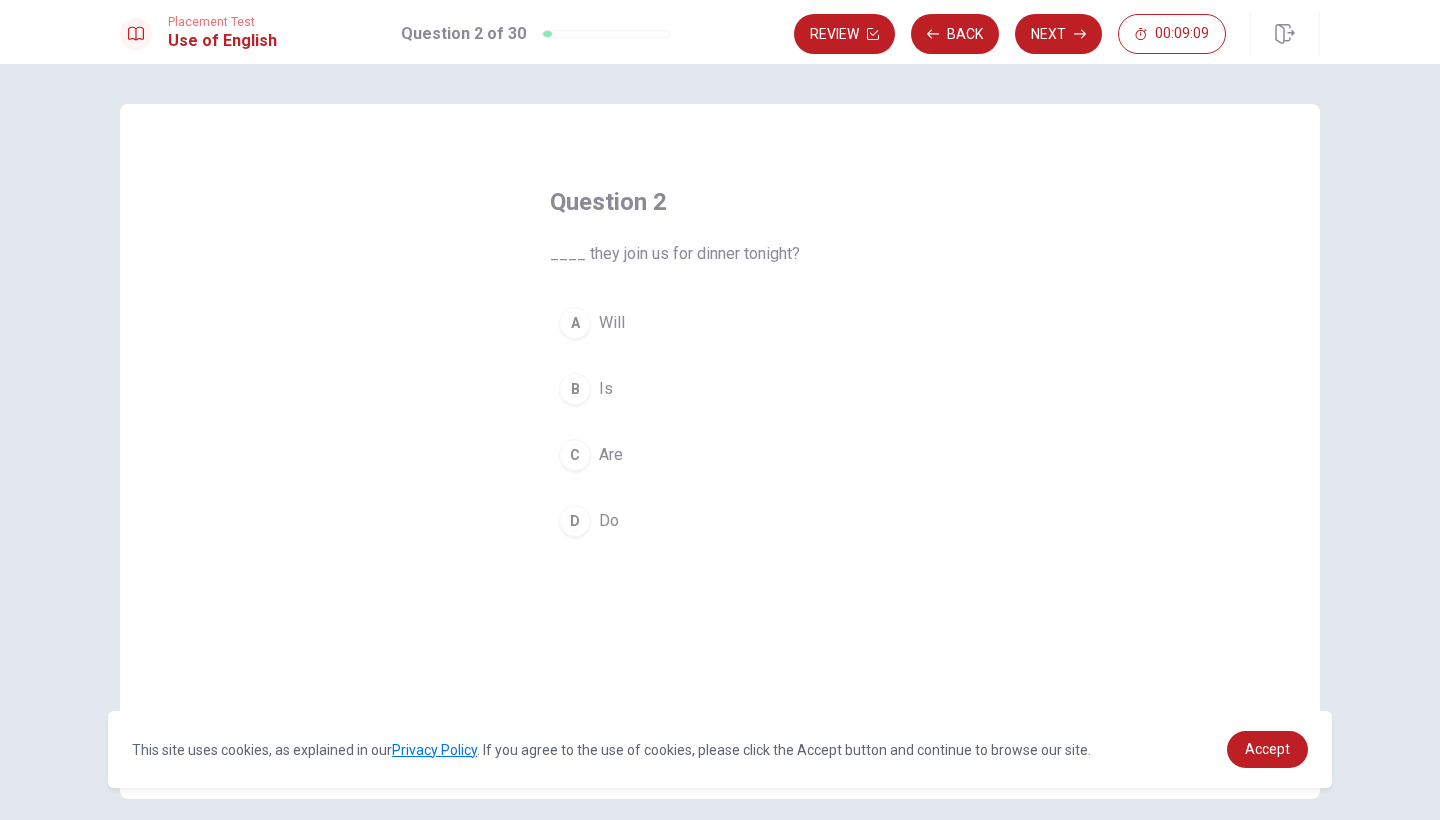 click on "C" at bounding box center (575, 455) 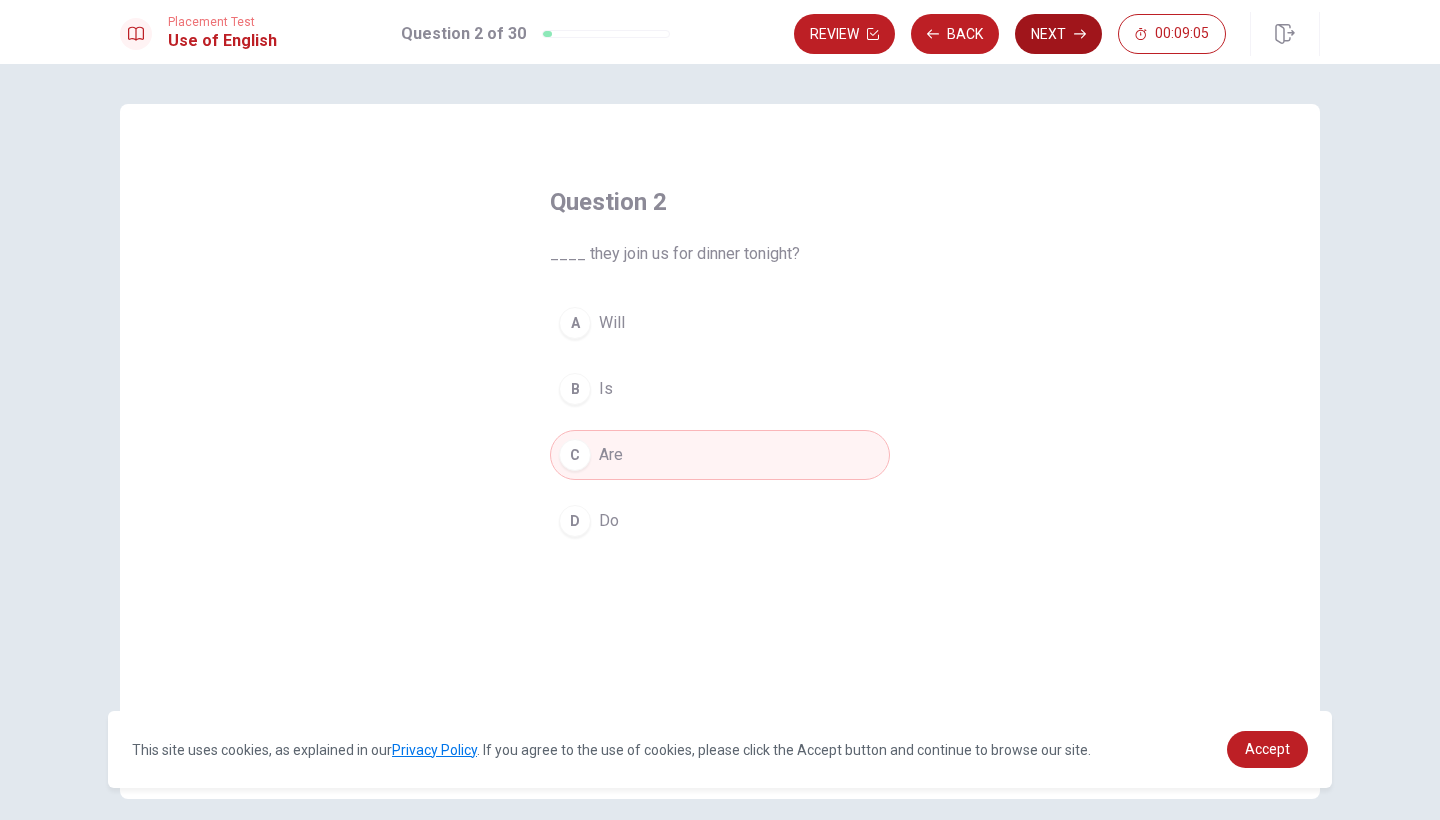 click on "Next" at bounding box center (1058, 34) 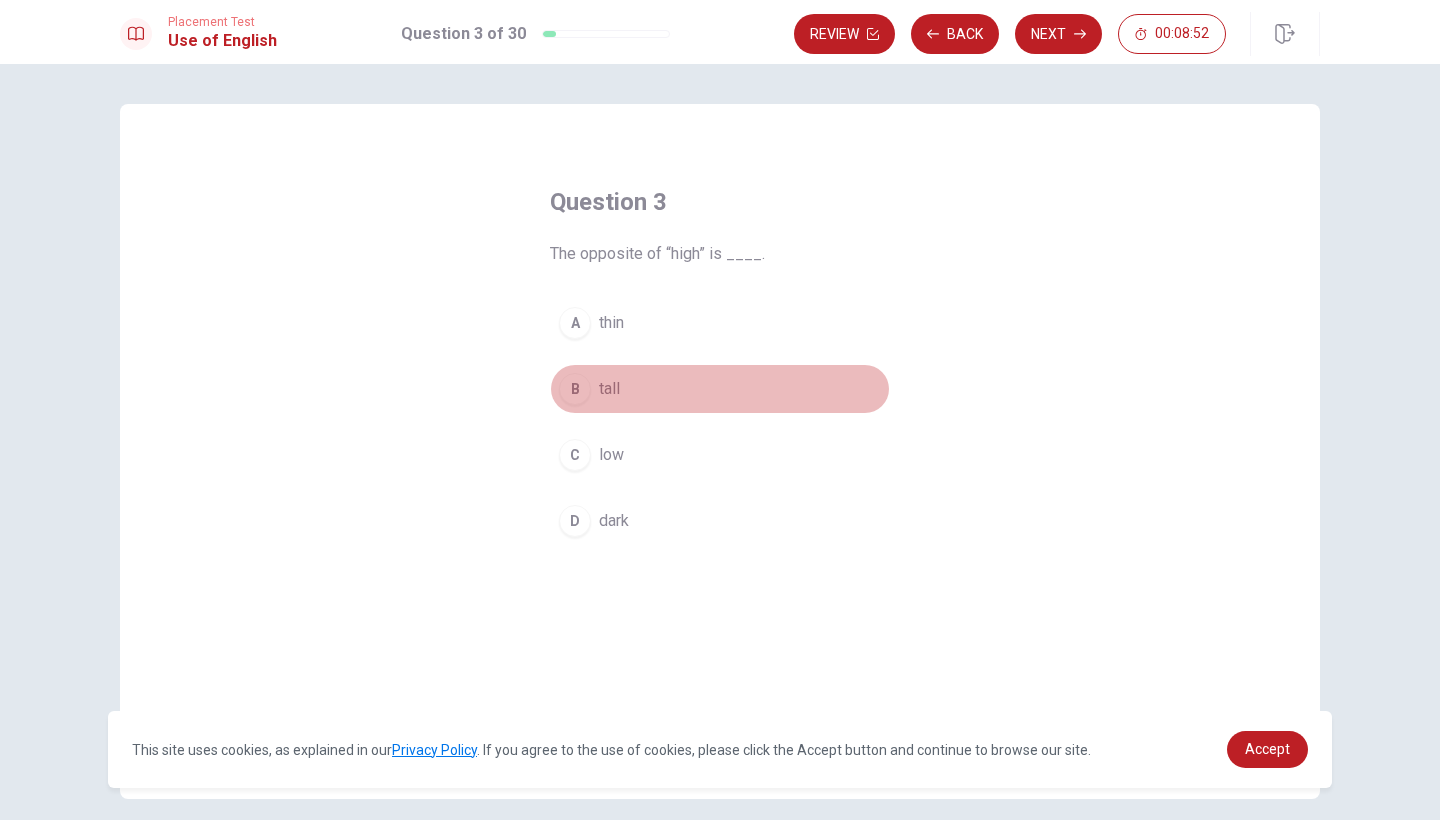 click on "B" at bounding box center (575, 389) 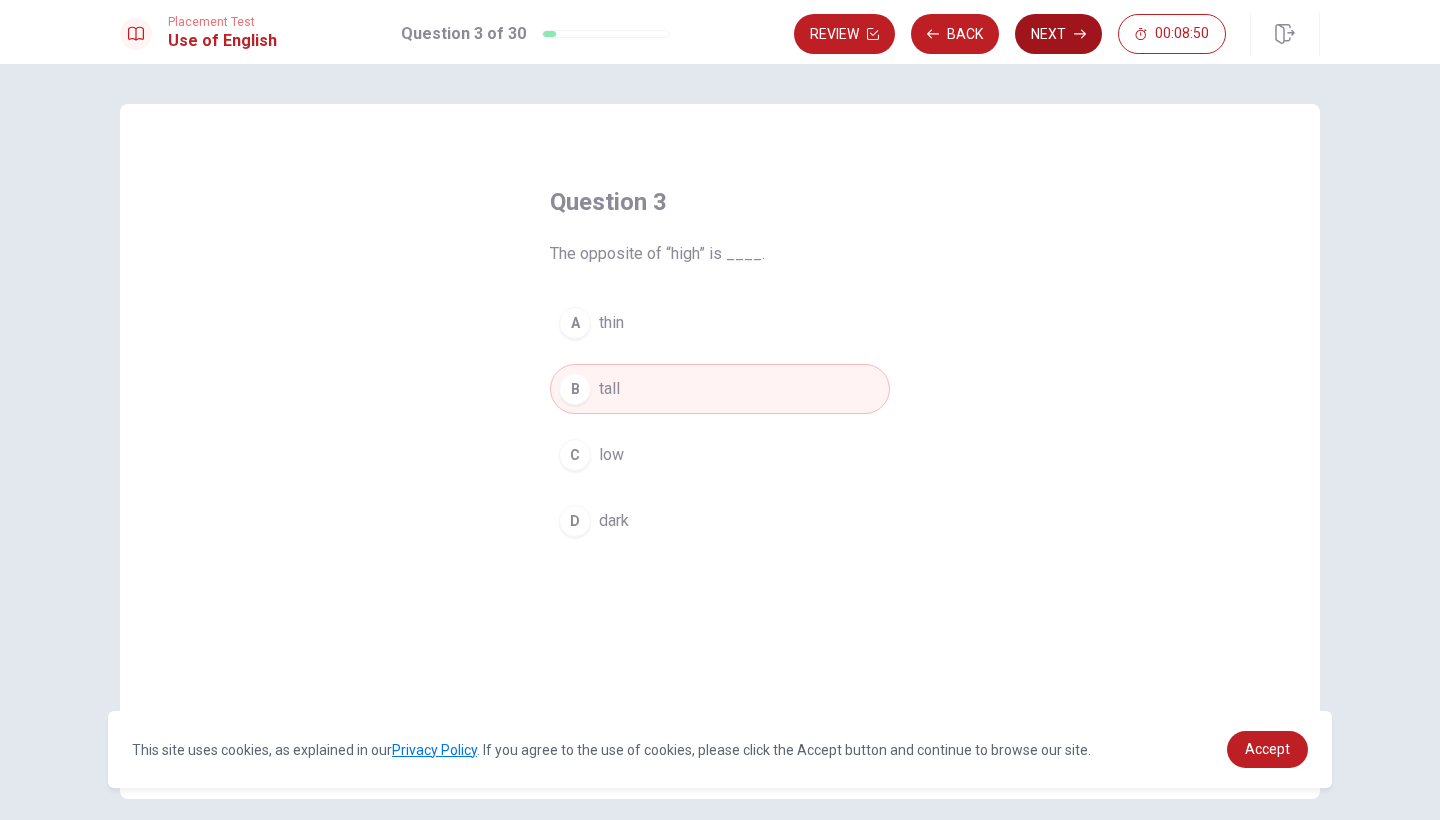 click on "Next" at bounding box center (1058, 34) 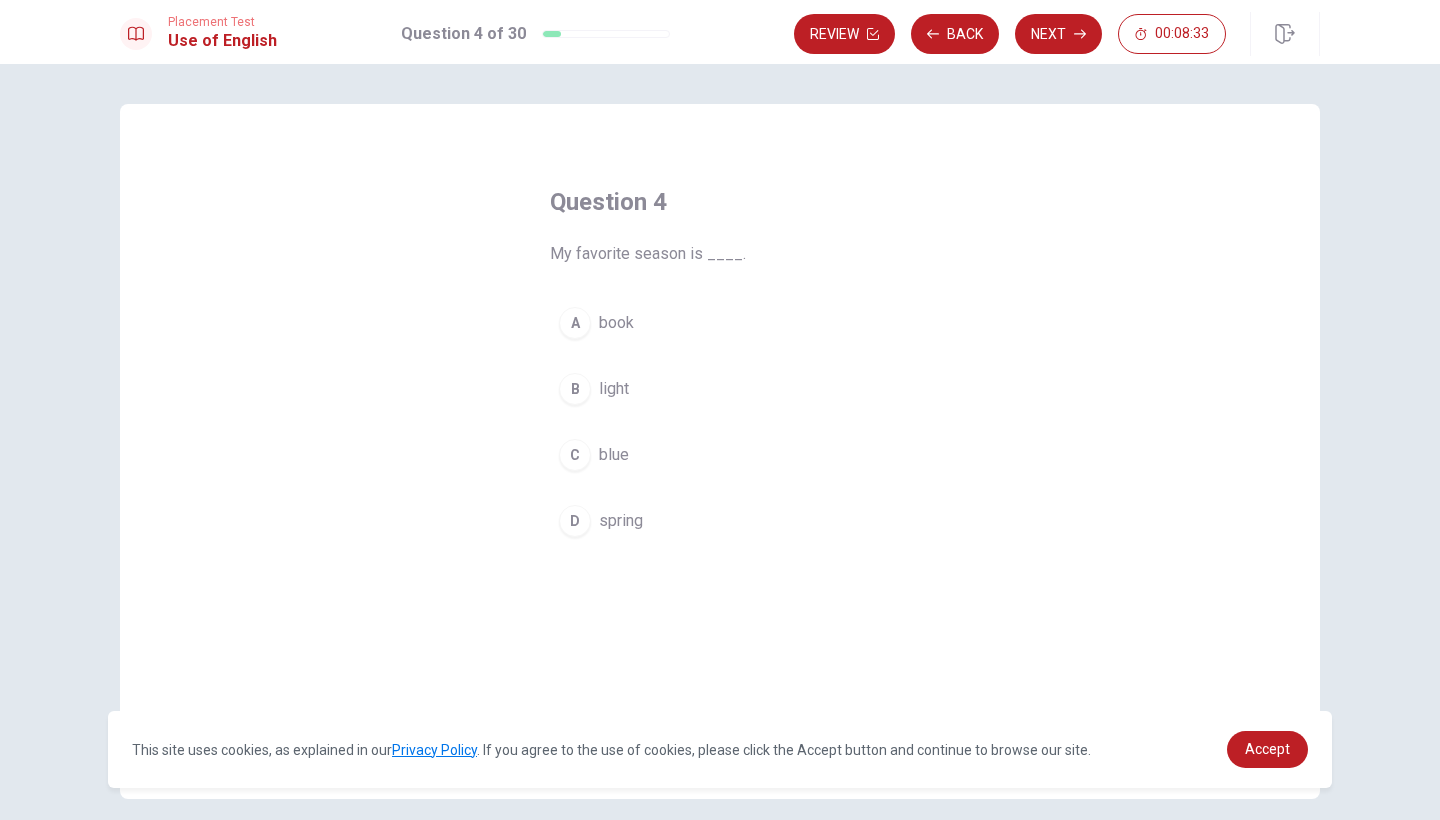click on "spring" at bounding box center (621, 521) 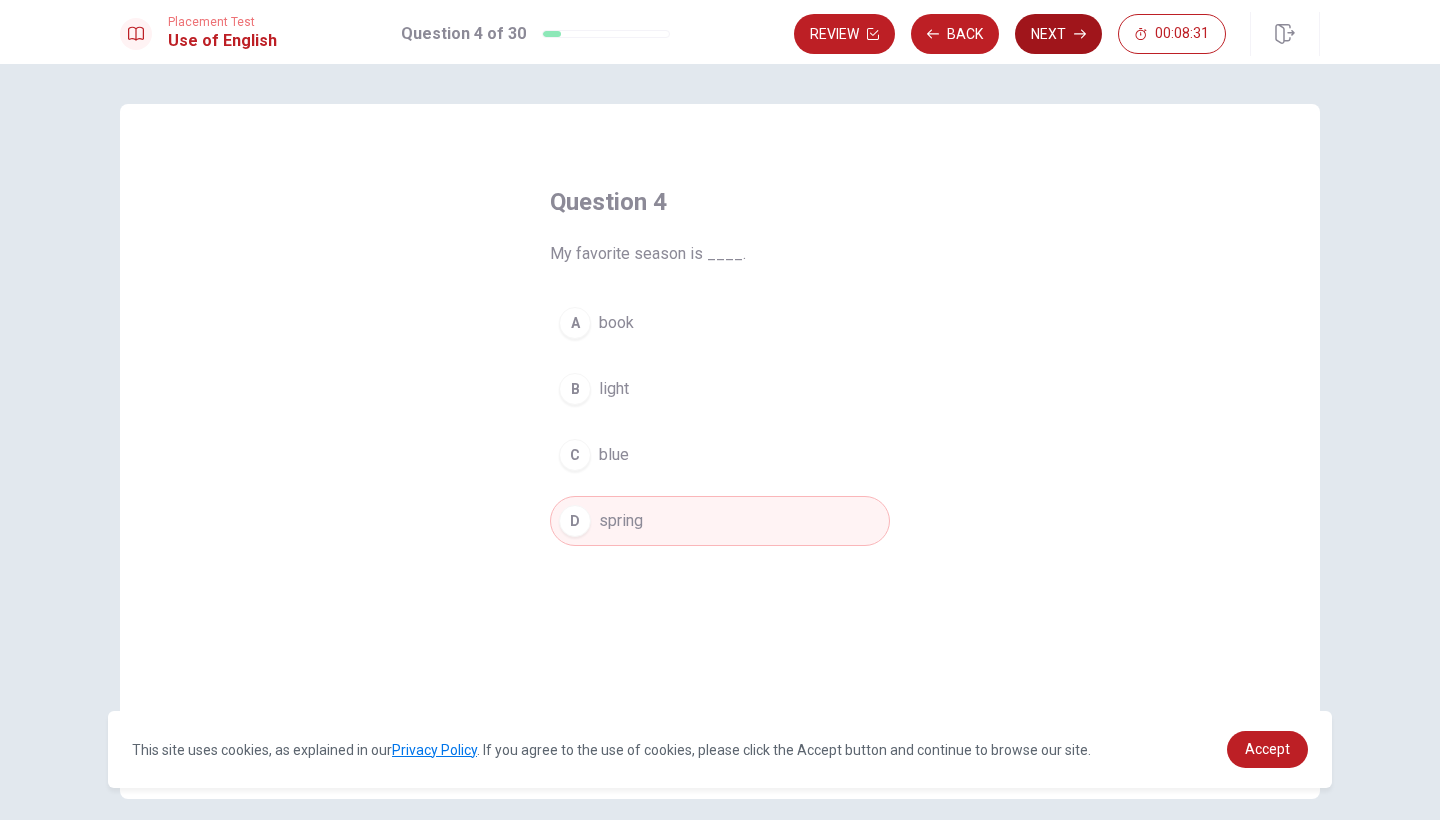 click on "Next" at bounding box center [1058, 34] 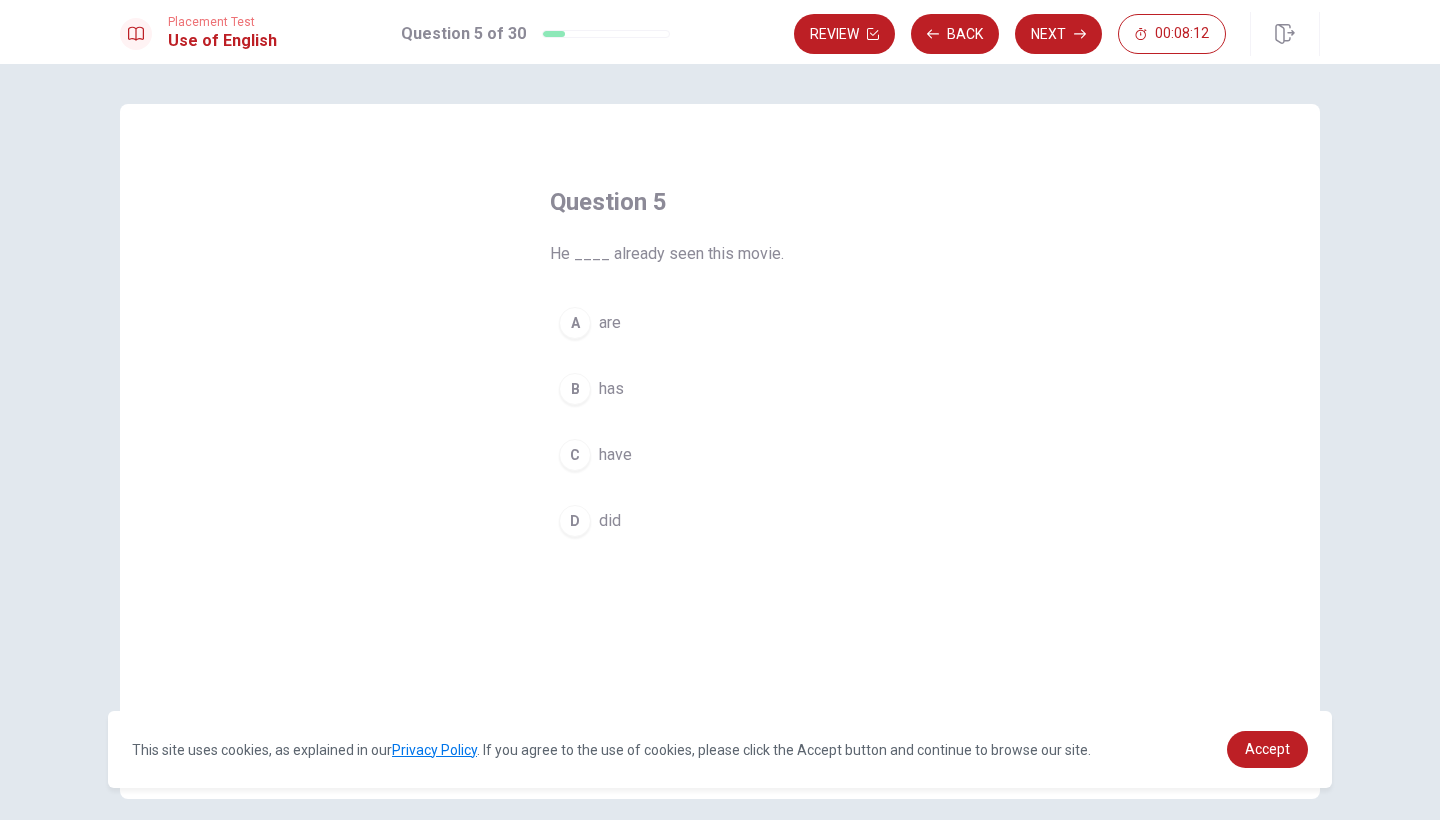 click on "did" at bounding box center (610, 521) 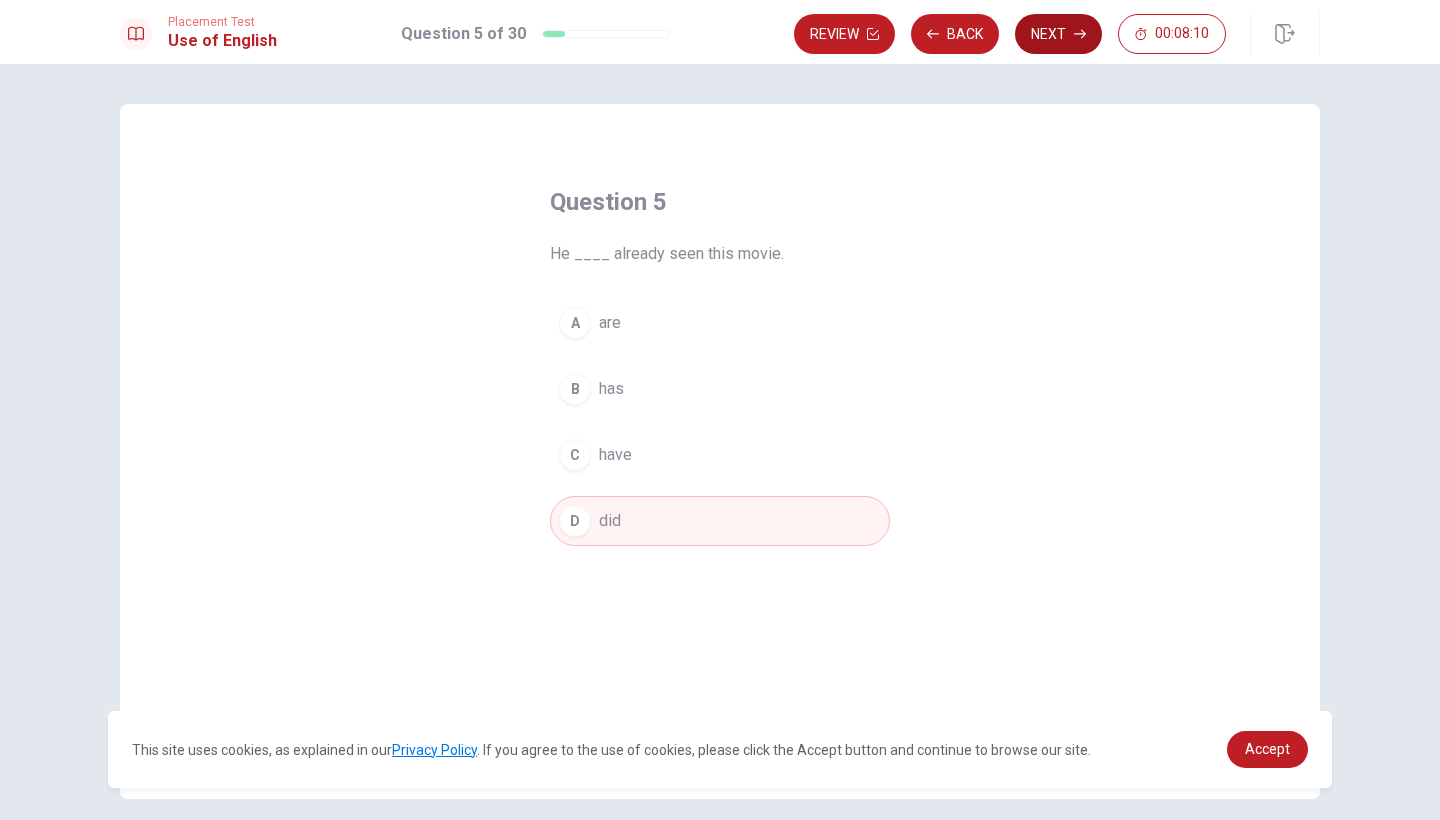 click on "Next" at bounding box center [1058, 34] 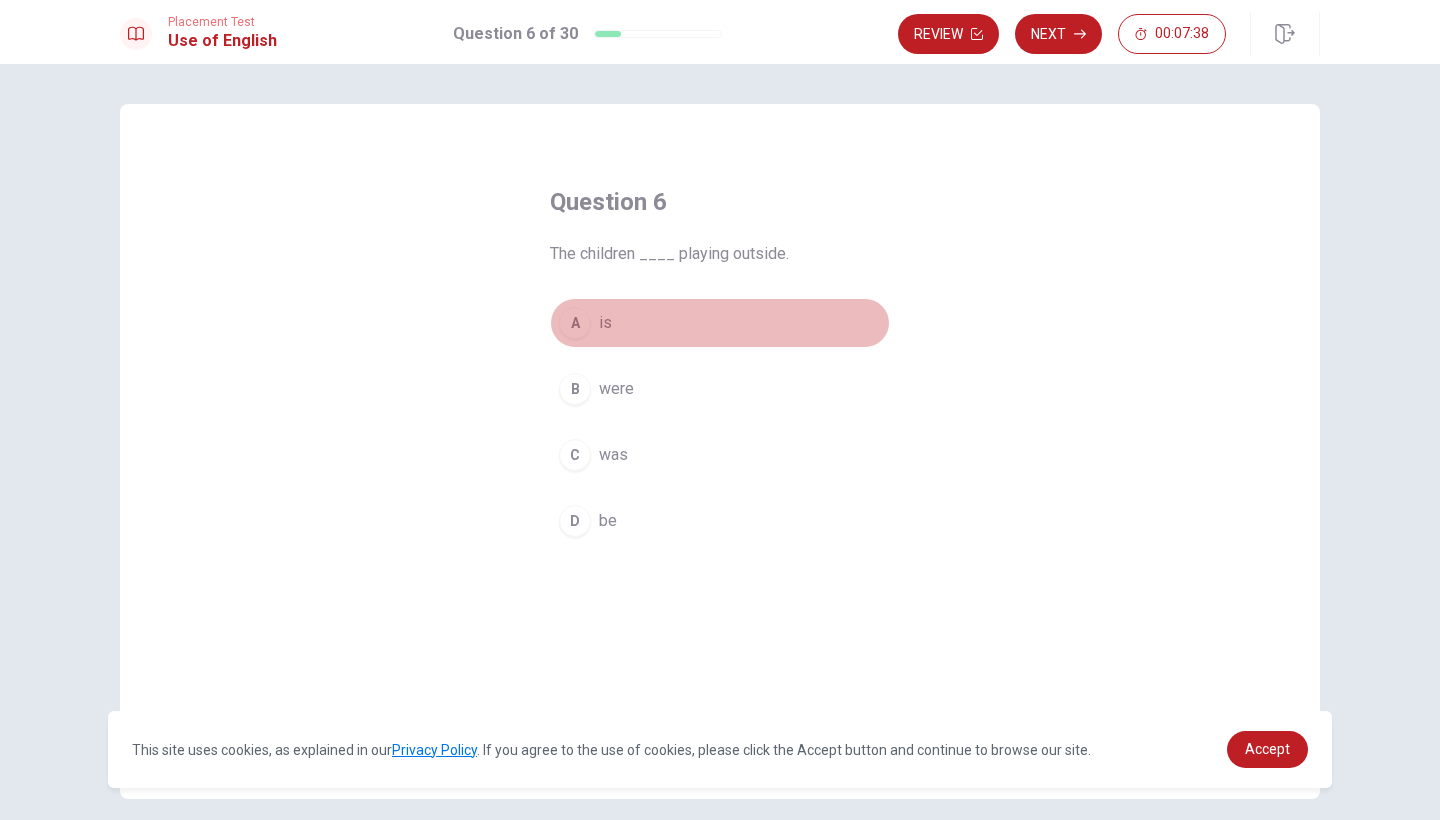 click on "A" at bounding box center [575, 323] 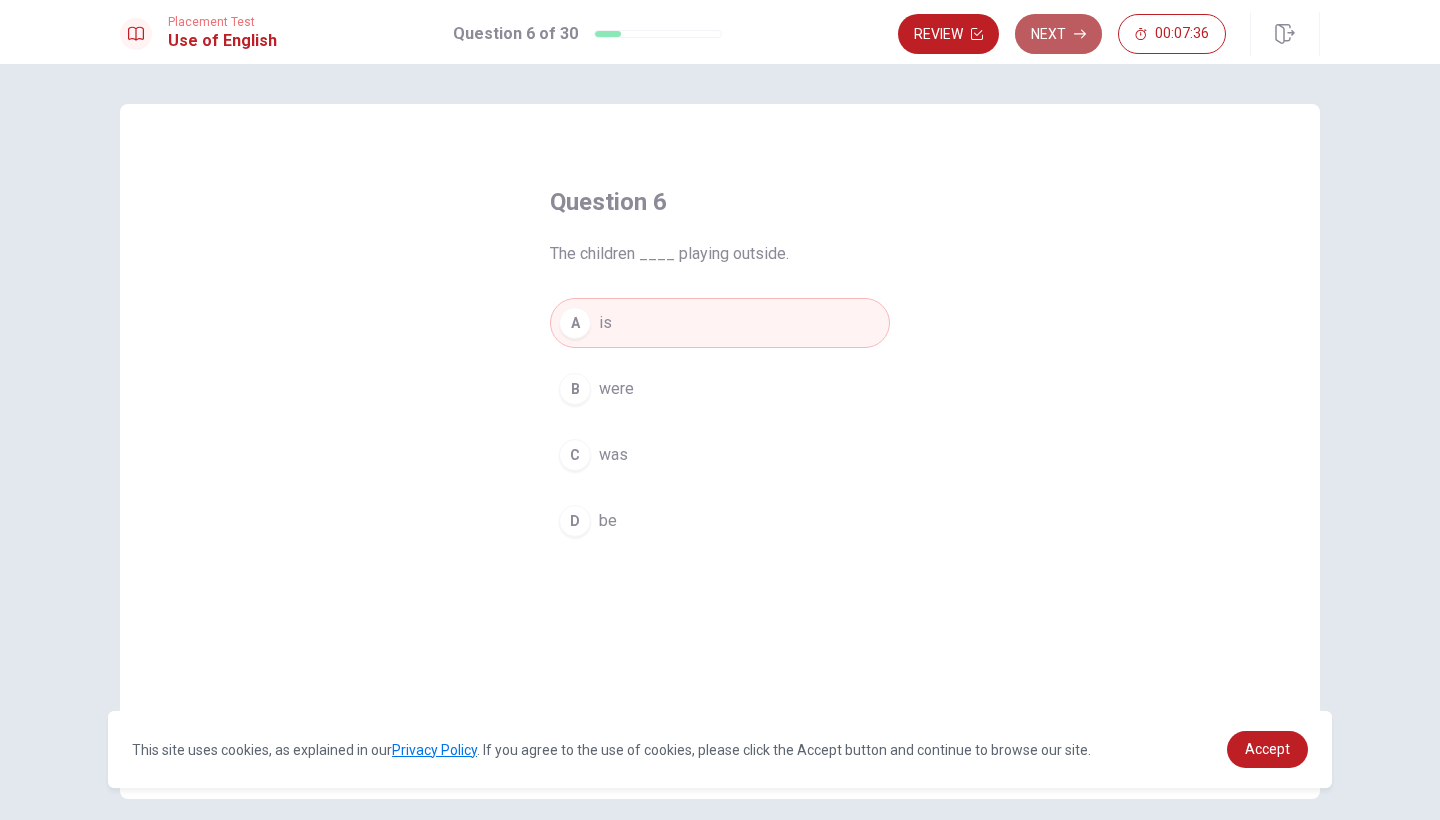 click on "Next" at bounding box center (1058, 34) 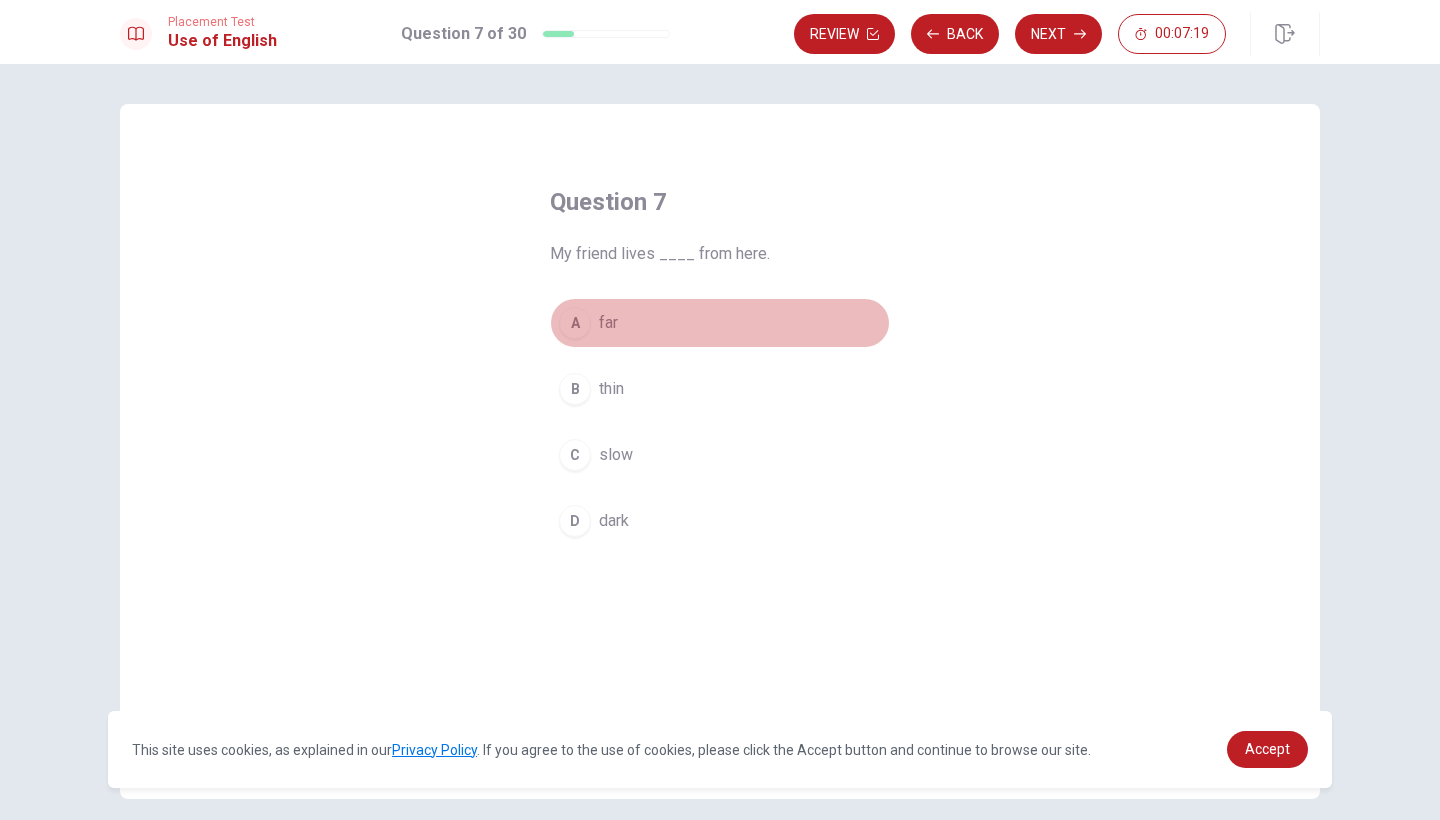 click on "A" at bounding box center [575, 323] 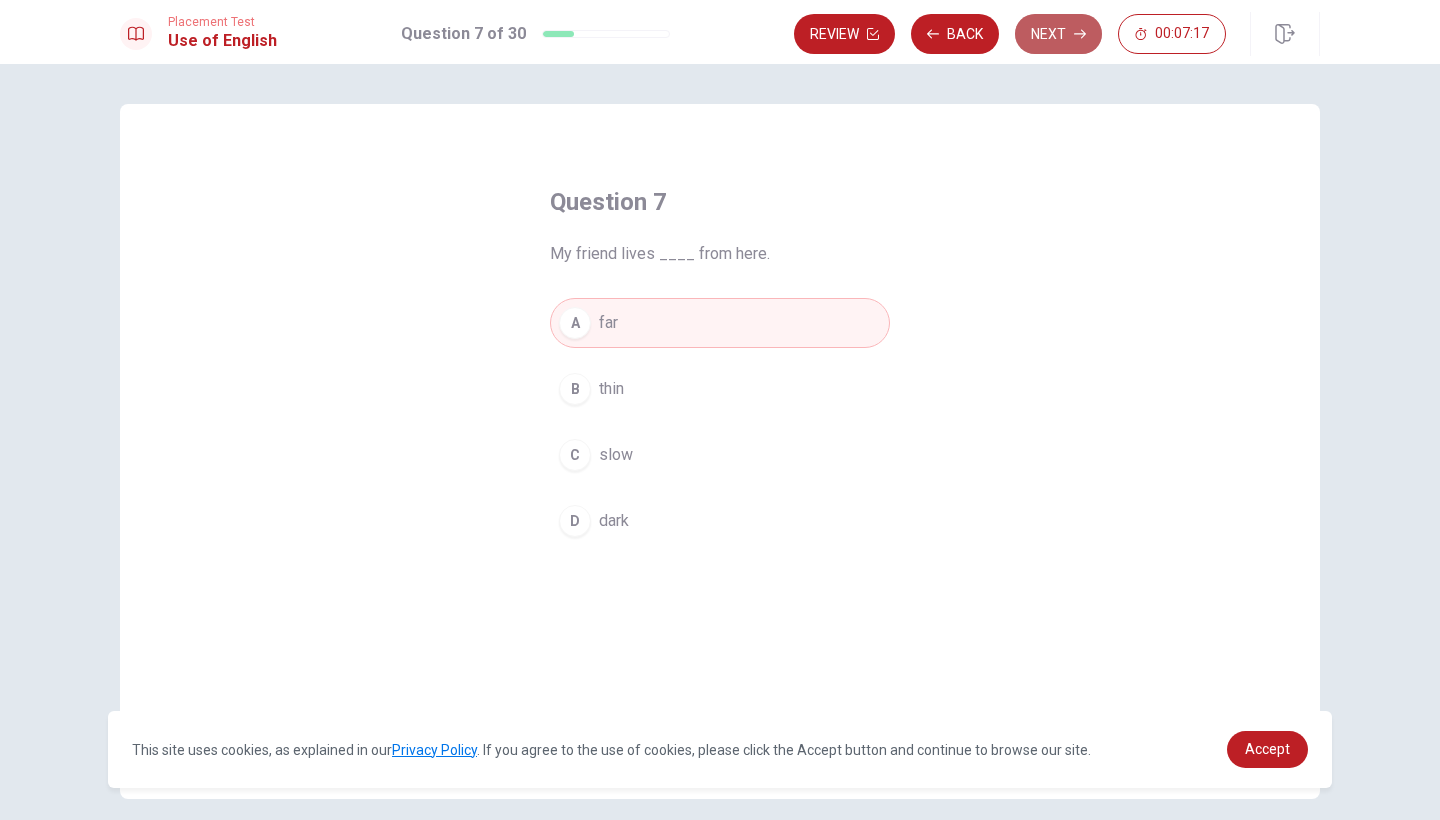 click on "Next" at bounding box center [1058, 34] 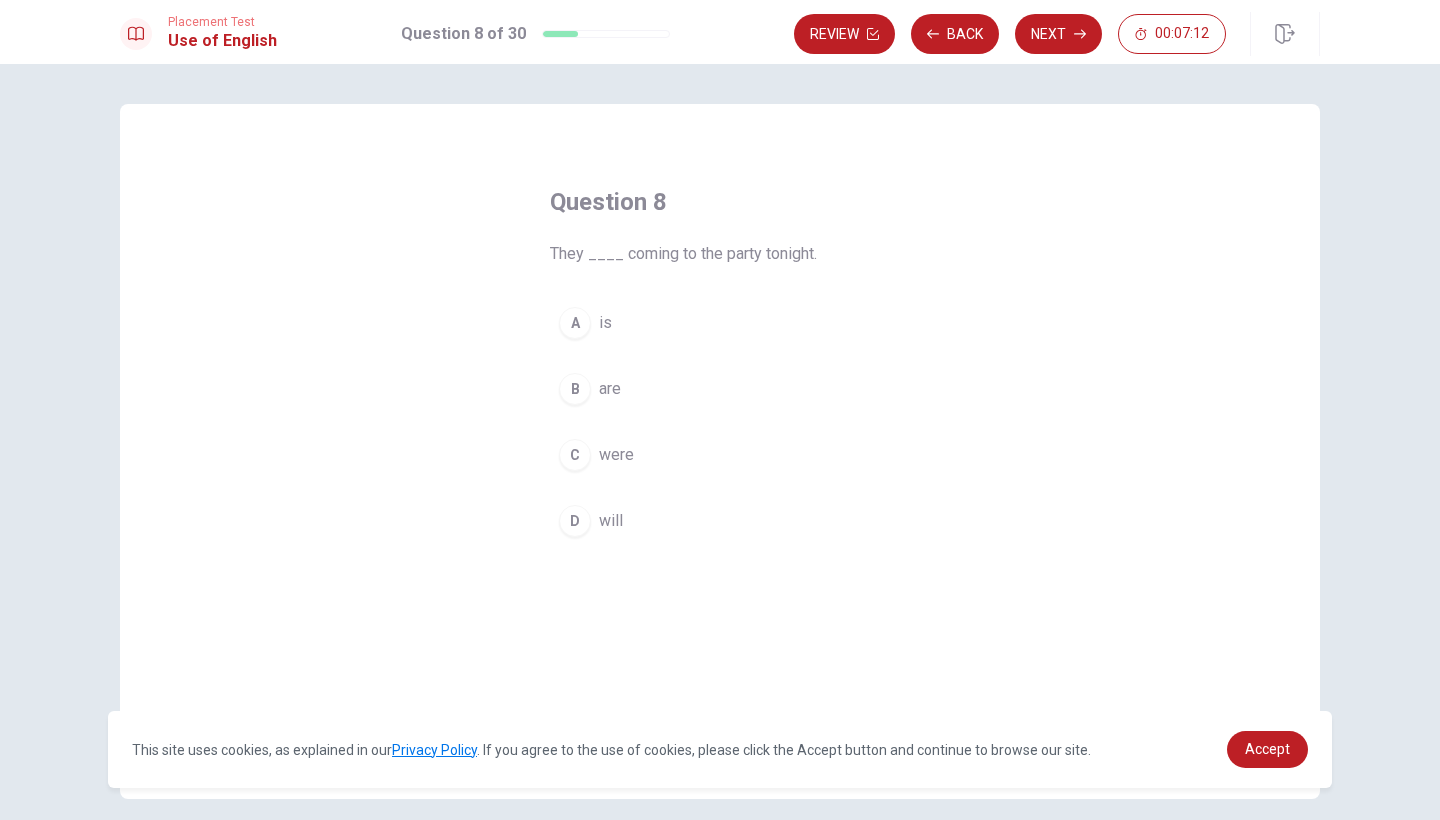 click on "B" at bounding box center [575, 389] 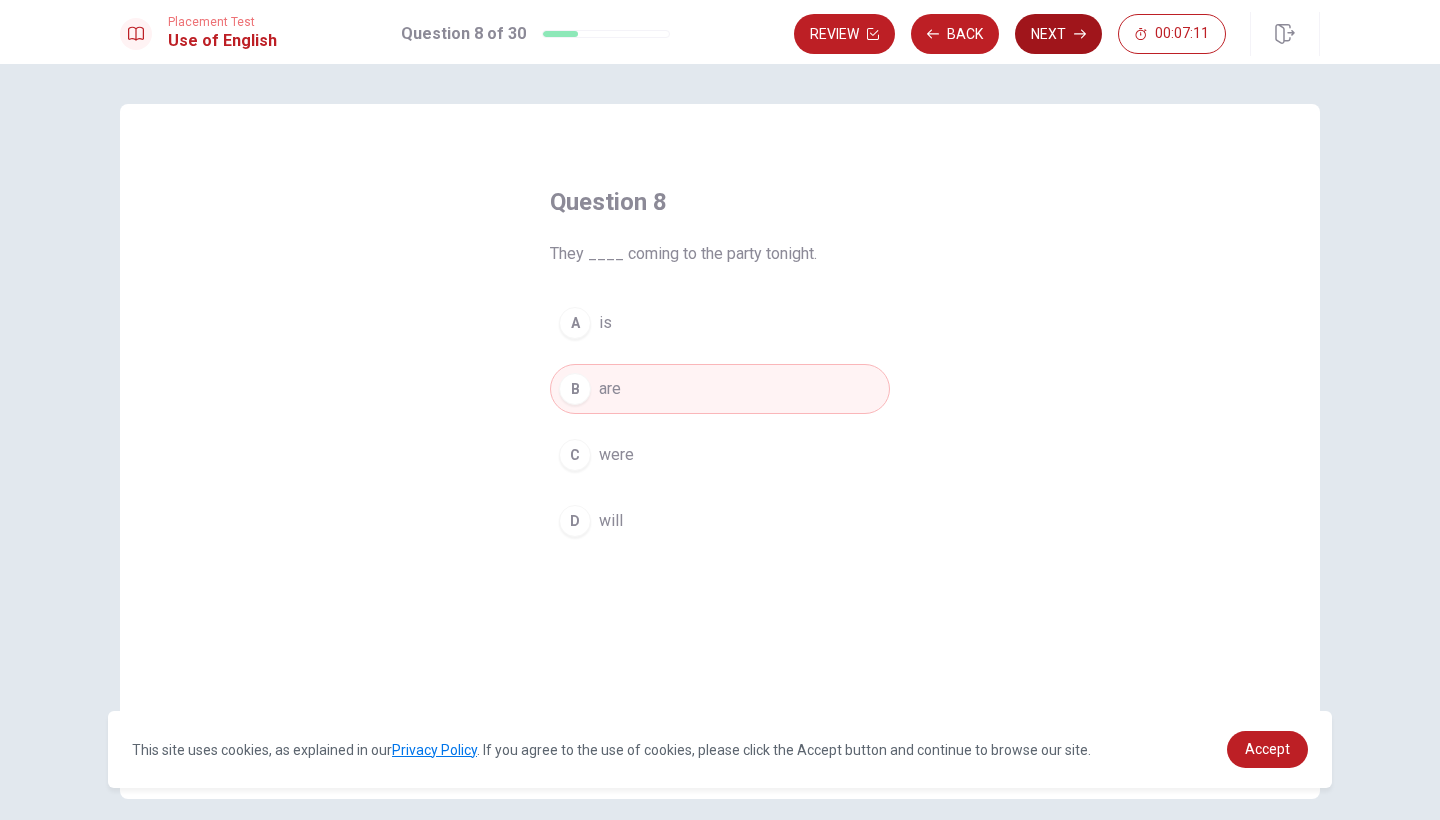 click on "Next" at bounding box center [1058, 34] 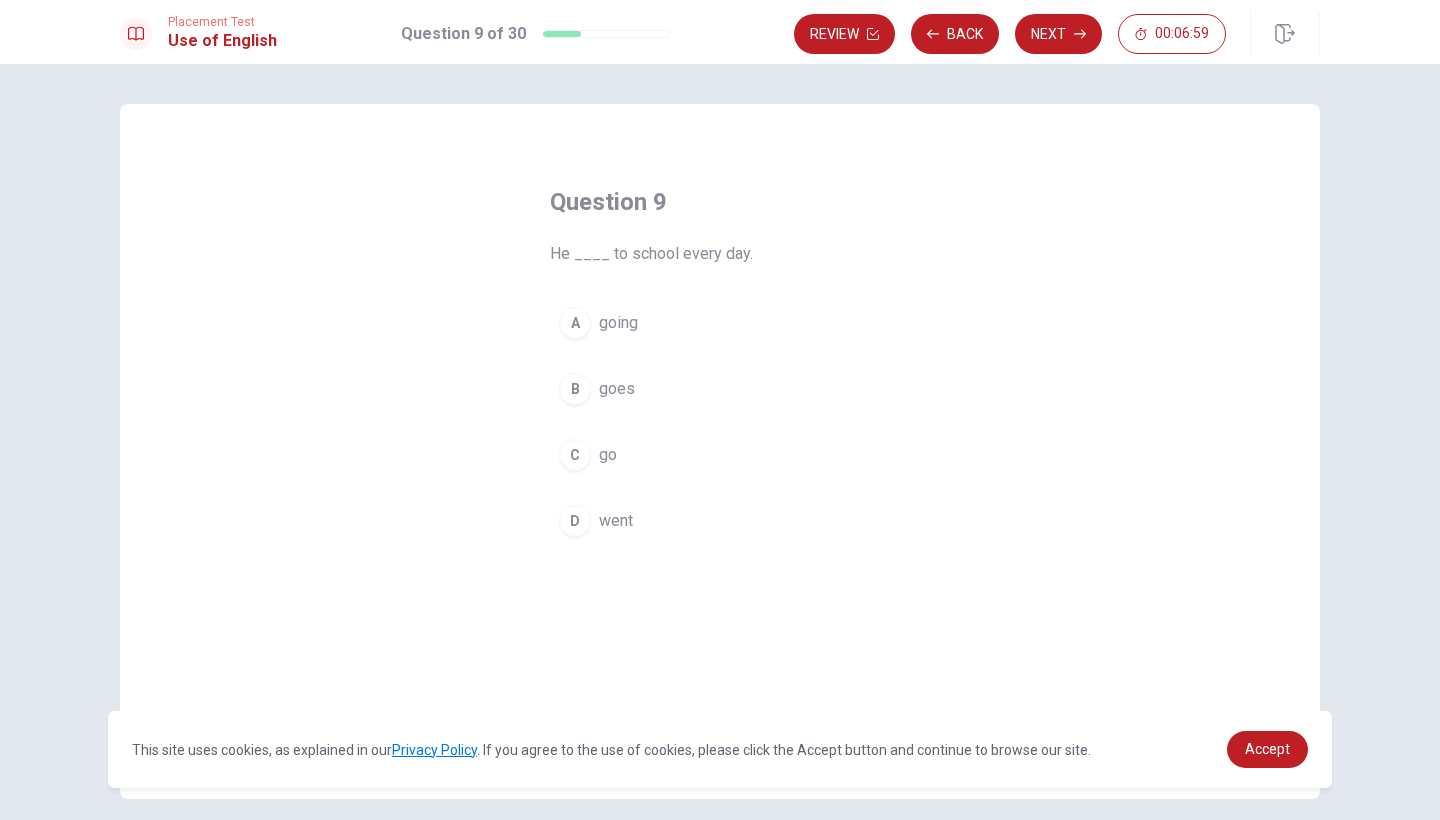 click on "going" at bounding box center (618, 323) 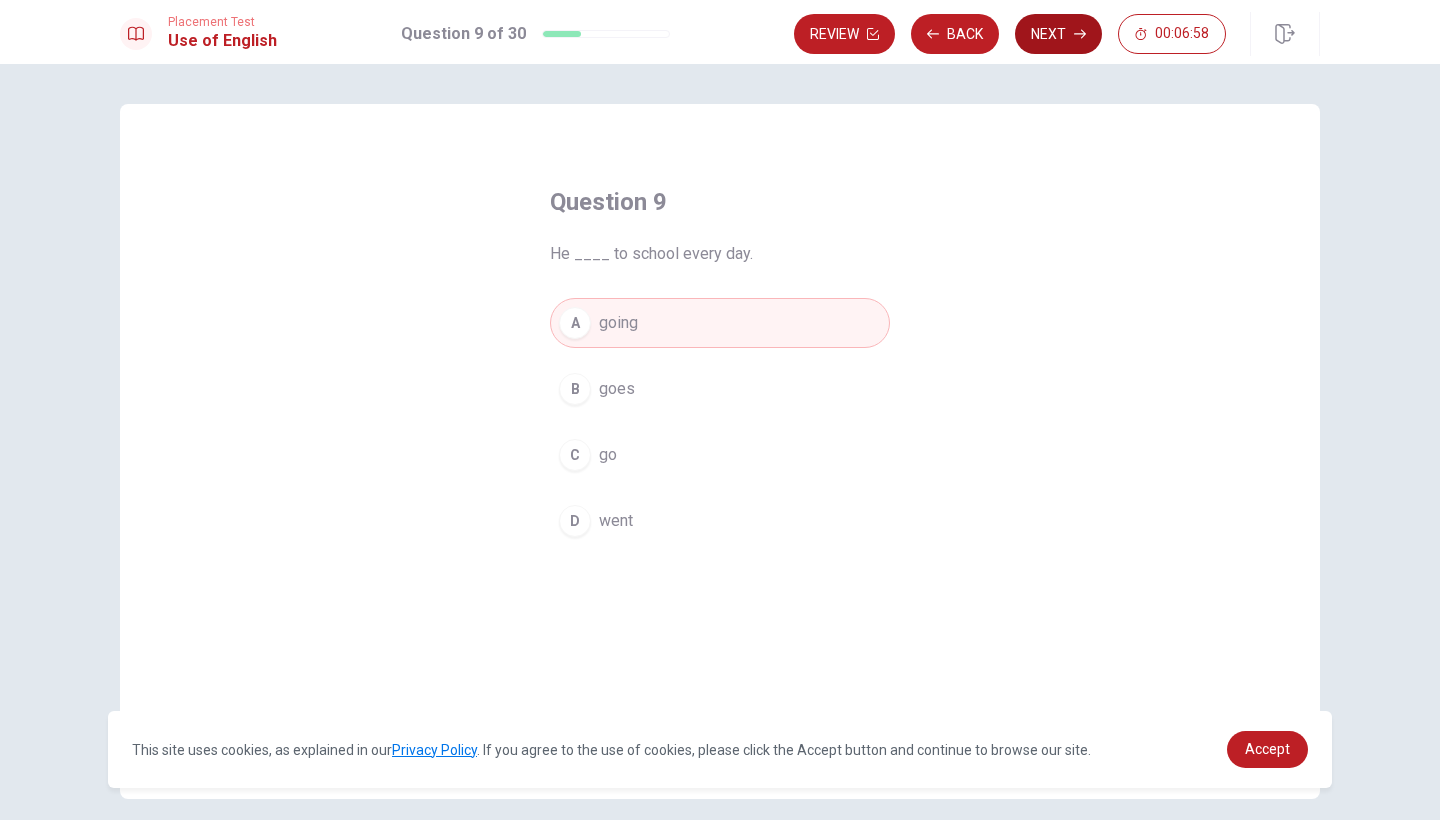 click on "Next" at bounding box center (1058, 34) 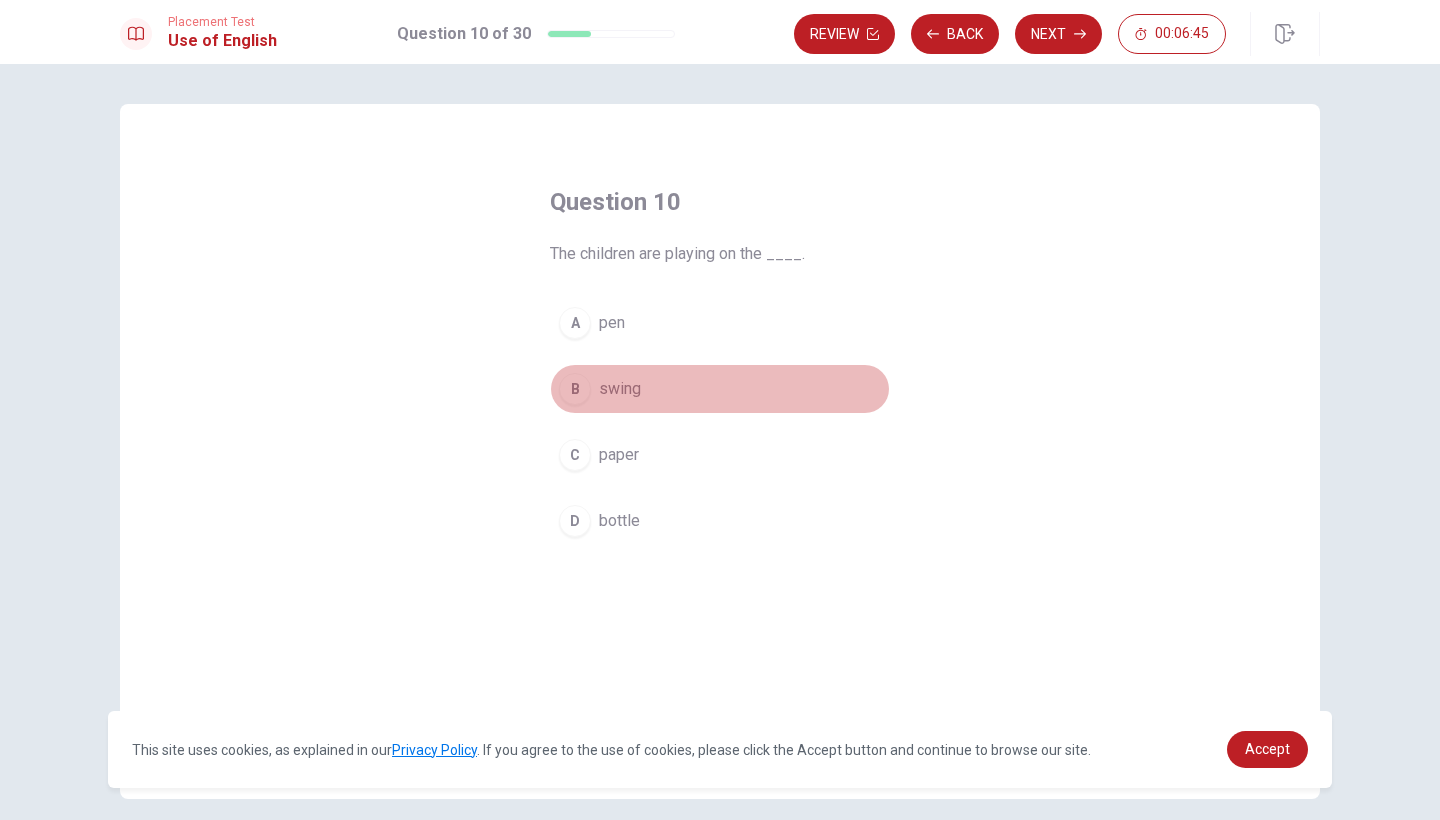 click on "swing" at bounding box center [620, 389] 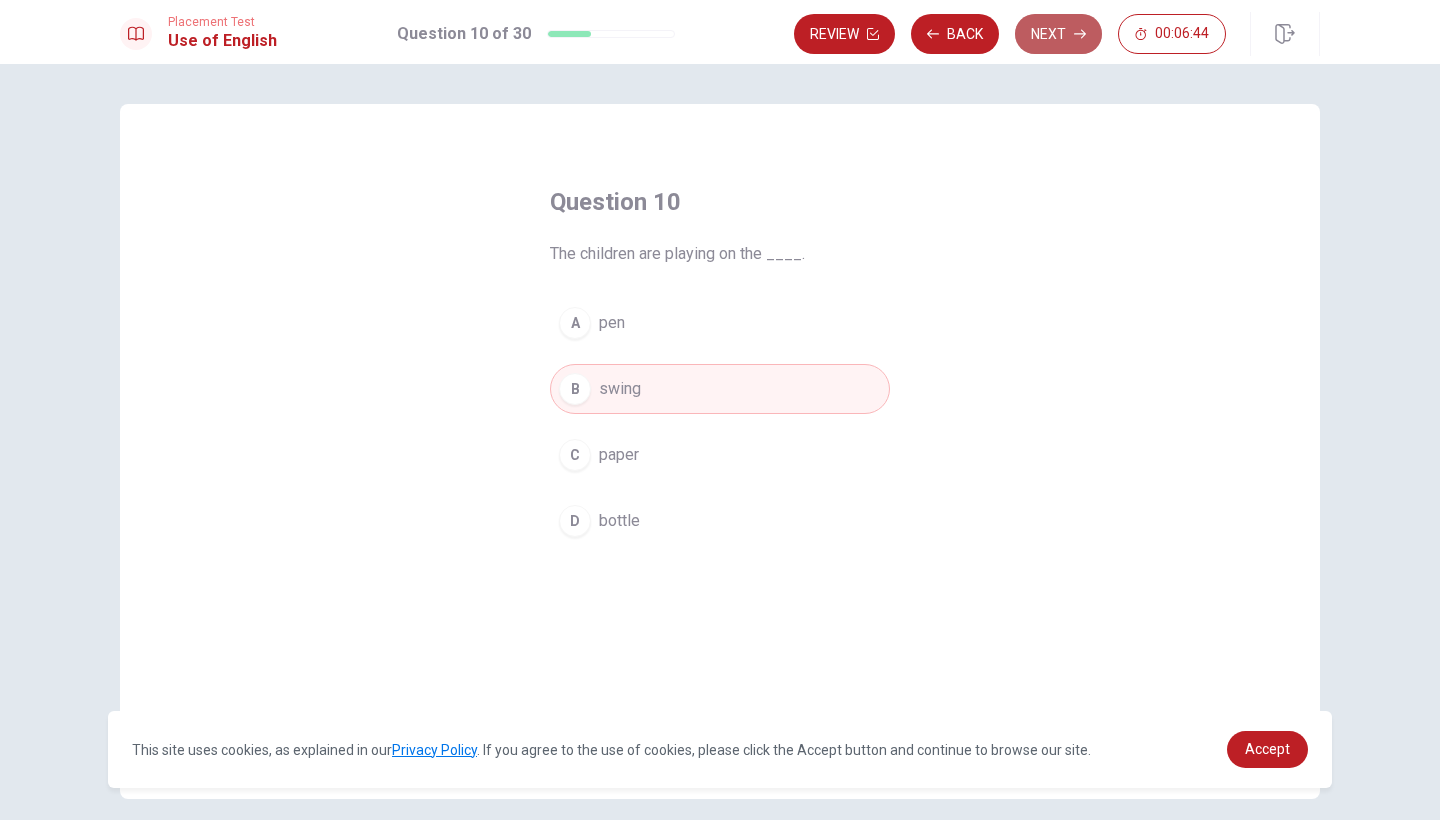 click on "Next" at bounding box center [1058, 34] 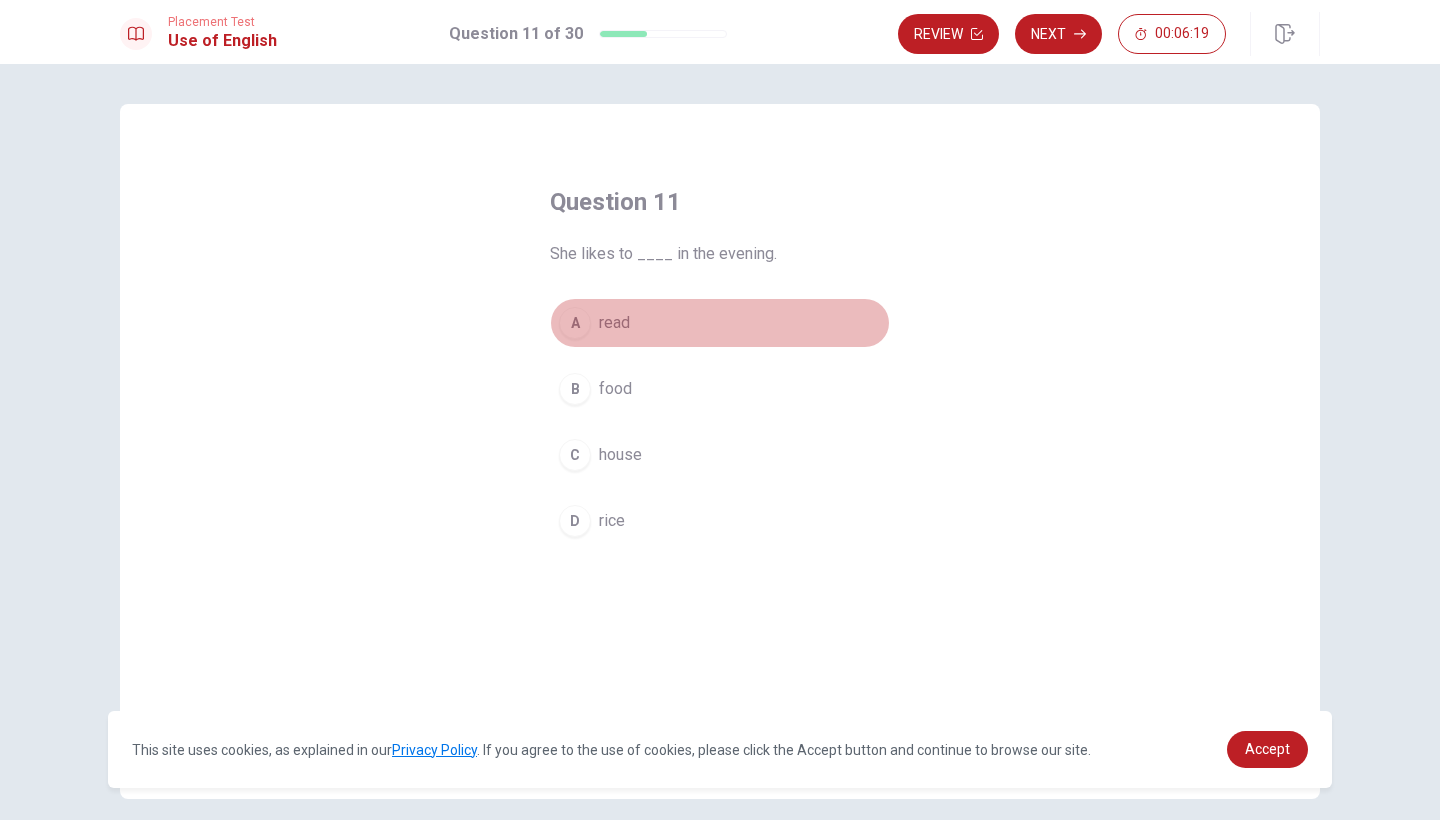 click on "read" at bounding box center (614, 323) 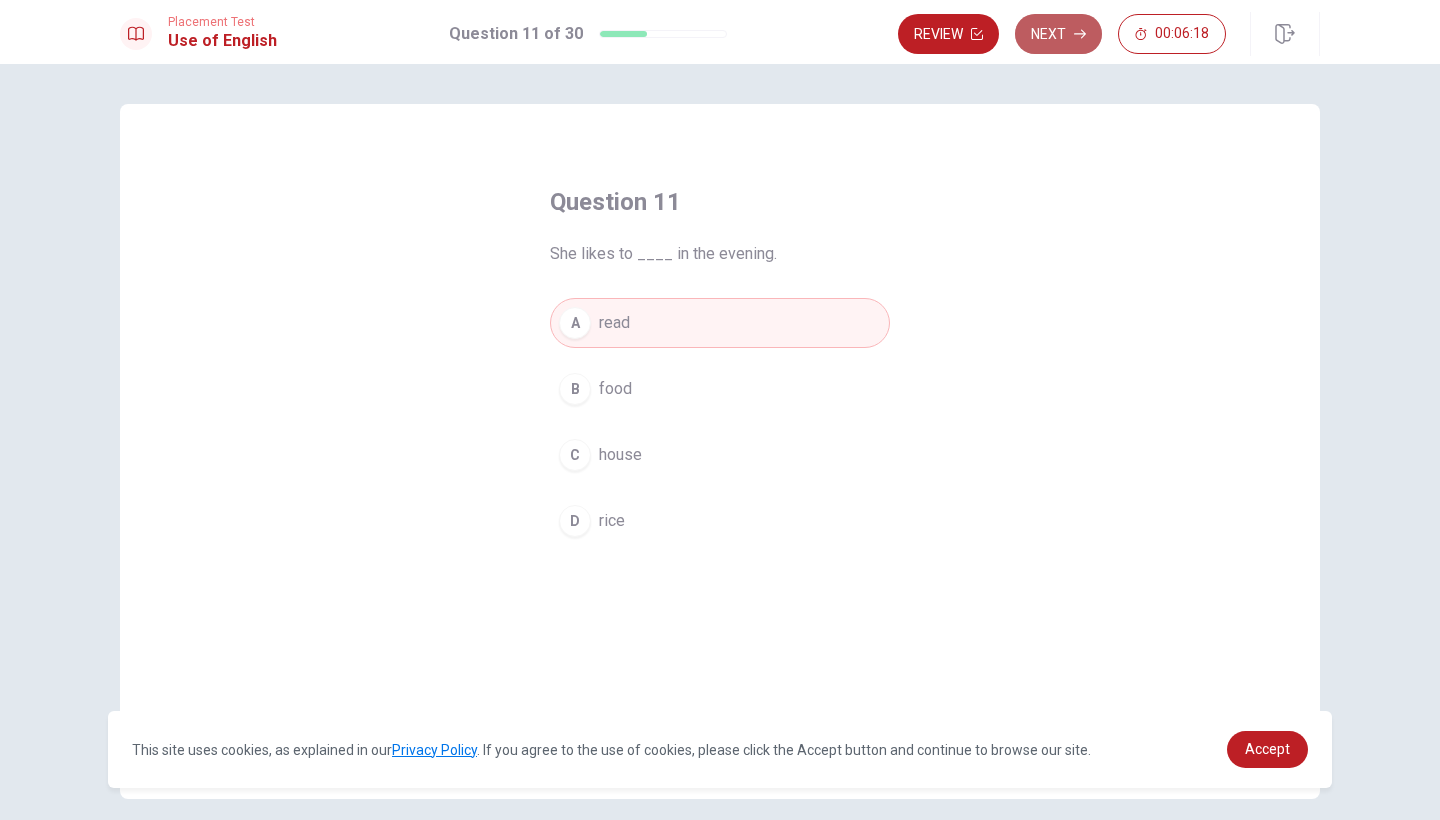 click on "Next" at bounding box center (1058, 34) 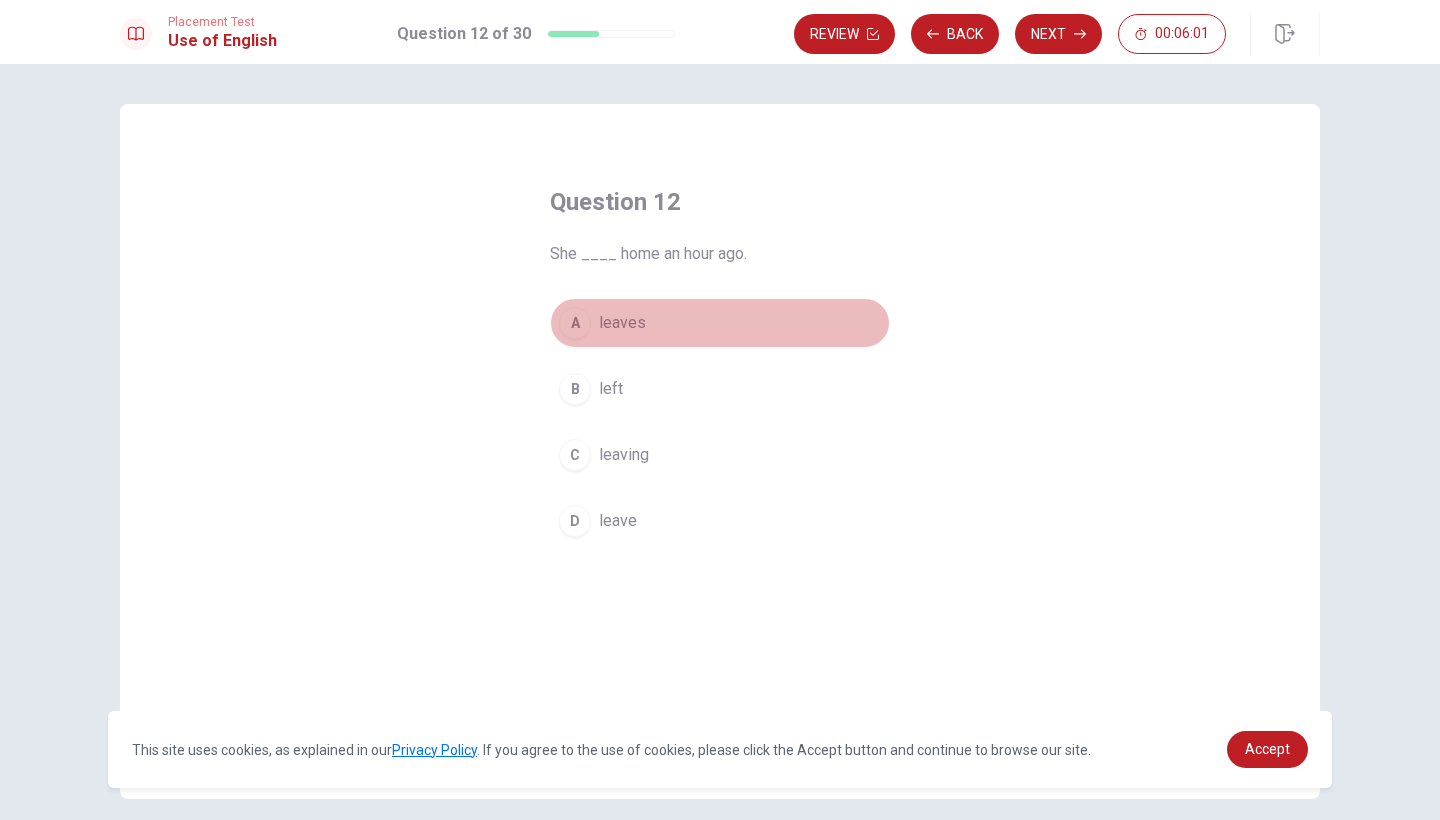 click on "leaves" at bounding box center (622, 323) 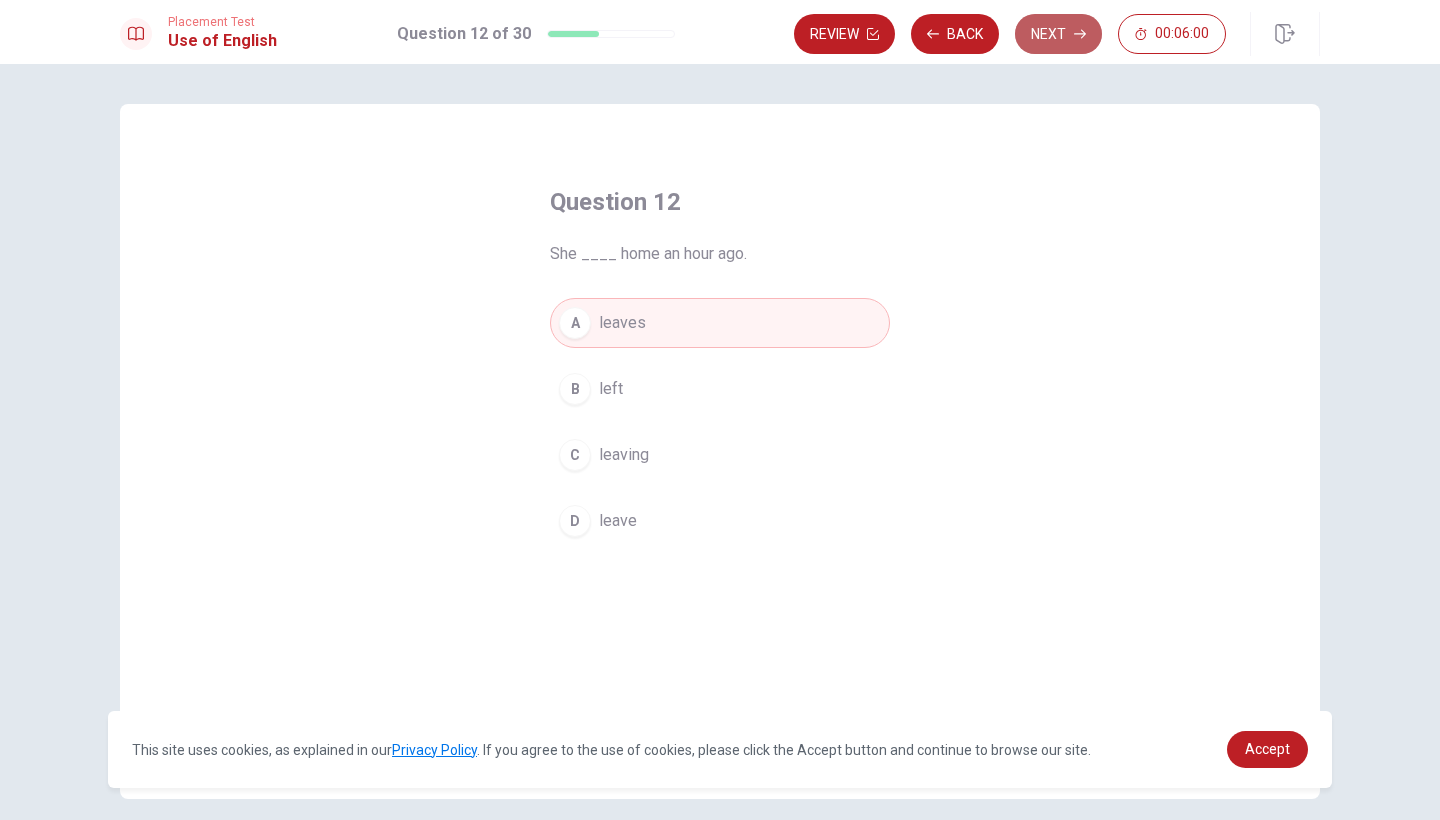 click on "Next" at bounding box center (1058, 34) 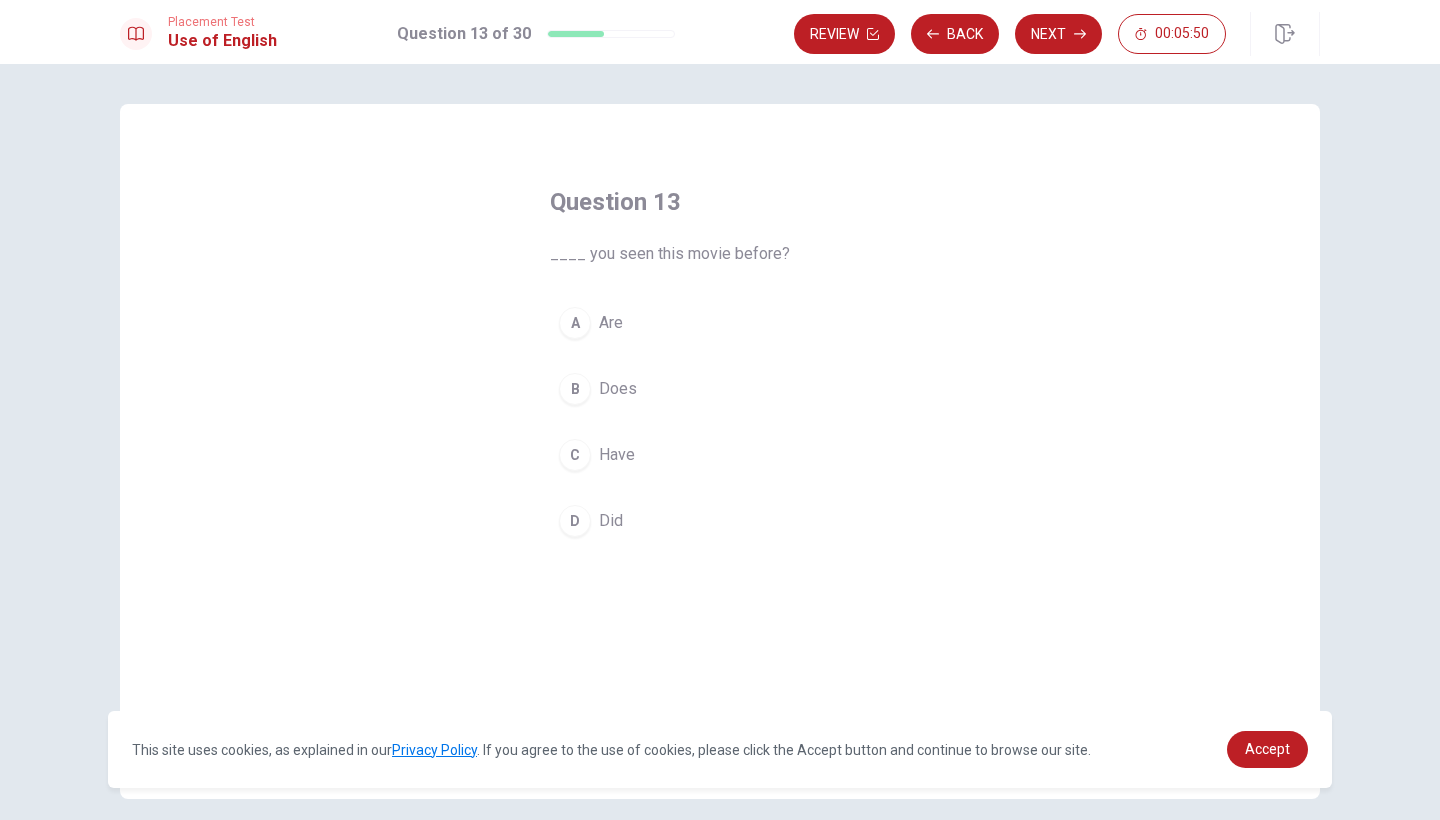 click on "Did" at bounding box center (611, 521) 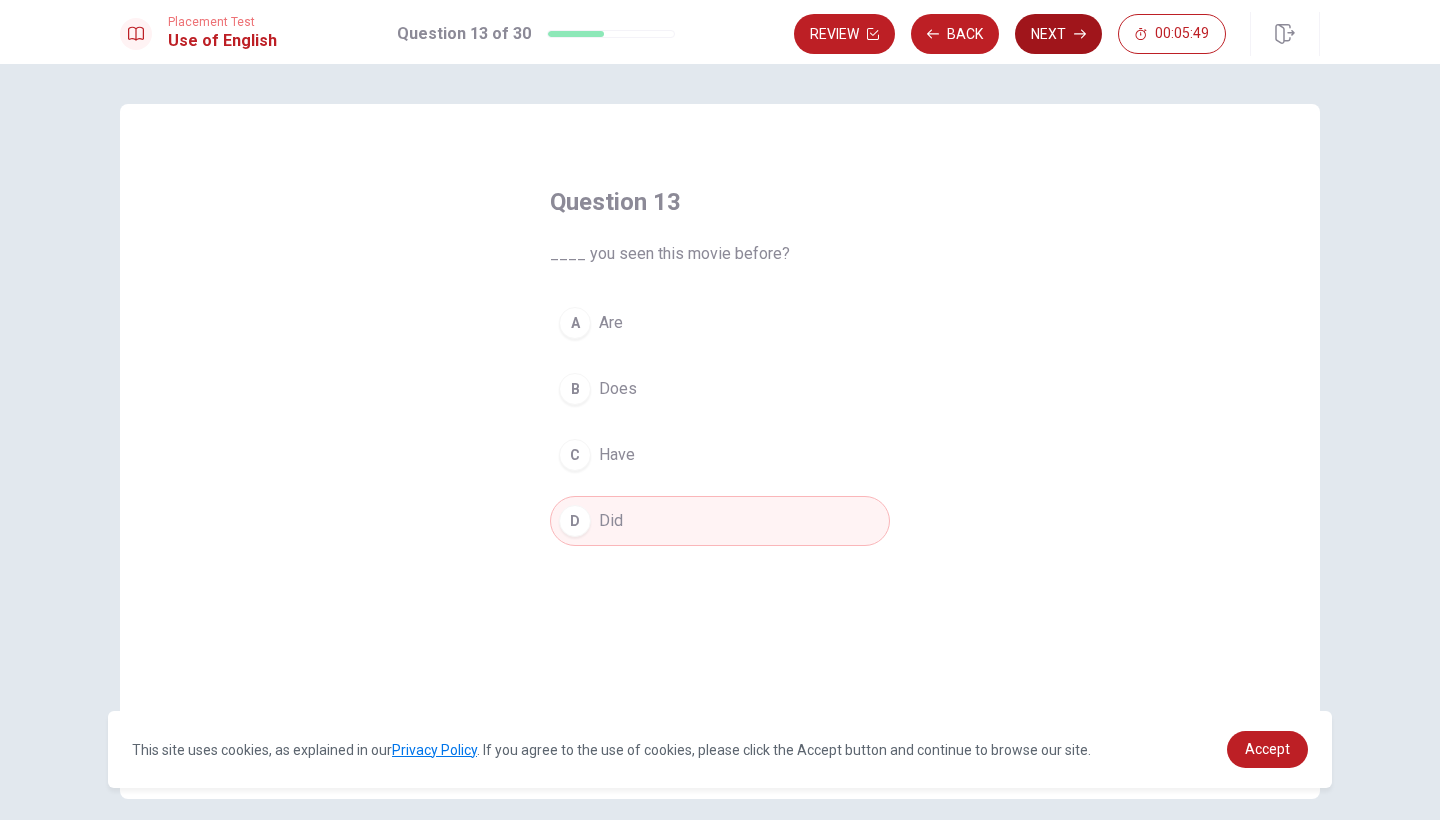 click on "Next" at bounding box center [1058, 34] 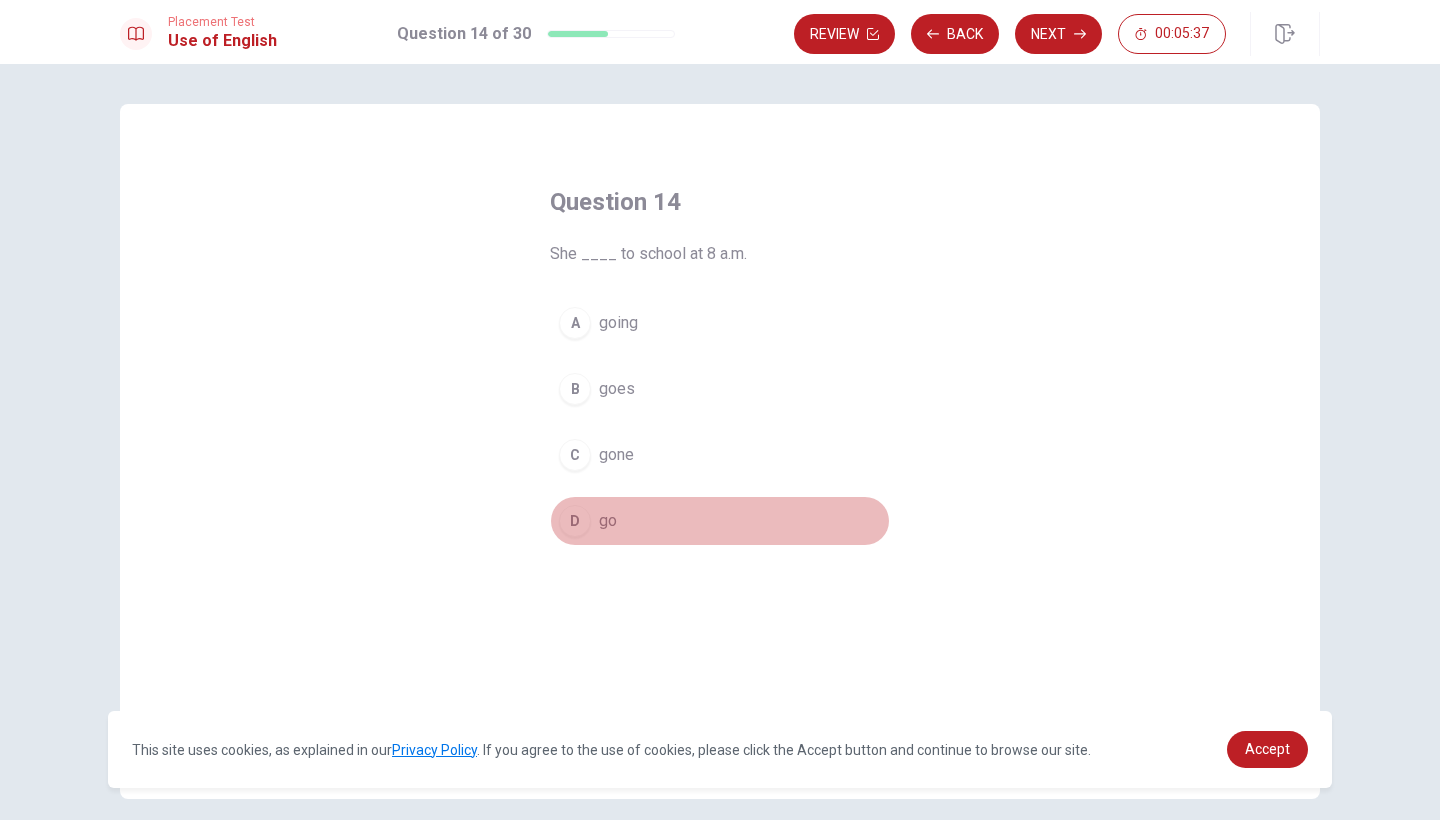 click on "D" at bounding box center (575, 521) 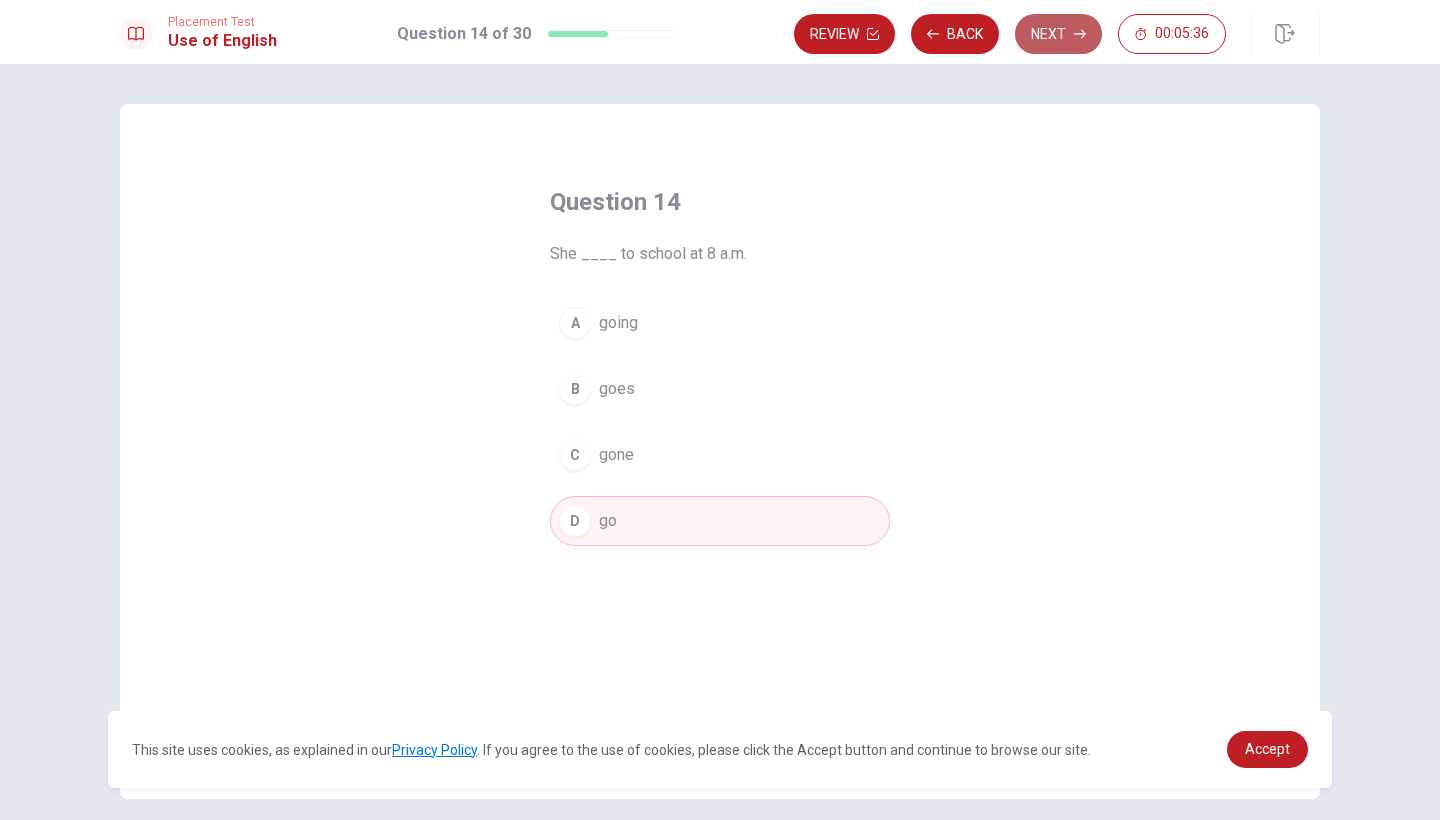 click on "Next" at bounding box center (1058, 34) 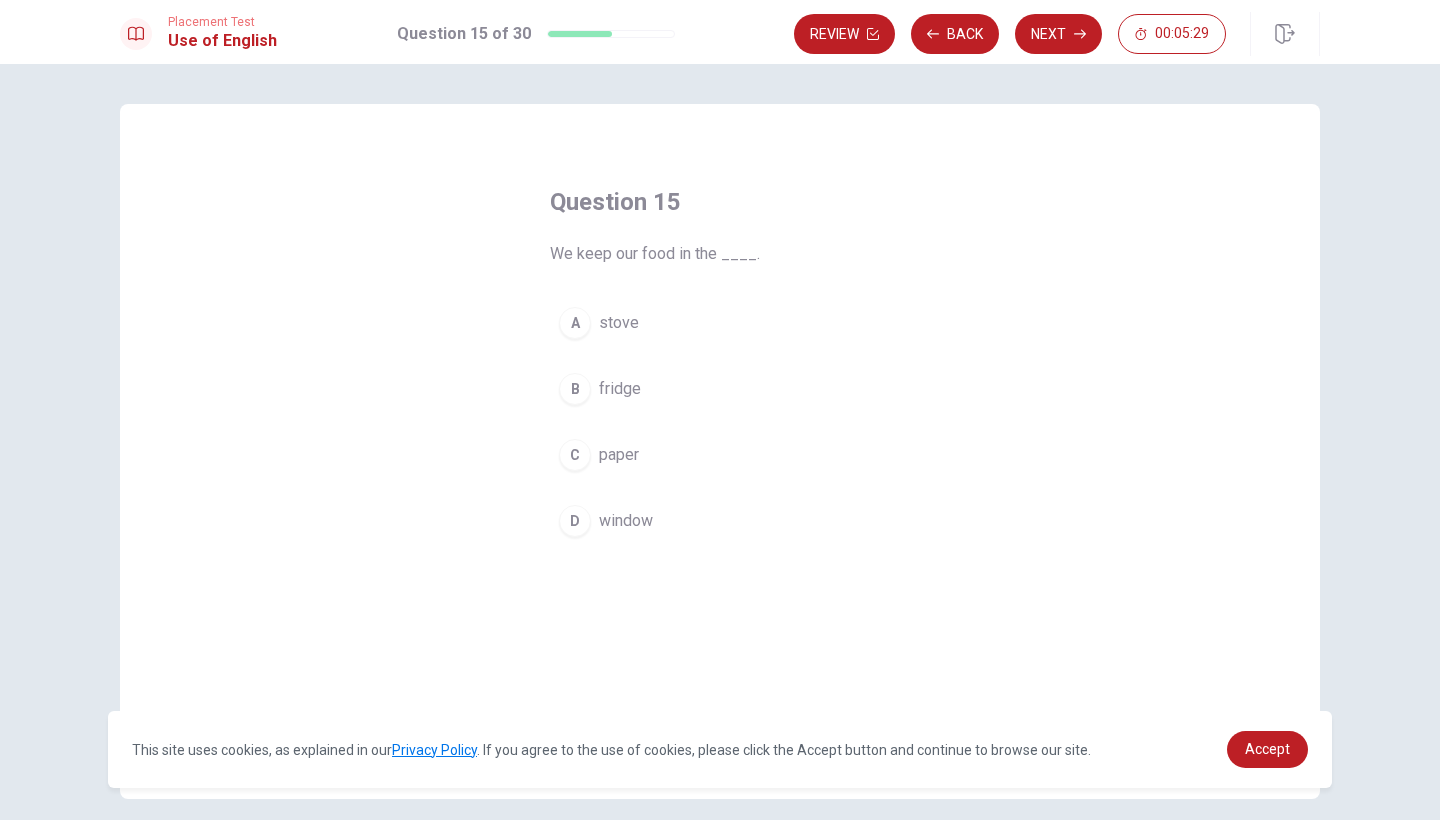 click on "fridge" at bounding box center [620, 389] 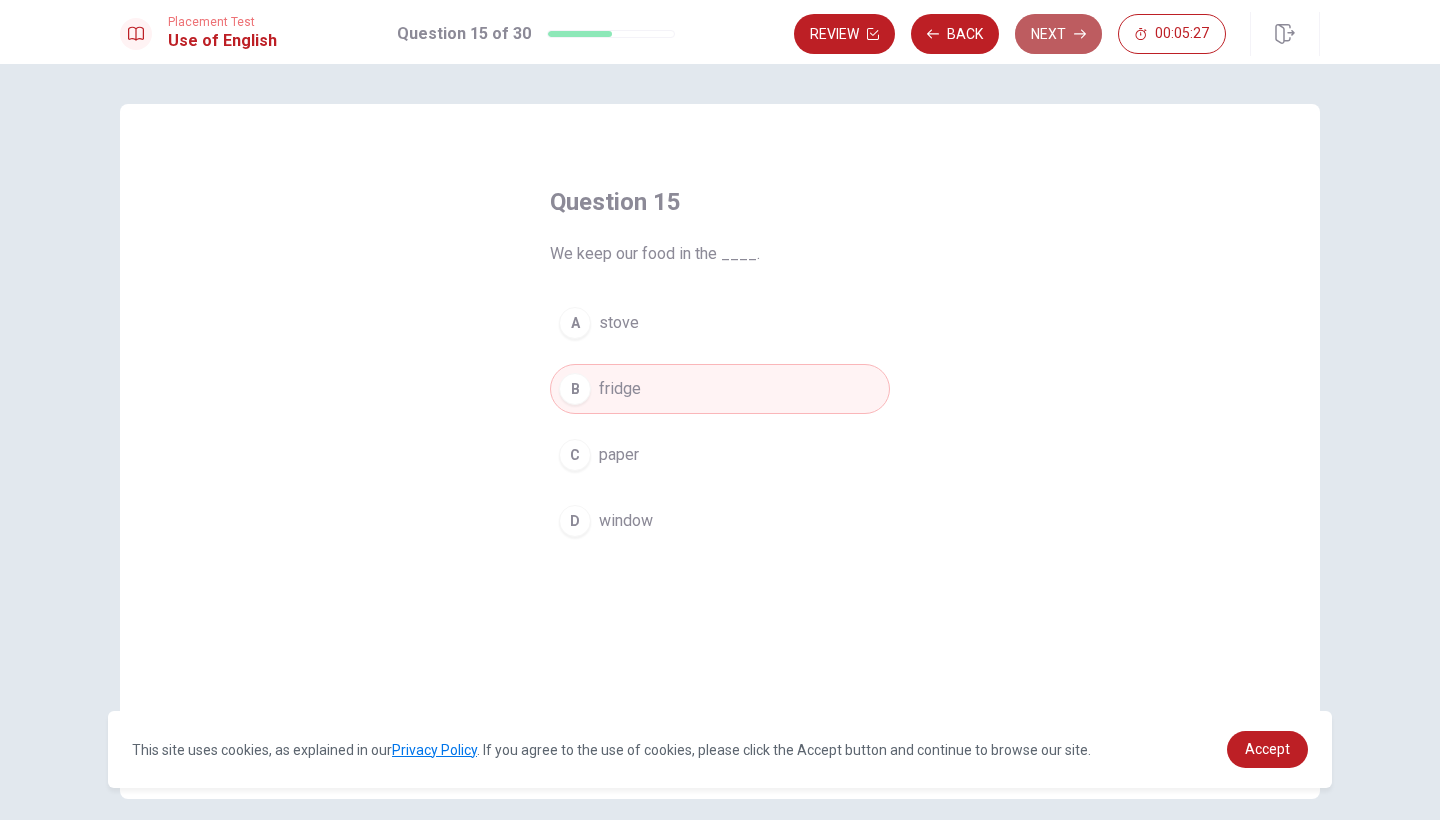 click on "Next" at bounding box center [1058, 34] 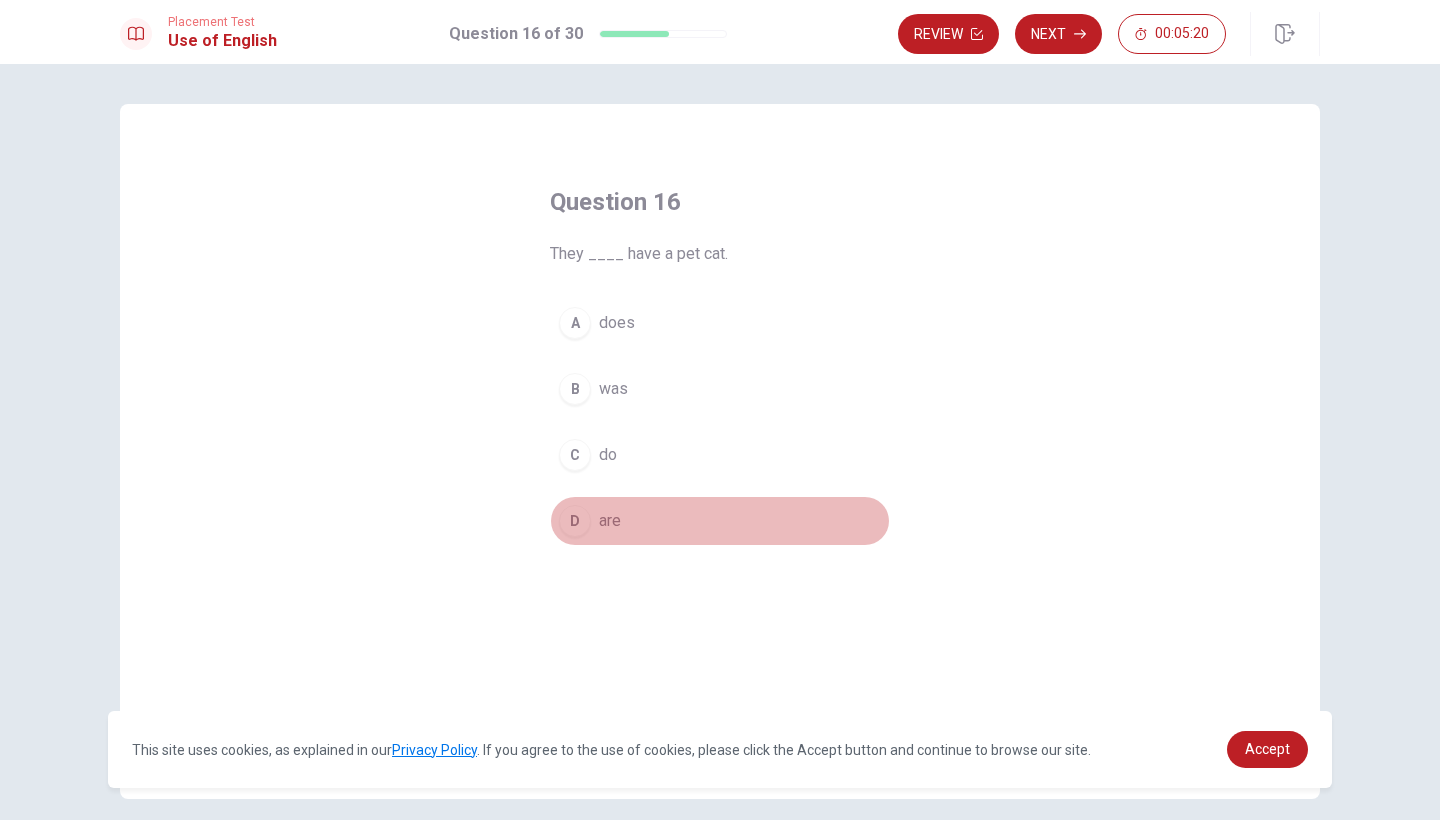 click on "D" at bounding box center (575, 521) 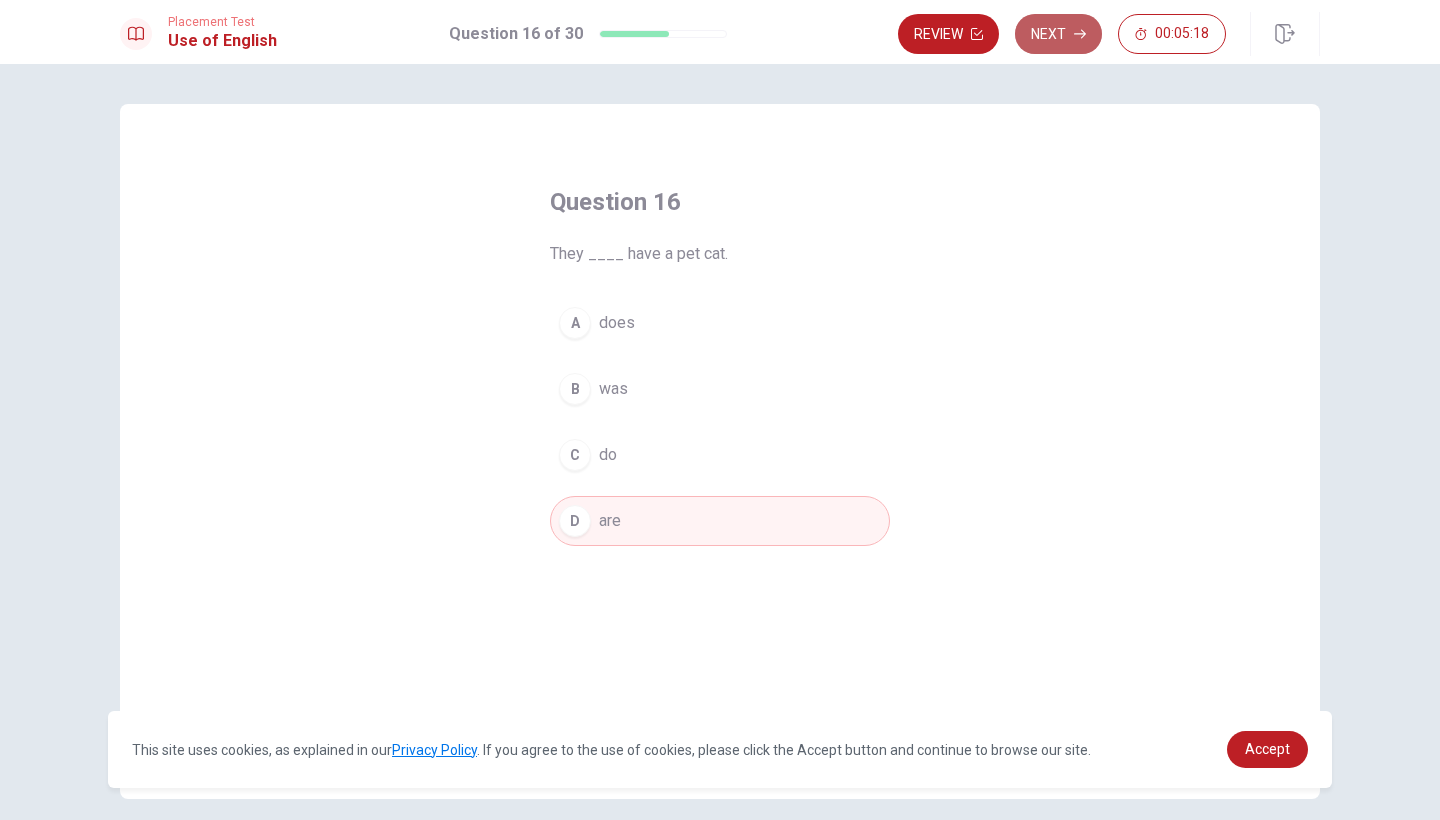click on "Next" at bounding box center [1058, 34] 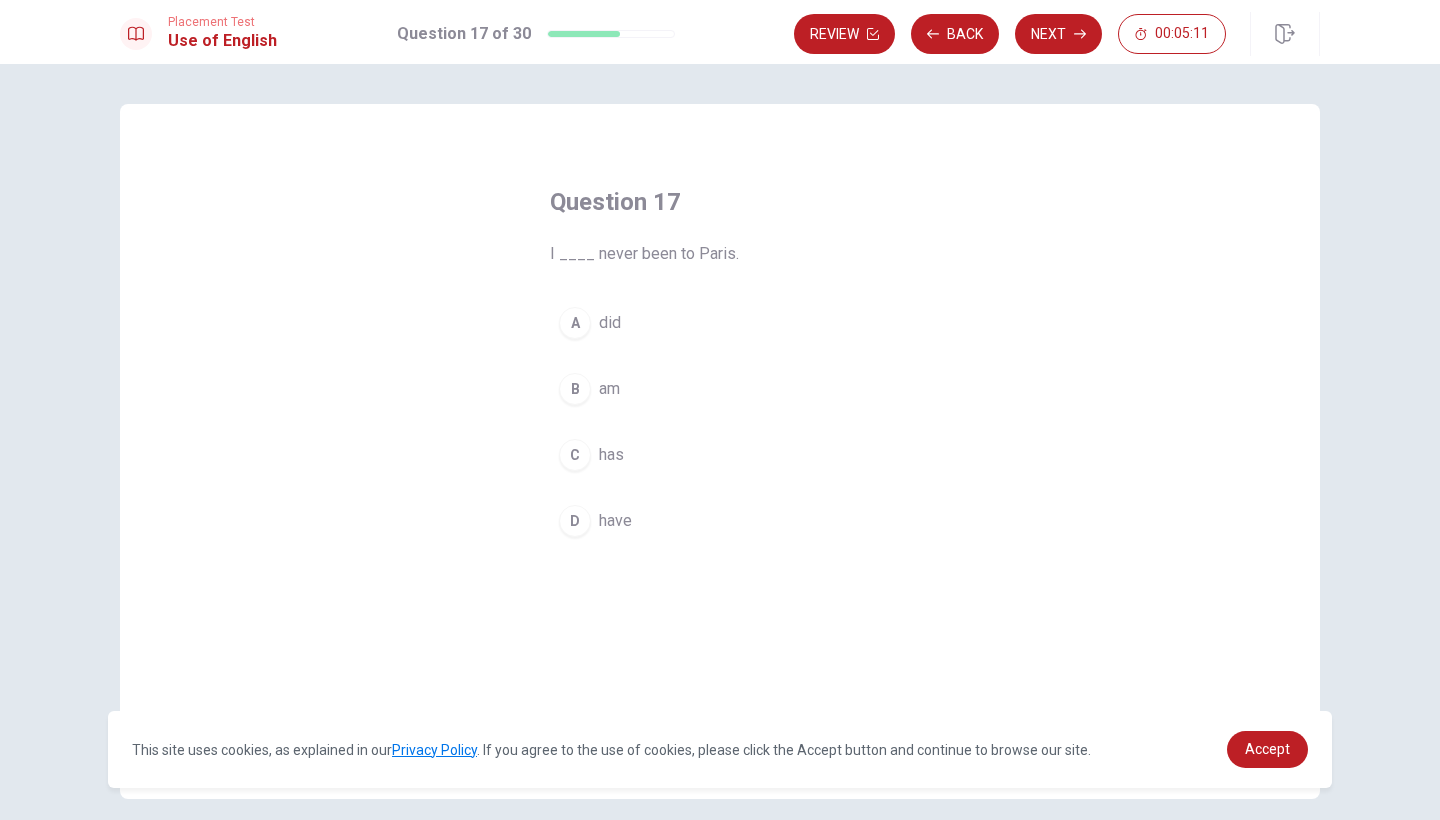 click on "B" at bounding box center (575, 389) 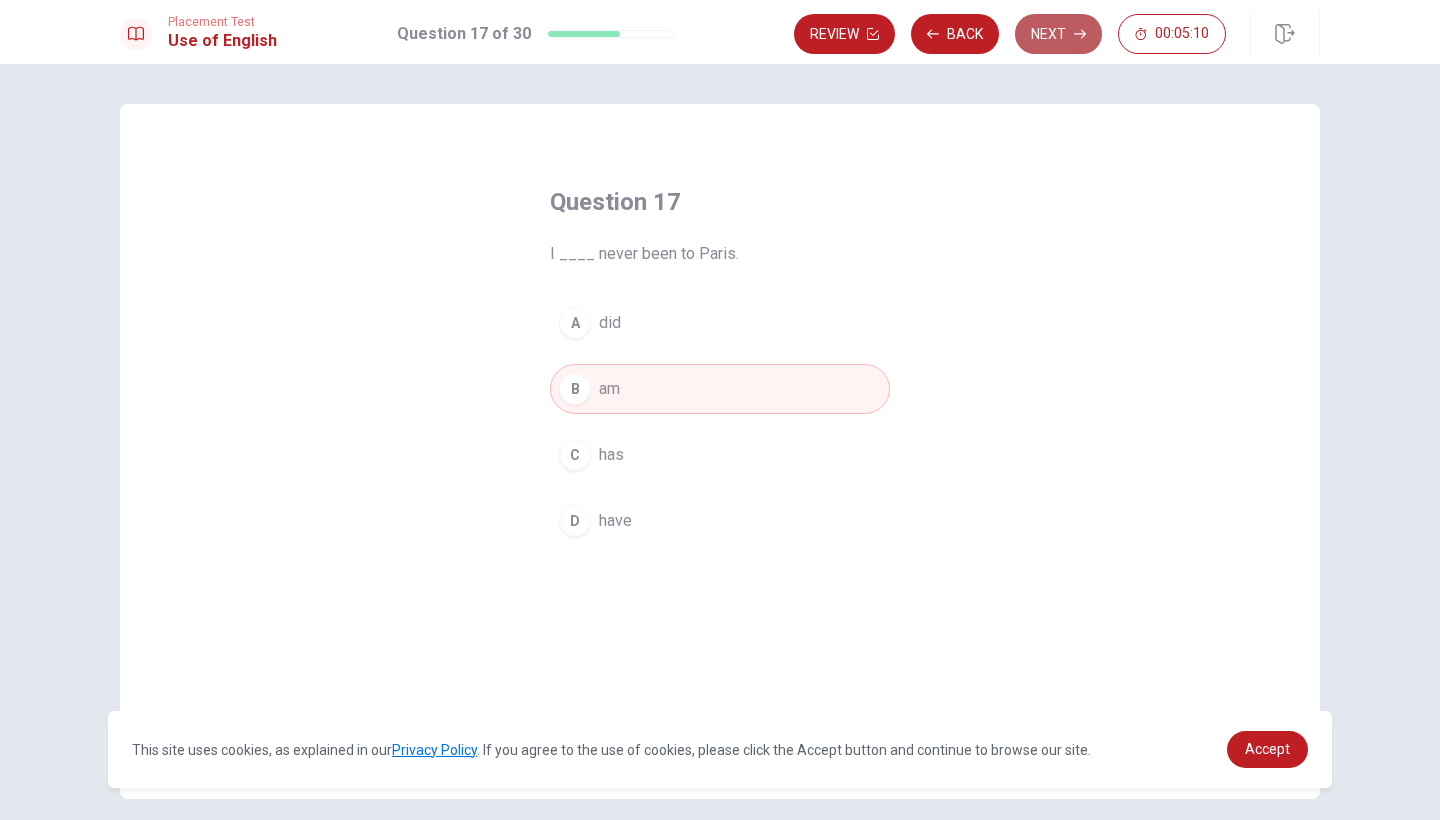 click on "Next" at bounding box center [1058, 34] 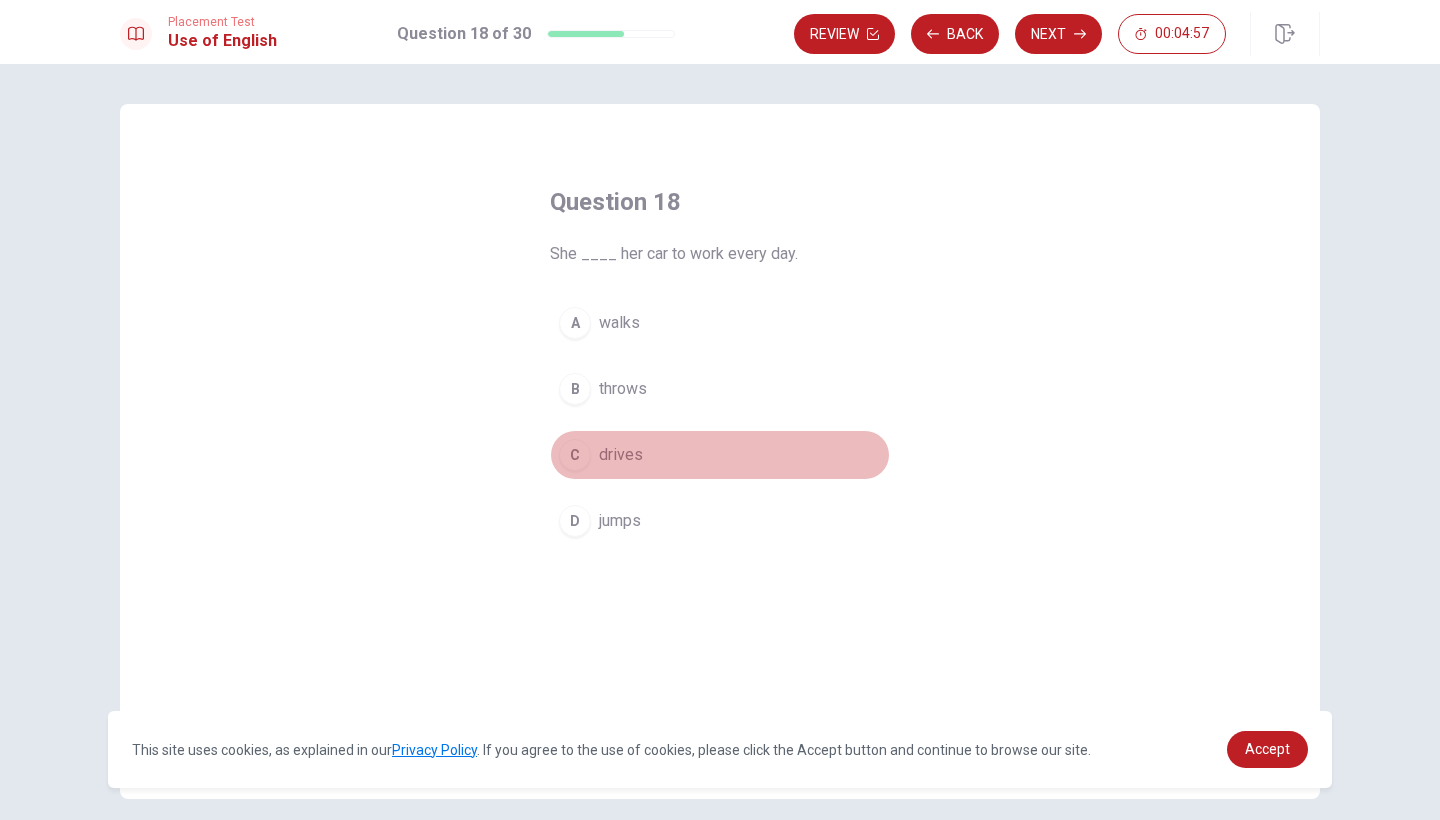 click on "C" at bounding box center [575, 455] 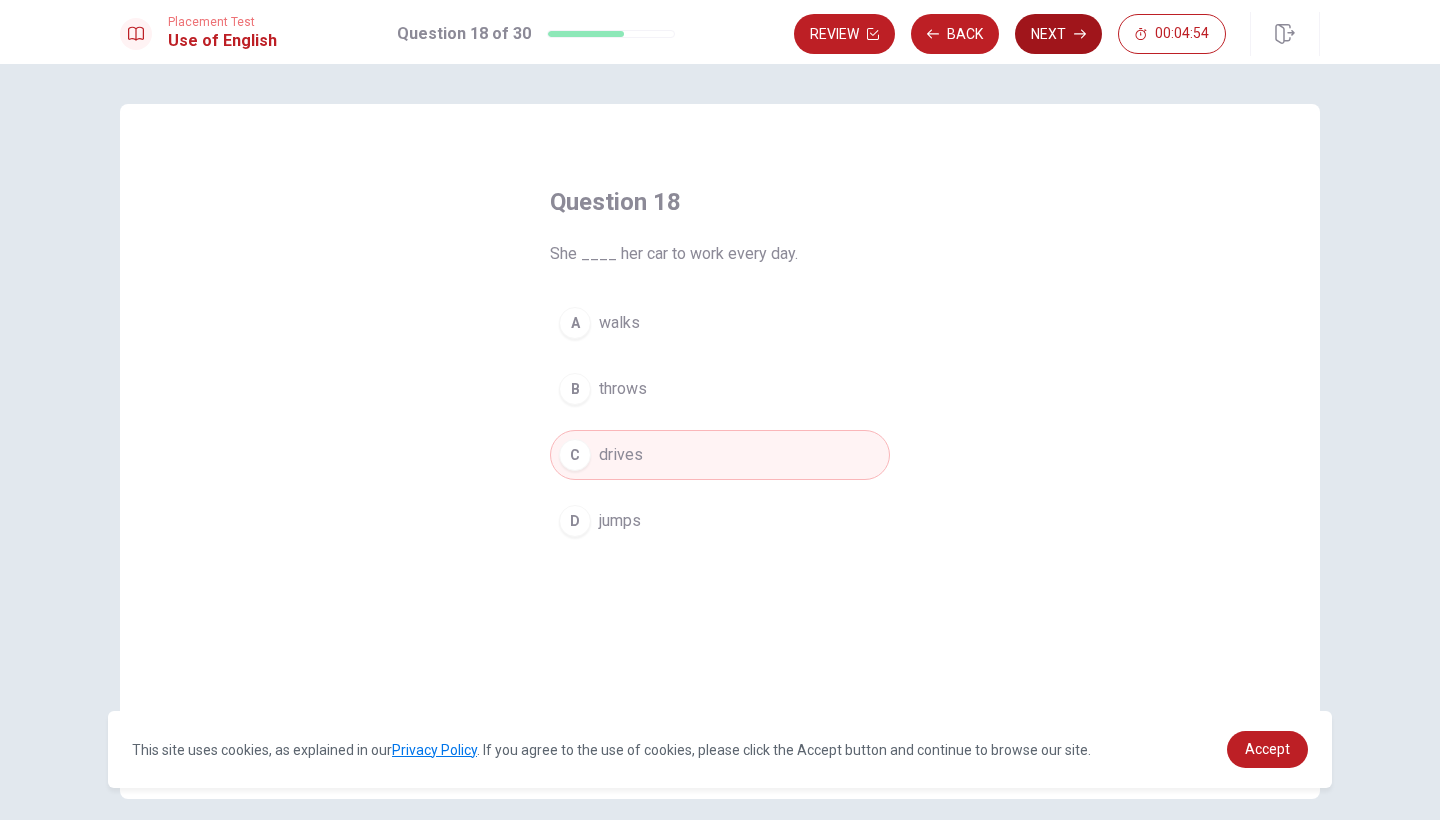 click on "Next" at bounding box center [1058, 34] 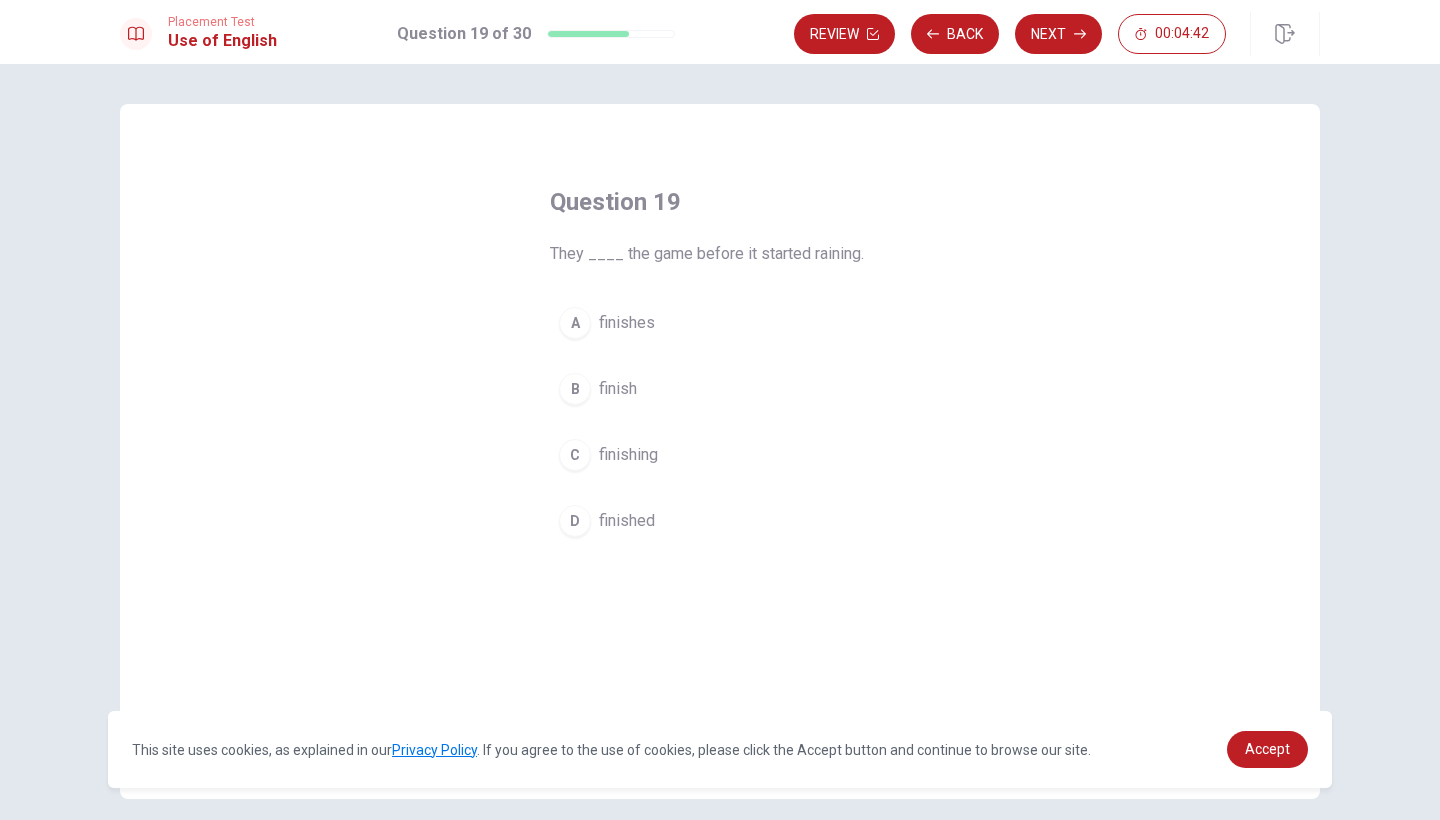click on "finished" at bounding box center (627, 521) 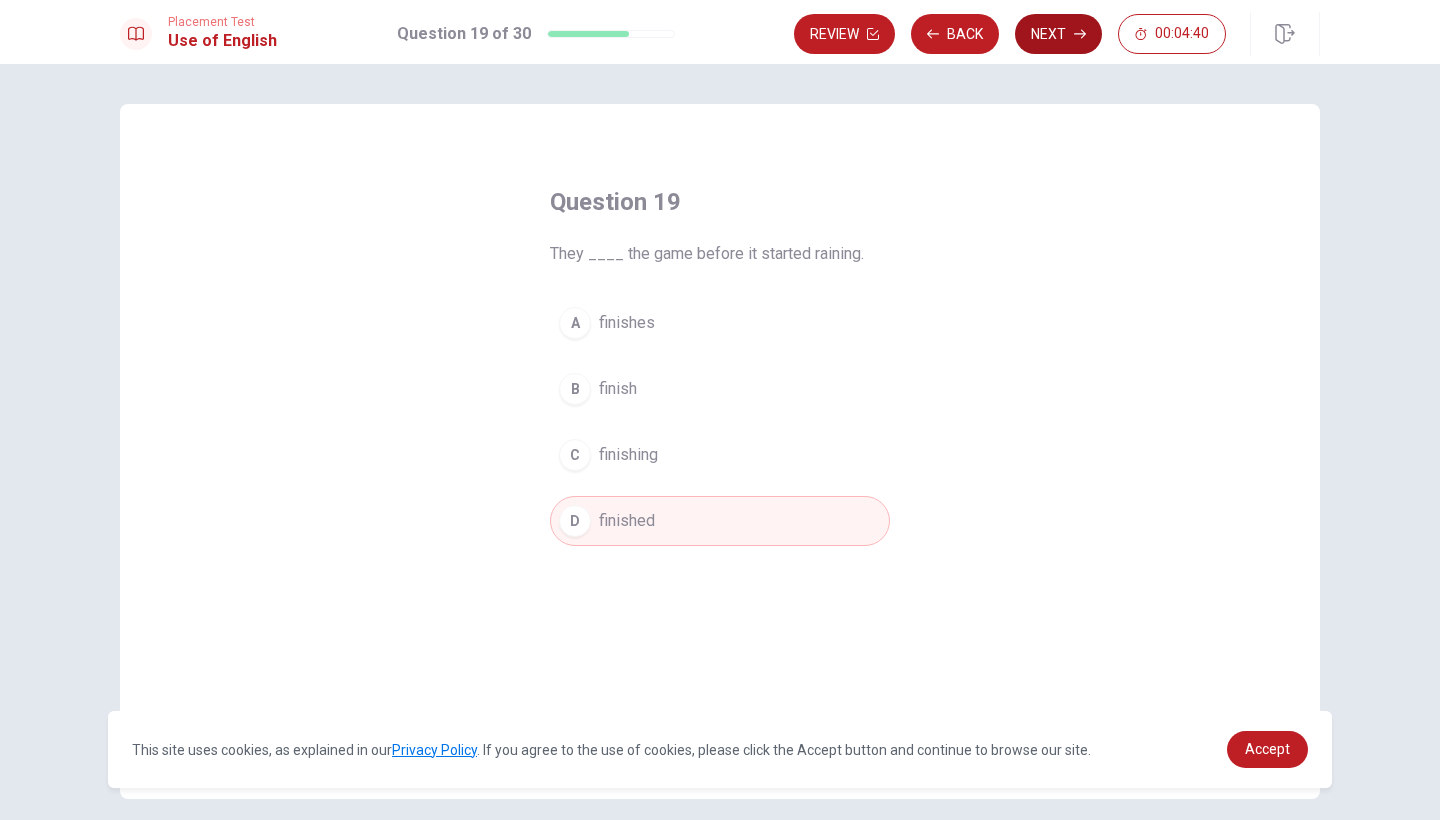 click 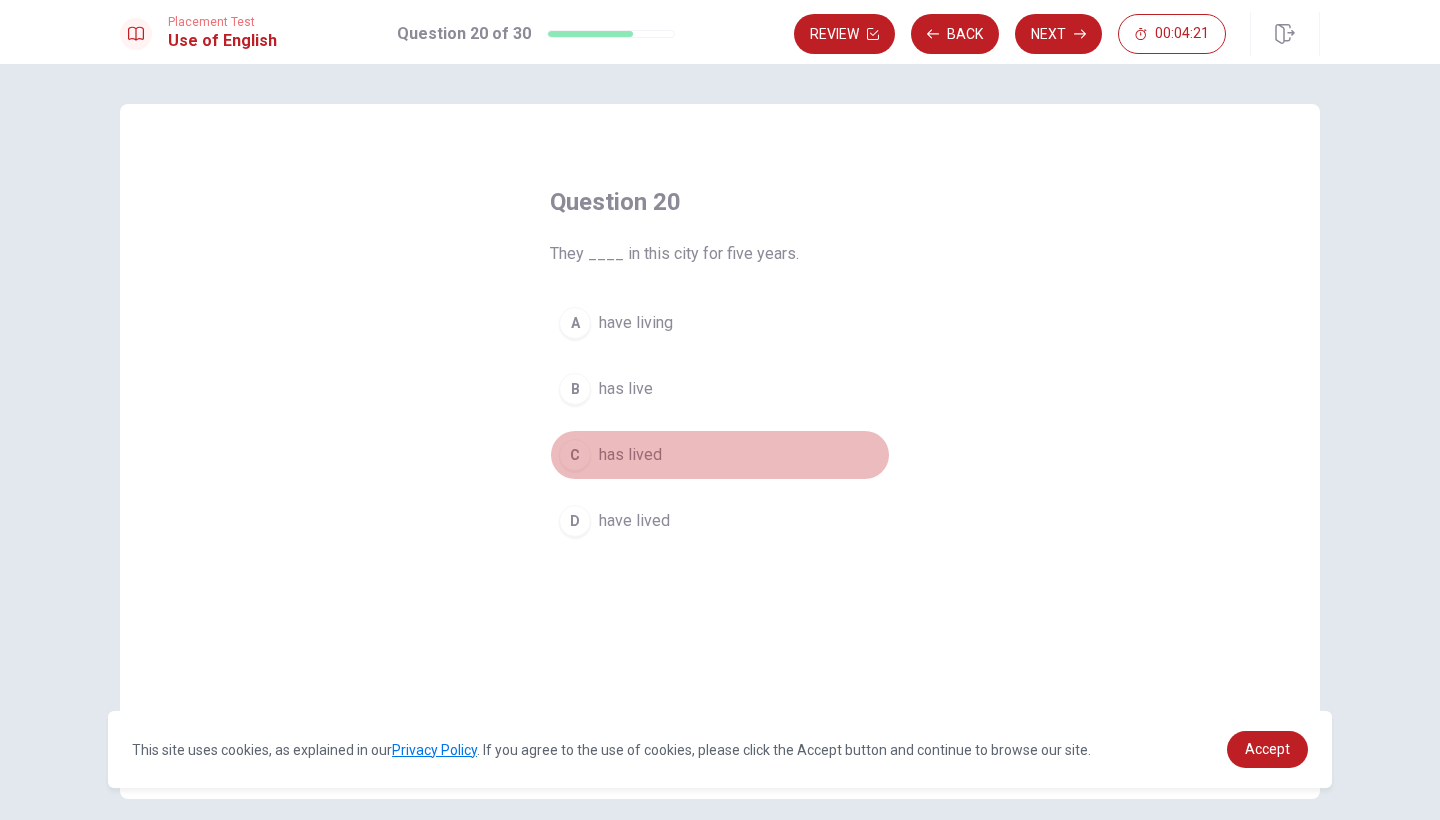 click on "has lived" at bounding box center [630, 455] 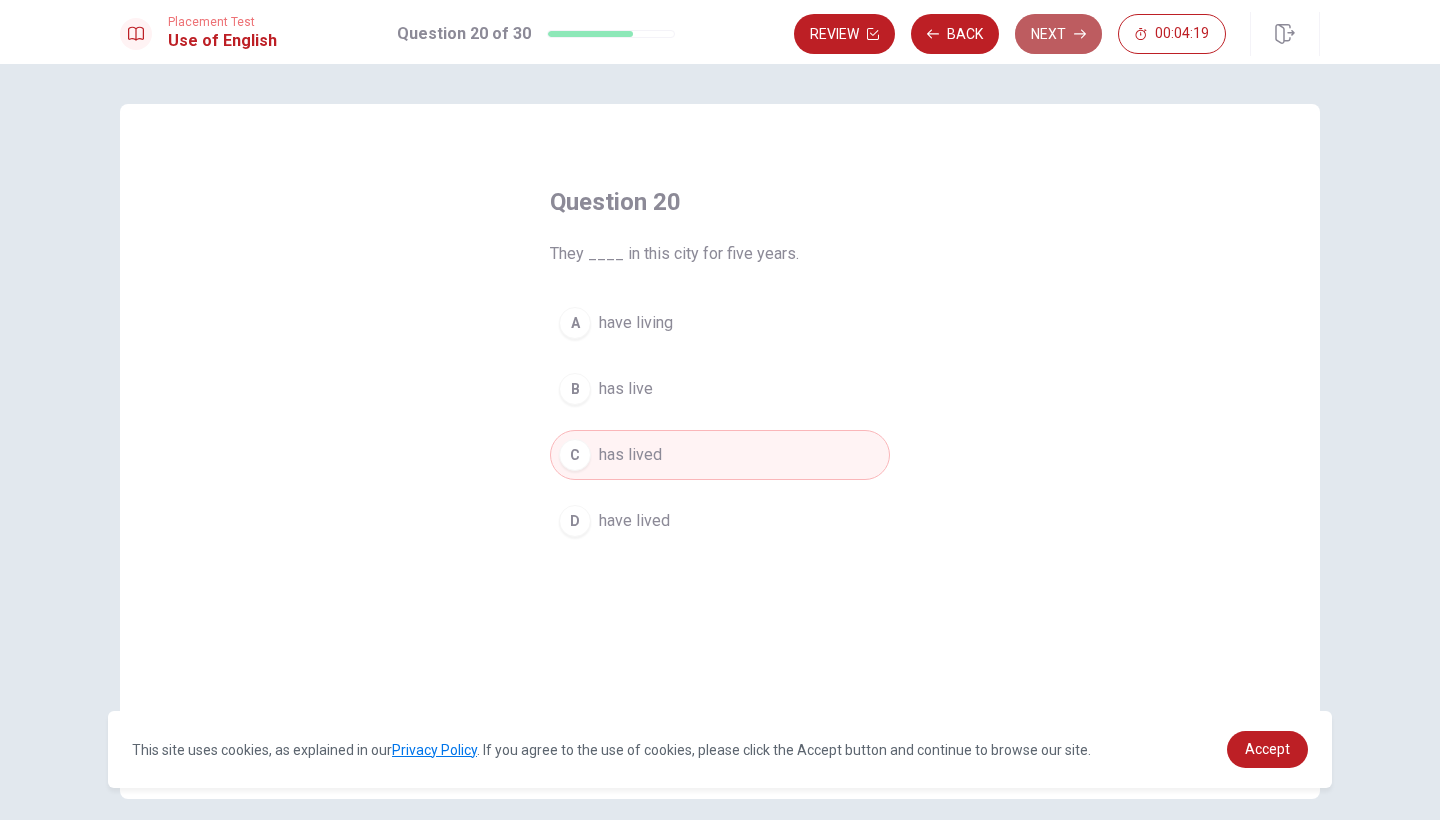 click on "Next" at bounding box center [1058, 34] 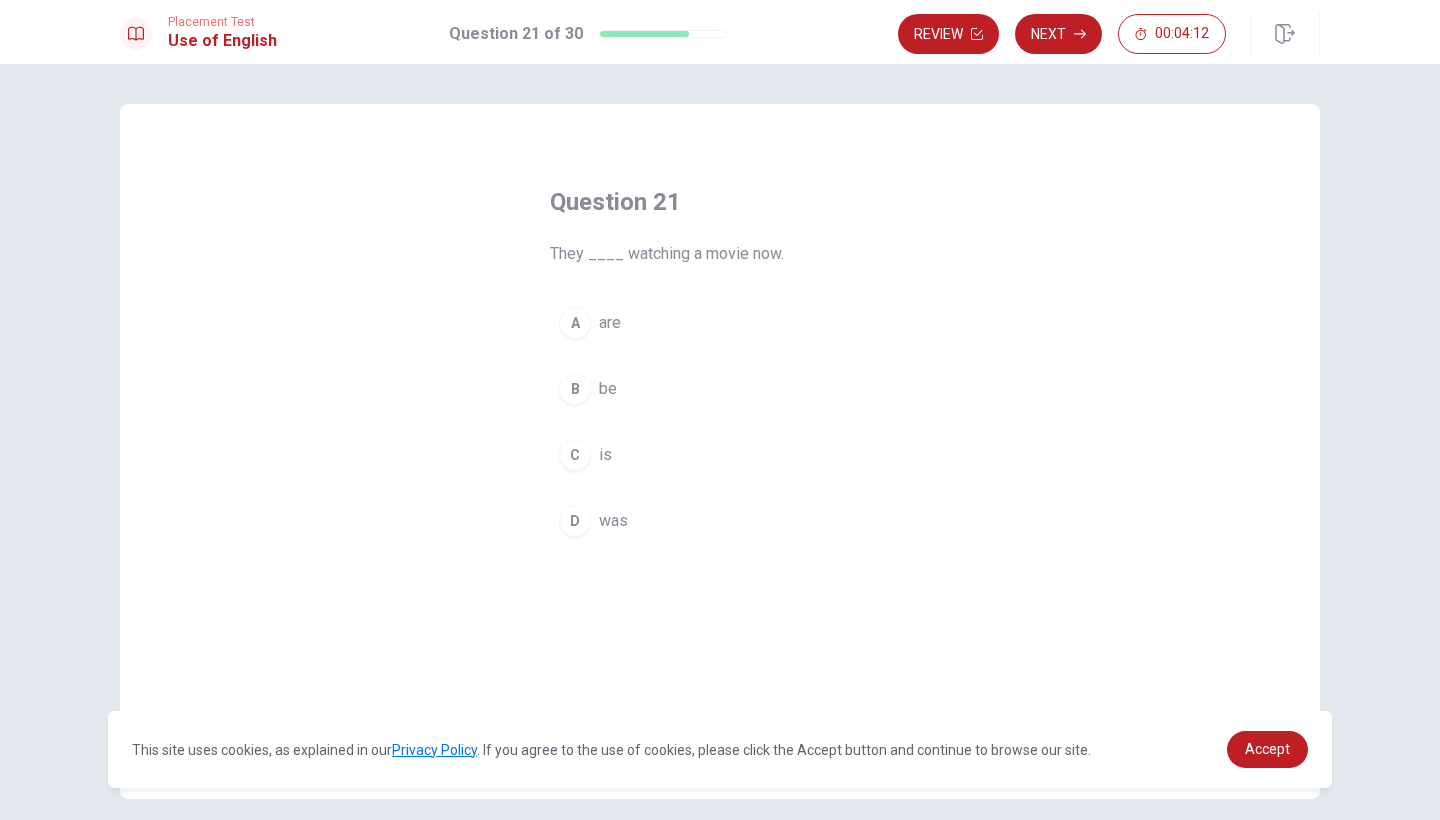 click on "A are" at bounding box center (720, 323) 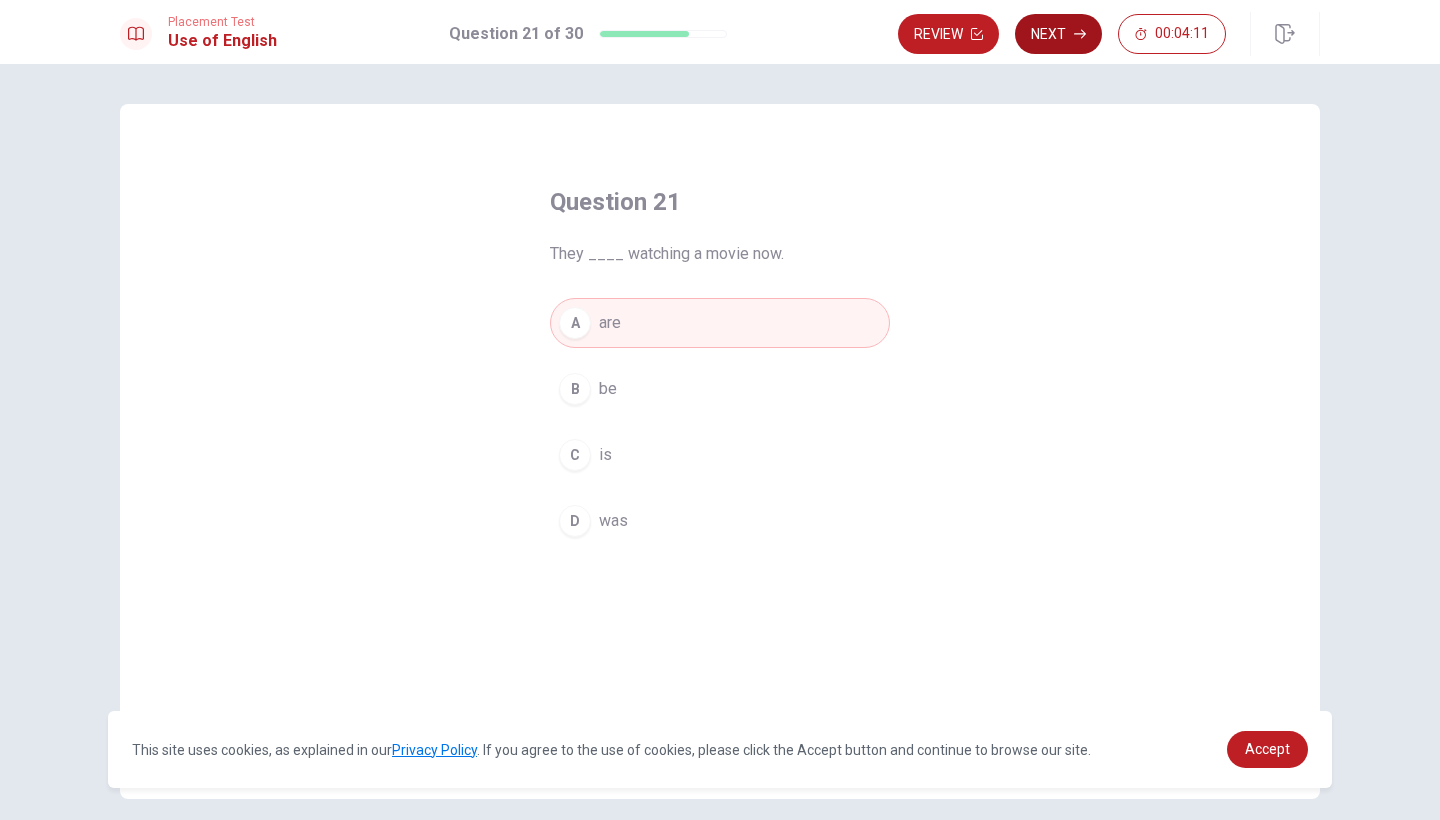 click on "Next" at bounding box center (1058, 34) 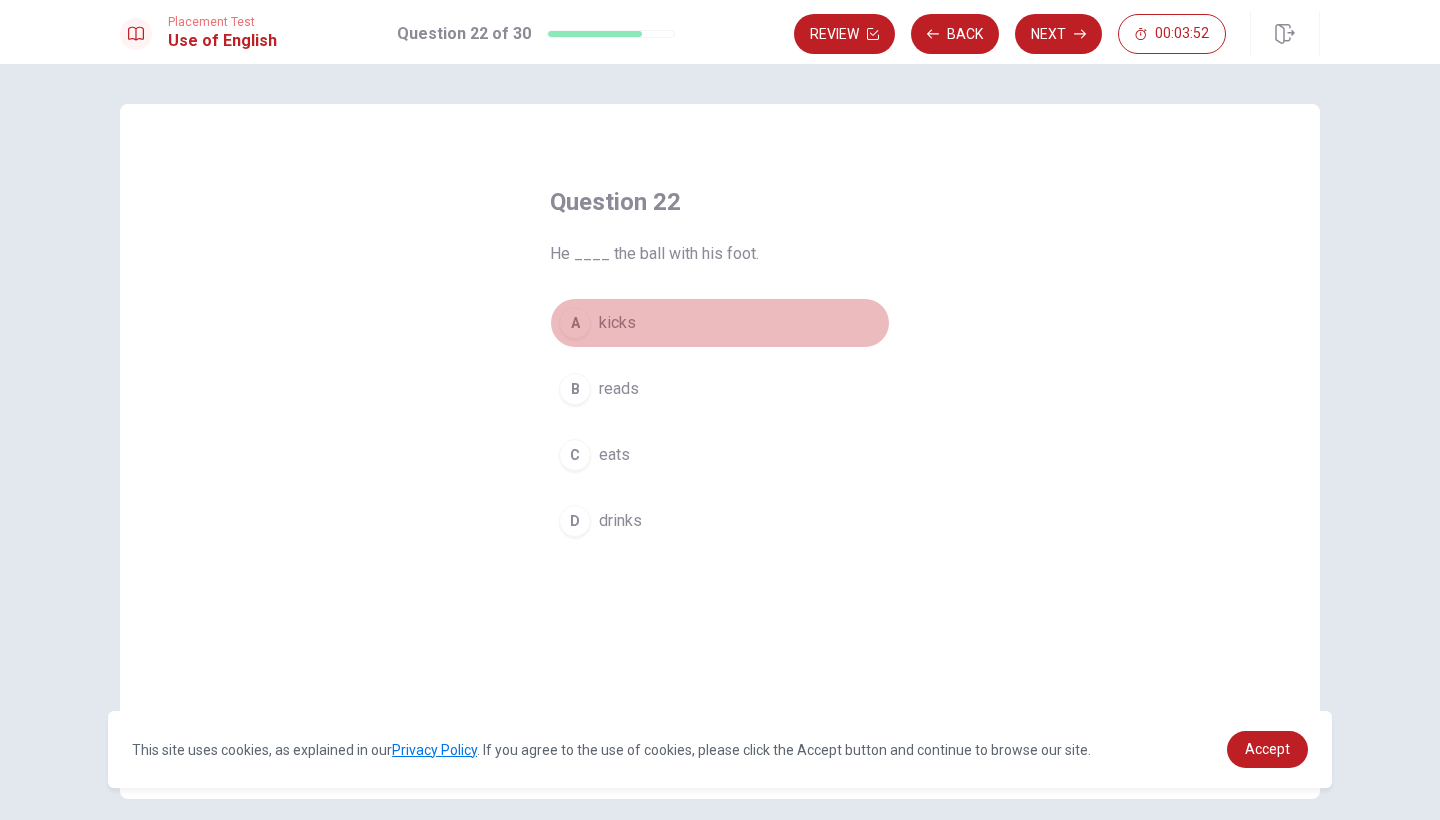 click on "kicks" at bounding box center [617, 323] 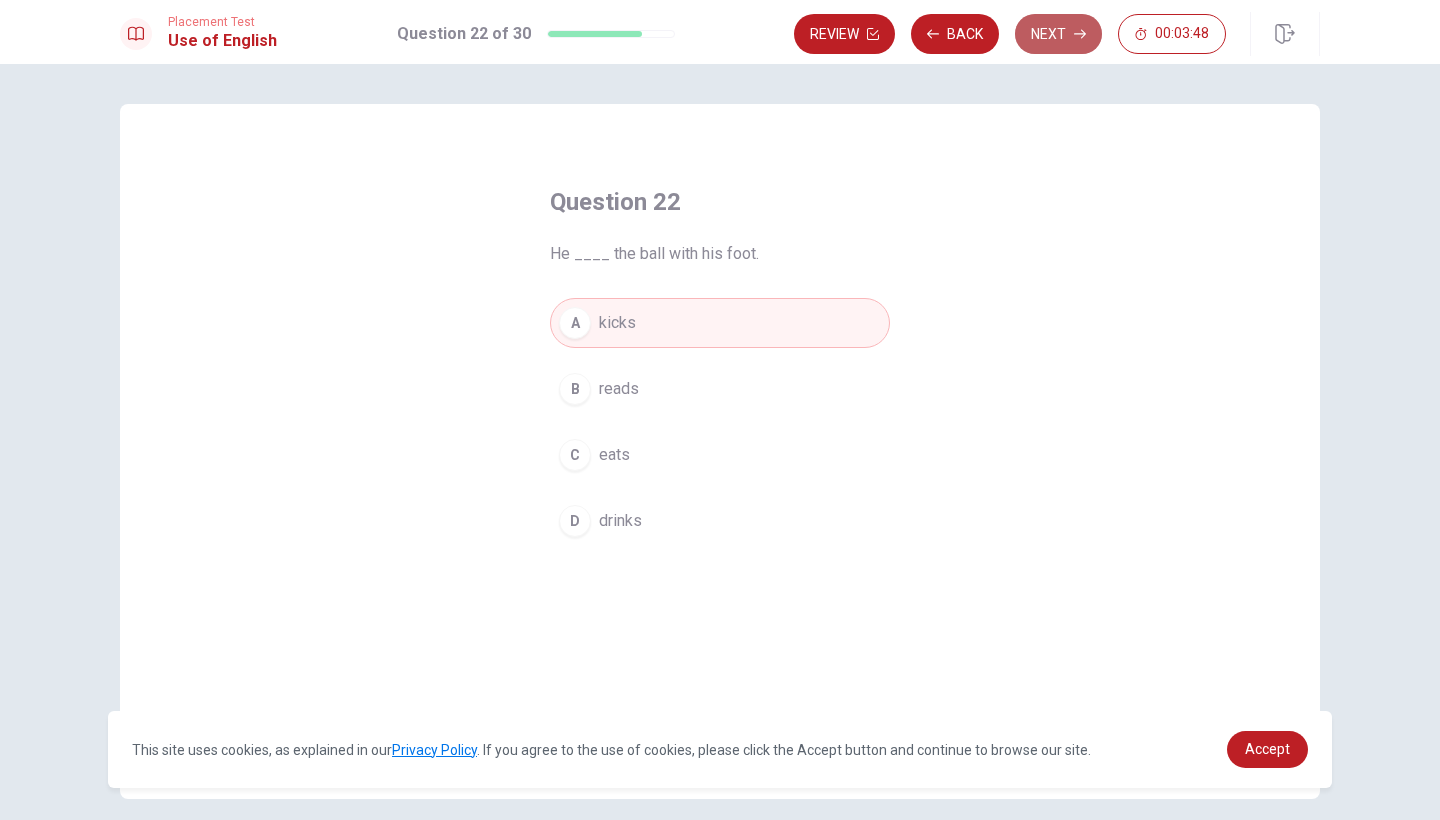 click on "Next" at bounding box center (1058, 34) 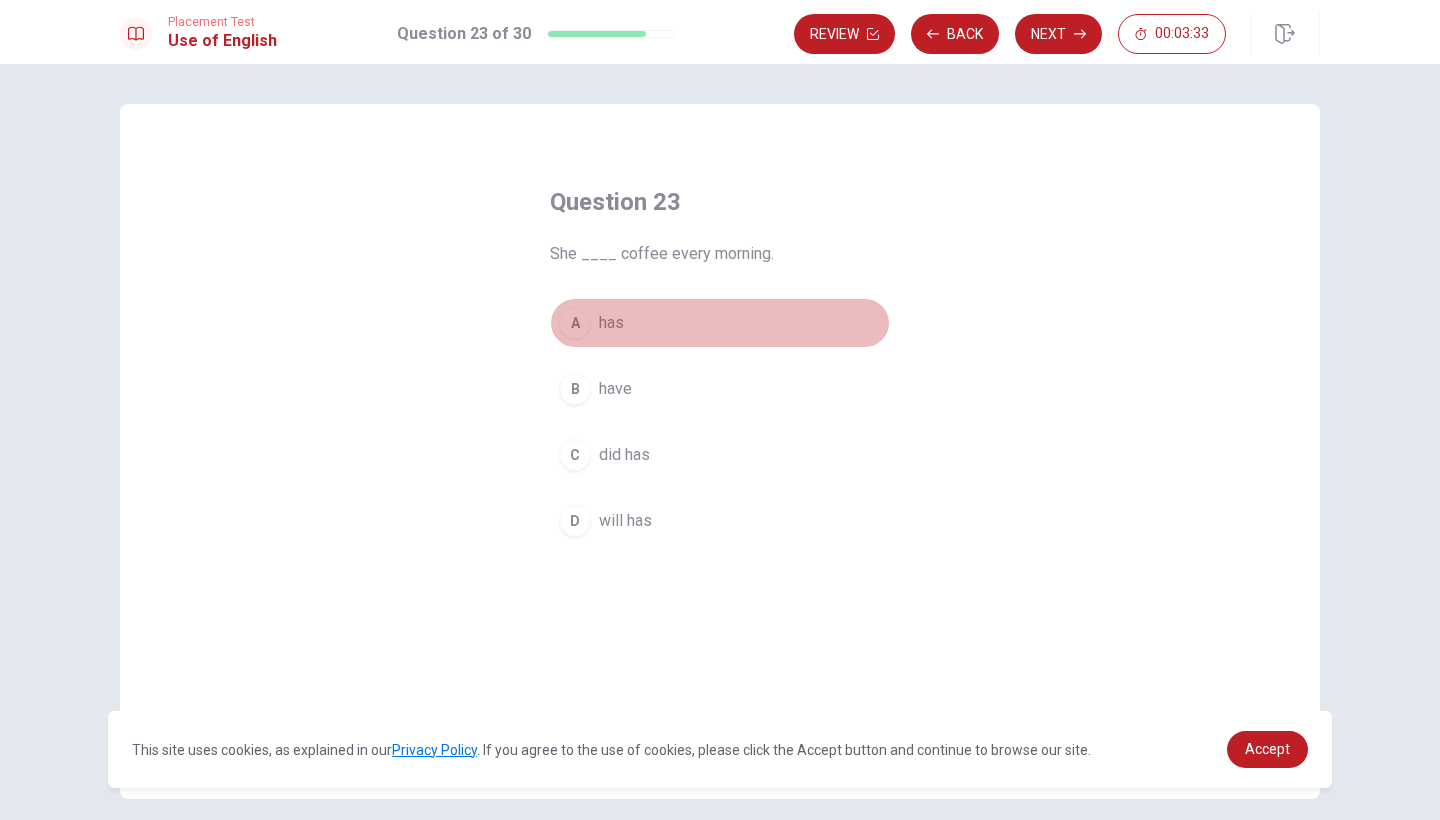 click on "A has" at bounding box center [720, 323] 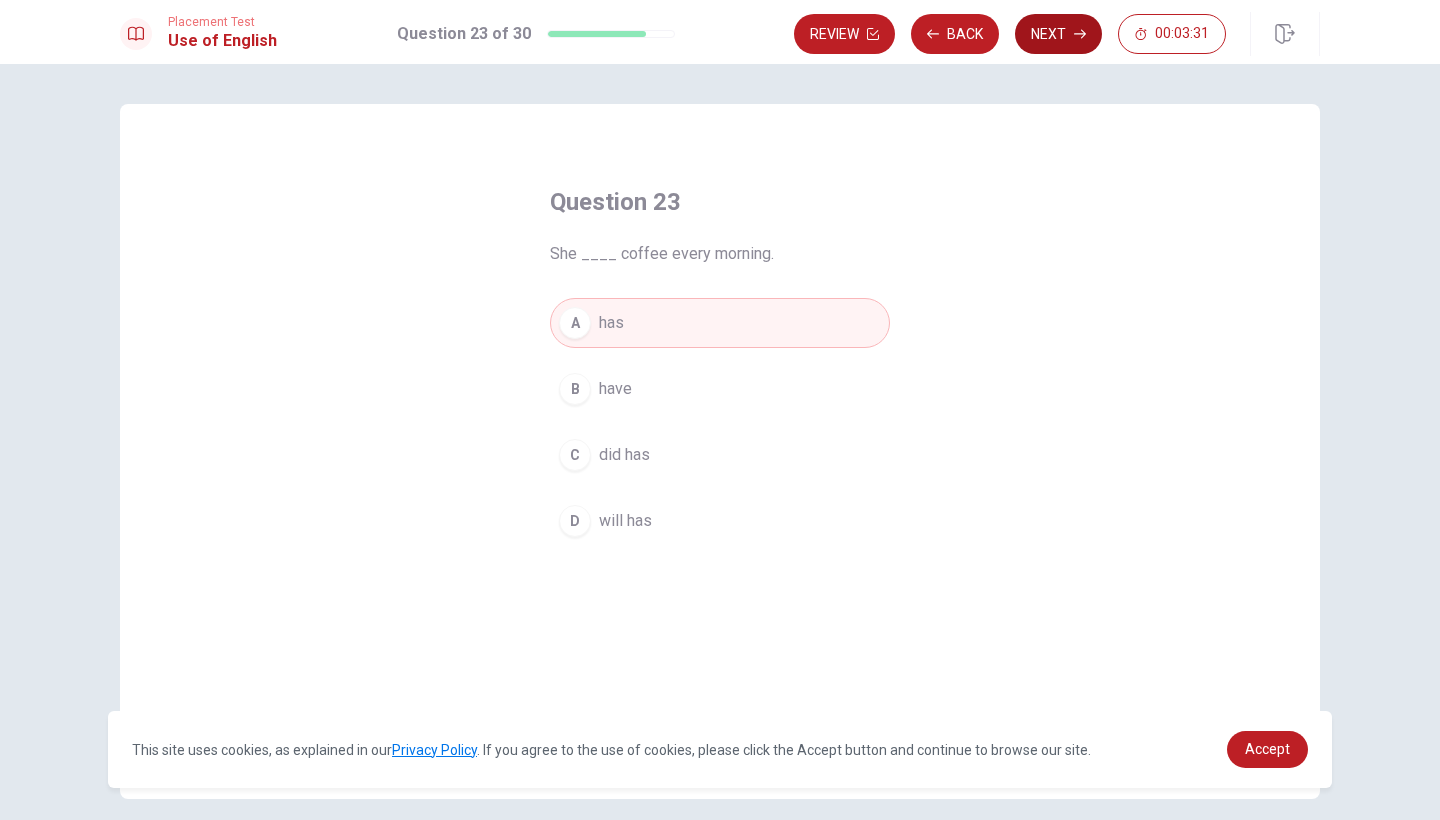 click on "Next" at bounding box center (1058, 34) 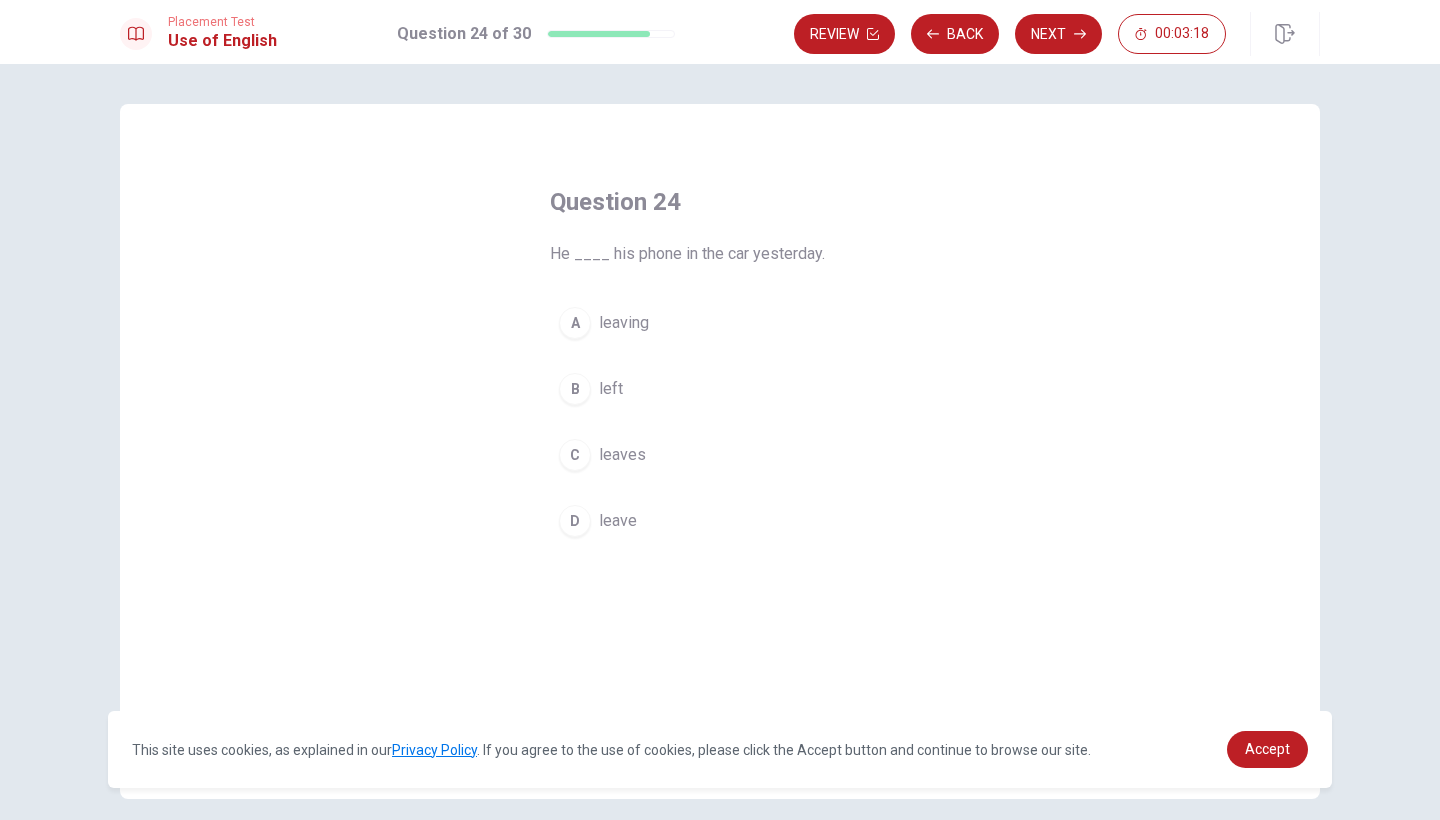 click on "B" at bounding box center (575, 389) 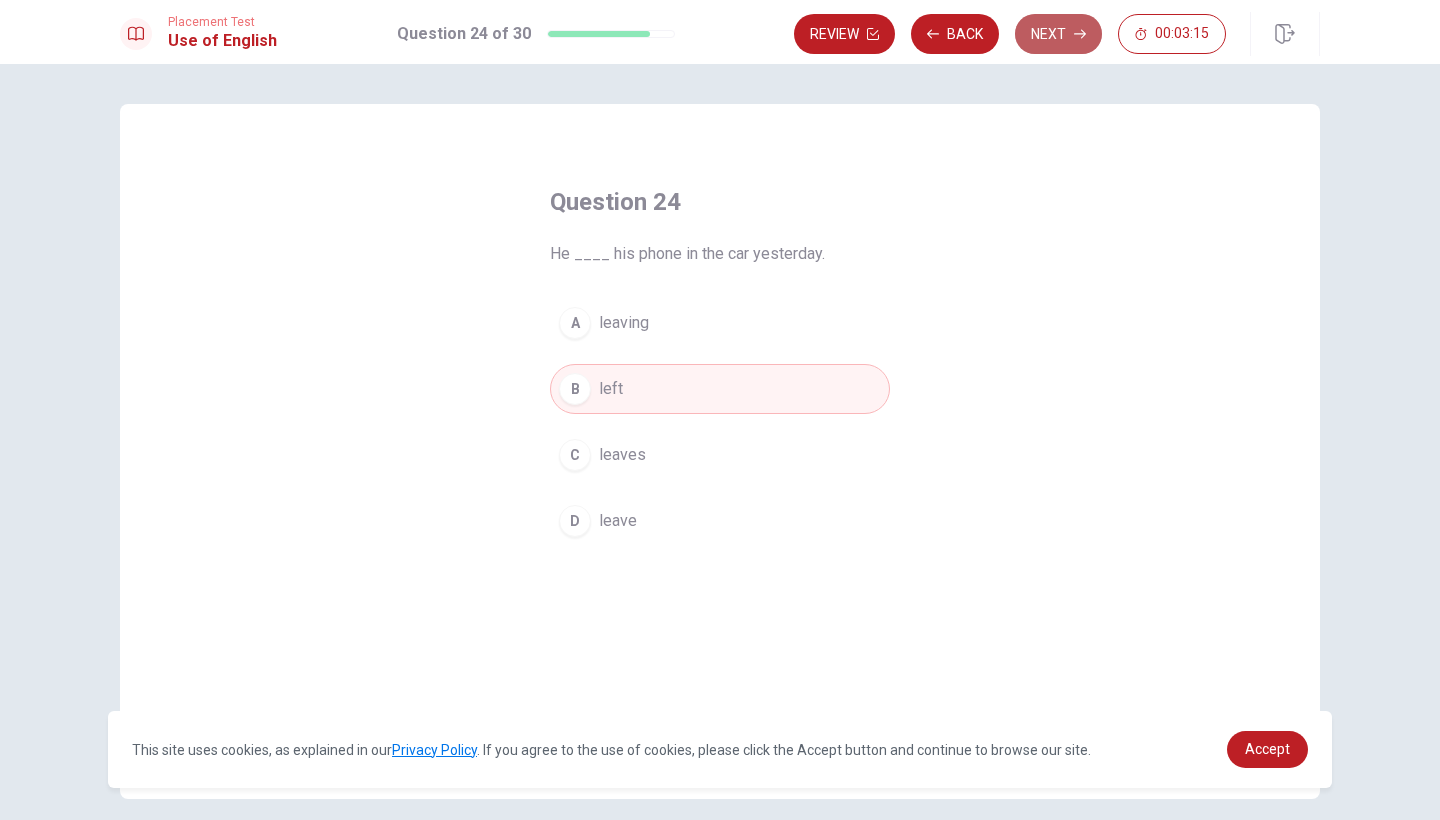 click 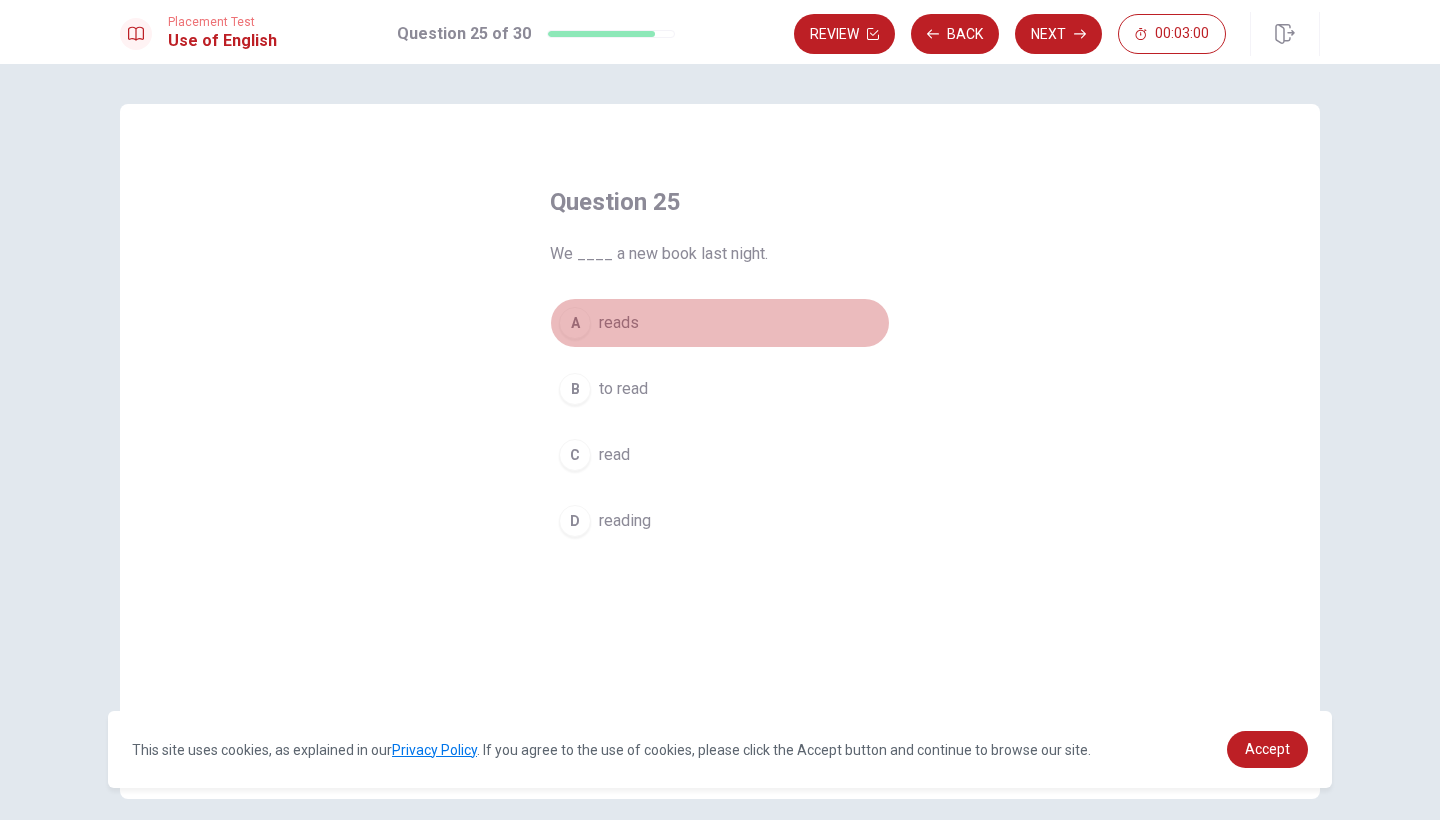 click on "reads" at bounding box center (619, 323) 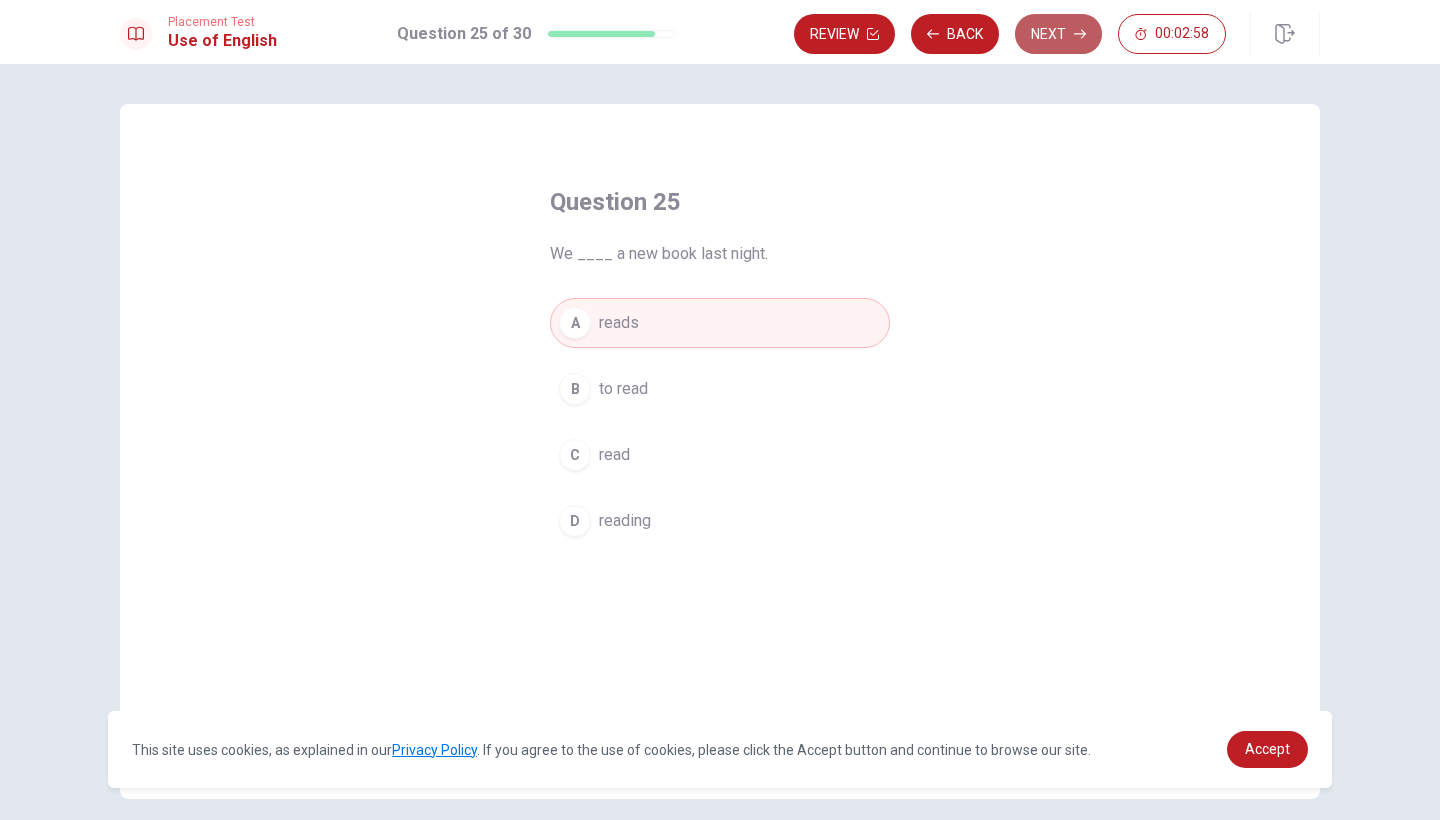 click on "Next" at bounding box center [1058, 34] 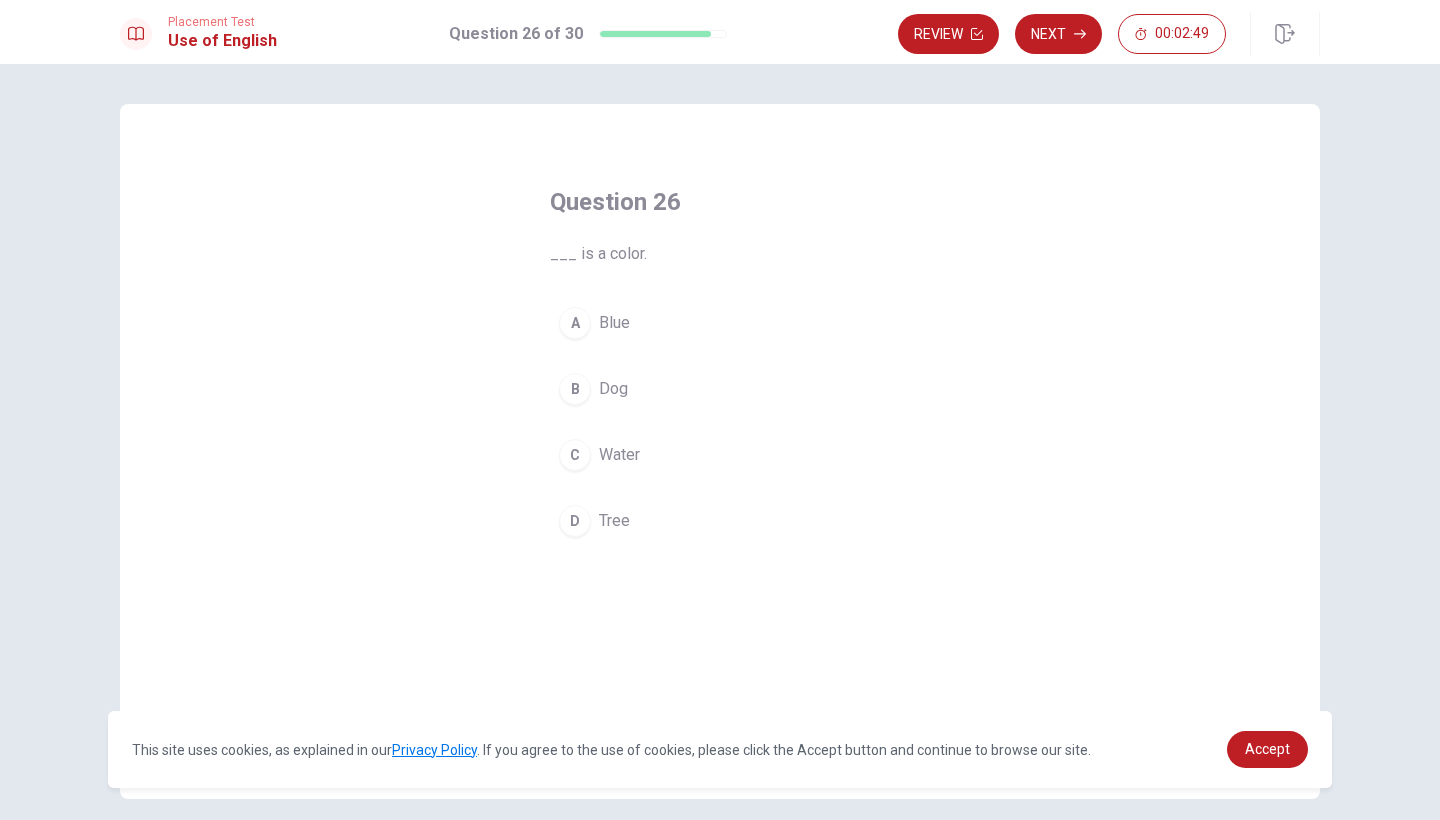 click on "A Blue" at bounding box center [720, 323] 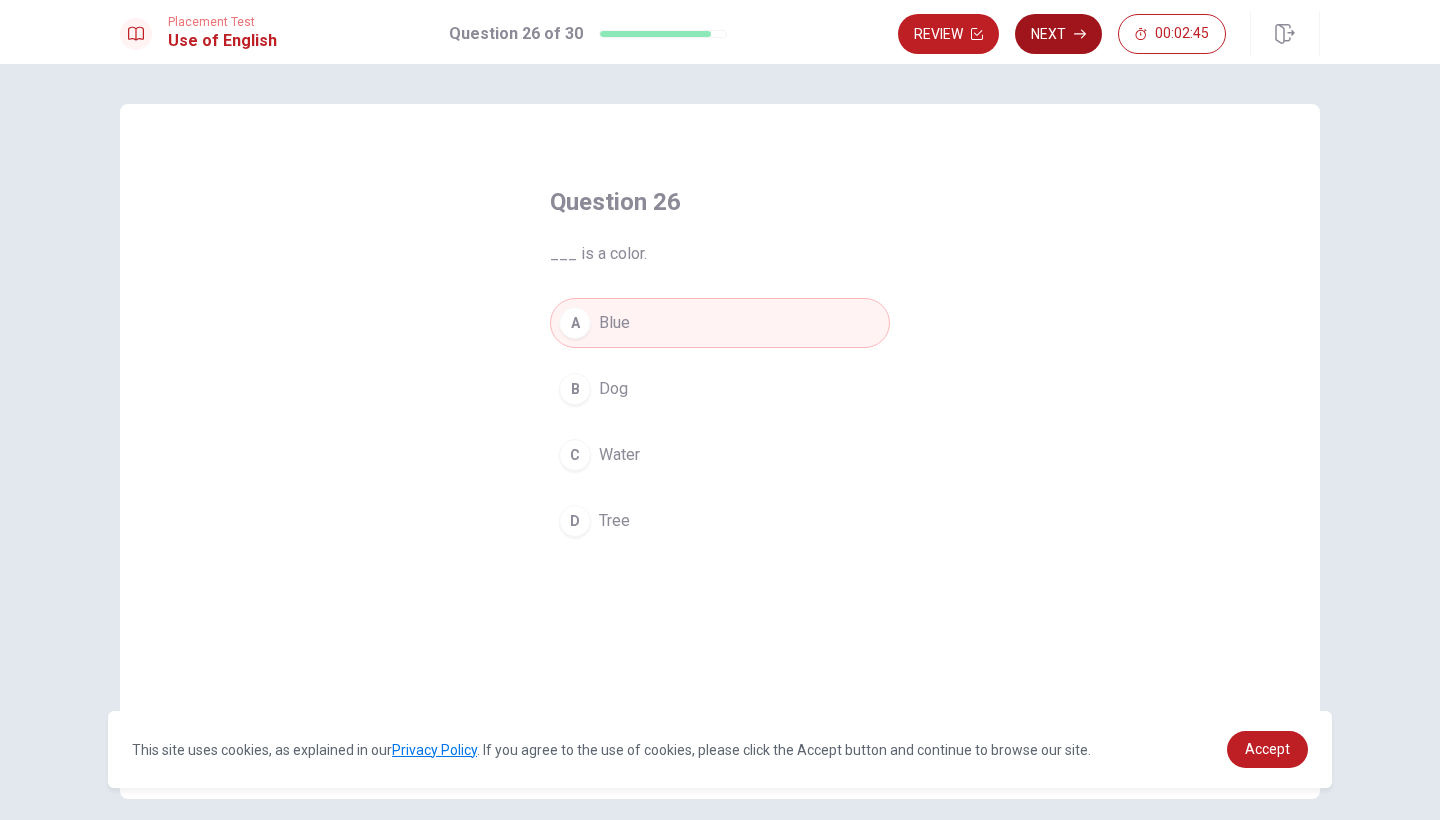 click on "Next" at bounding box center (1058, 34) 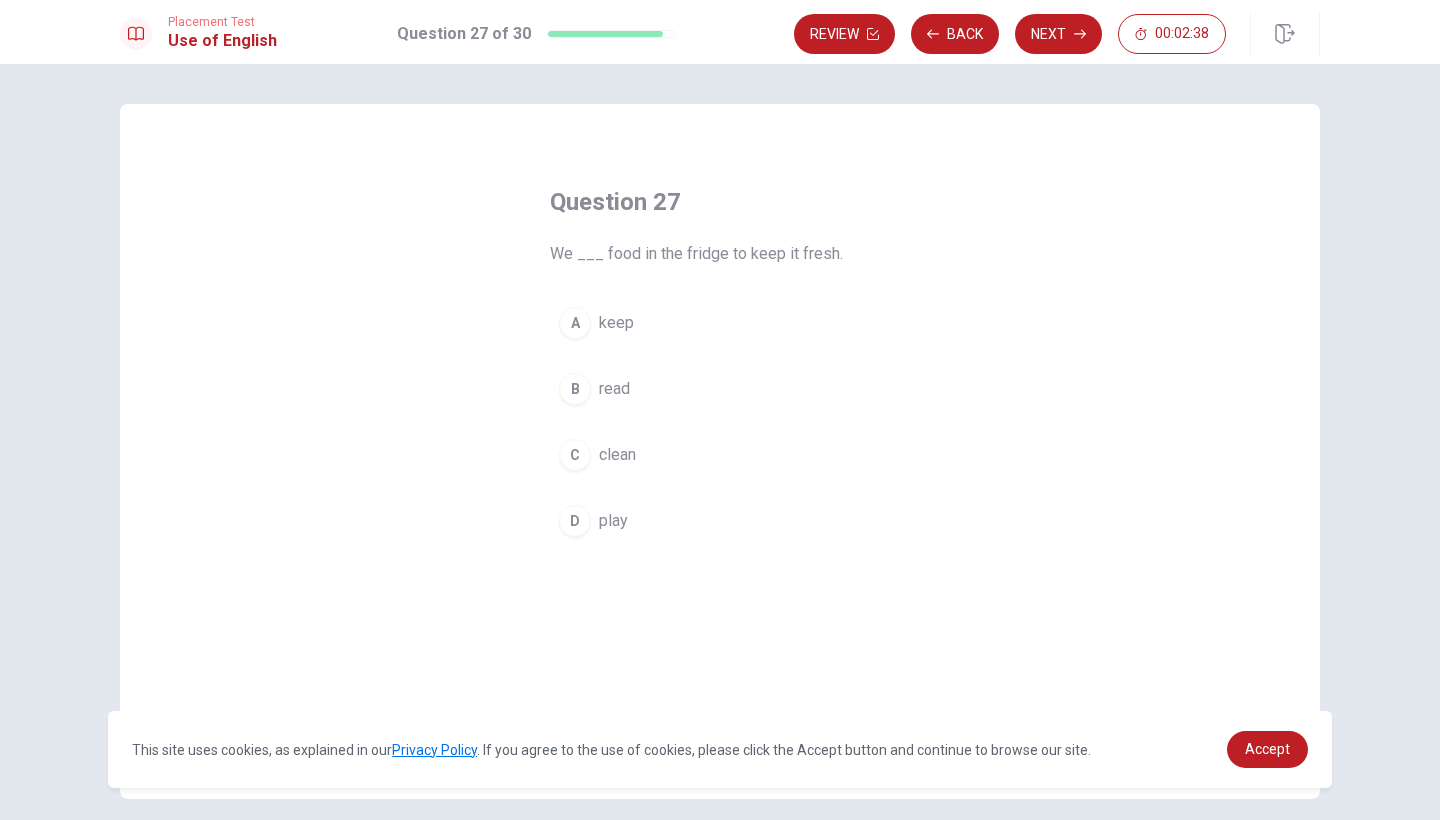 click on "A" at bounding box center (575, 323) 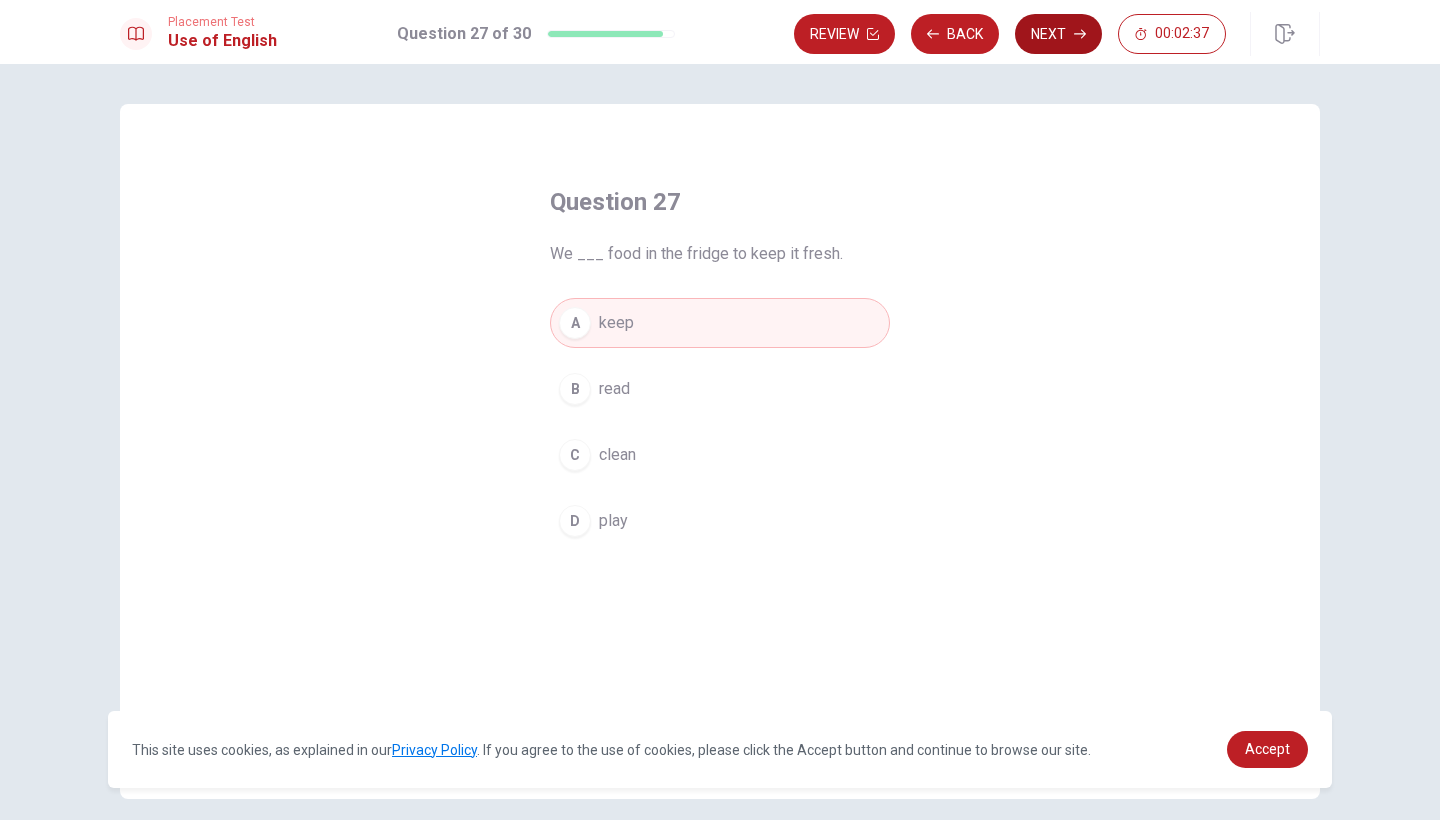 click on "Next" at bounding box center [1058, 34] 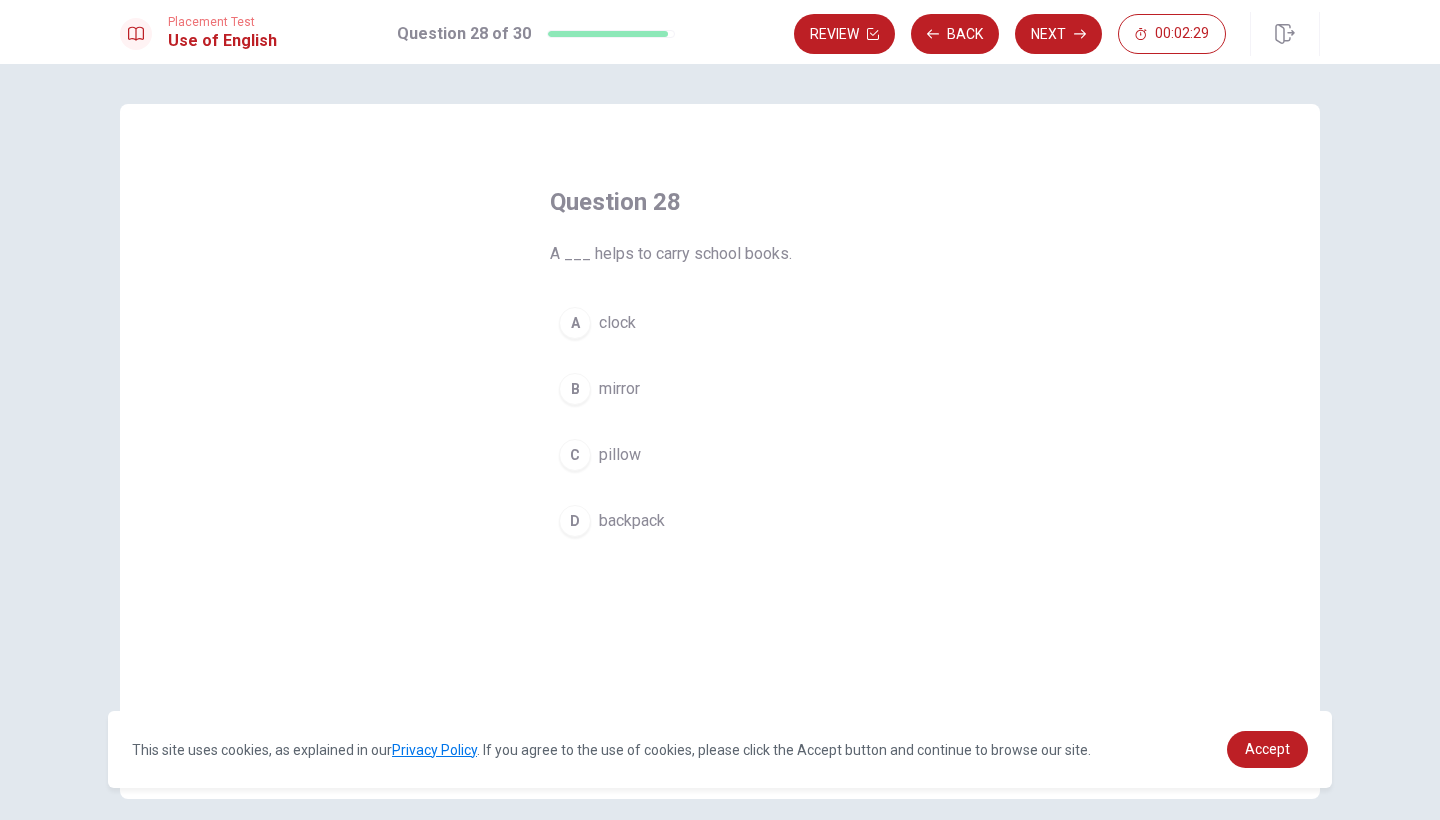 click on "pillow" at bounding box center (620, 455) 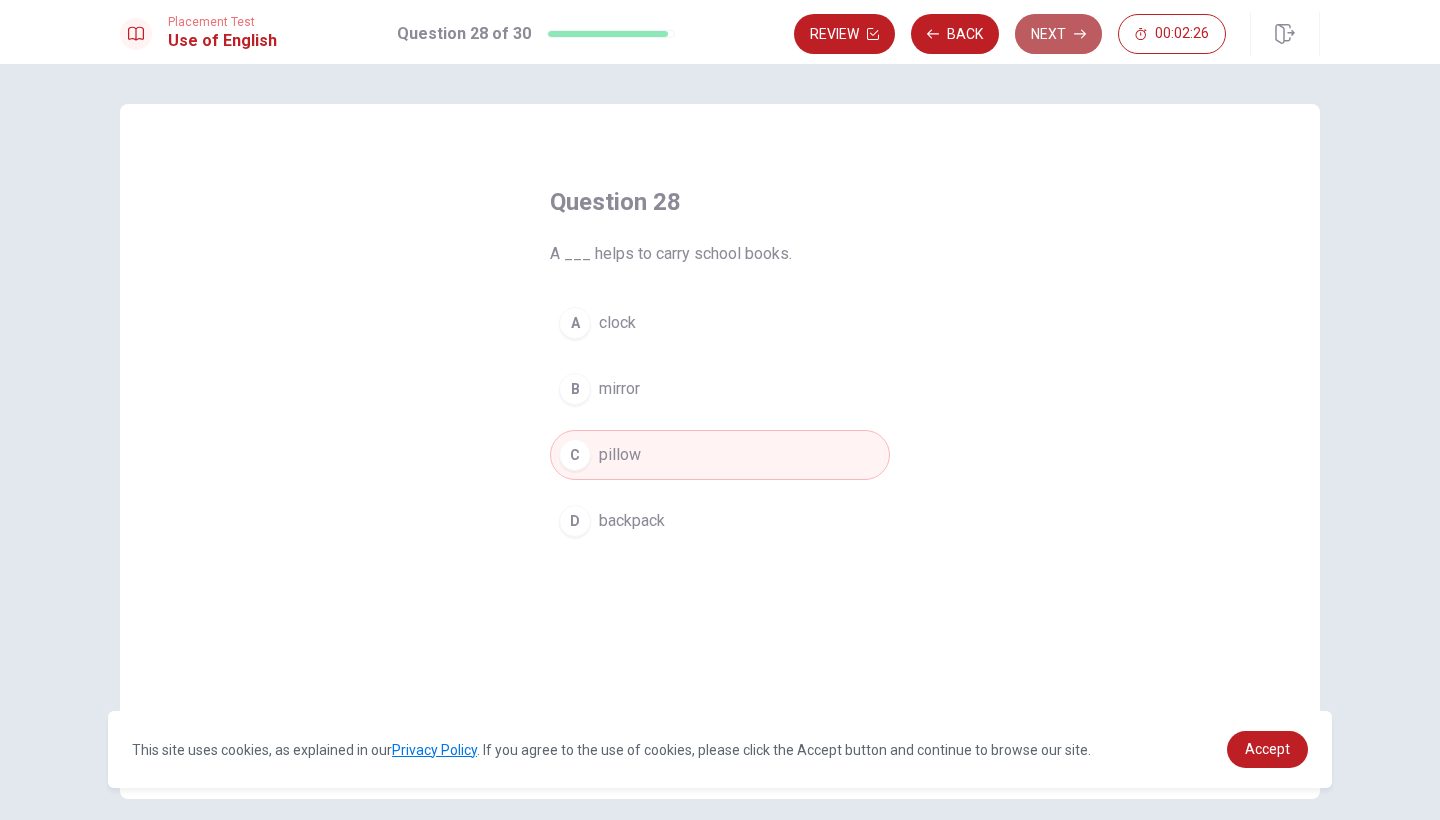 click on "Next" at bounding box center [1058, 34] 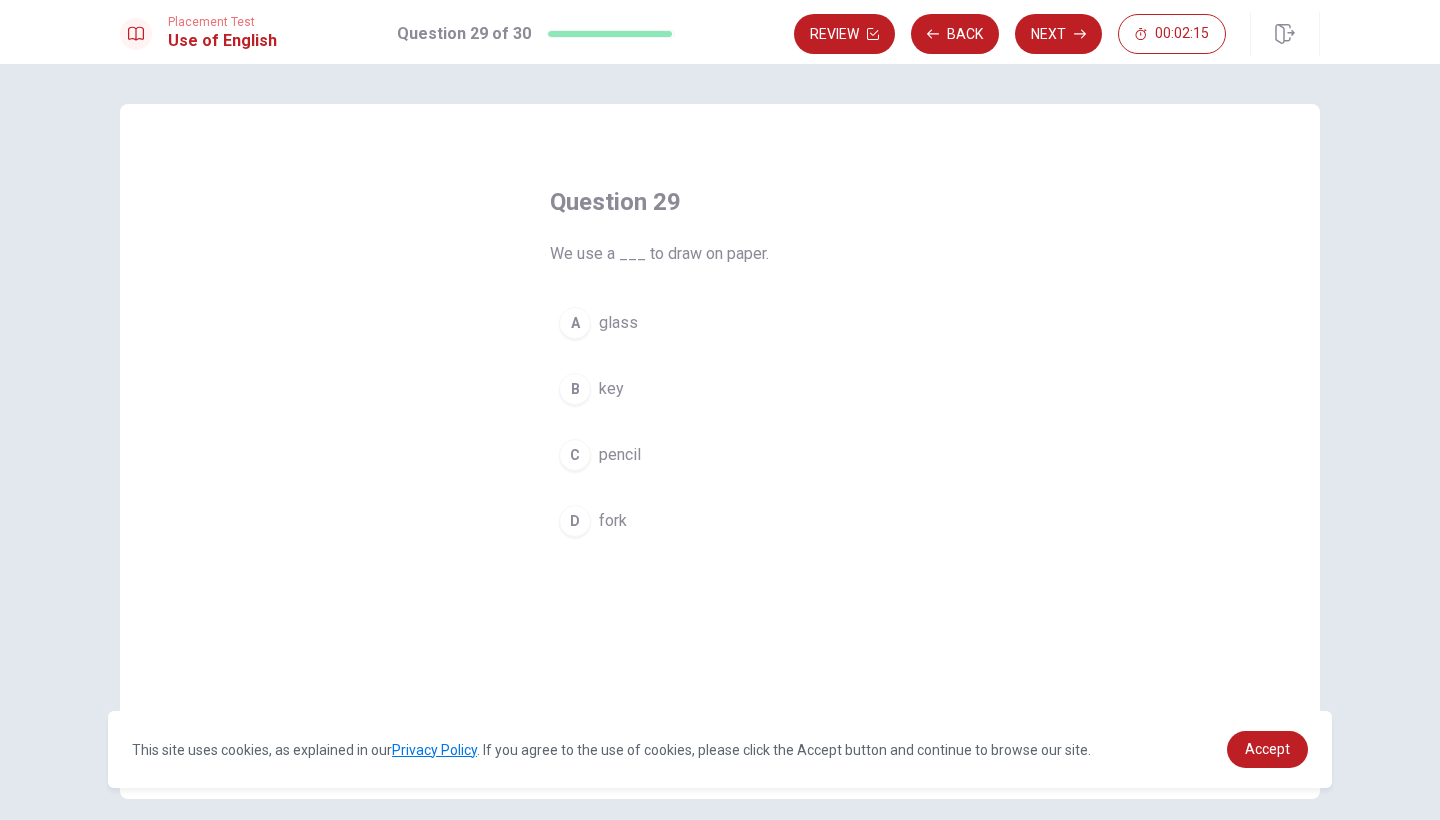 click on "pencil" at bounding box center [620, 455] 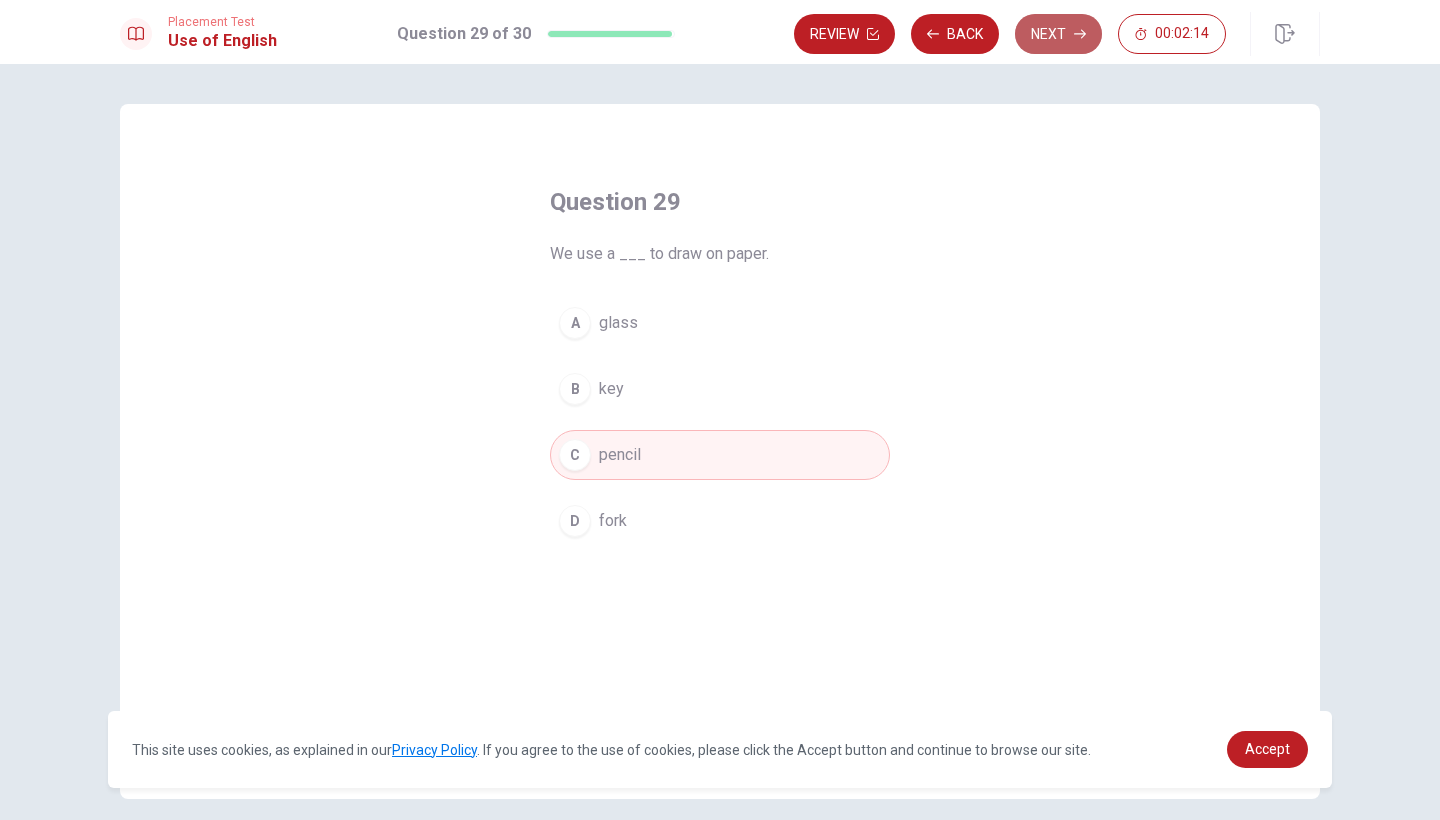 click on "Next" at bounding box center [1058, 34] 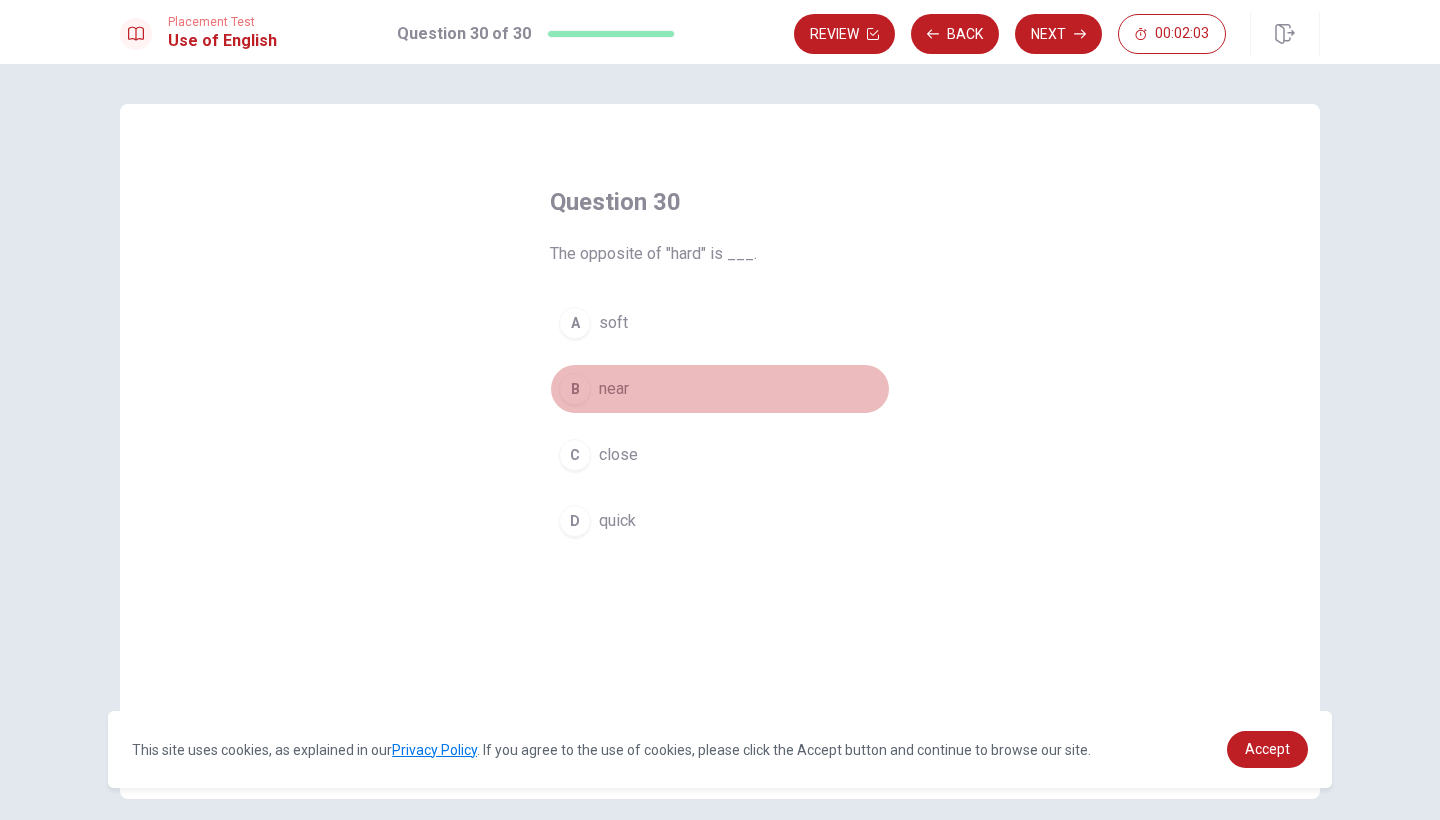 click on "near" at bounding box center [614, 389] 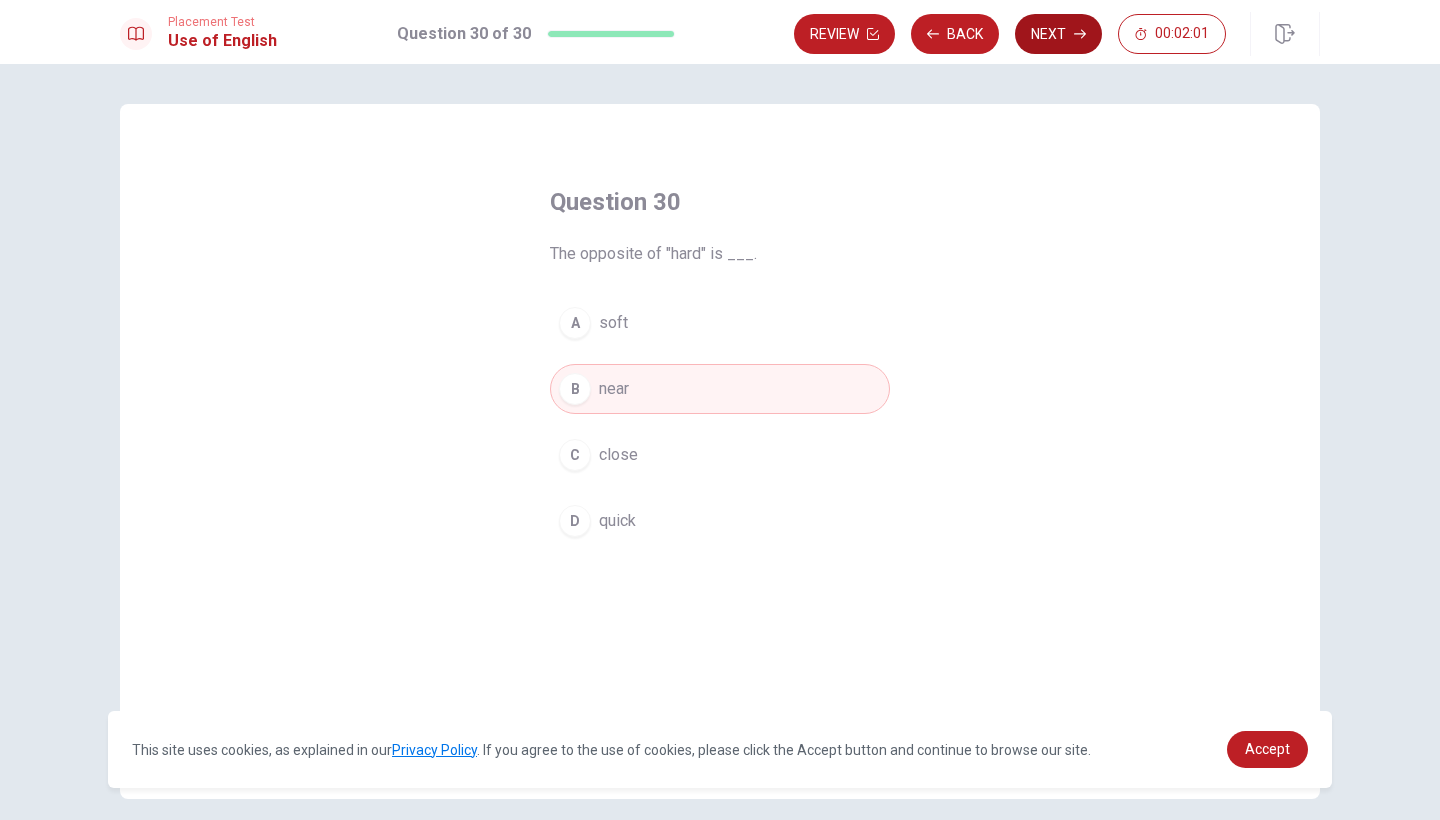 click on "Next" at bounding box center (1058, 34) 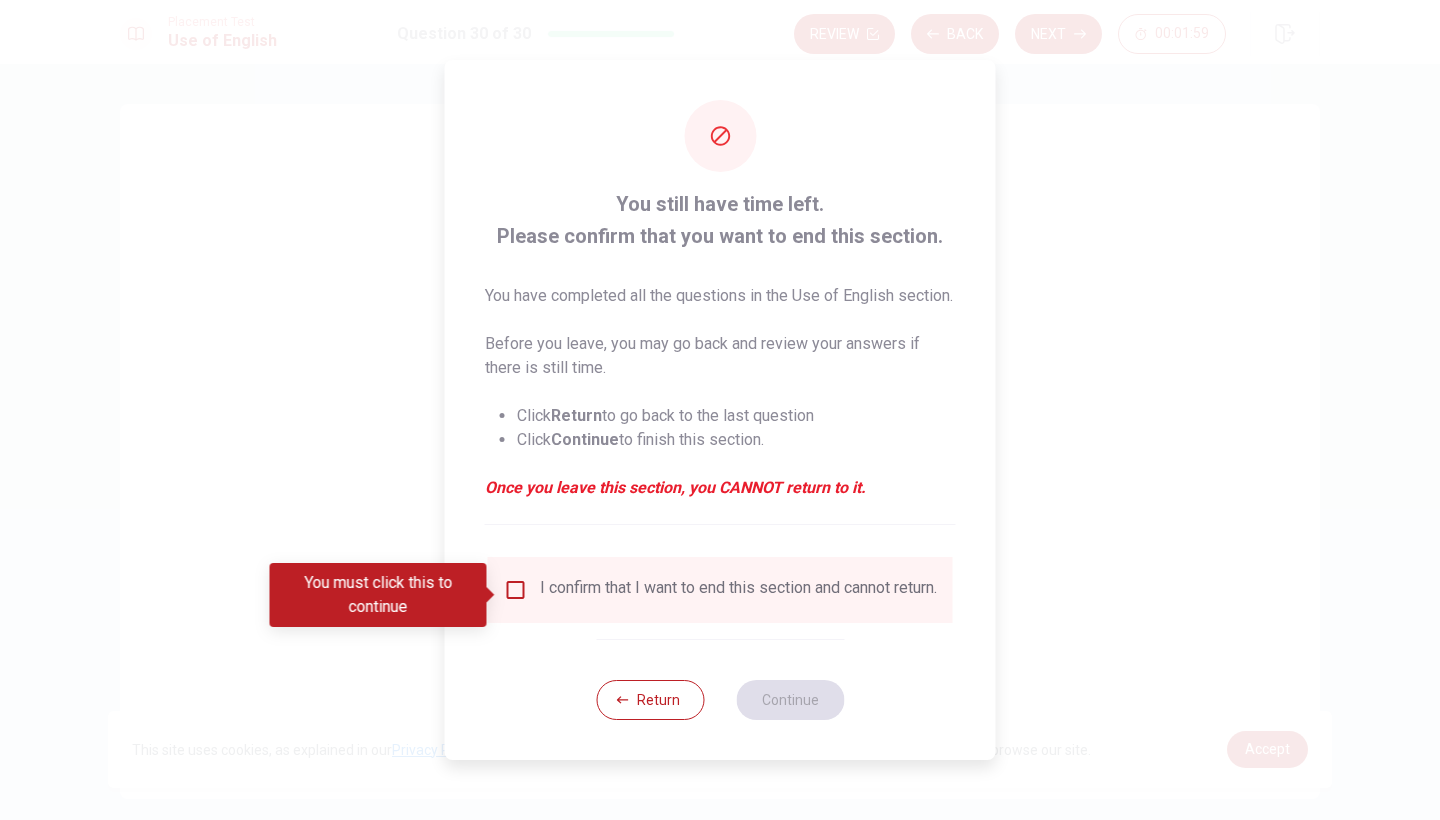 click on "I confirm that I want to end this section and cannot return." at bounding box center [738, 590] 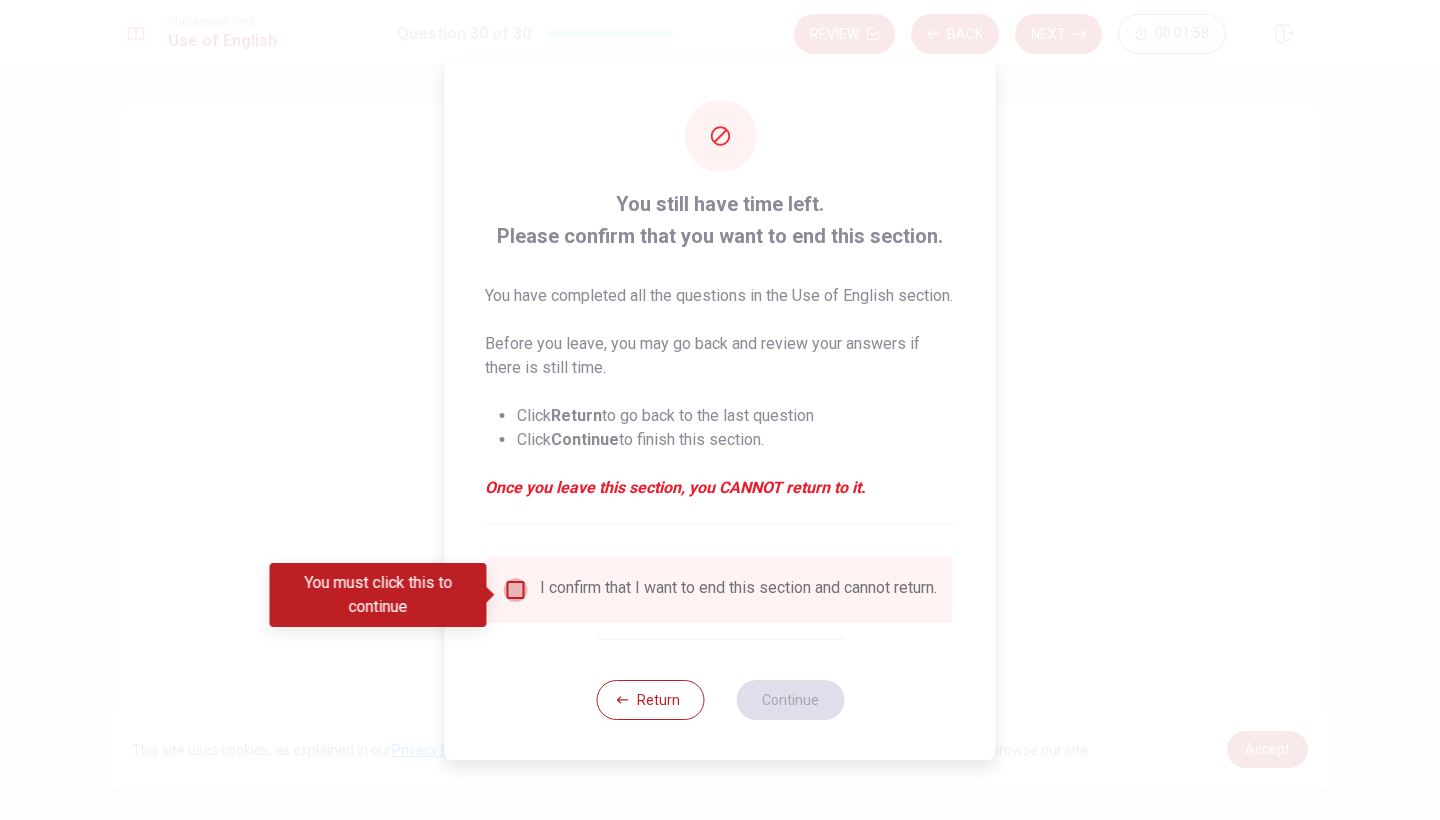 click at bounding box center [516, 590] 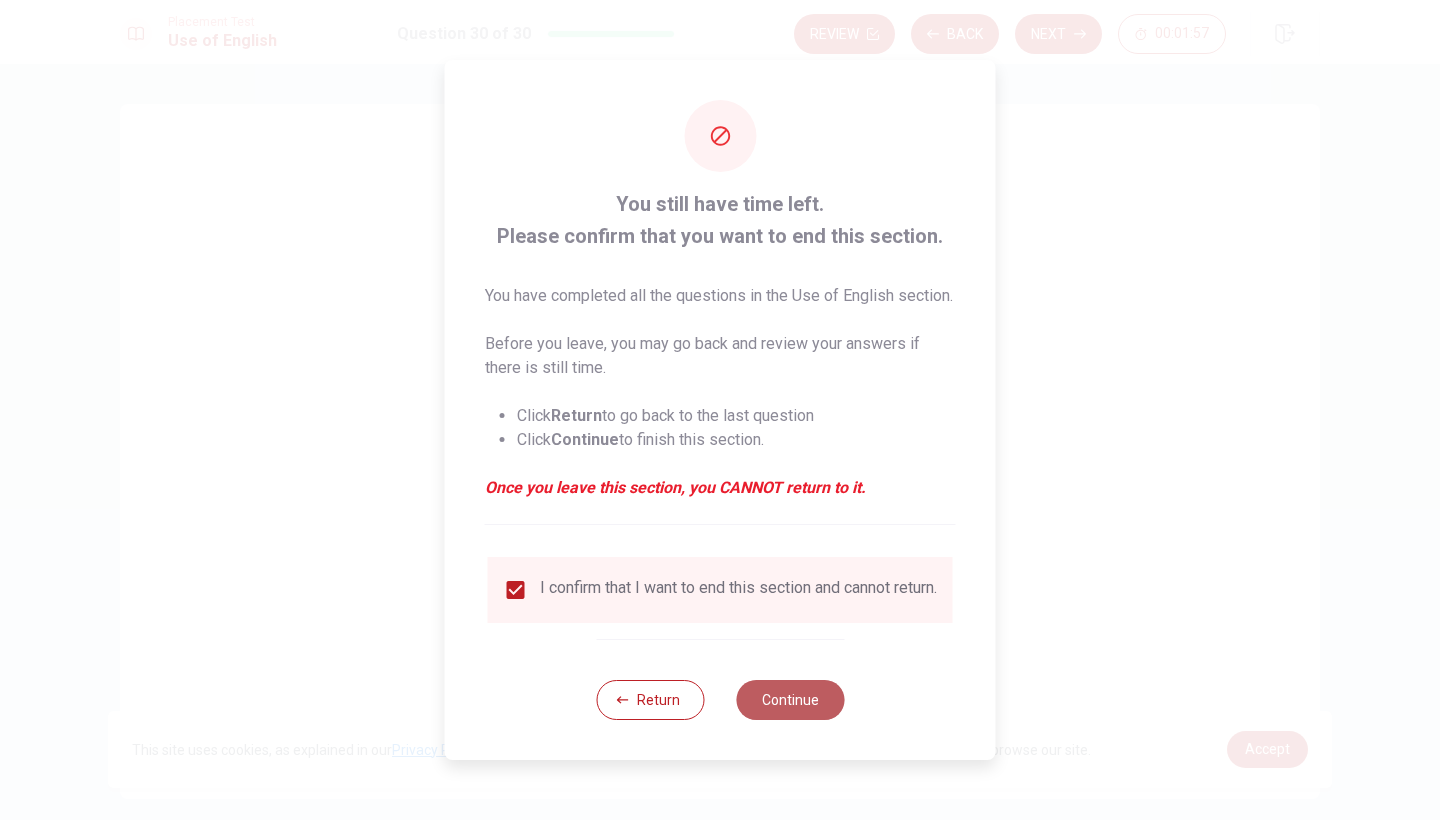 click on "Continue" at bounding box center (790, 700) 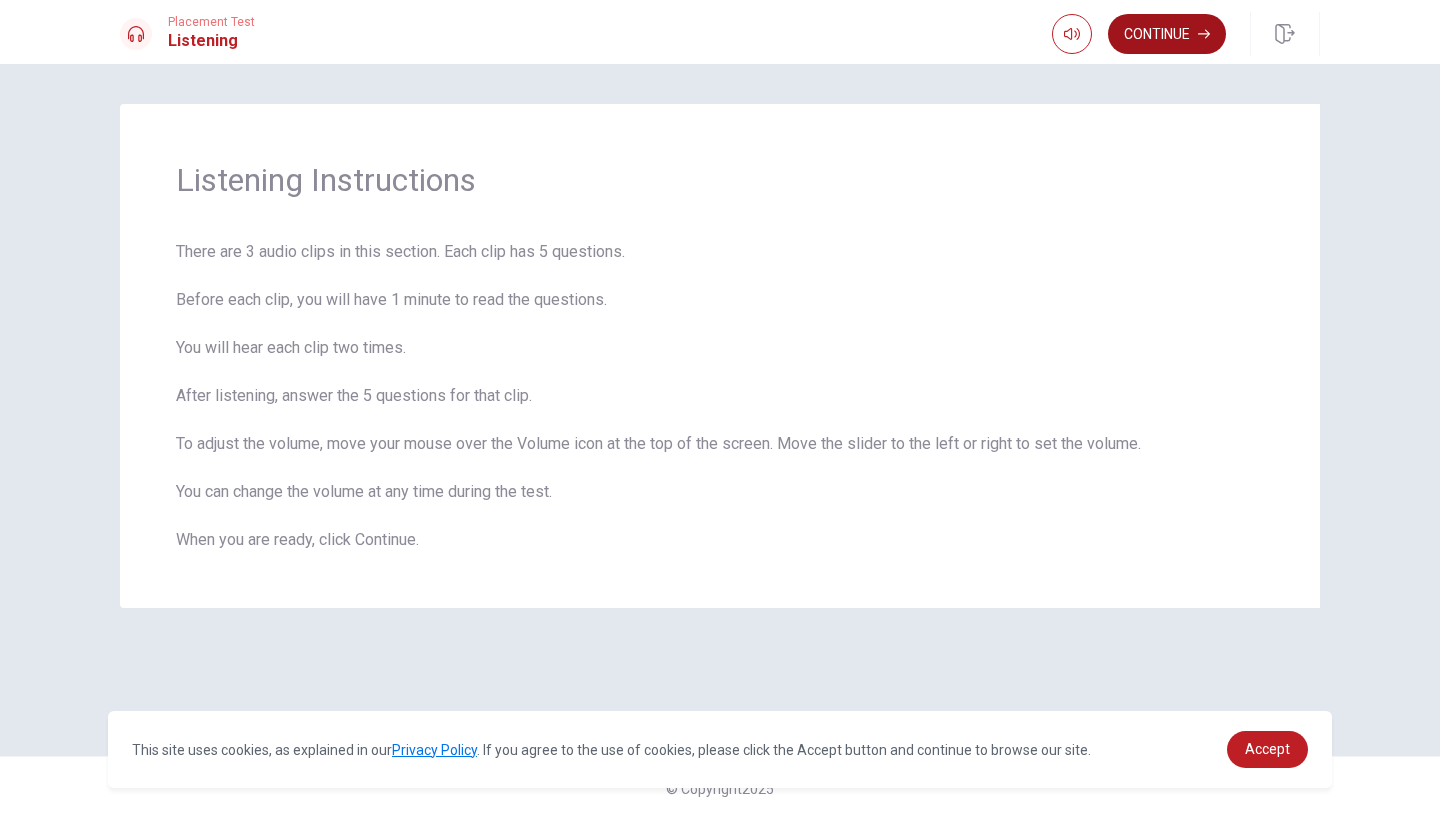 click on "Continue" at bounding box center (1167, 34) 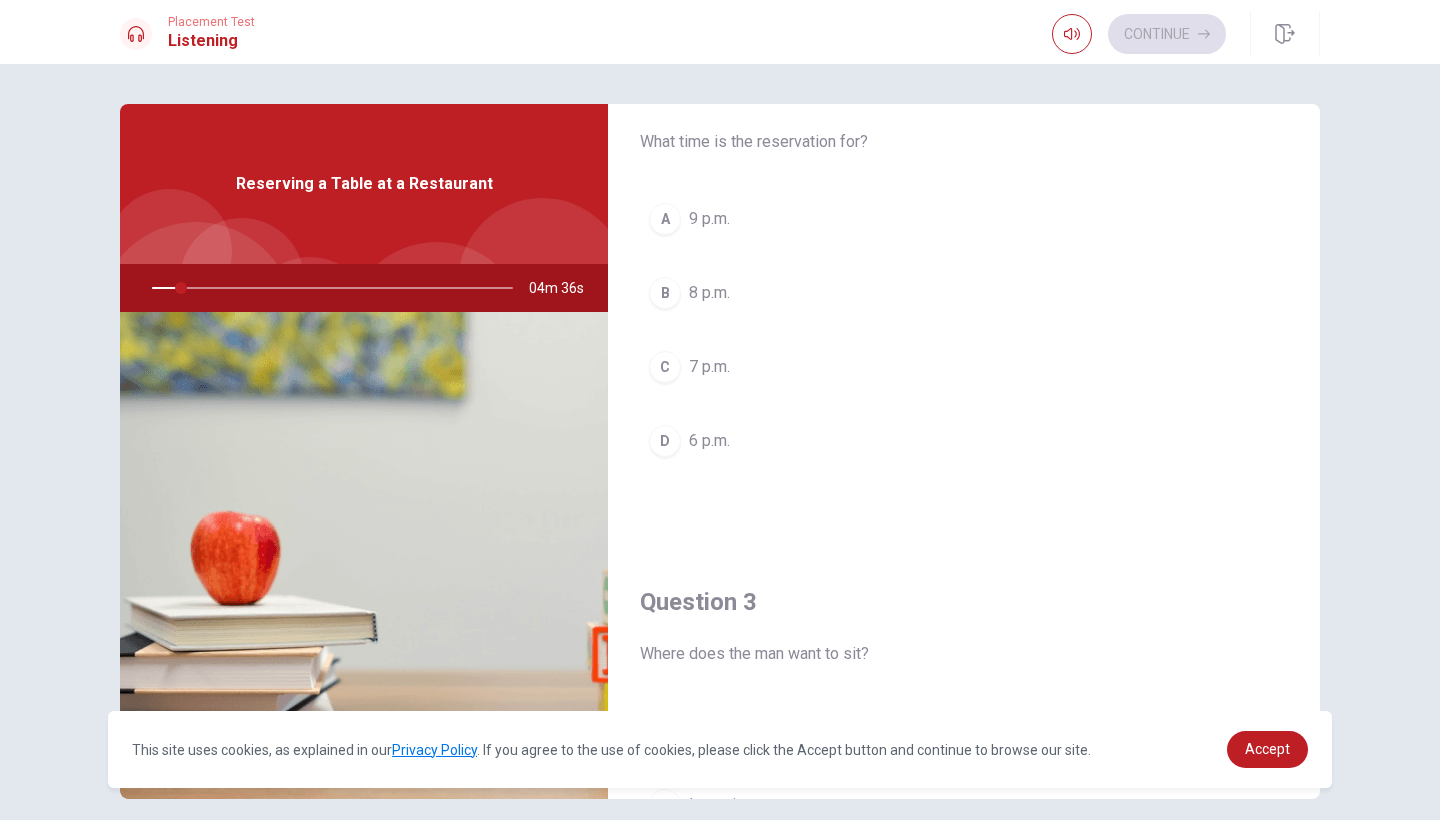 scroll, scrollTop: 645, scrollLeft: 0, axis: vertical 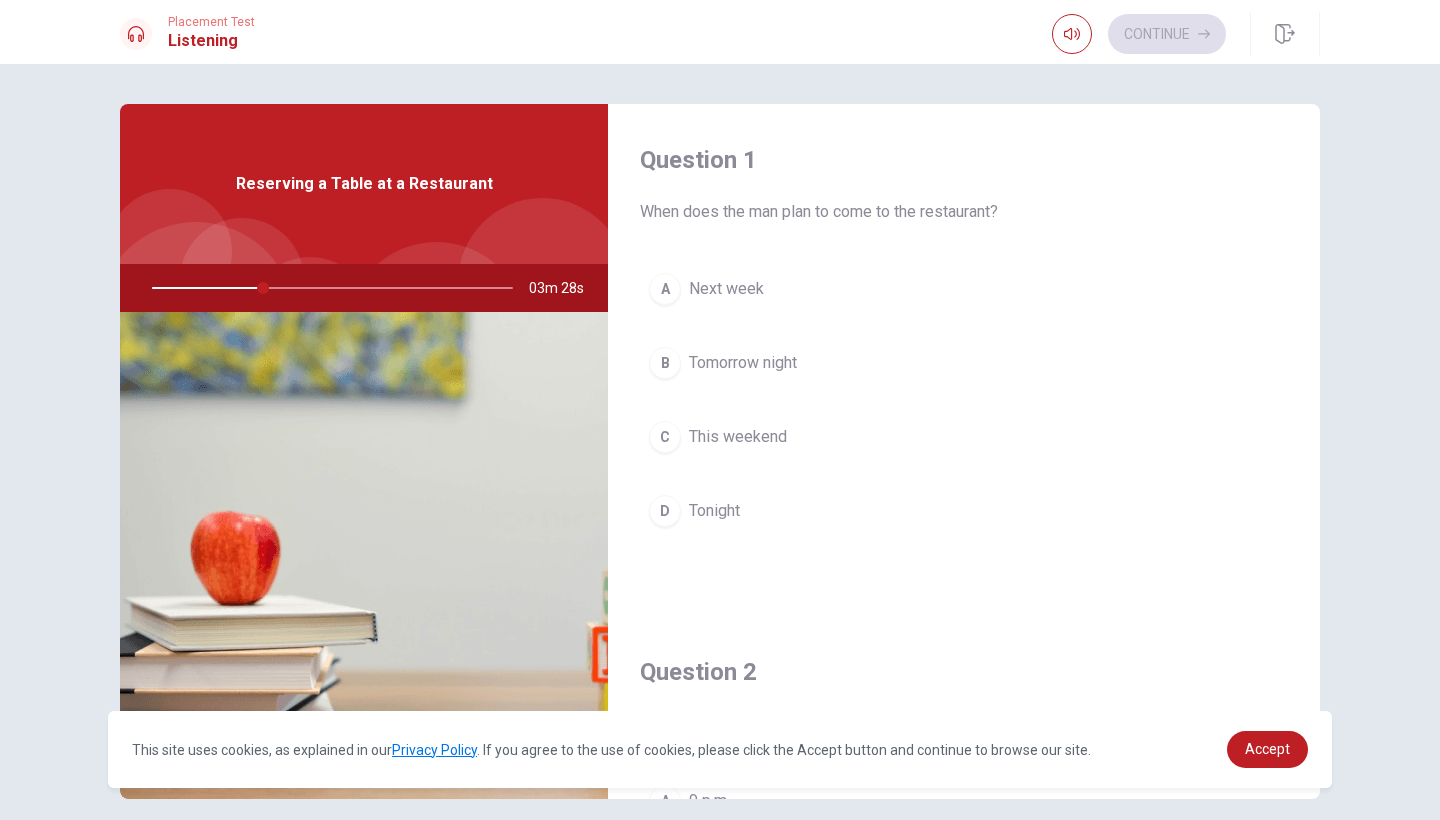 click on "Tomorrow night" at bounding box center [743, 363] 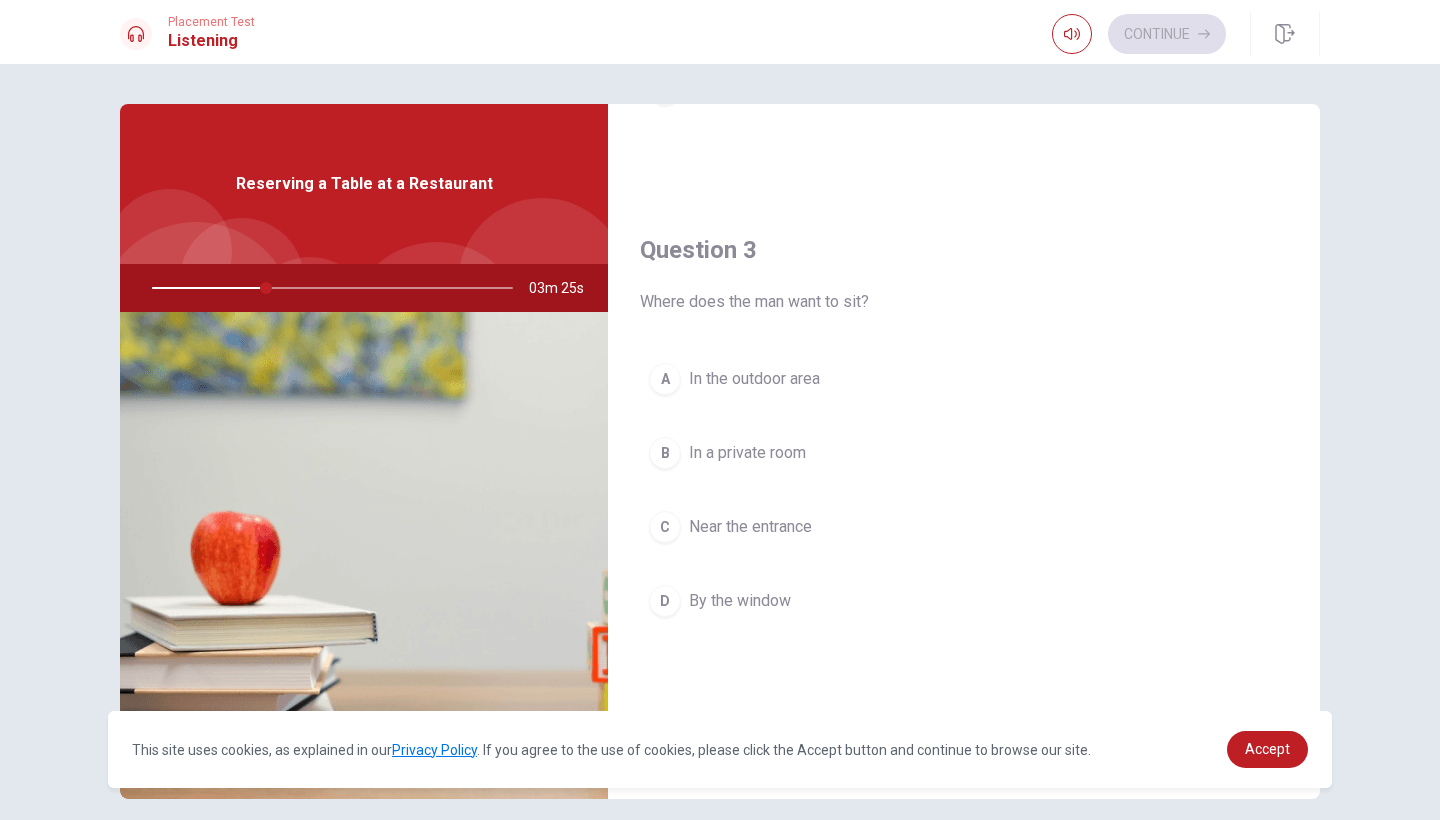 scroll, scrollTop: 938, scrollLeft: 0, axis: vertical 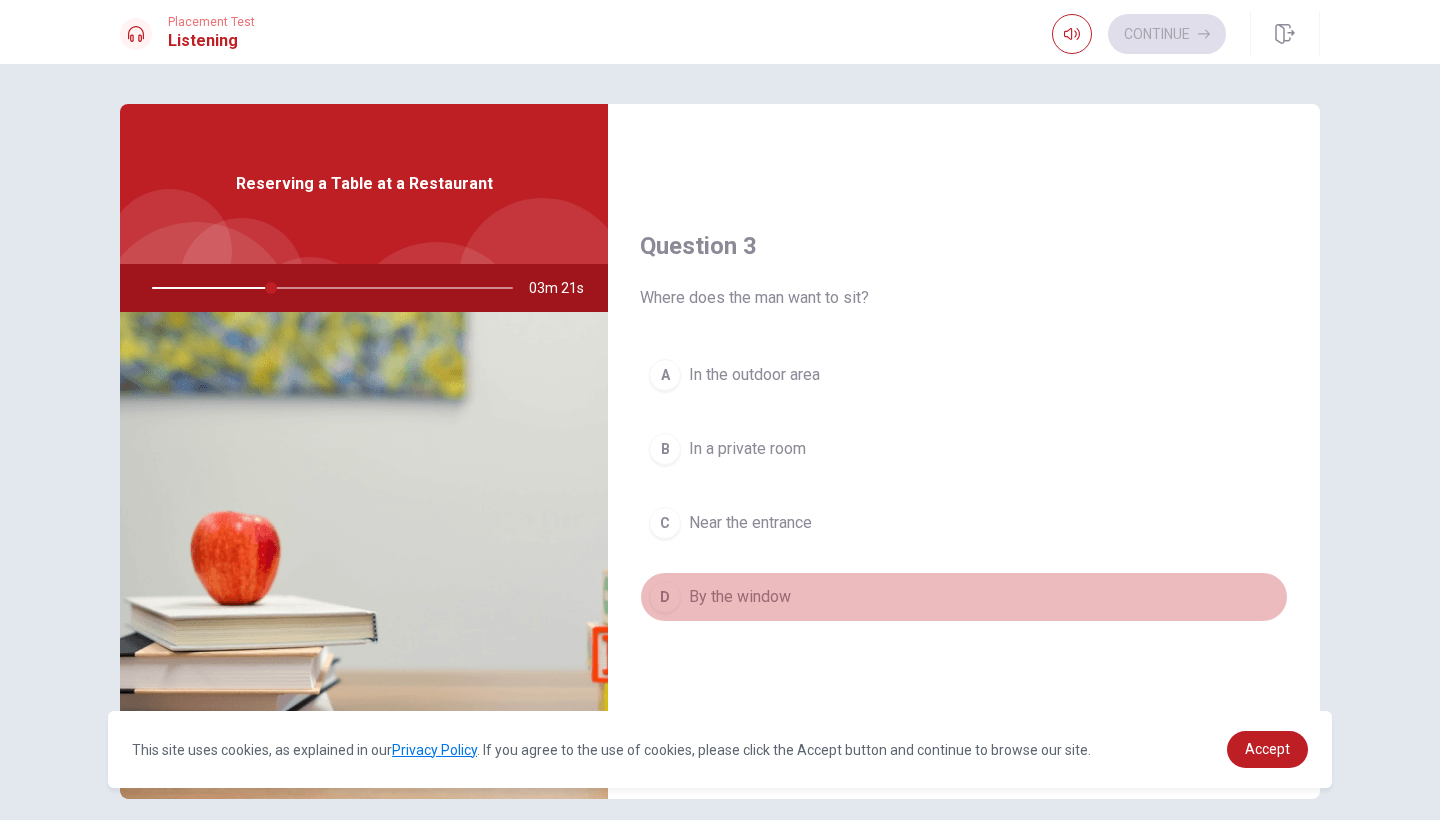 click on "By the window" at bounding box center (740, 597) 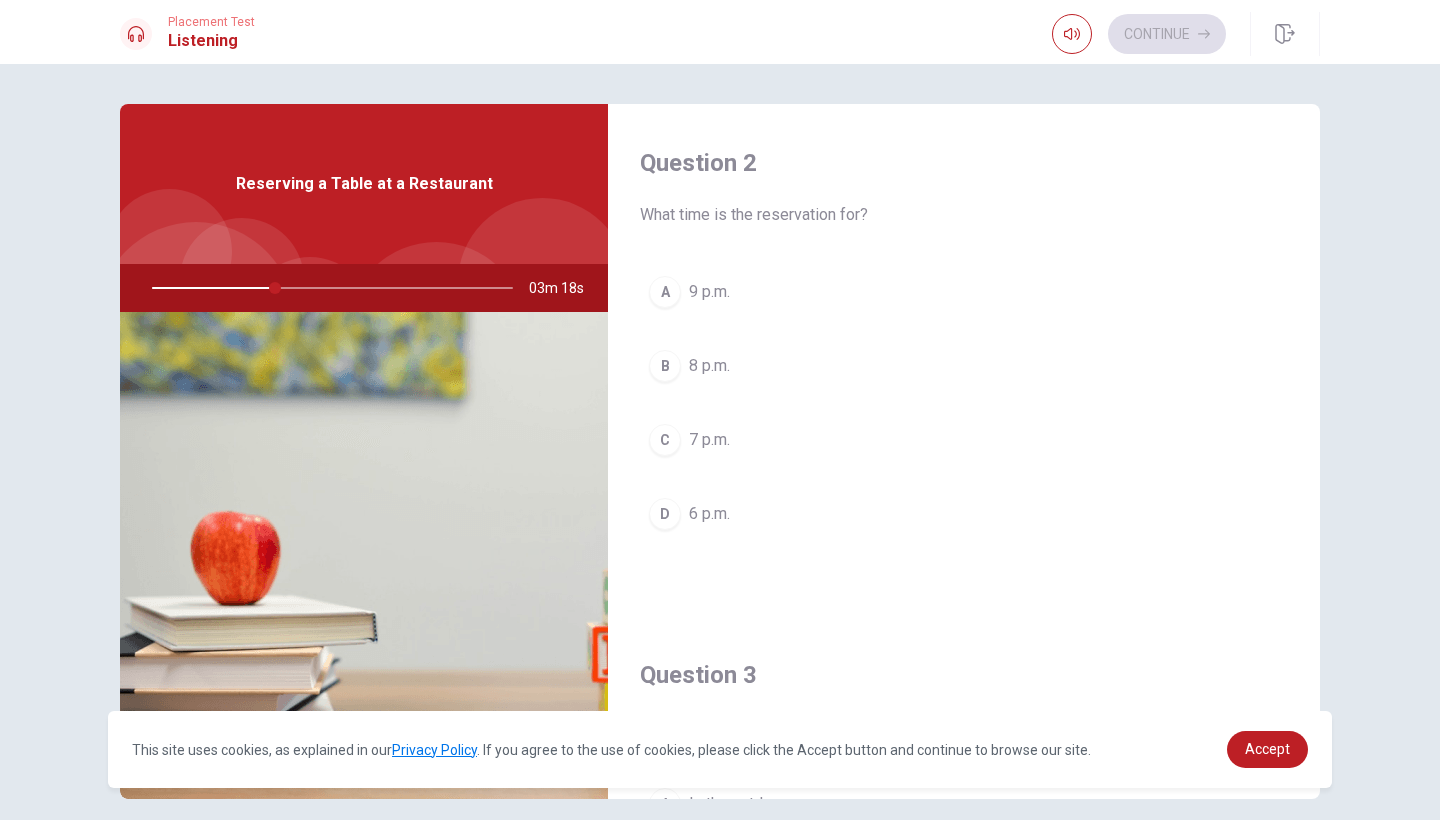 scroll, scrollTop: 503, scrollLeft: 0, axis: vertical 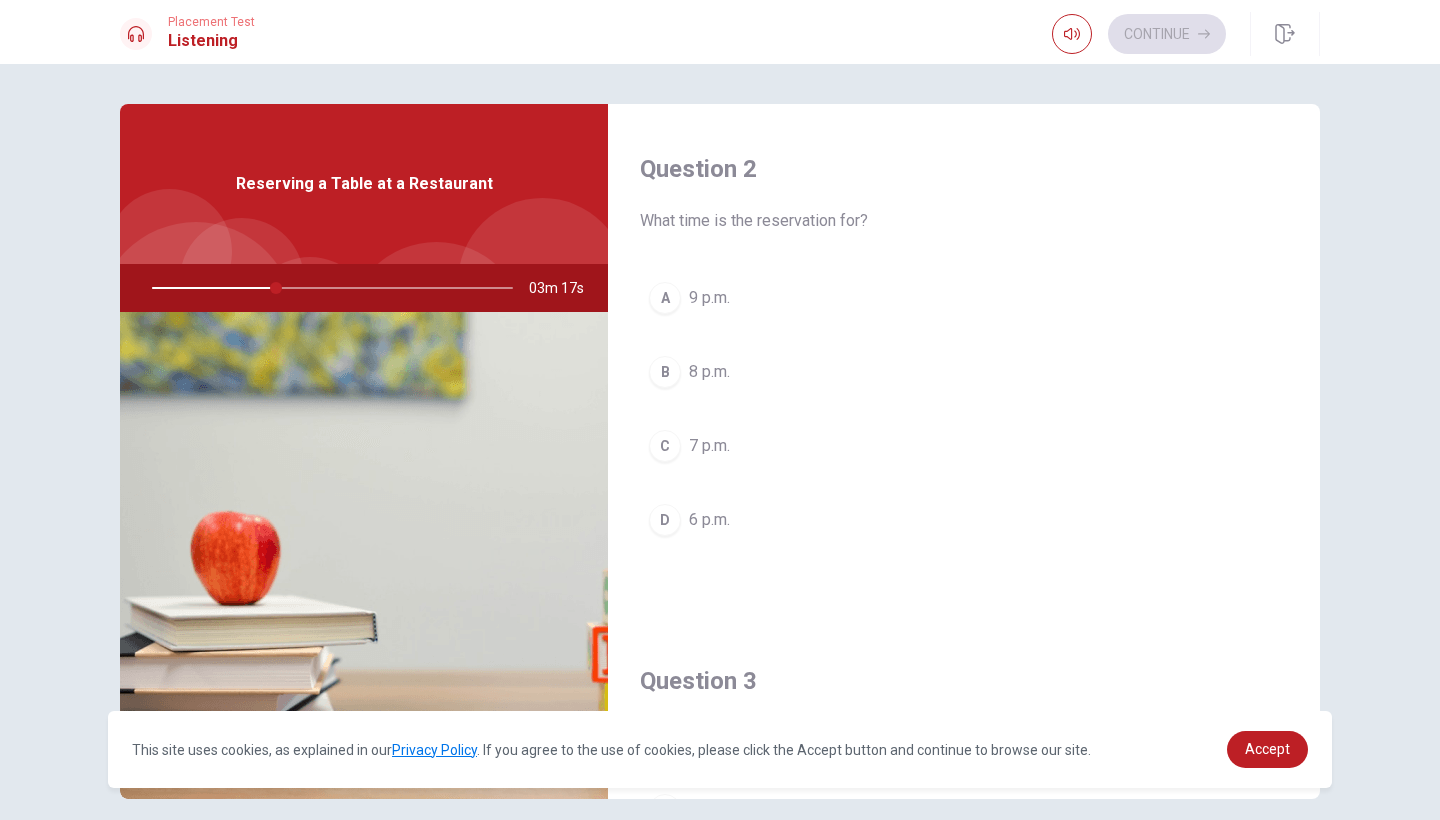 click on "C" at bounding box center (665, 446) 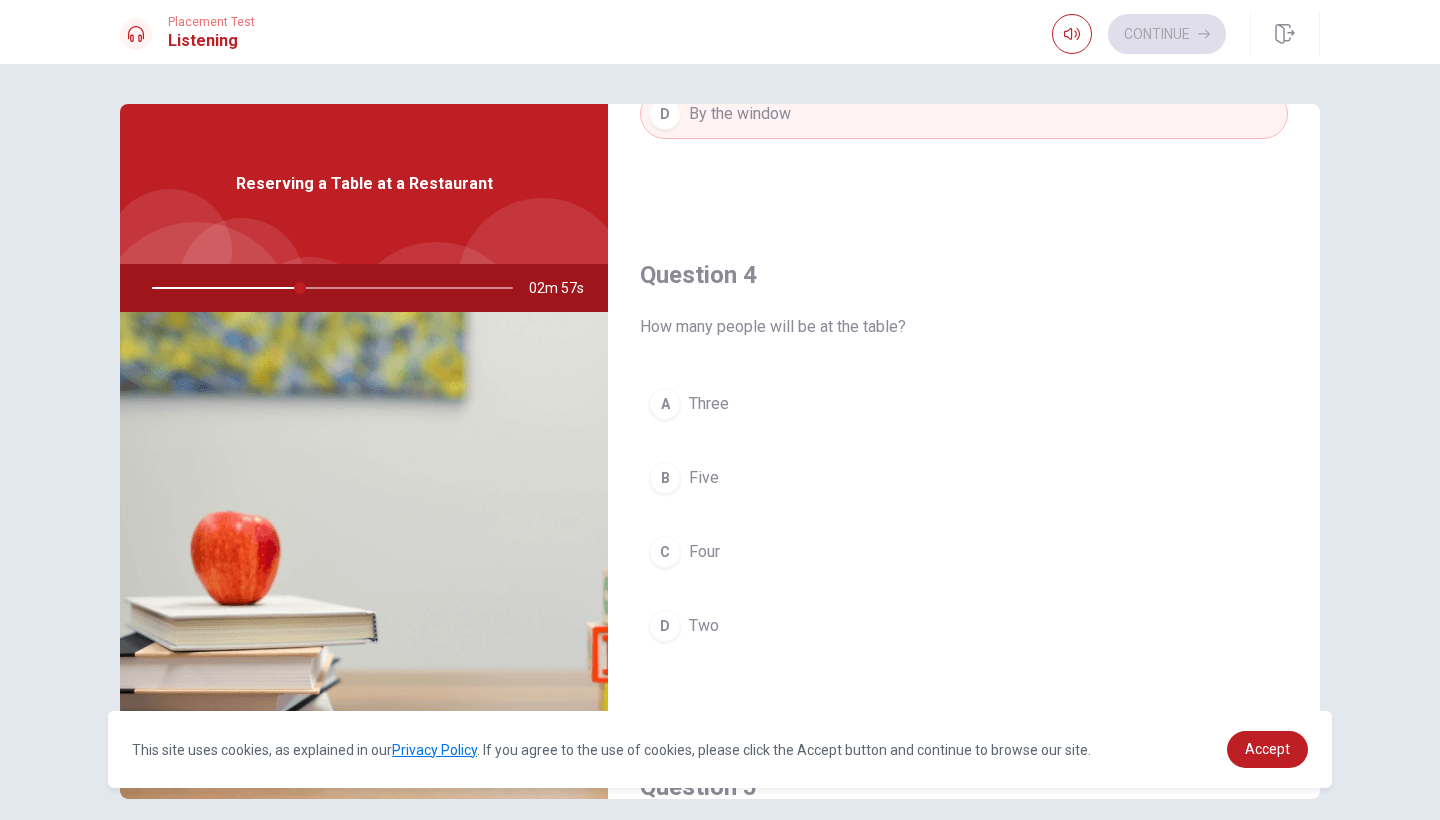 scroll, scrollTop: 1423, scrollLeft: 0, axis: vertical 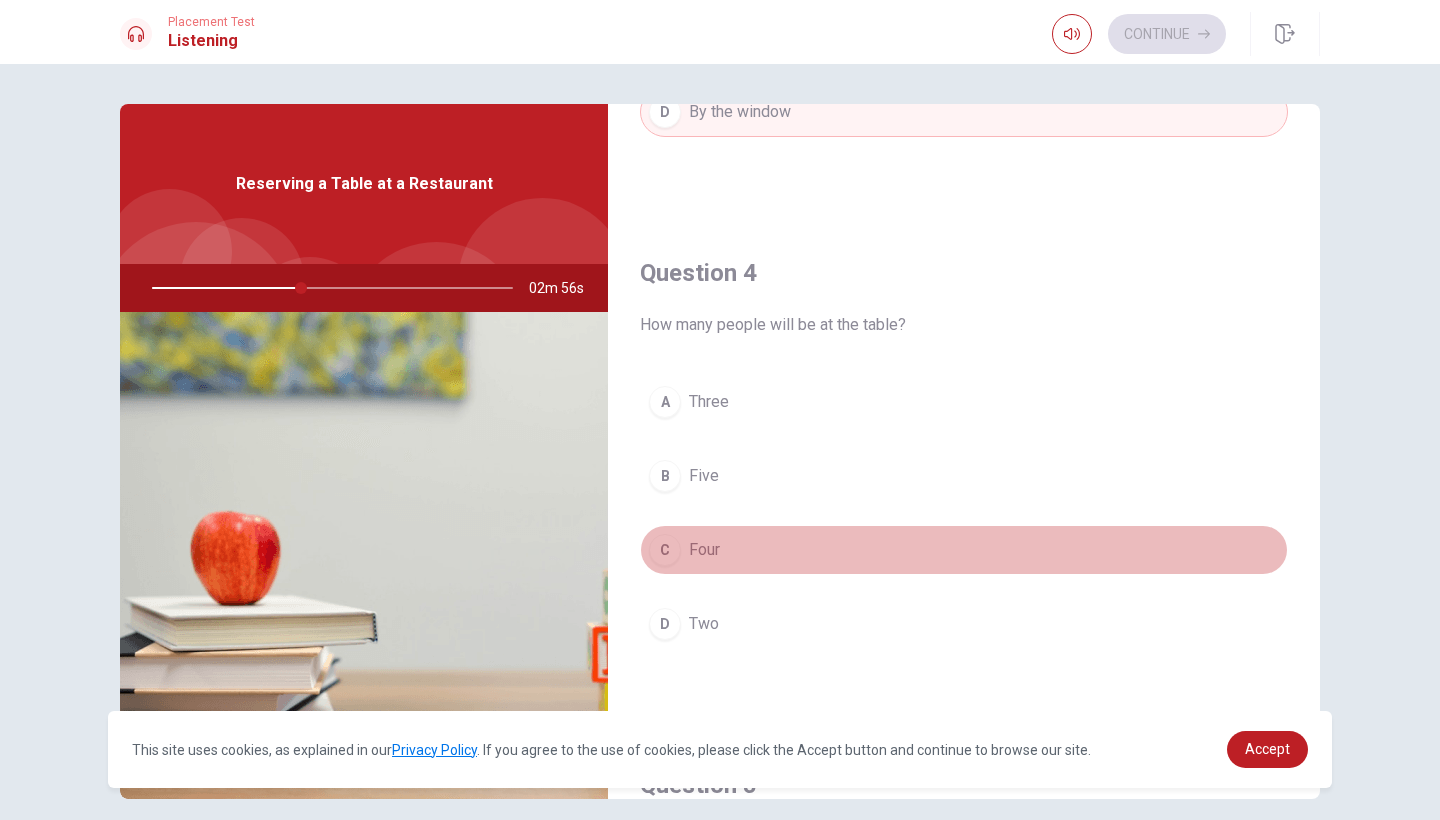 click on "C" at bounding box center [665, 550] 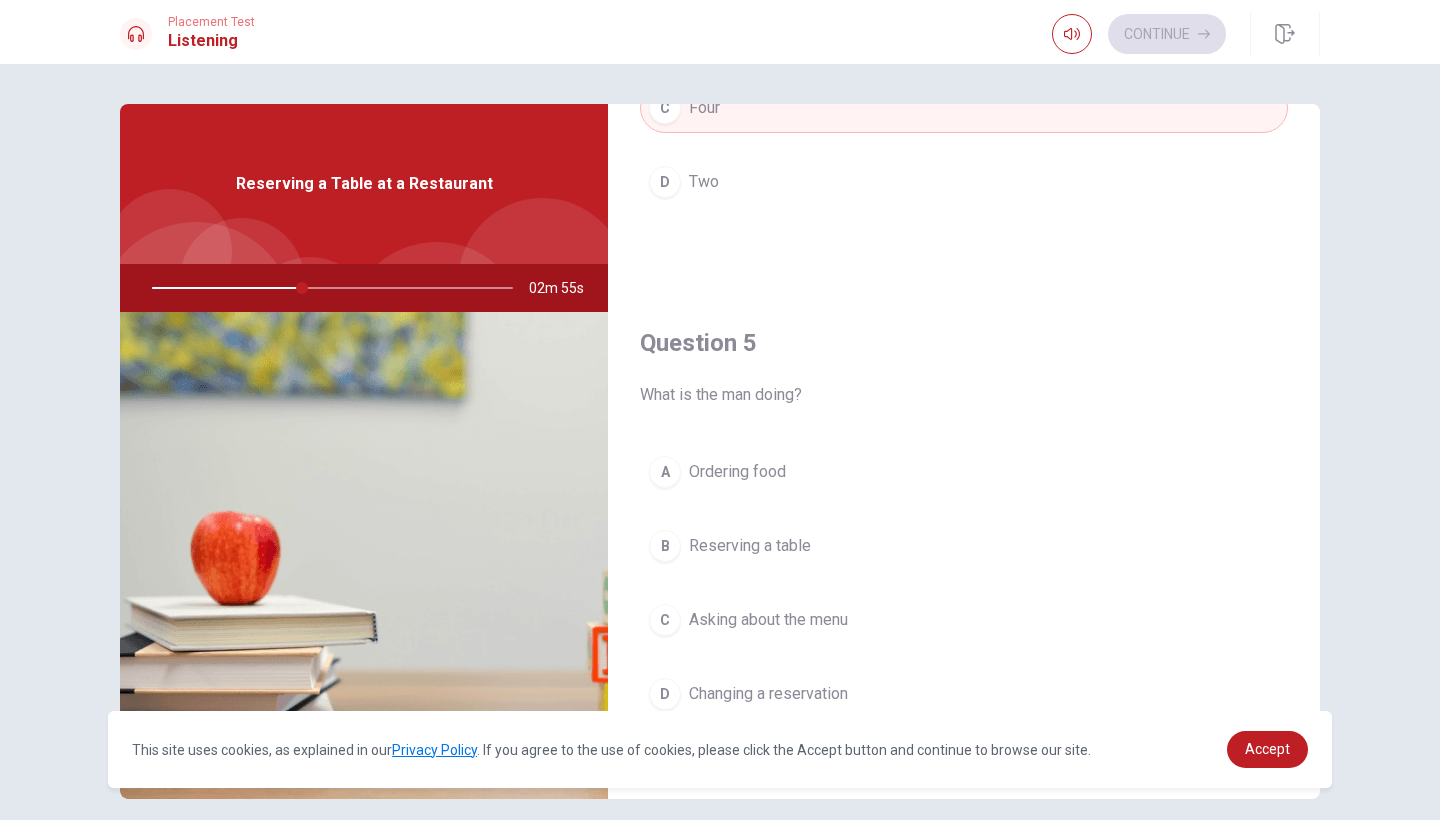 scroll, scrollTop: 1865, scrollLeft: 0, axis: vertical 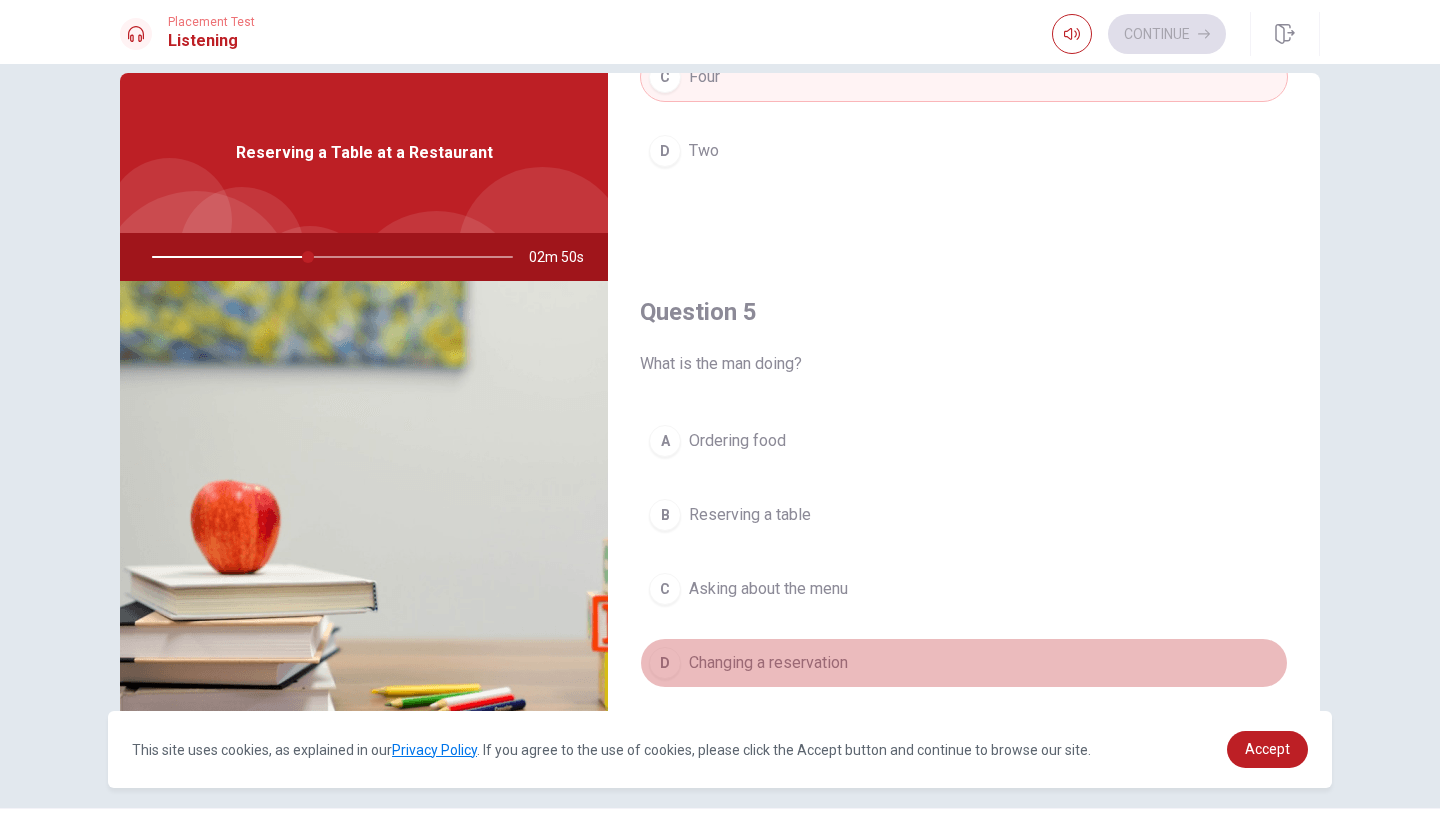 click on "Changing a reservation" at bounding box center (768, 663) 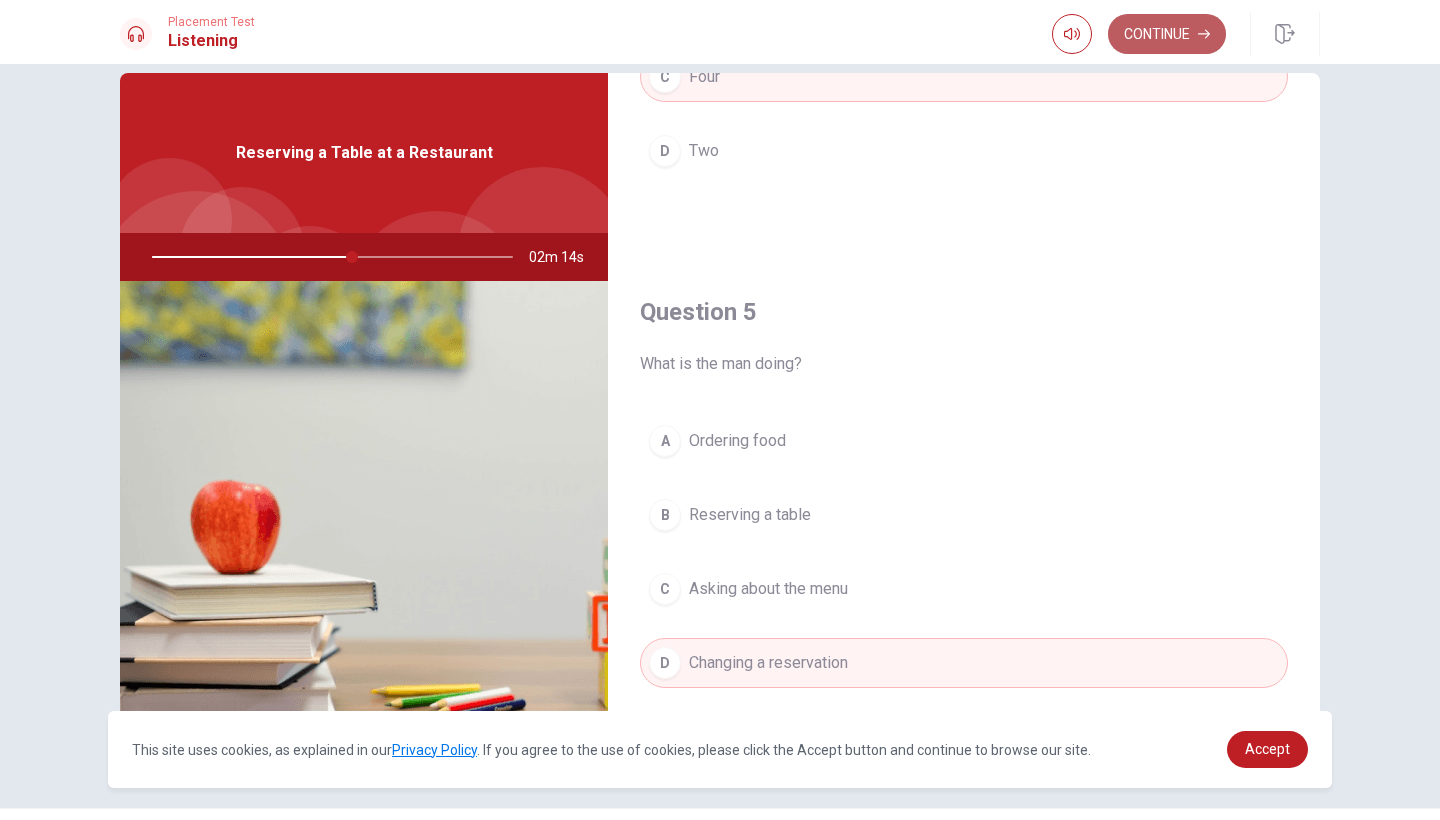 click on "Continue" at bounding box center (1167, 34) 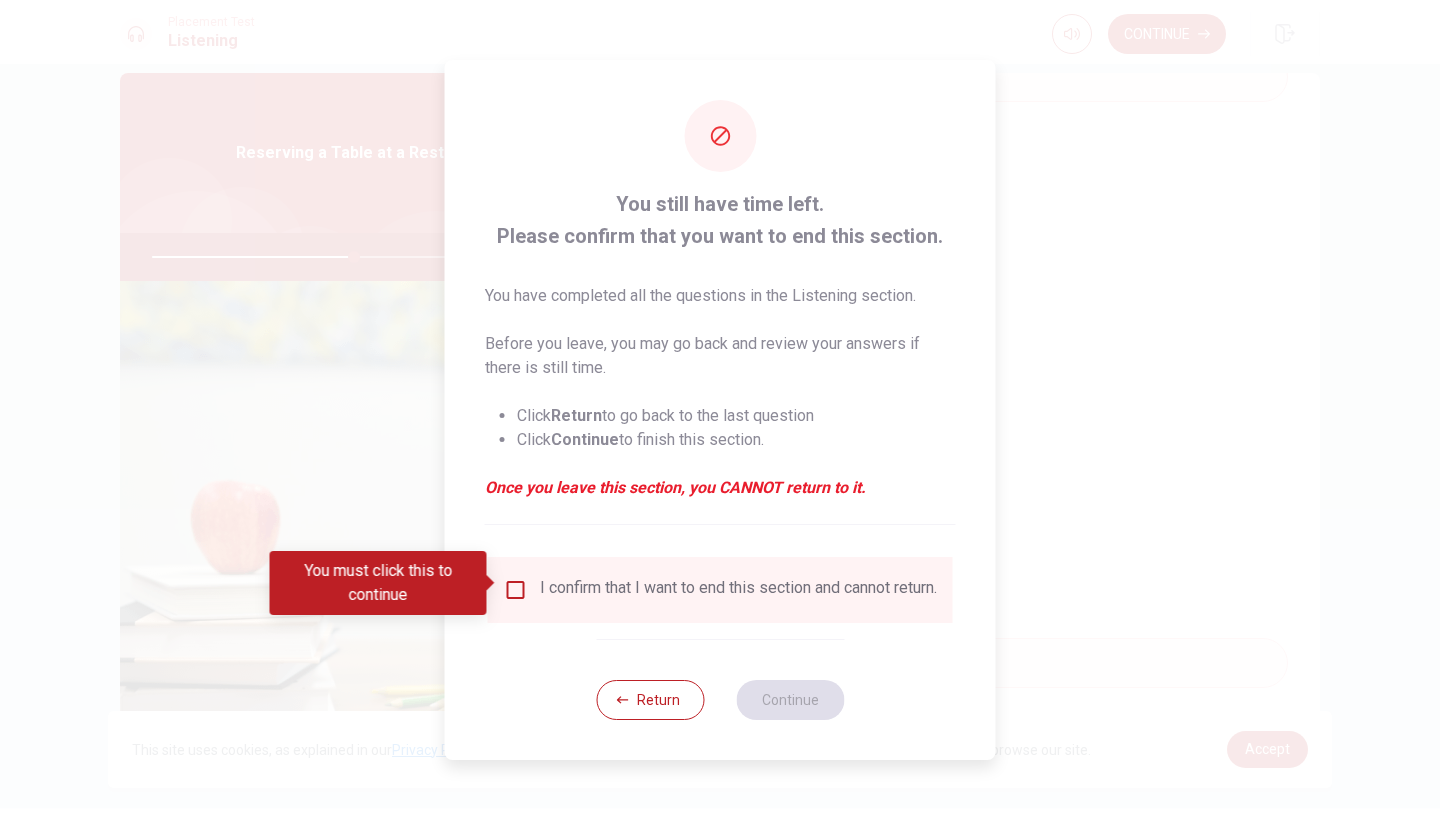click on "I confirm that I want to end this section and cannot return." at bounding box center (720, 590) 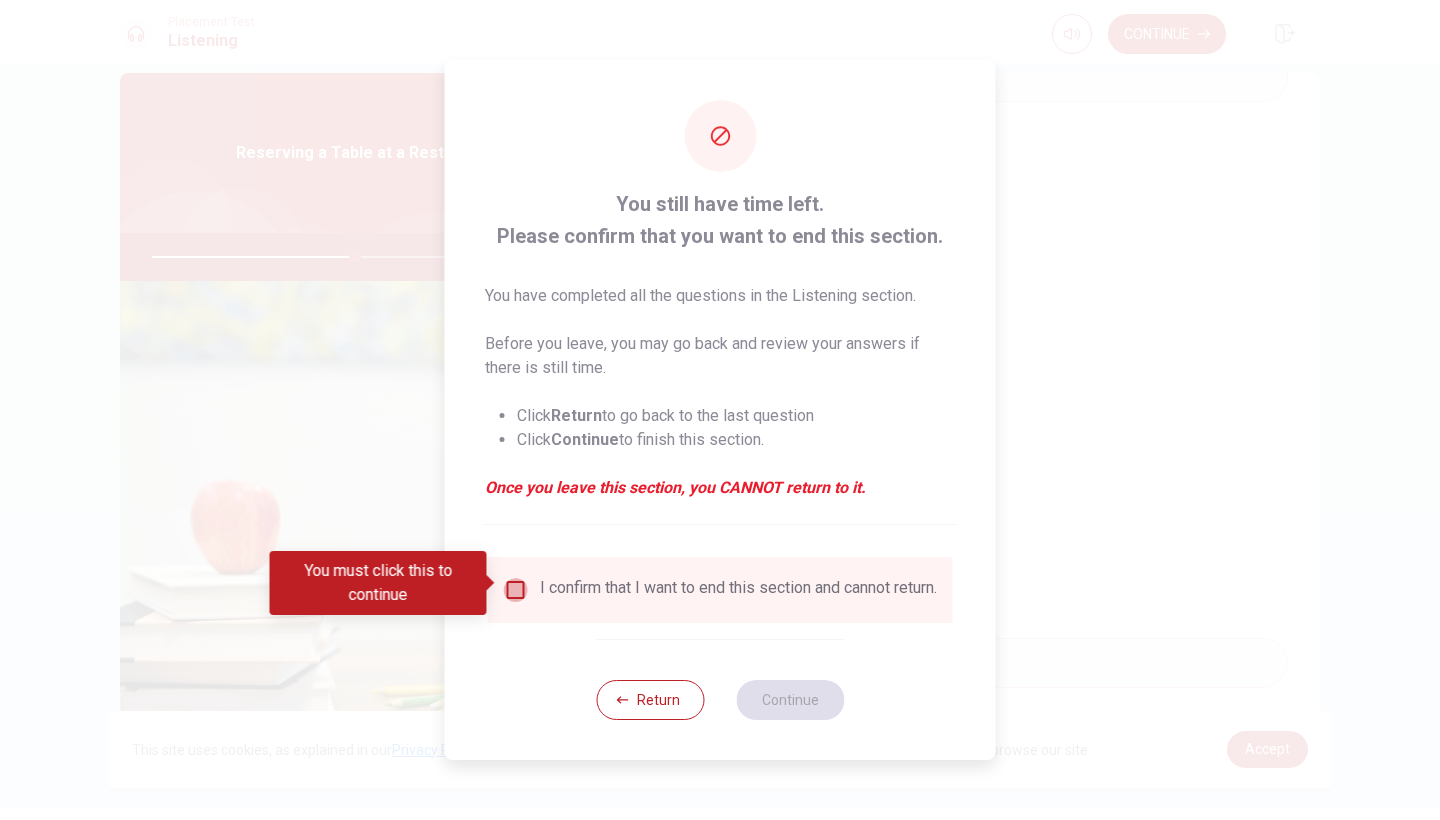click at bounding box center (516, 590) 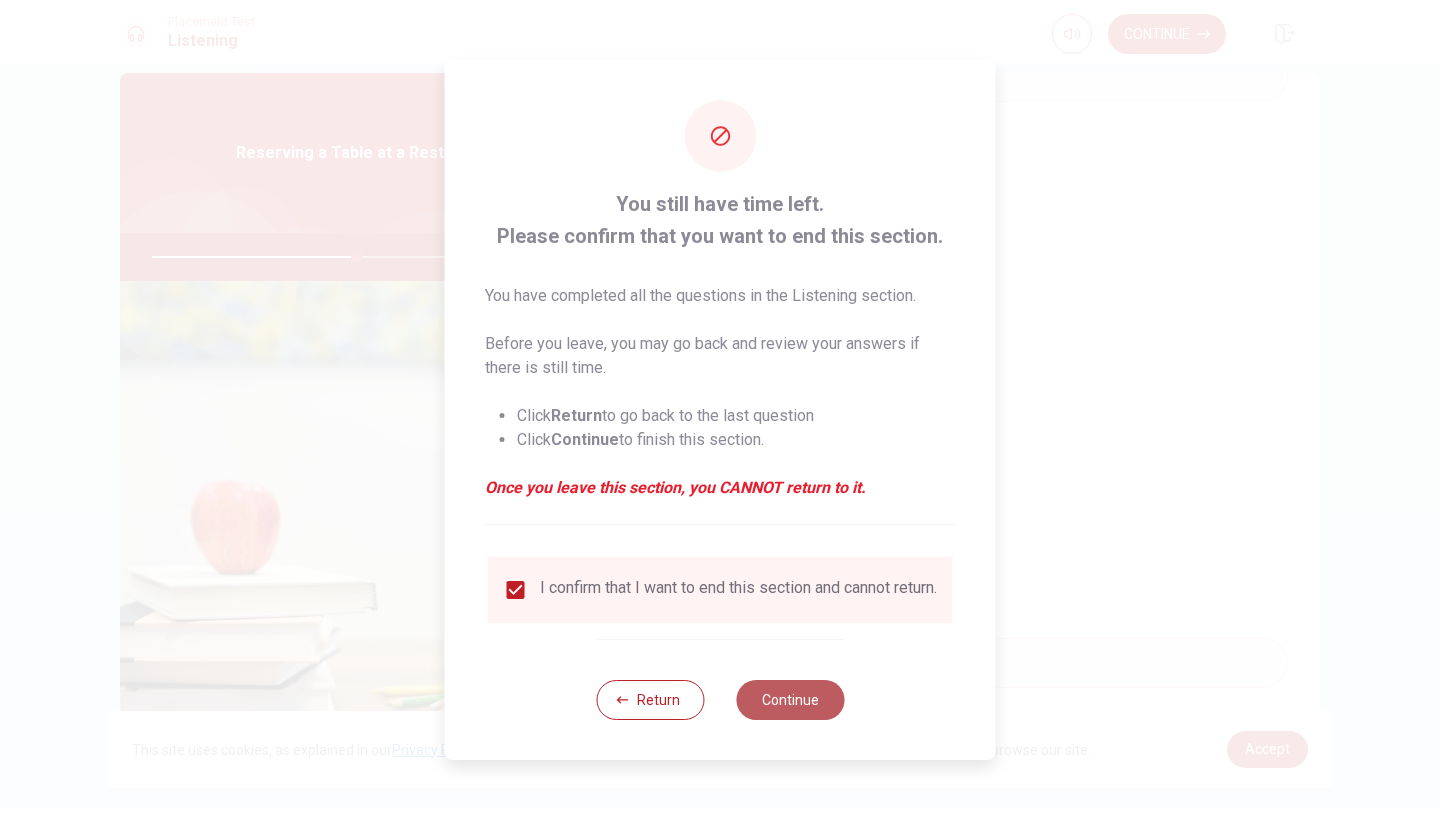 click on "Continue" at bounding box center (790, 700) 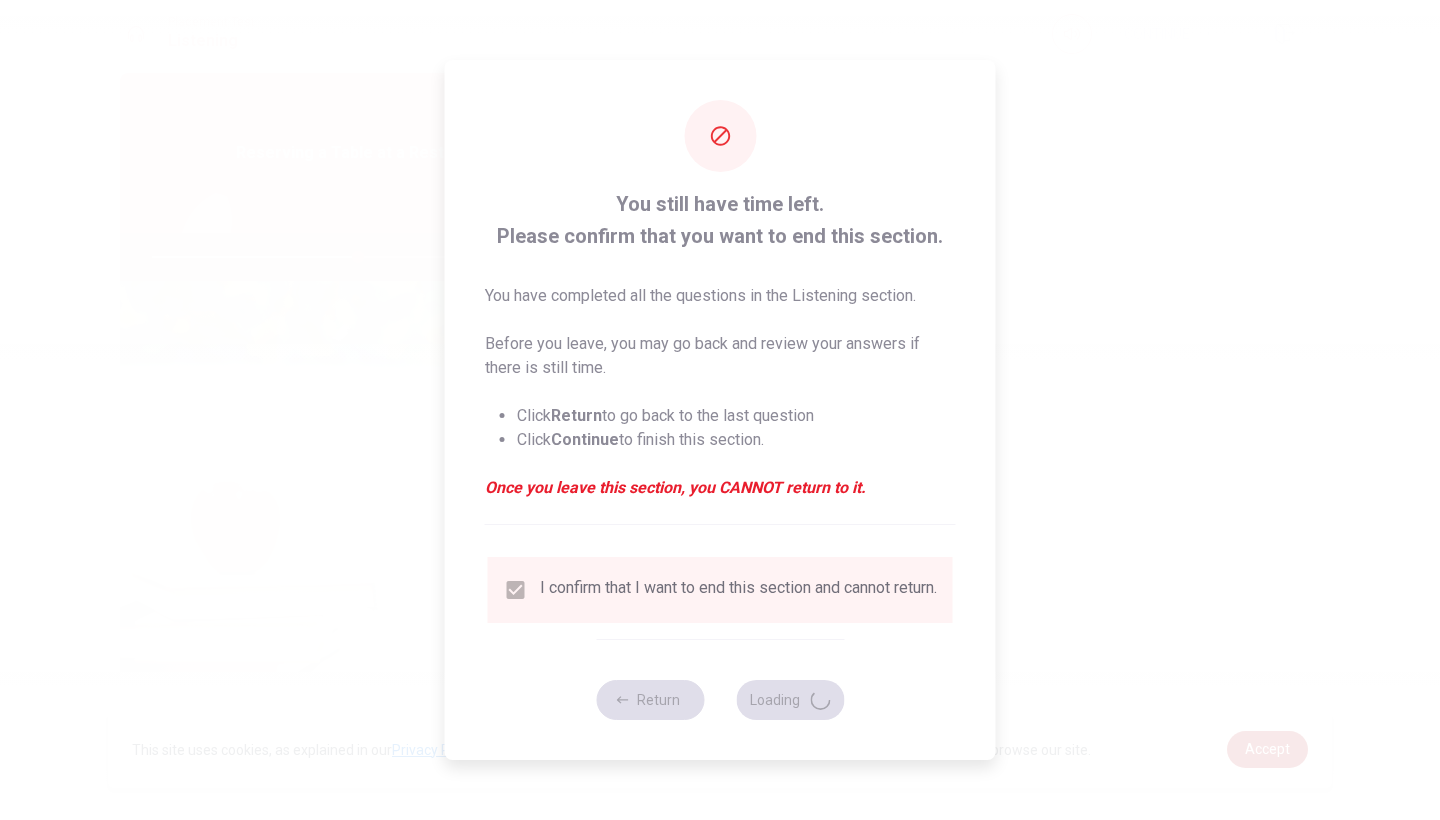 type on "57" 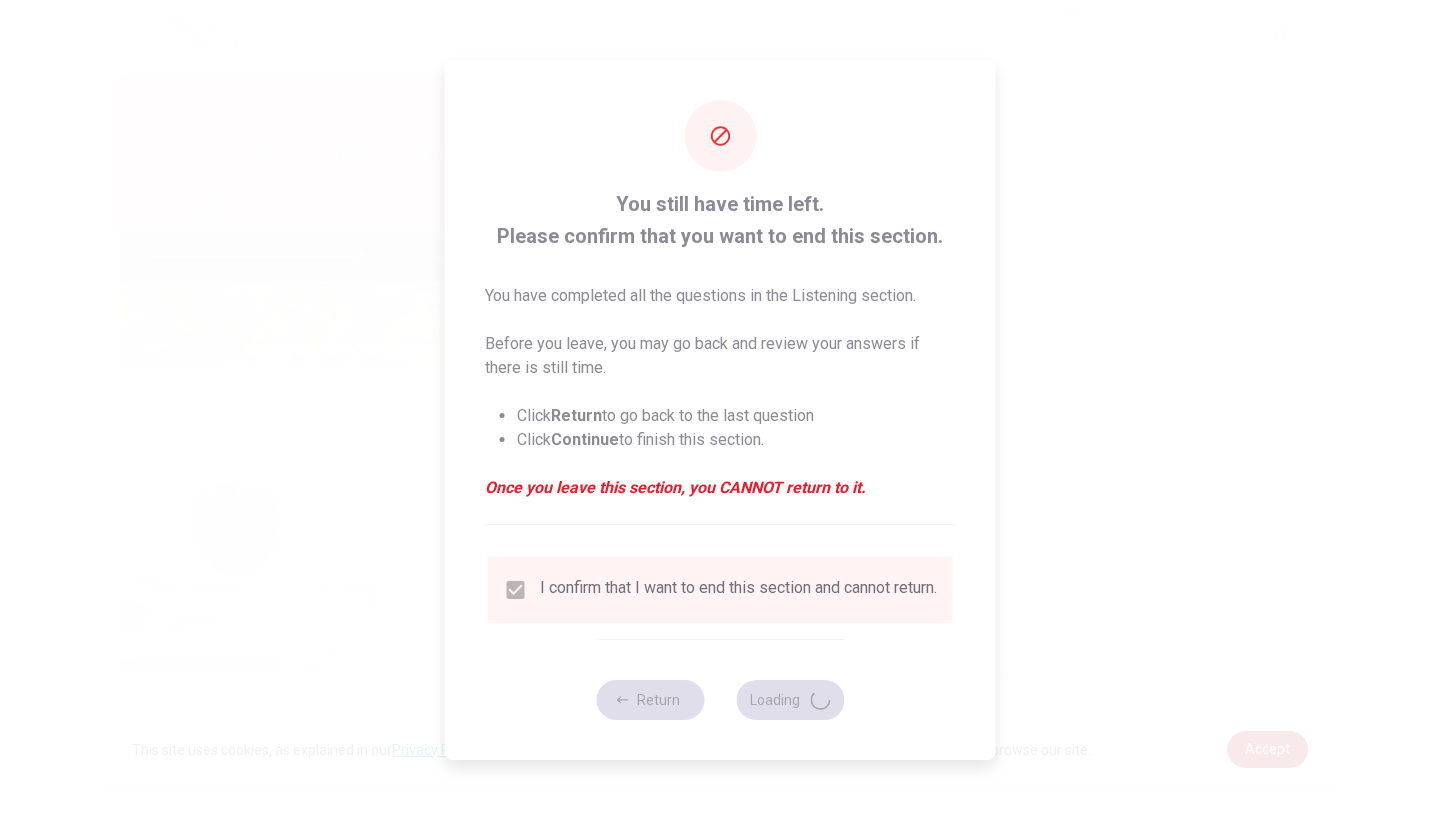 scroll, scrollTop: 0, scrollLeft: 0, axis: both 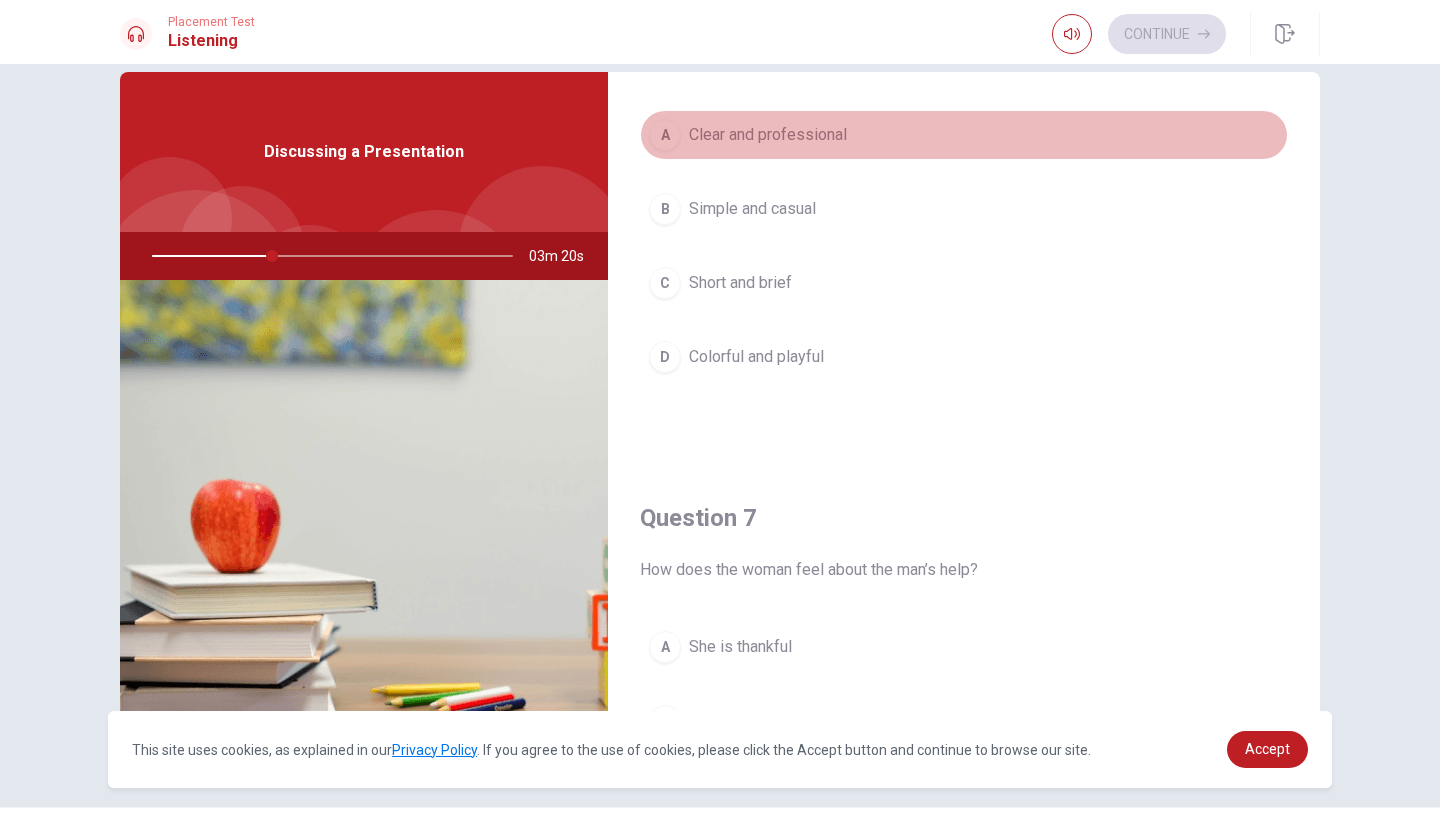 click on "Clear and professional" at bounding box center [768, 135] 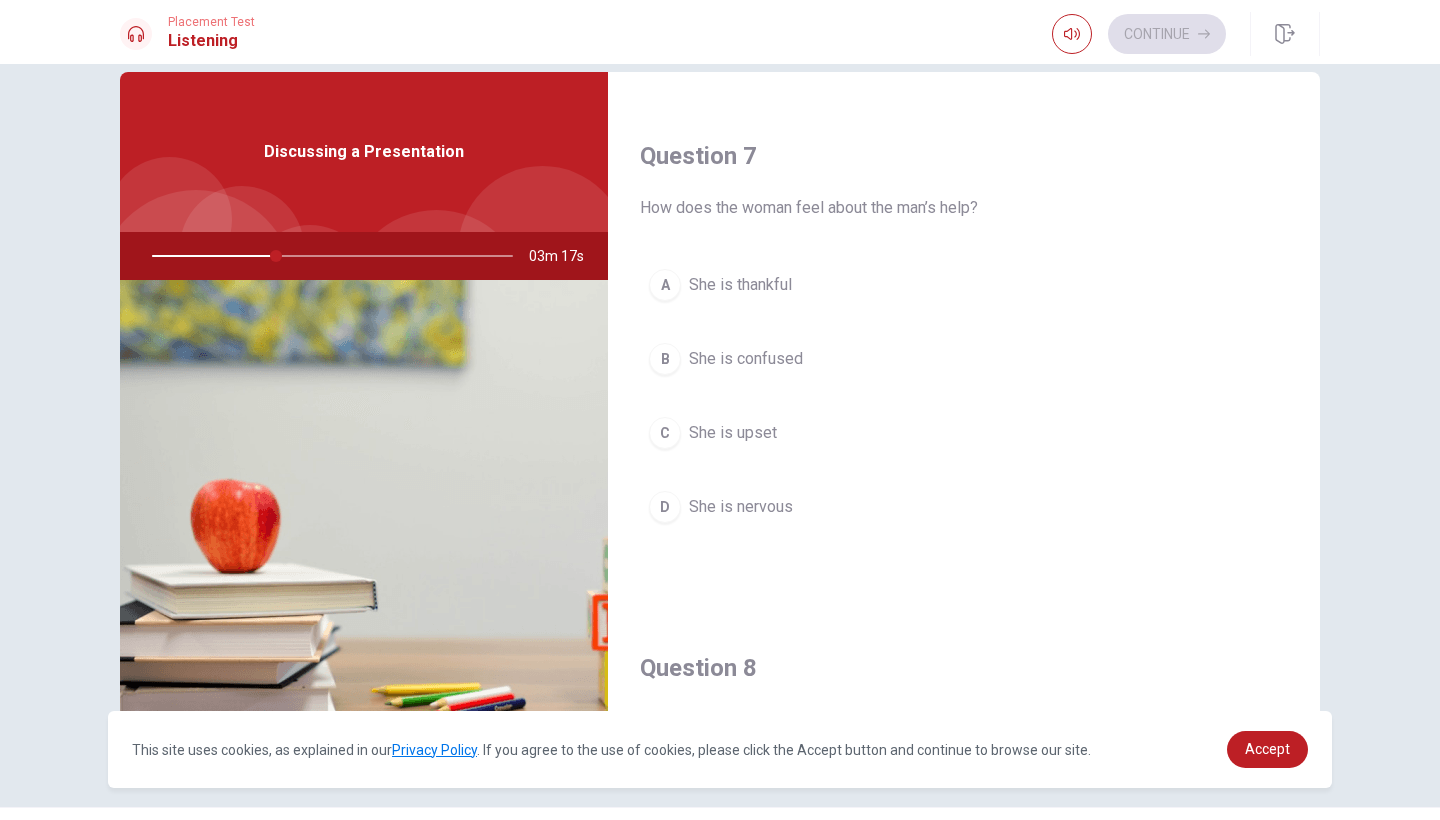 scroll, scrollTop: 486, scrollLeft: 0, axis: vertical 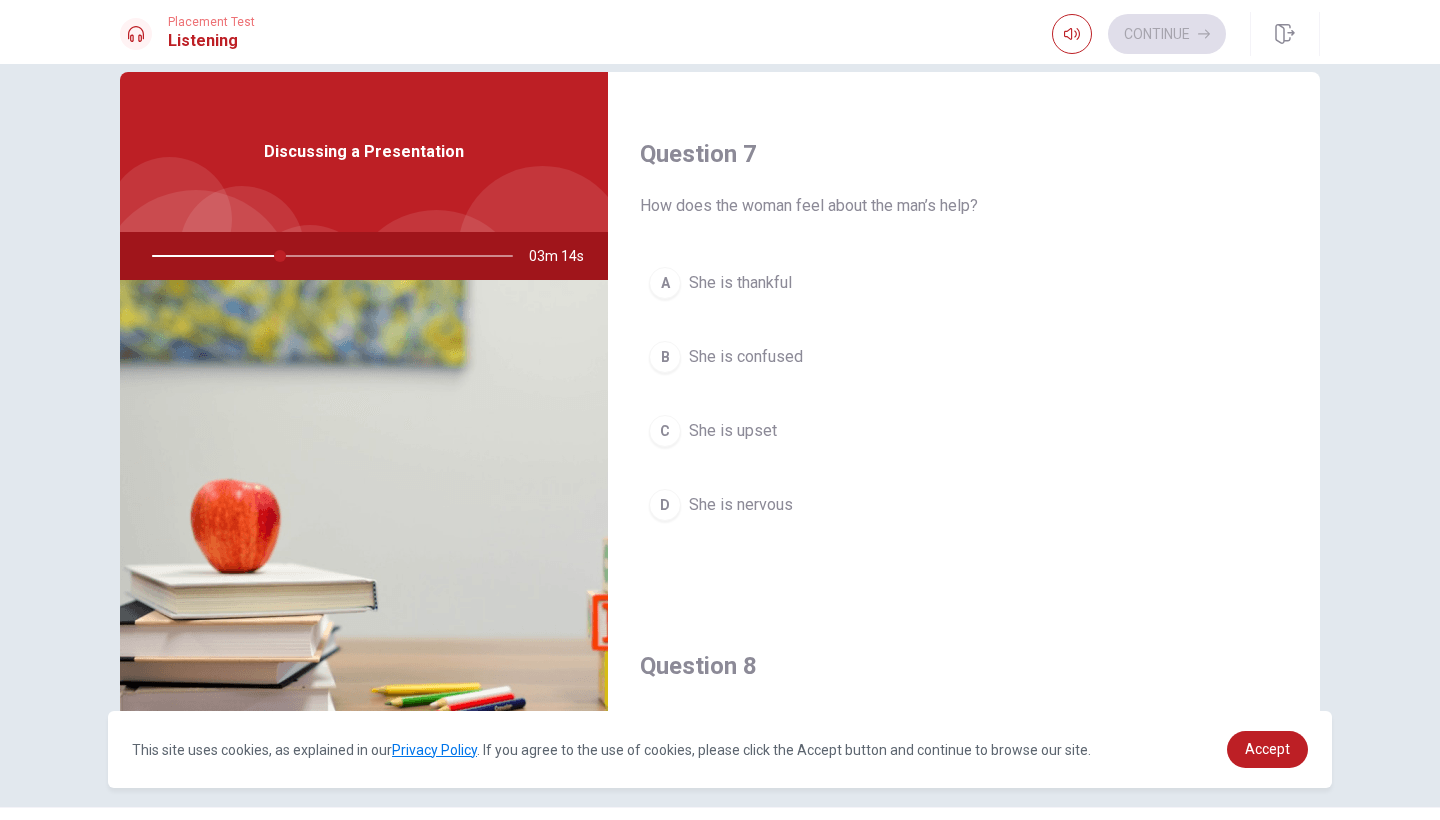 click on "She is thankful" at bounding box center [740, 283] 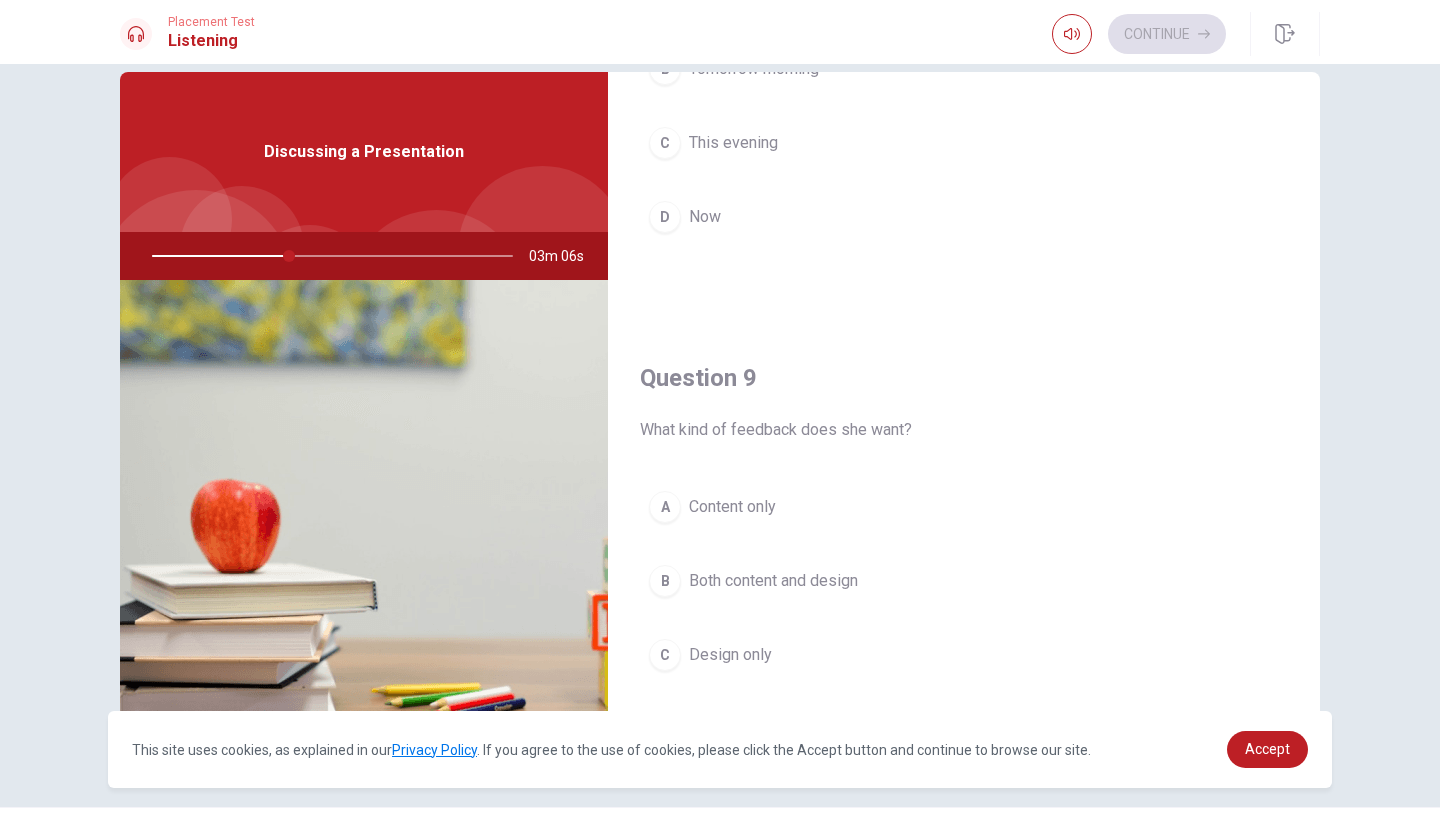 scroll, scrollTop: 1294, scrollLeft: 0, axis: vertical 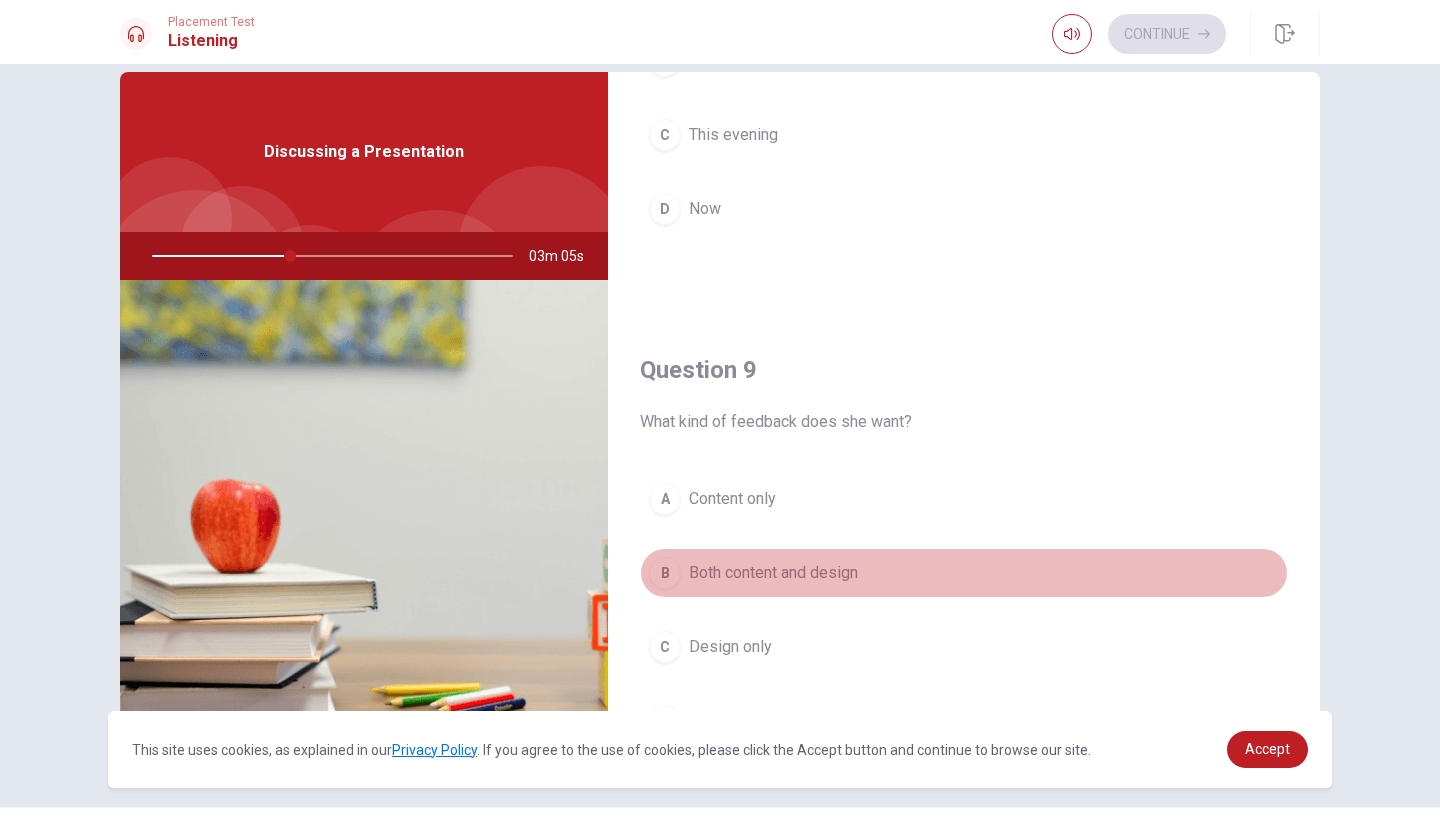 click on "Both content and design" at bounding box center (773, 573) 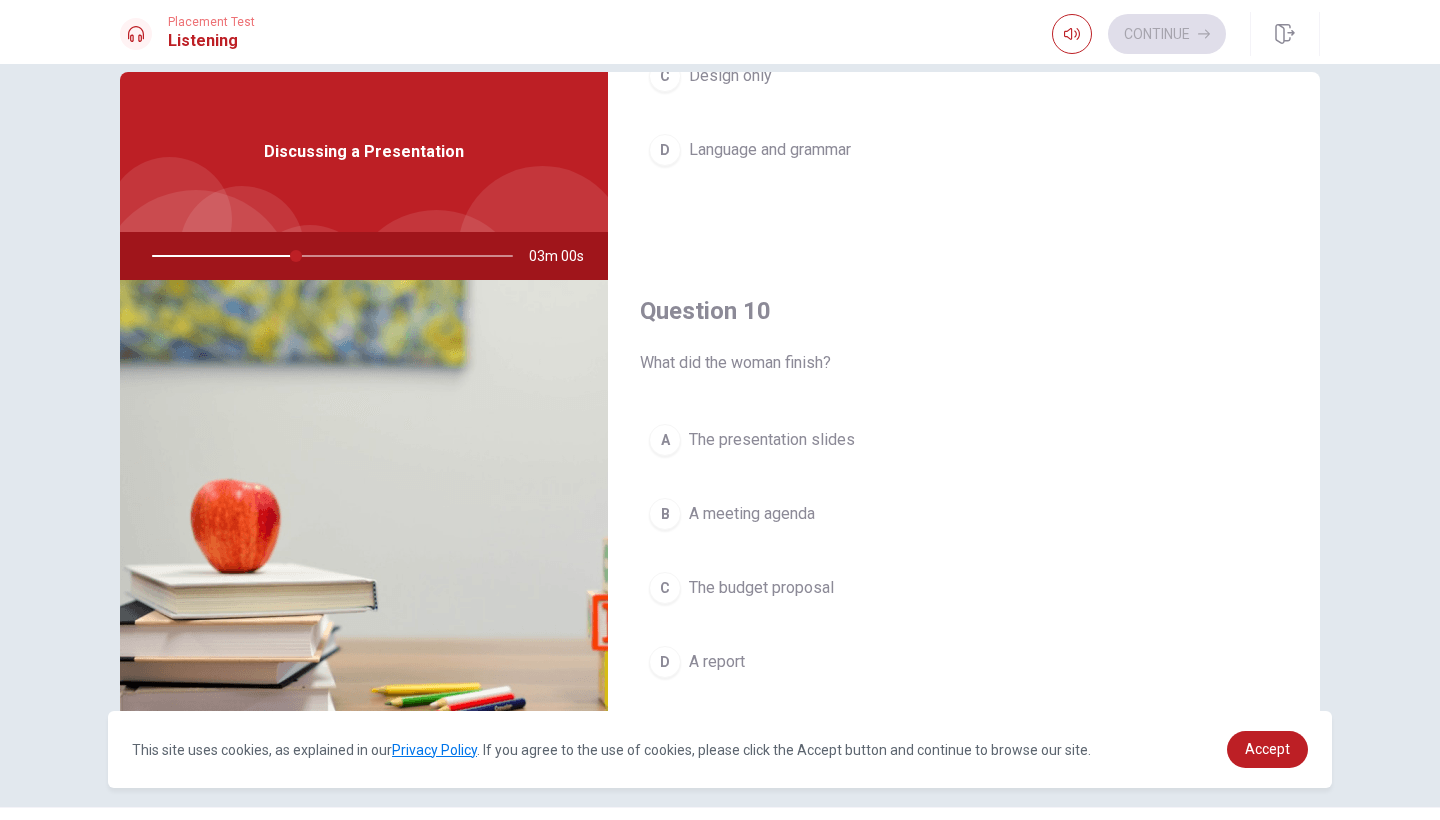 scroll, scrollTop: 1865, scrollLeft: 0, axis: vertical 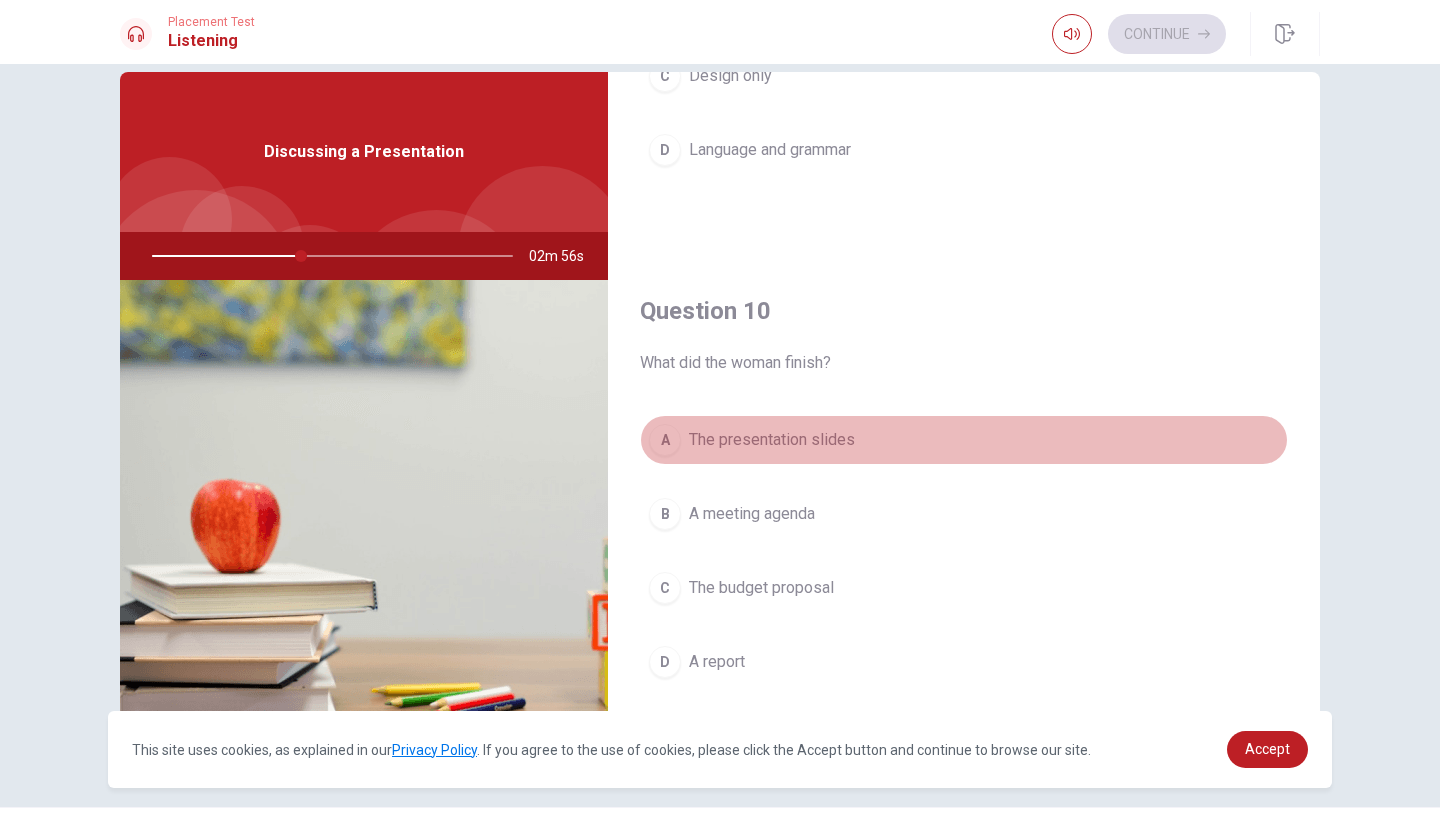 click on "The presentation slides" at bounding box center [772, 440] 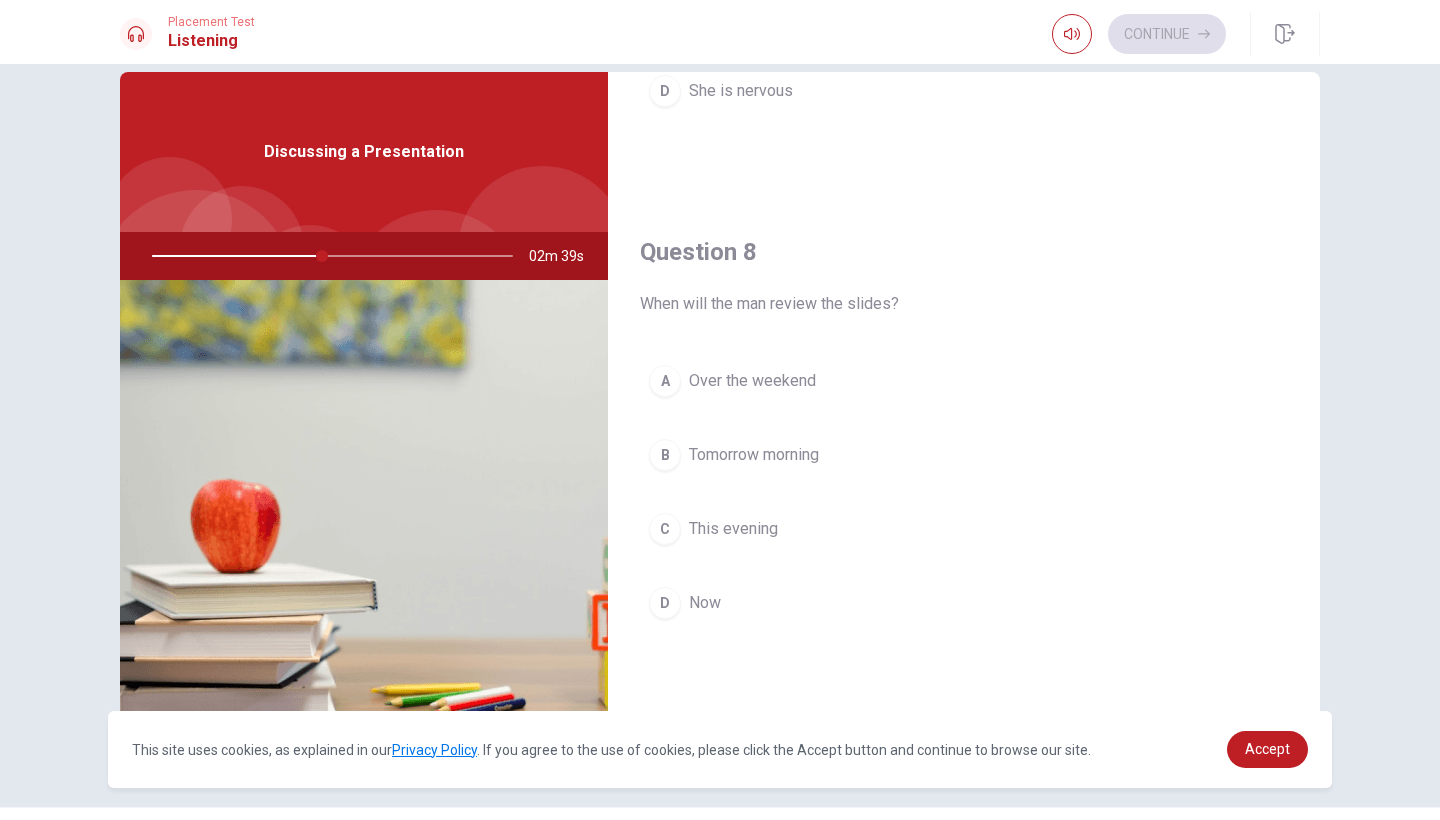 scroll, scrollTop: 909, scrollLeft: 0, axis: vertical 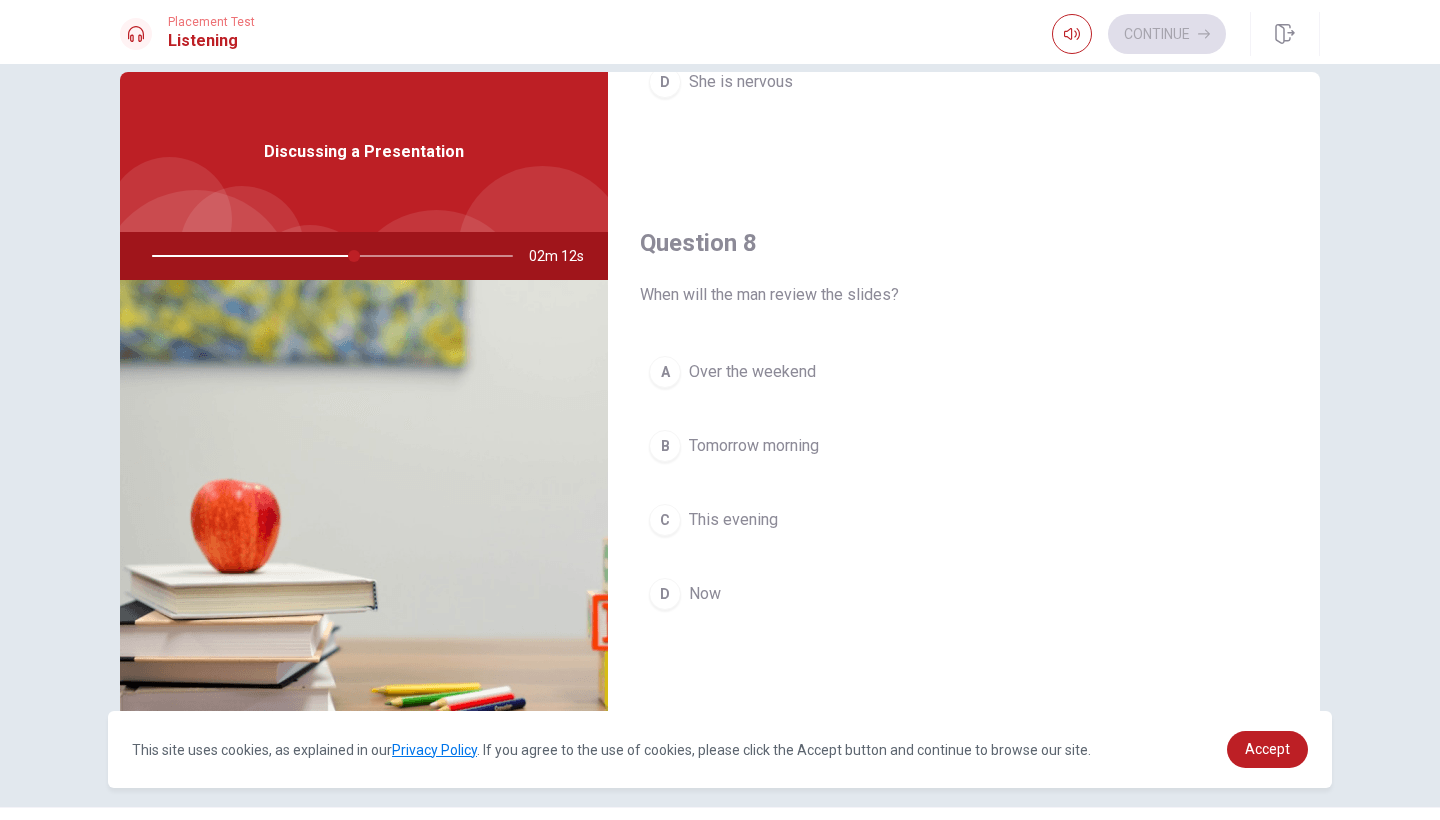 click on "This evening" at bounding box center (733, 520) 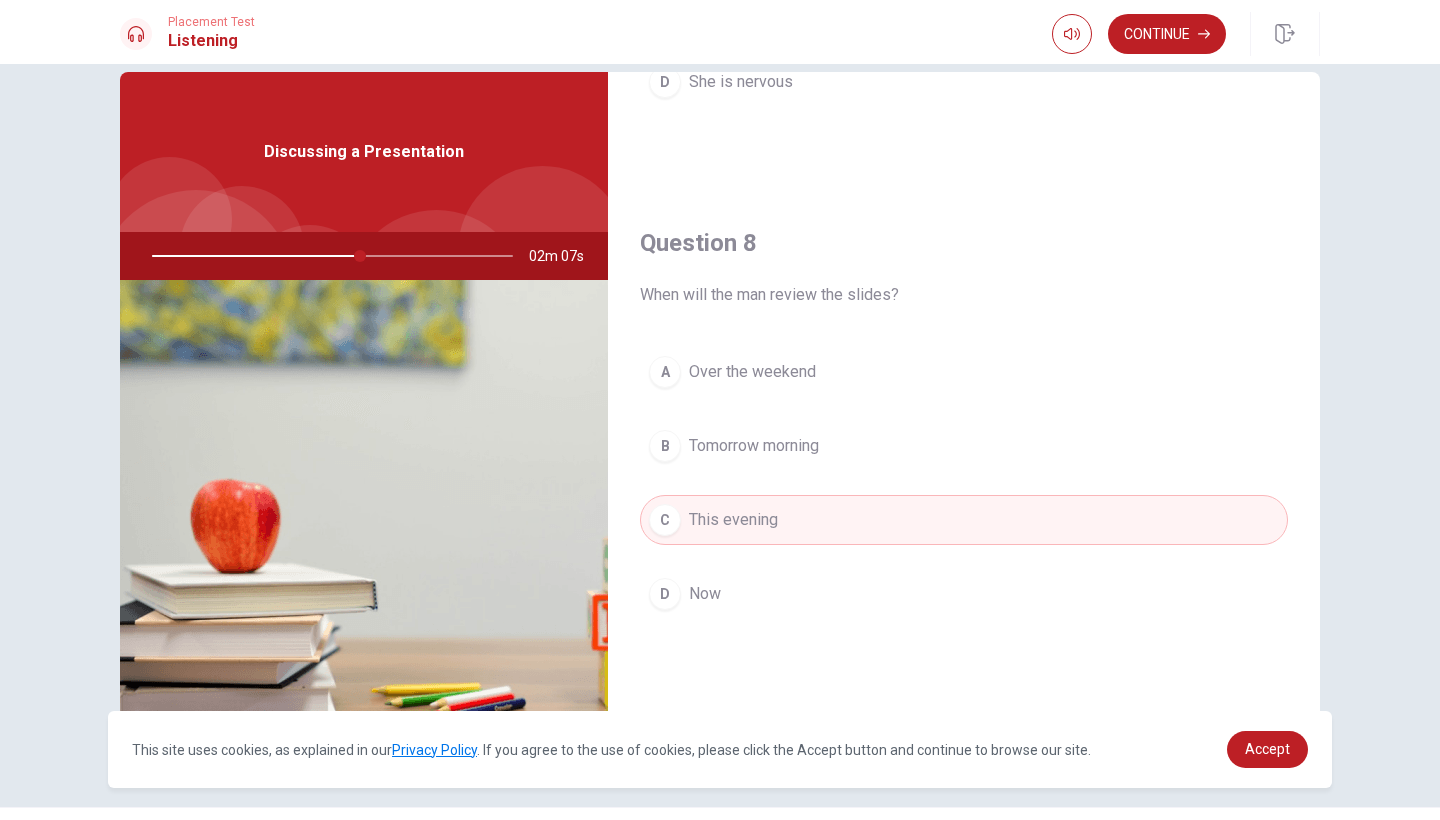 click on "Tomorrow morning" at bounding box center (754, 446) 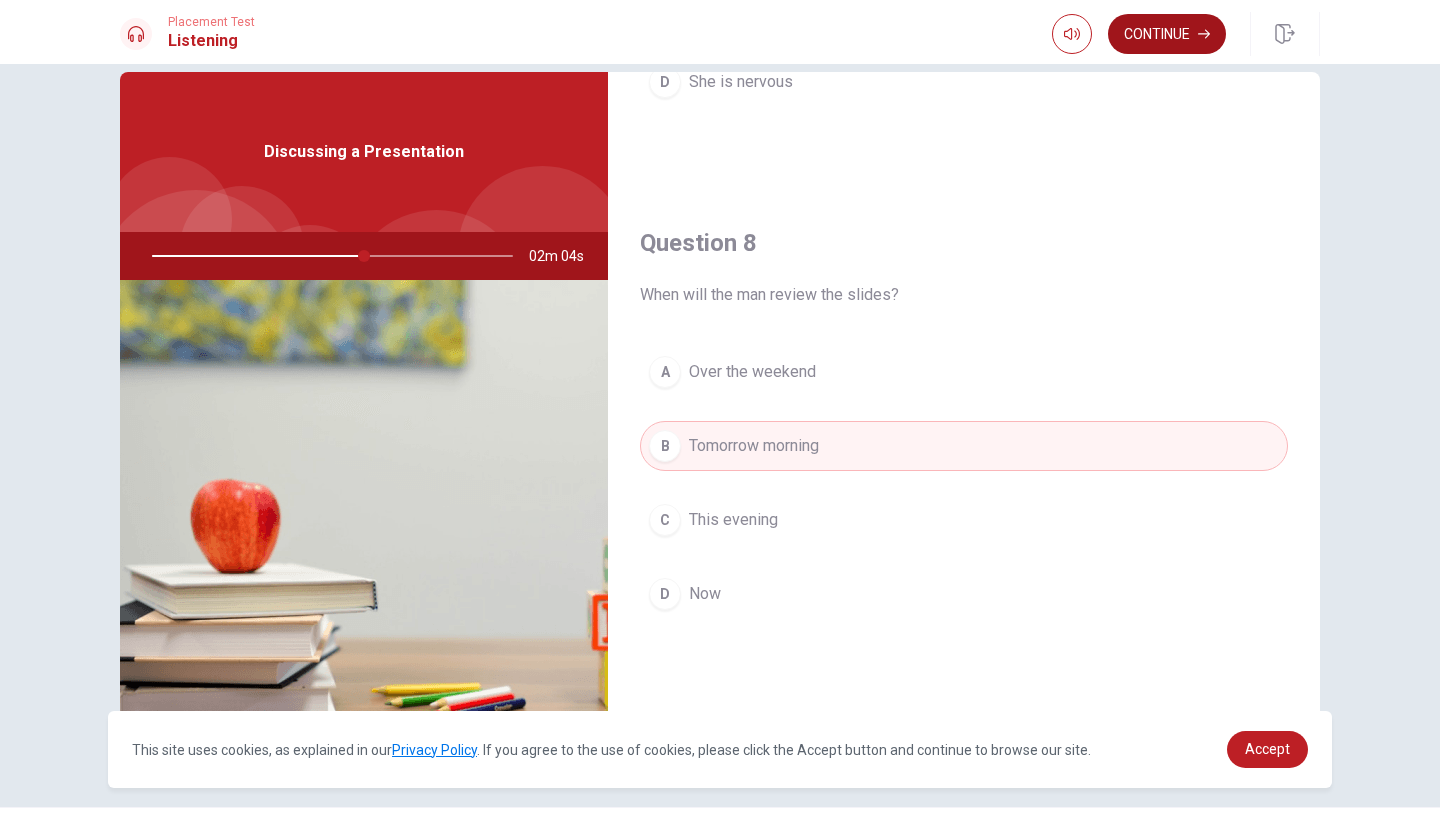 click on "Continue" at bounding box center (1167, 34) 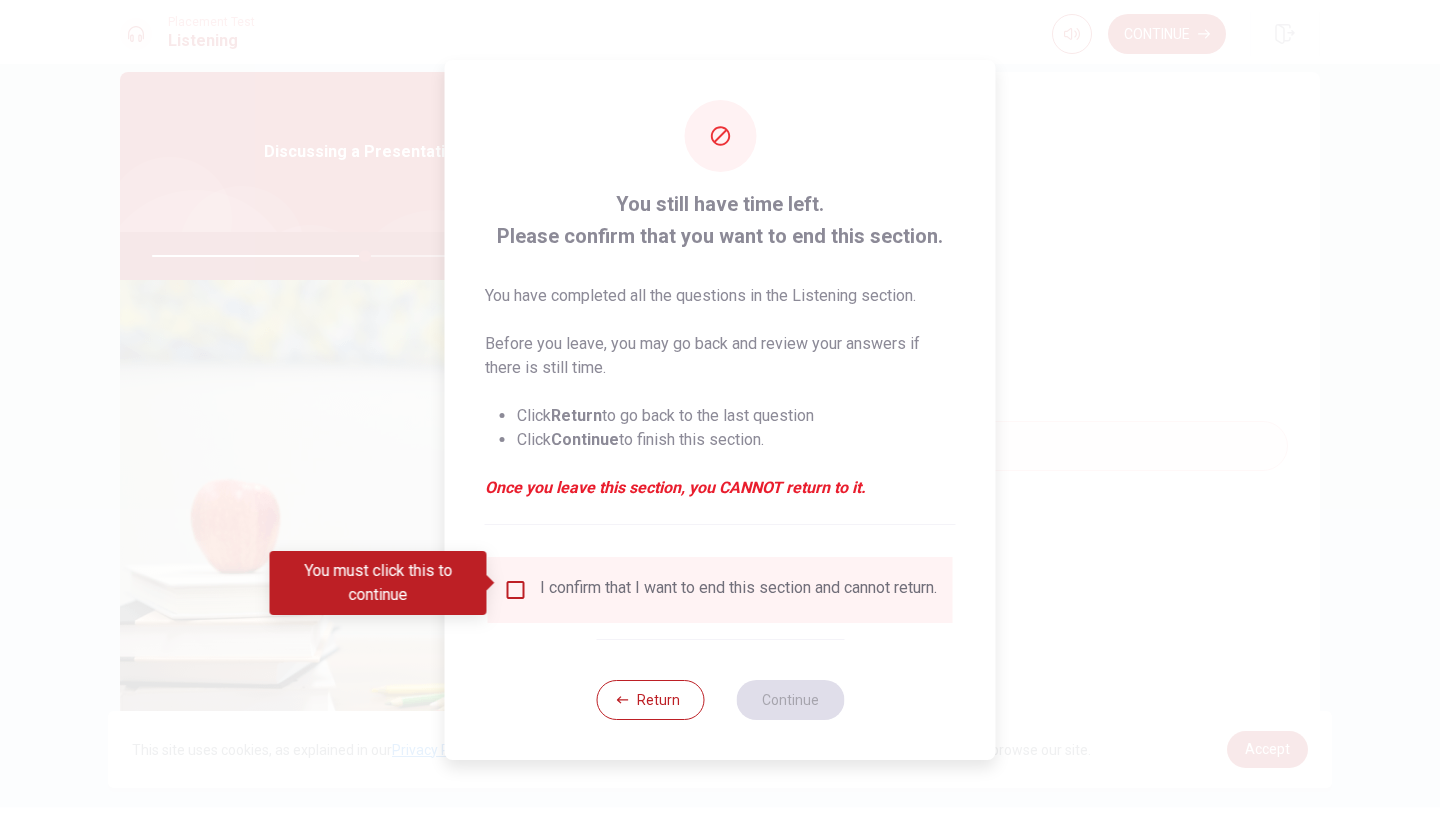 click on "I confirm that I want to end this section and cannot return." at bounding box center [720, 590] 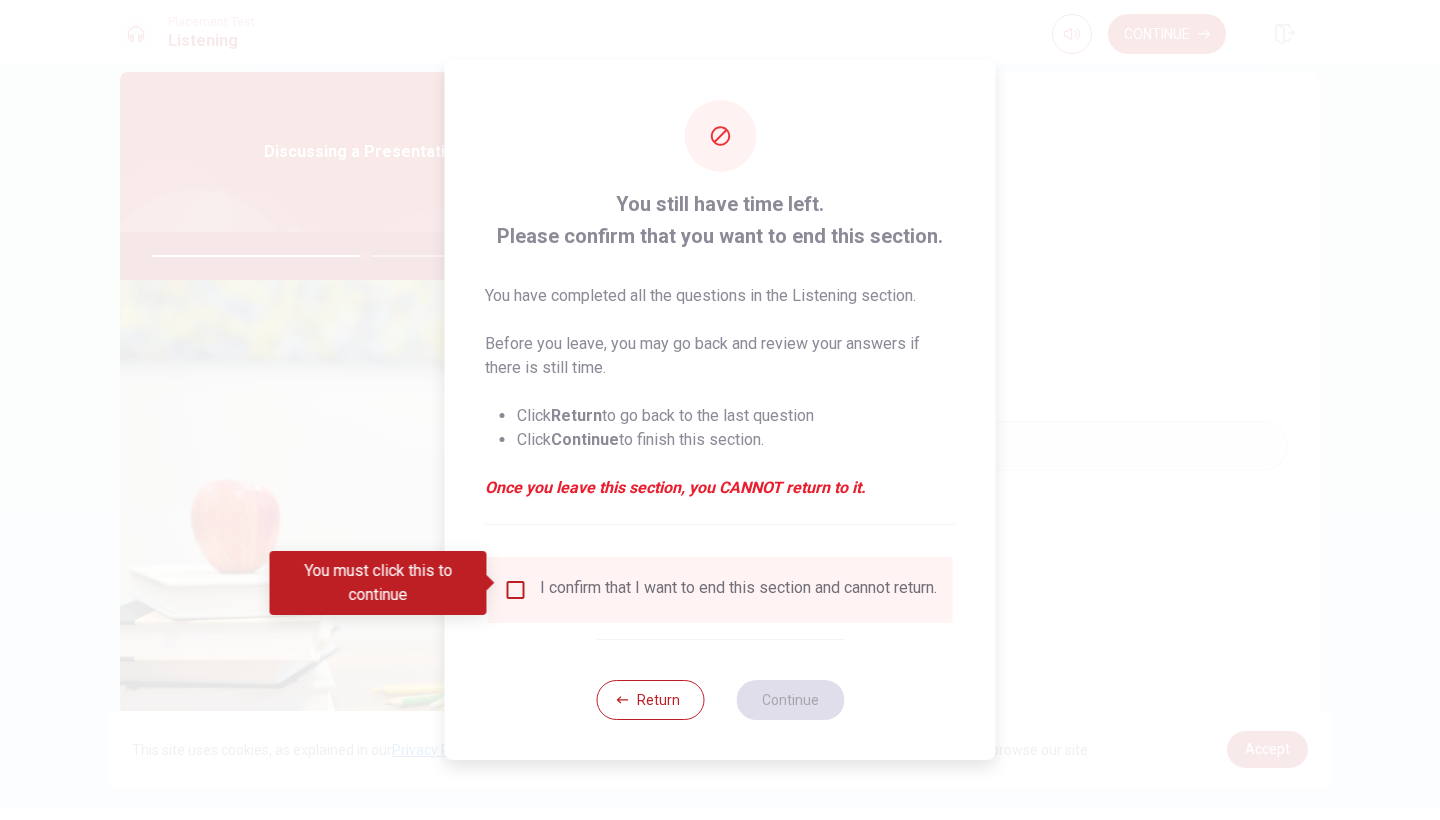 click on "I confirm that I want to end this section and cannot return." at bounding box center [720, 590] 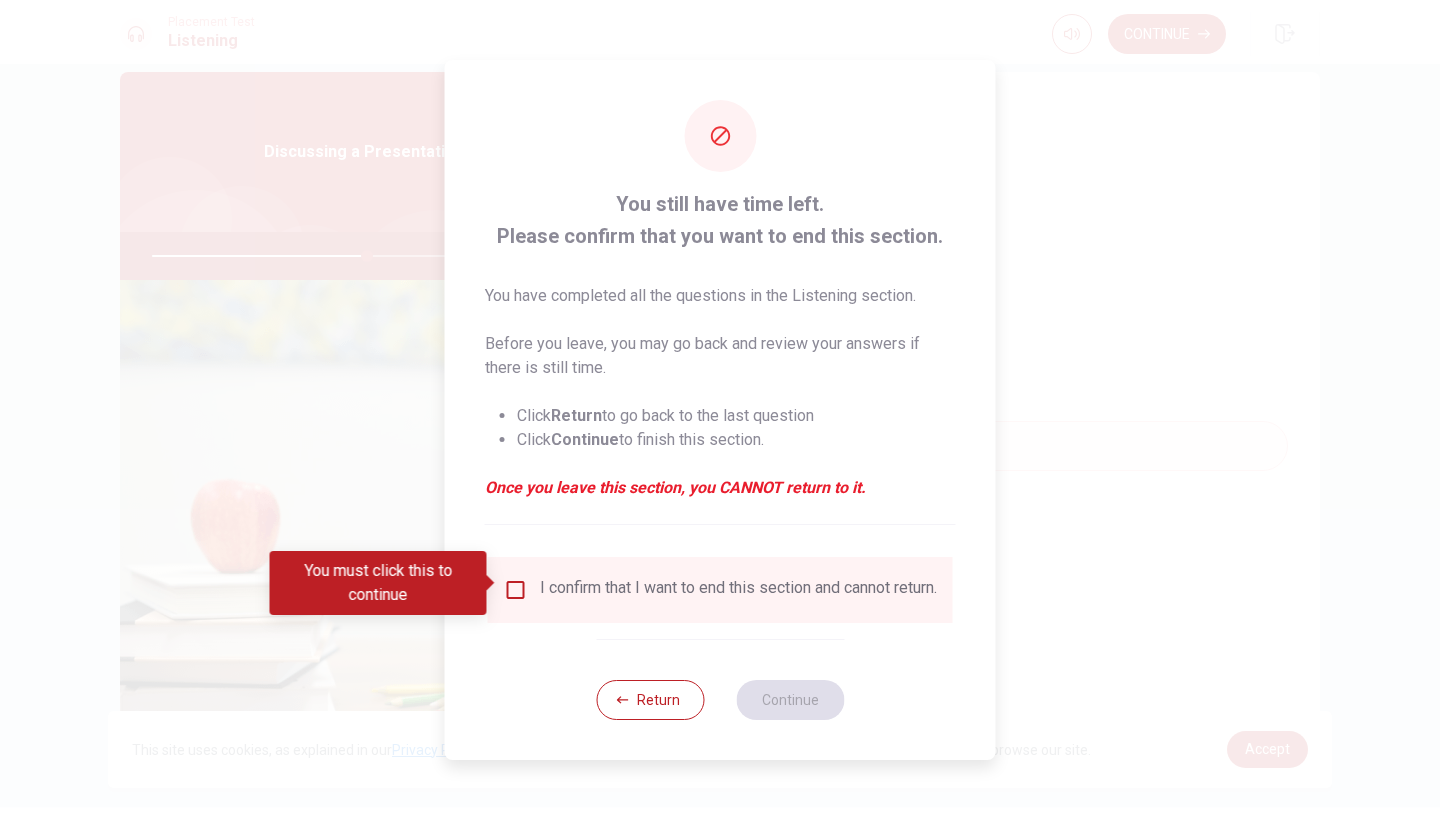 click at bounding box center (516, 590) 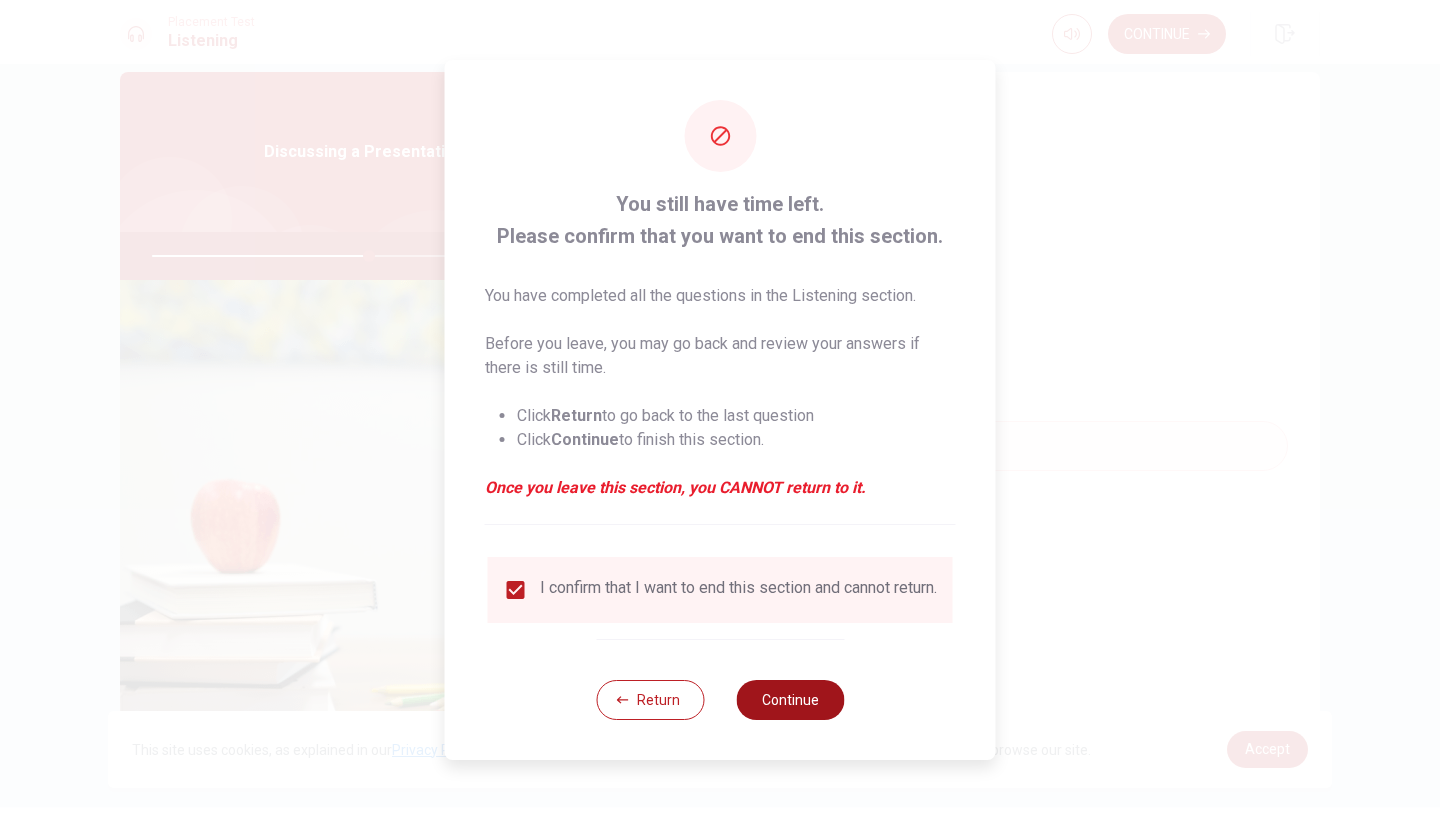 click on "Continue" at bounding box center (790, 700) 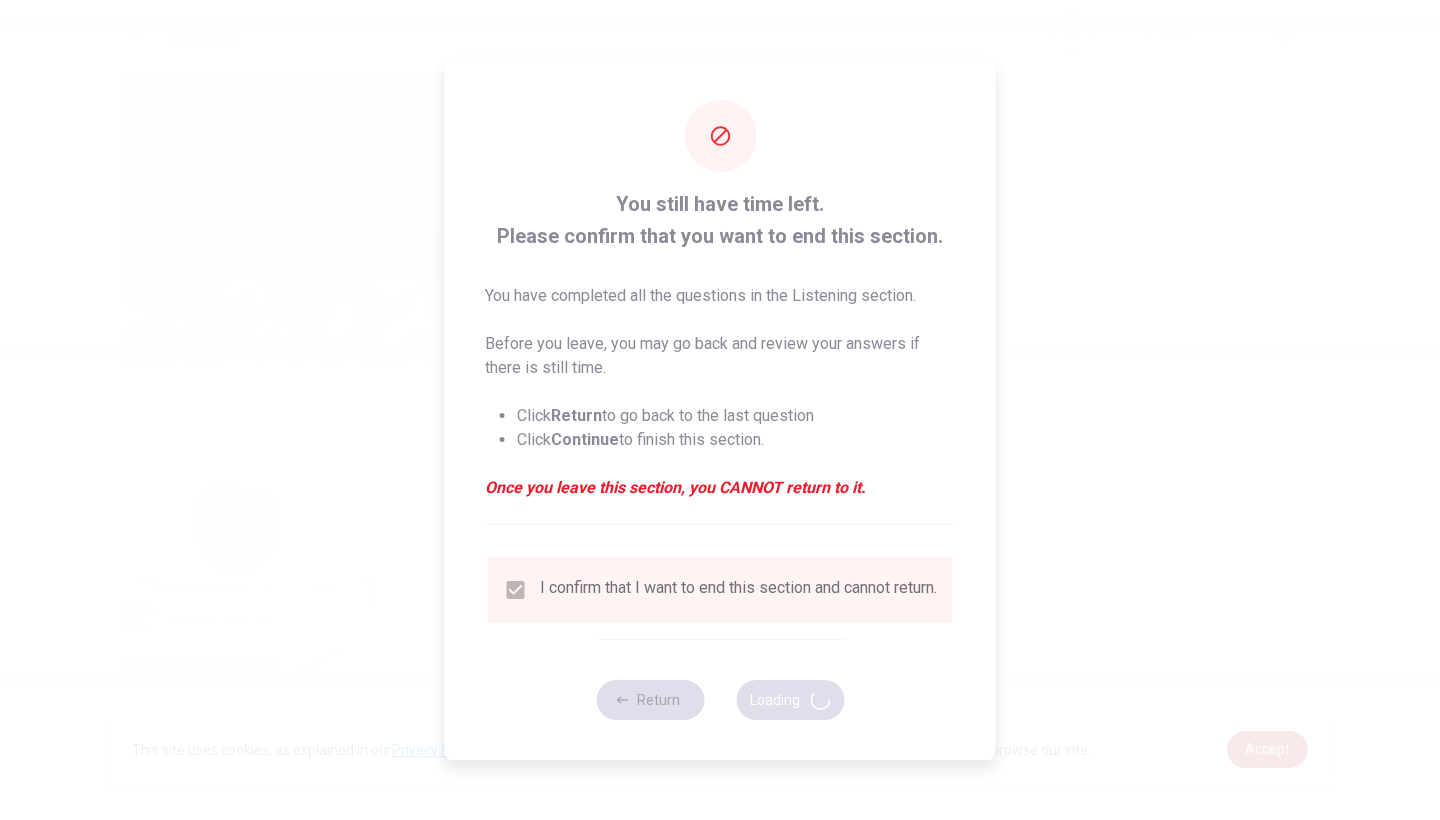 type on "61" 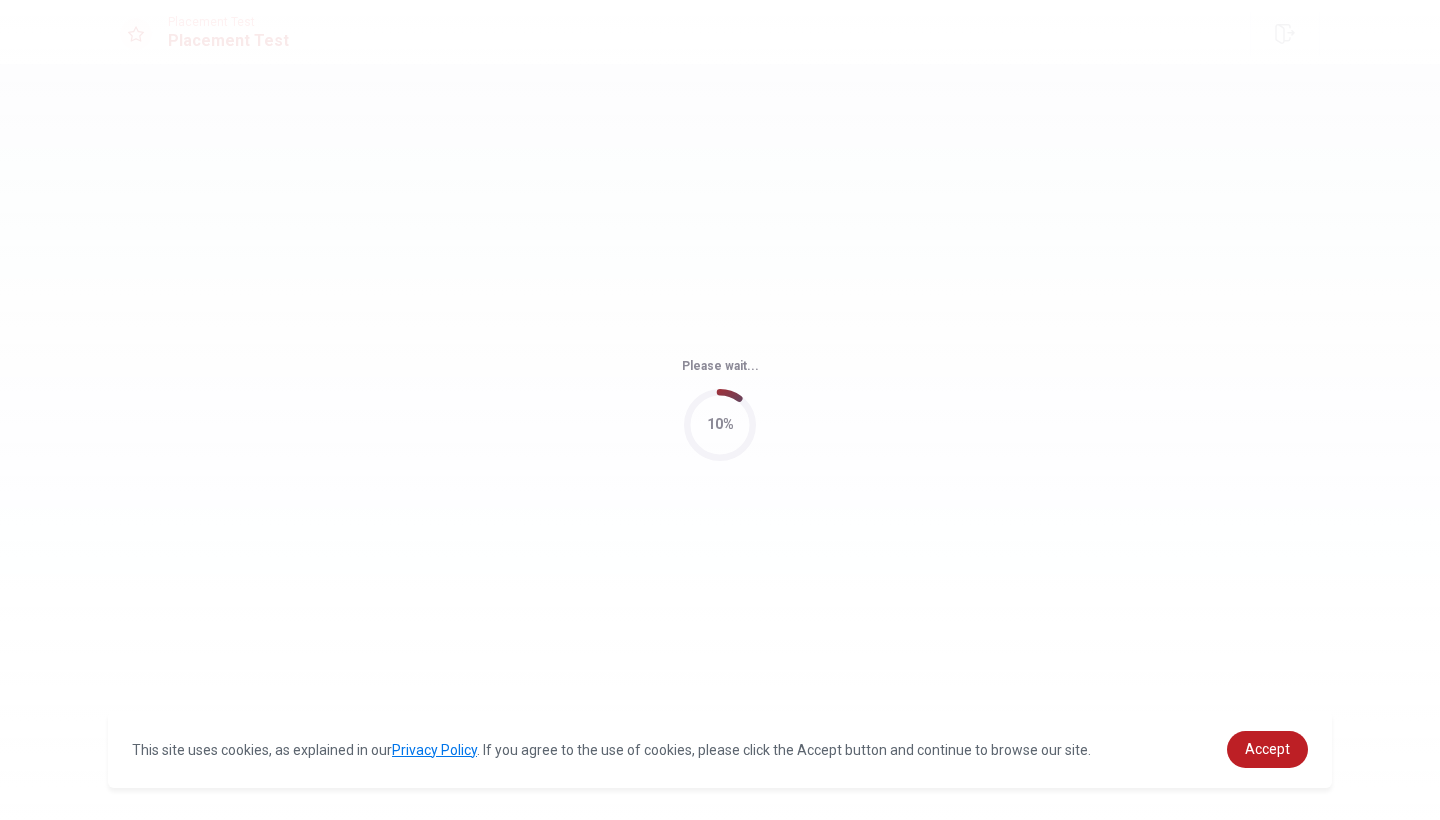 scroll, scrollTop: 0, scrollLeft: 0, axis: both 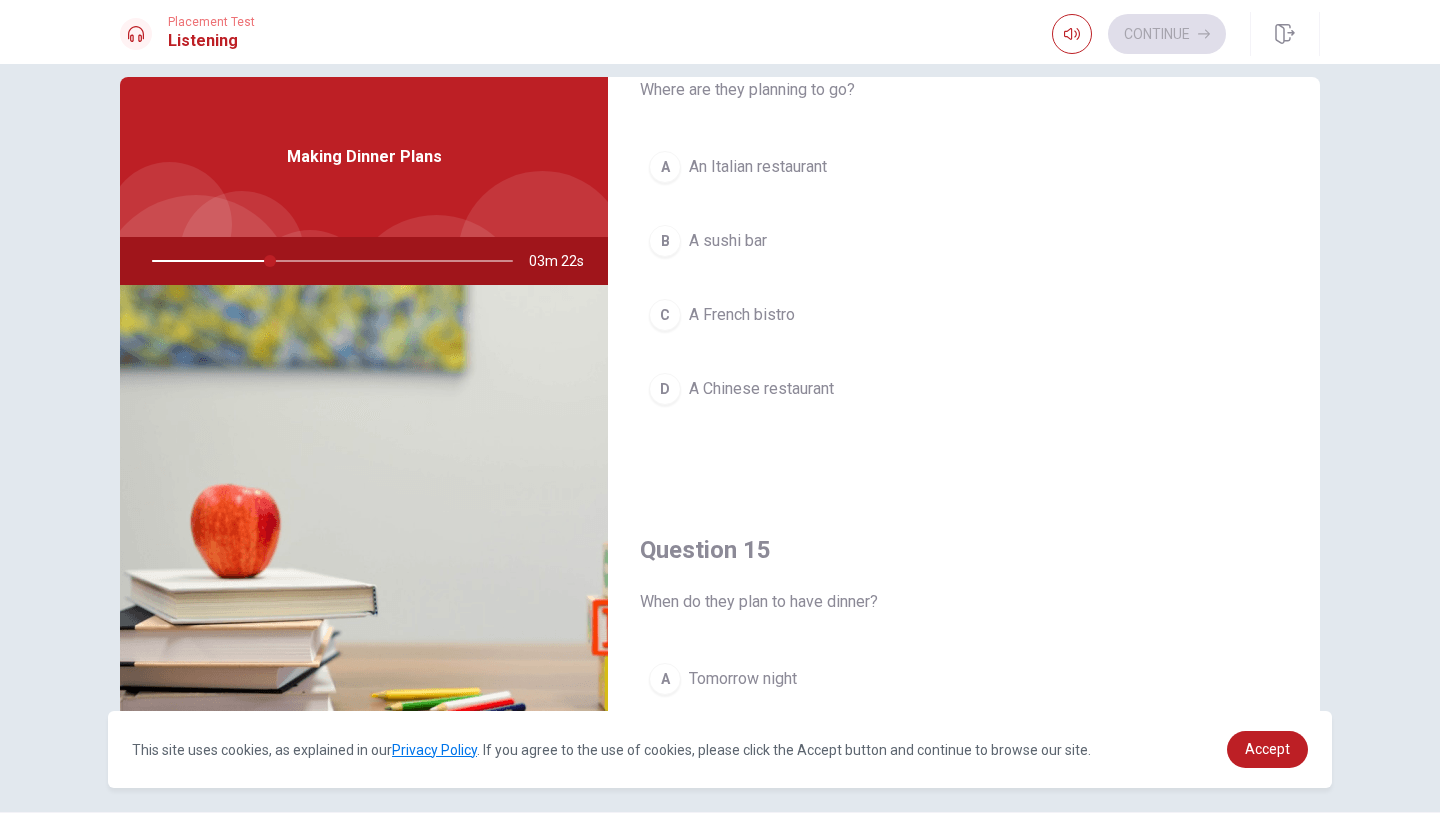 click on "An Italian restaurant" at bounding box center (758, 167) 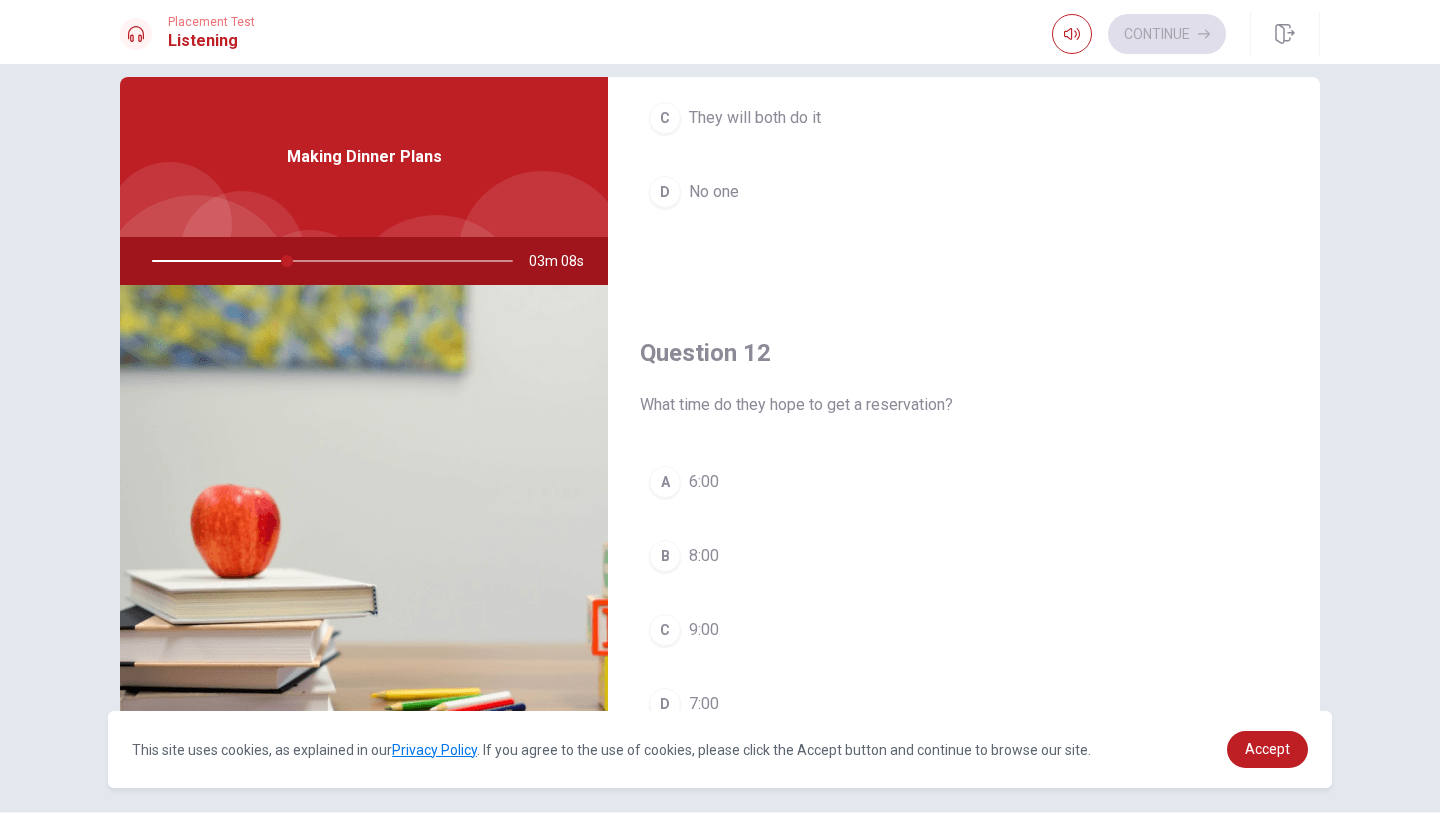 scroll, scrollTop: 381, scrollLeft: 0, axis: vertical 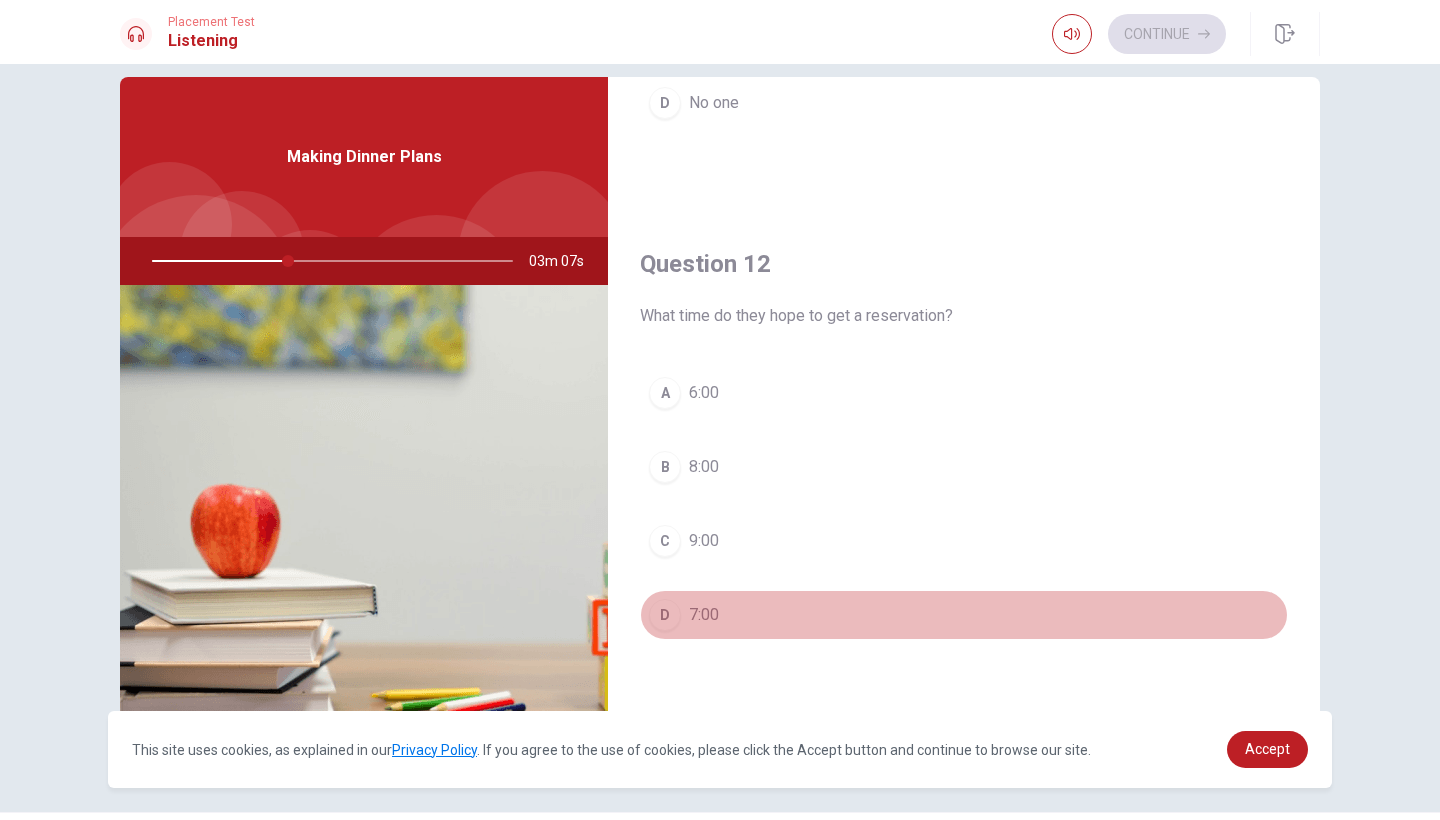 click on "D" at bounding box center (665, 615) 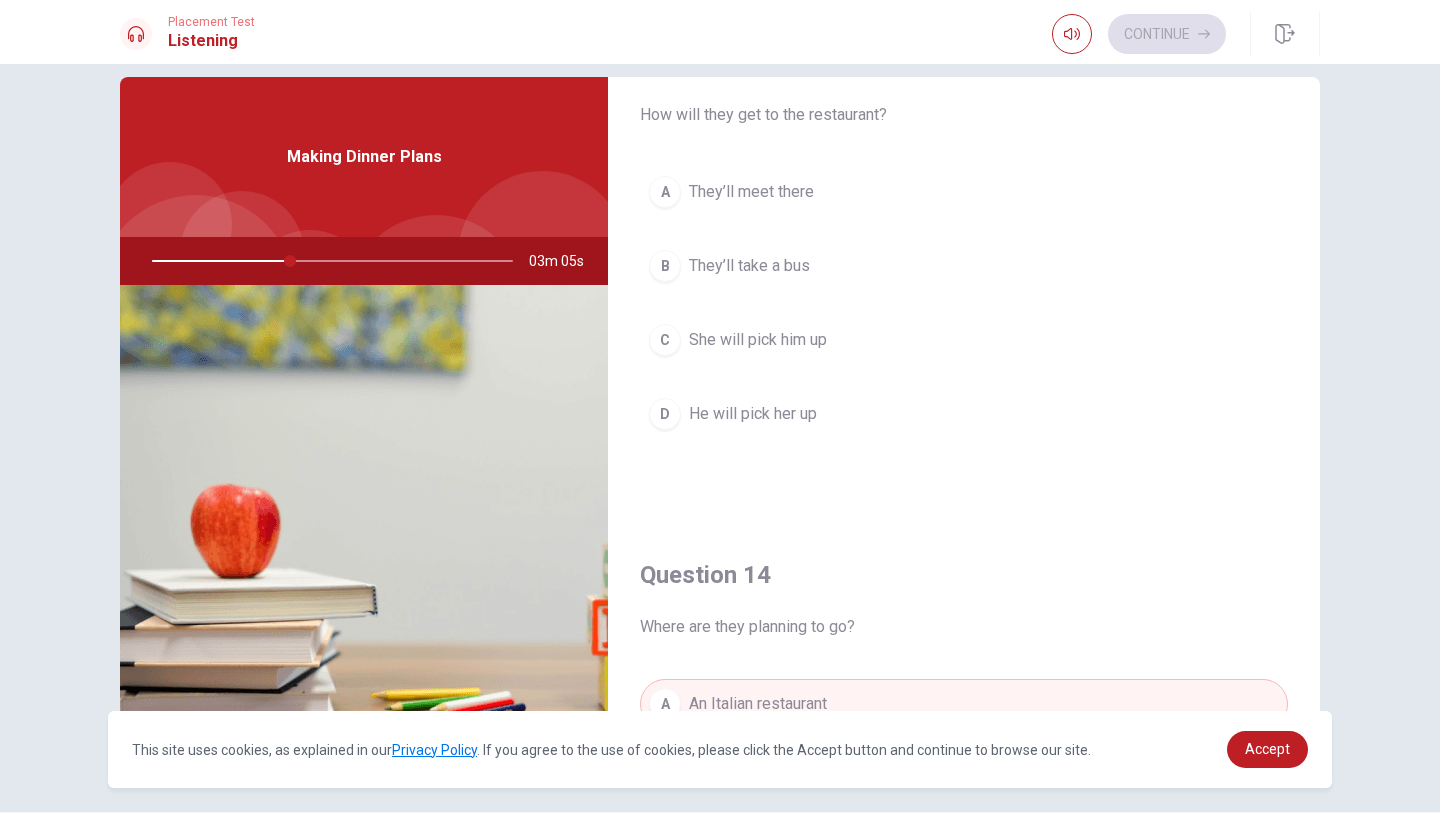 scroll, scrollTop: 1101, scrollLeft: 0, axis: vertical 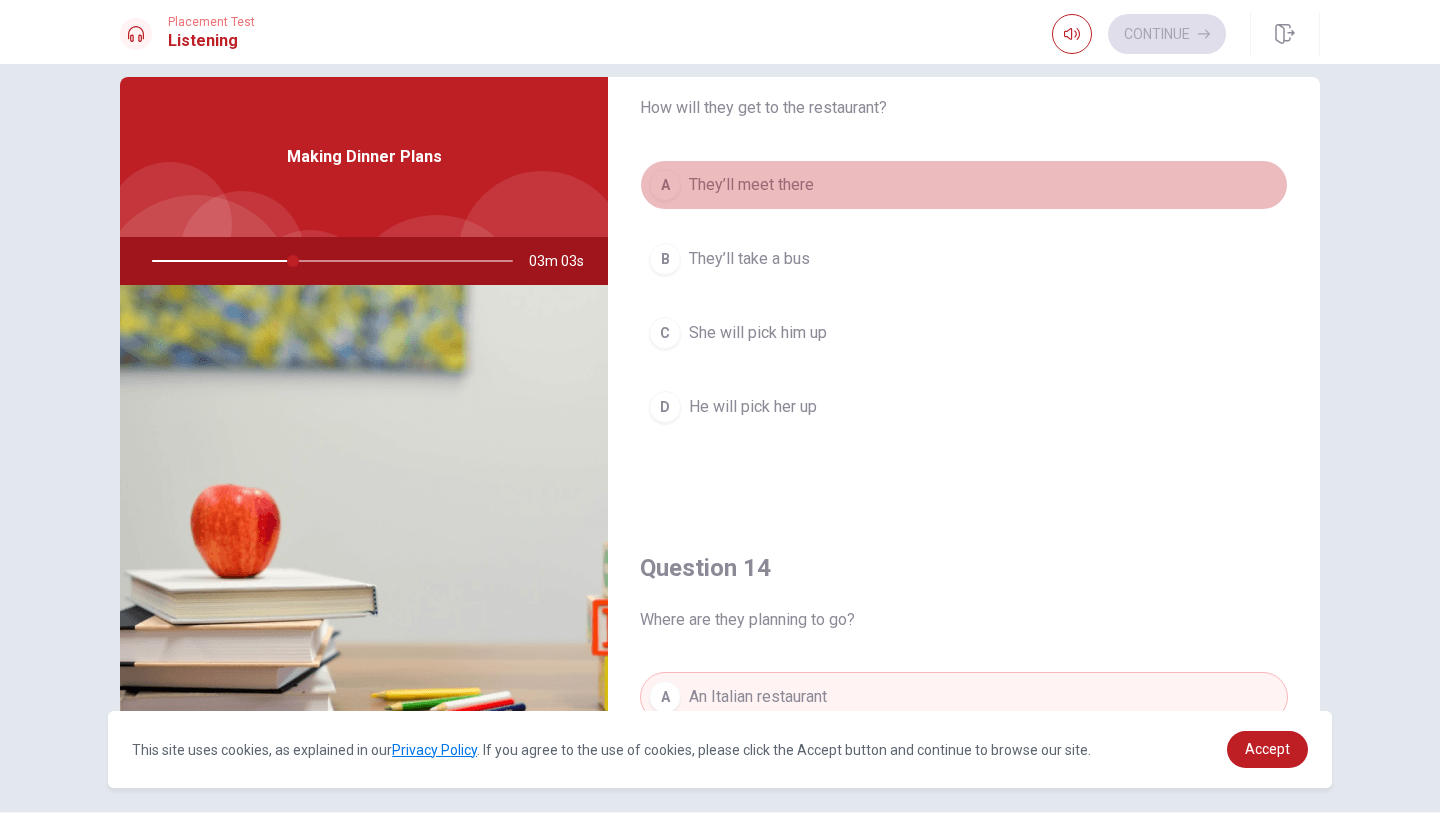 click on "They’ll meet there" at bounding box center [751, 185] 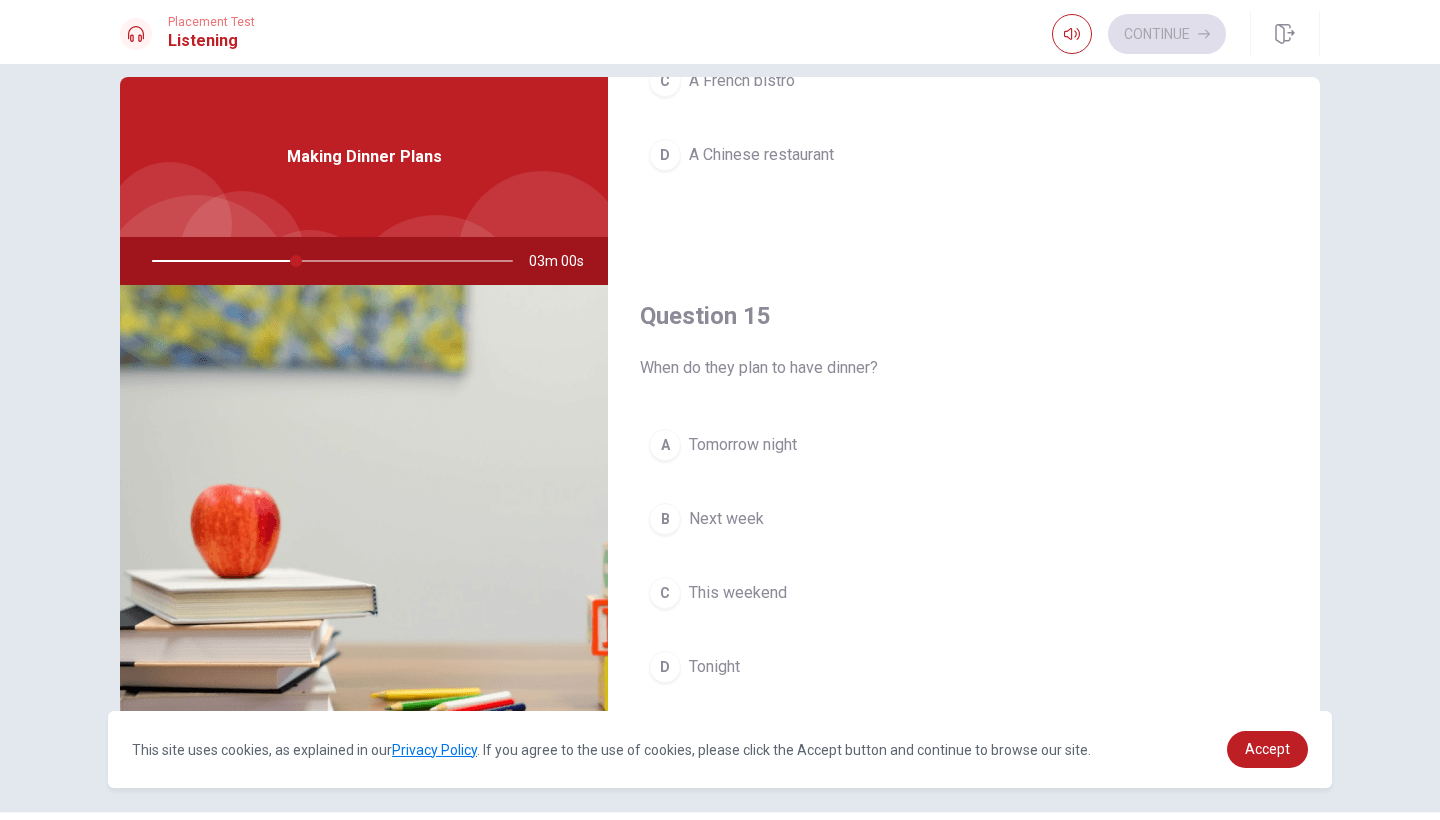 scroll, scrollTop: 1865, scrollLeft: 0, axis: vertical 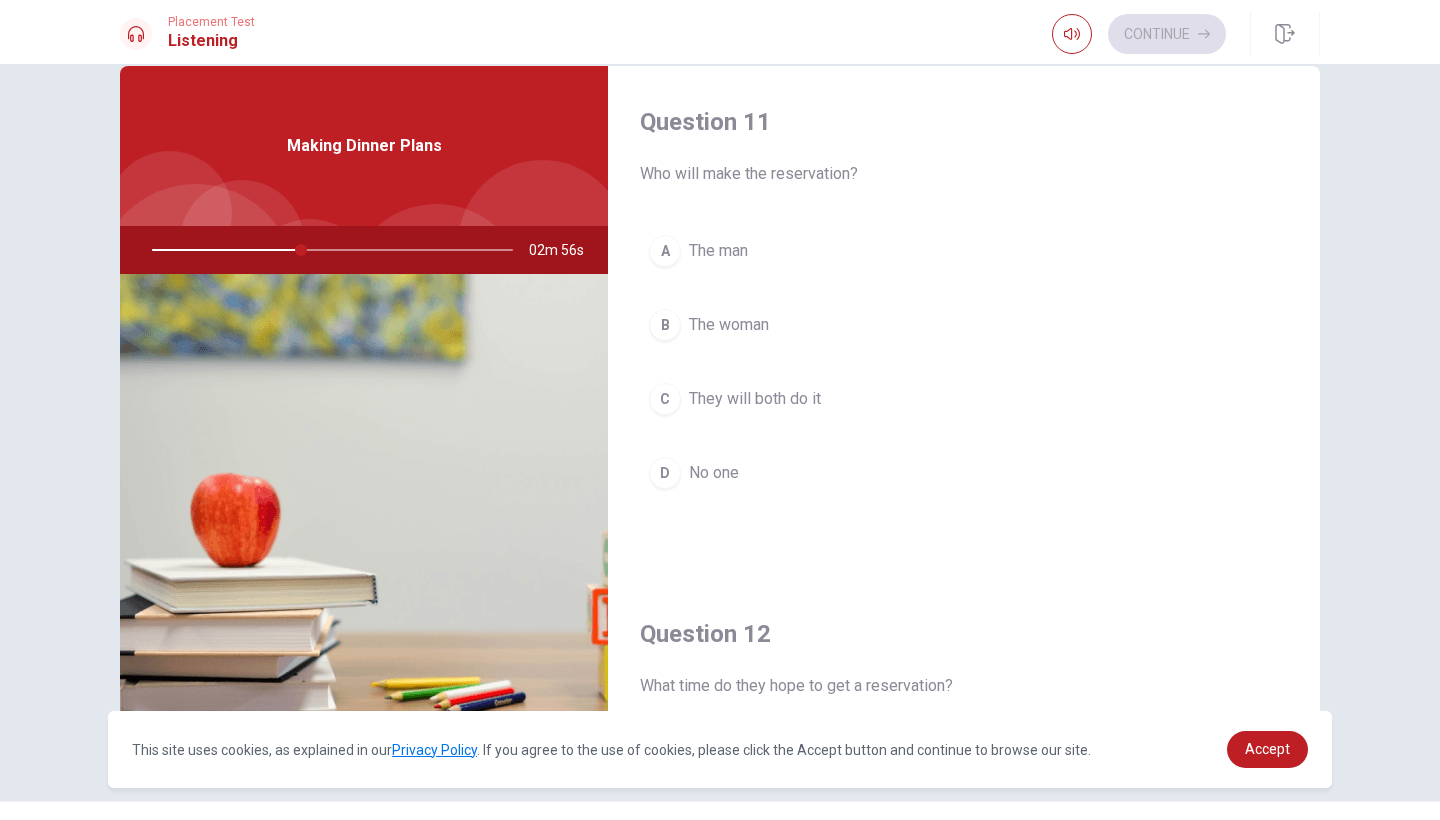 click on "B The woman" at bounding box center (964, 325) 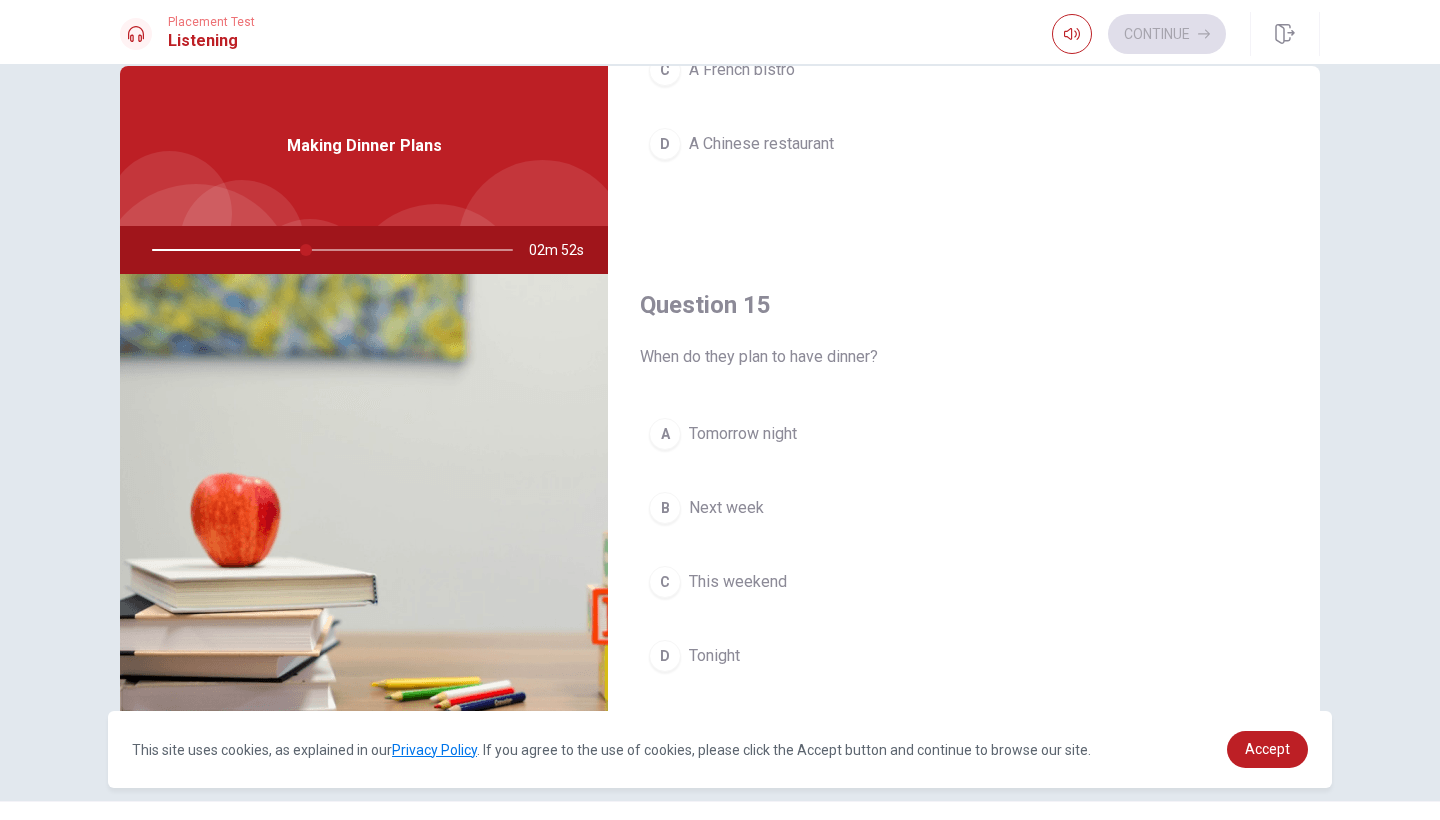 scroll, scrollTop: 1865, scrollLeft: 0, axis: vertical 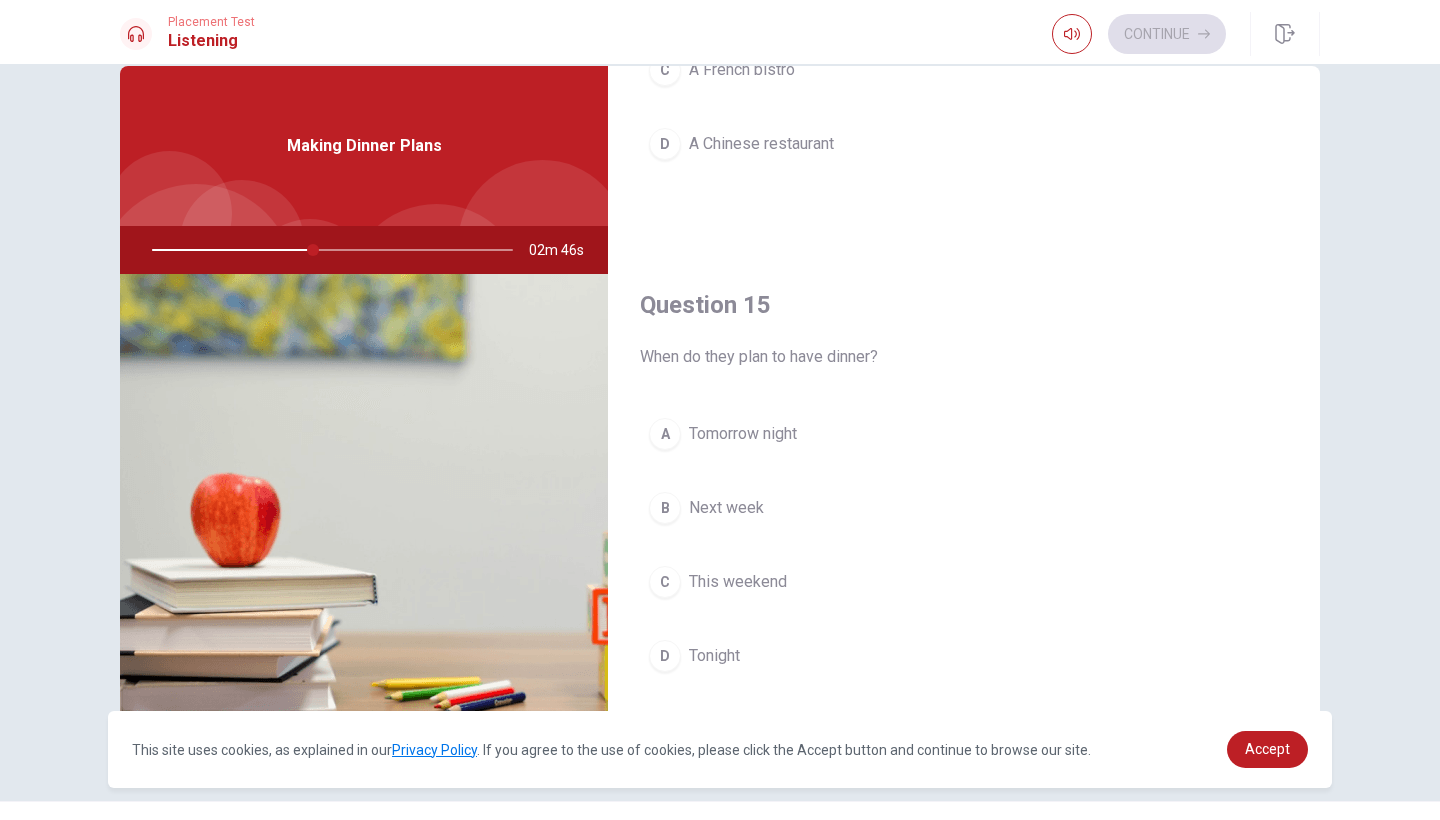 click on "Tomorrow night" at bounding box center [743, 434] 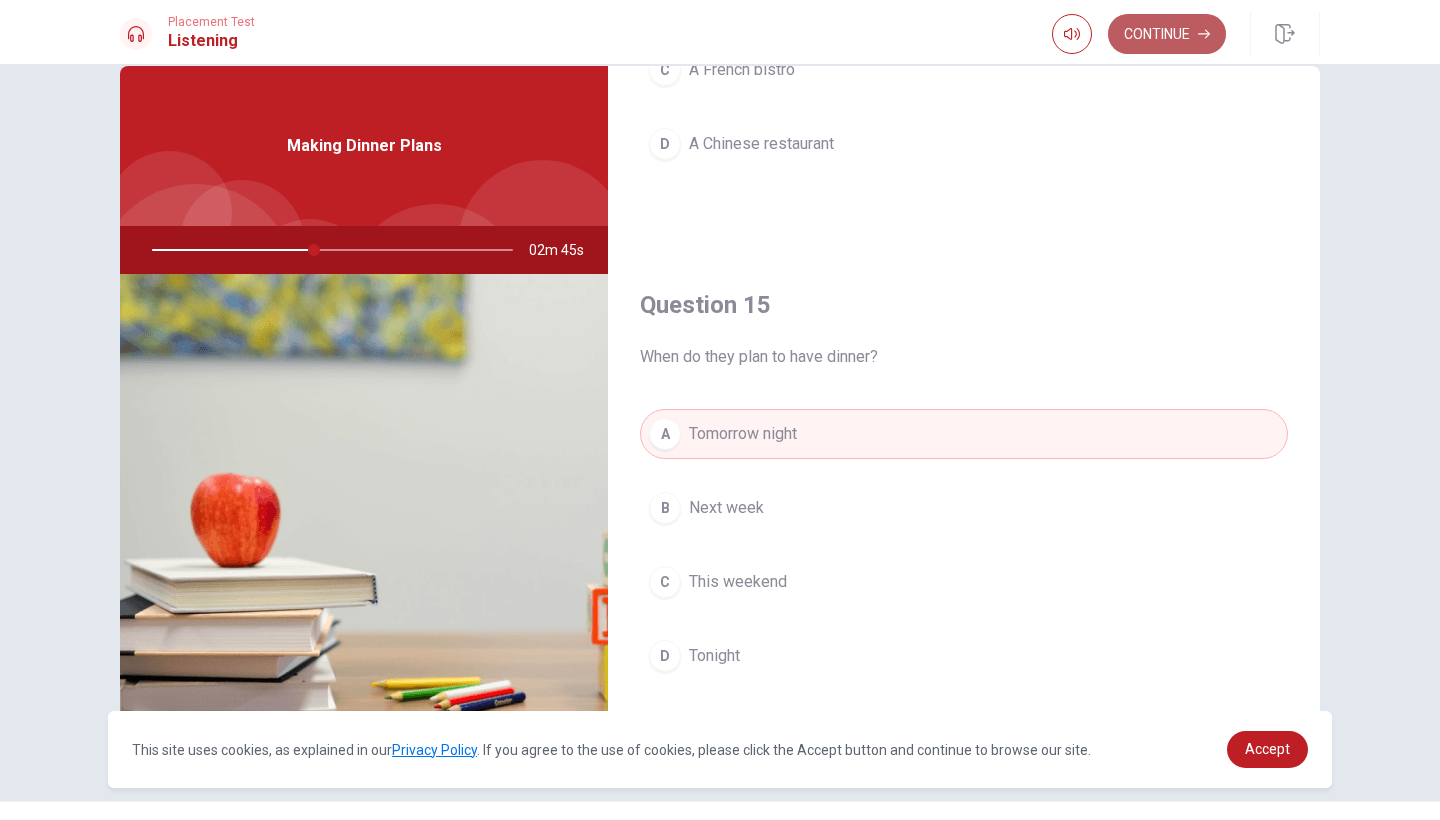 click on "Continue" at bounding box center [1167, 34] 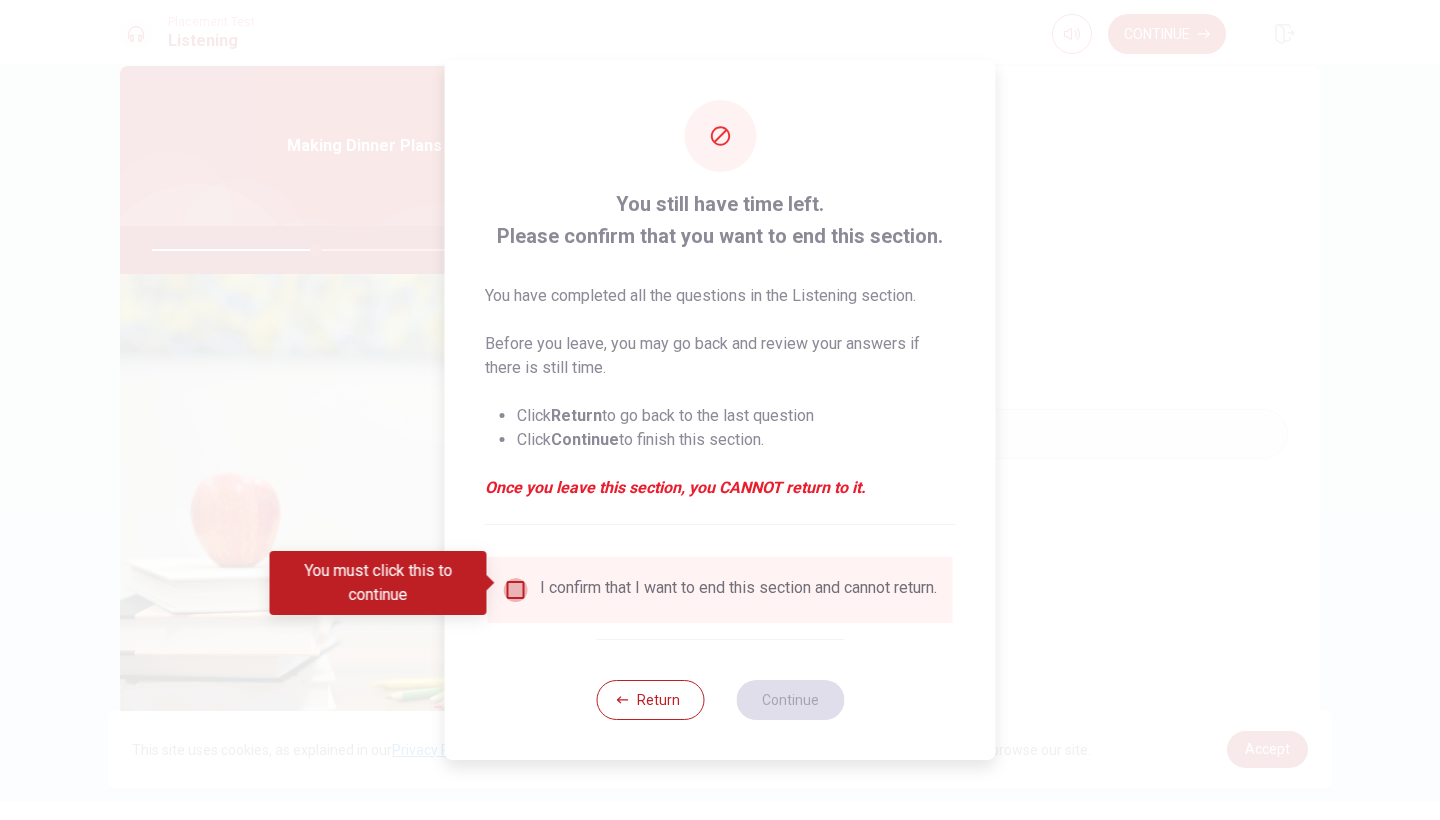 click at bounding box center [516, 590] 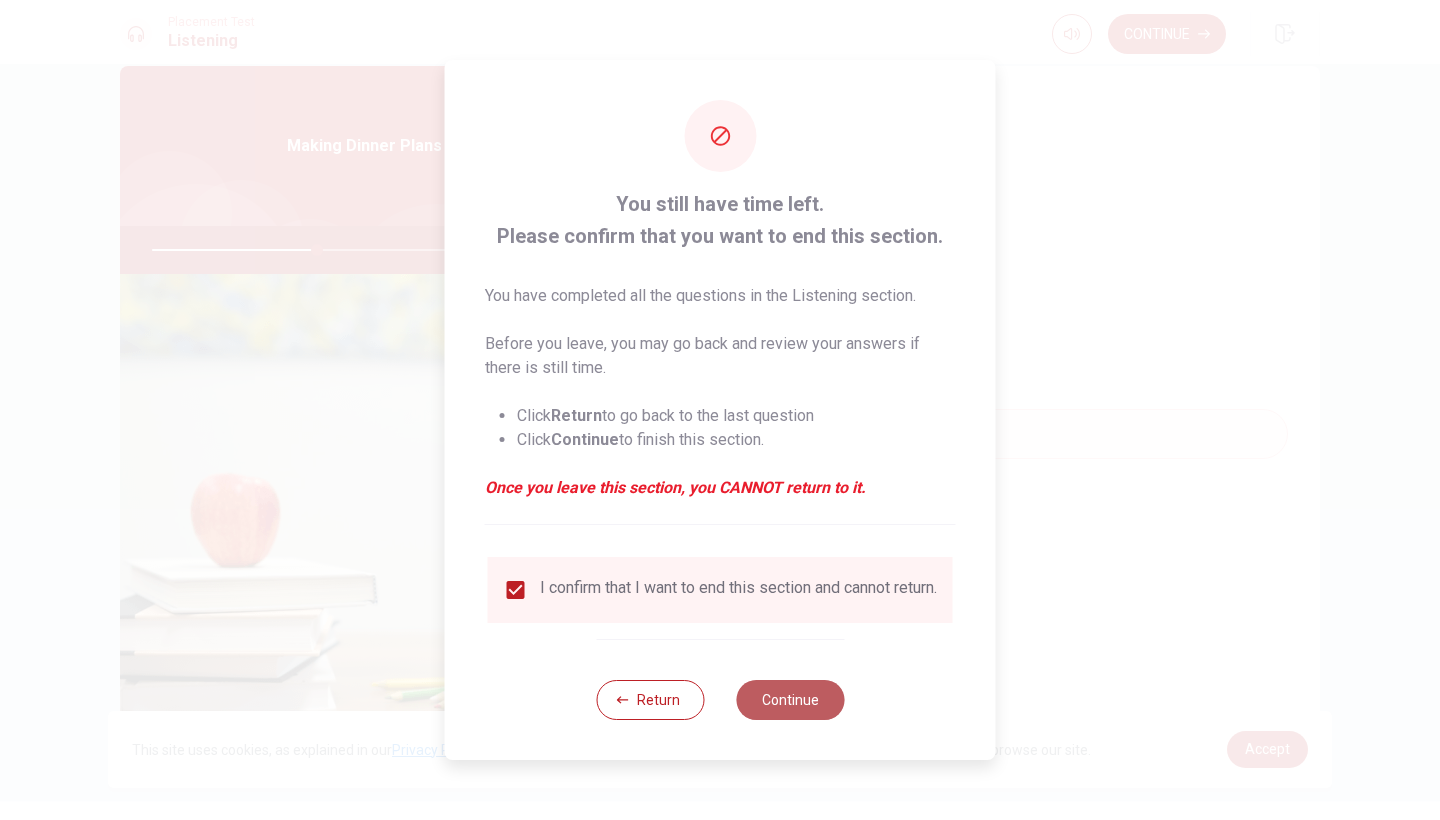 click on "Continue" at bounding box center (790, 700) 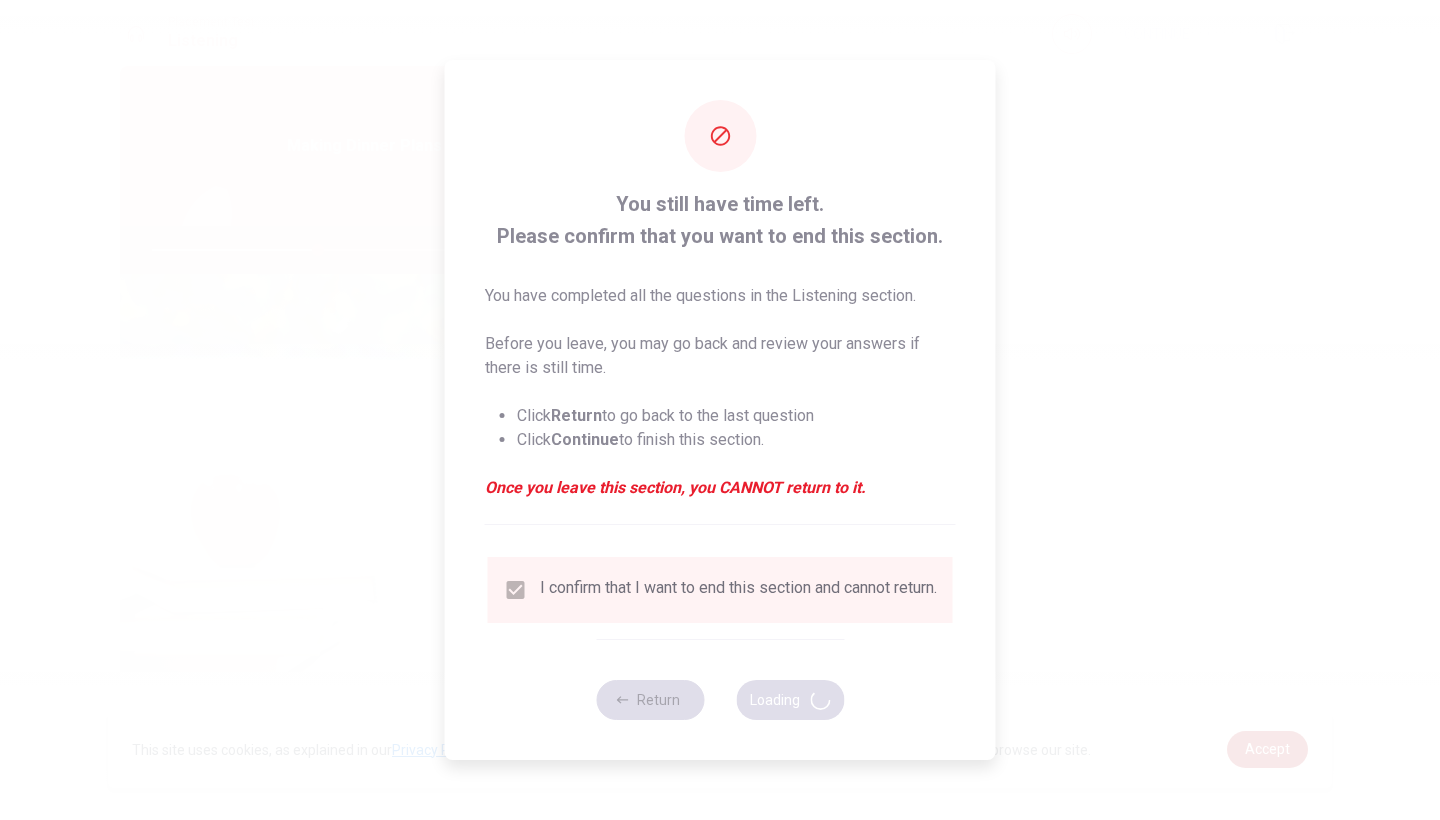 type on "46" 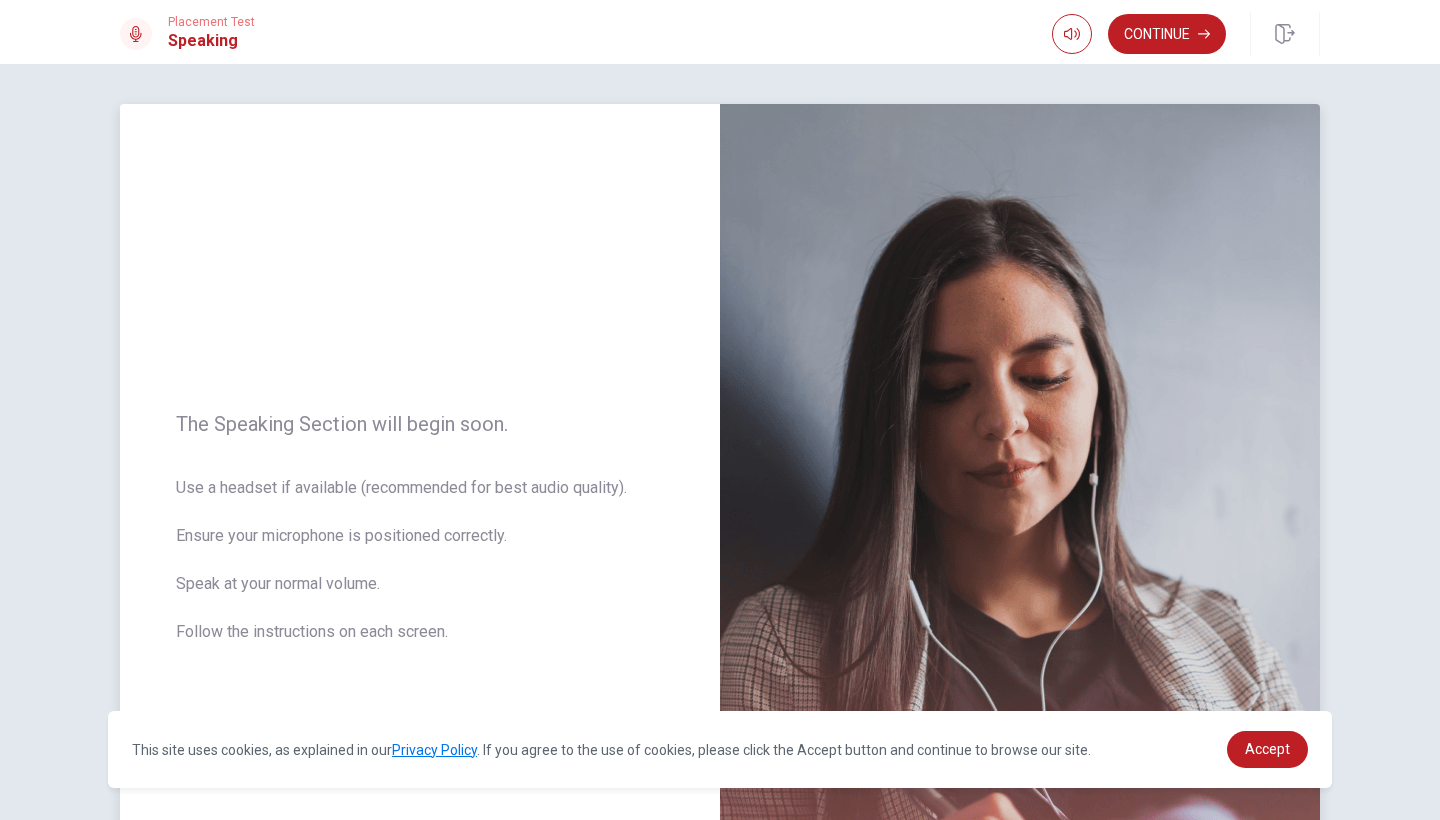 scroll, scrollTop: 0, scrollLeft: 0, axis: both 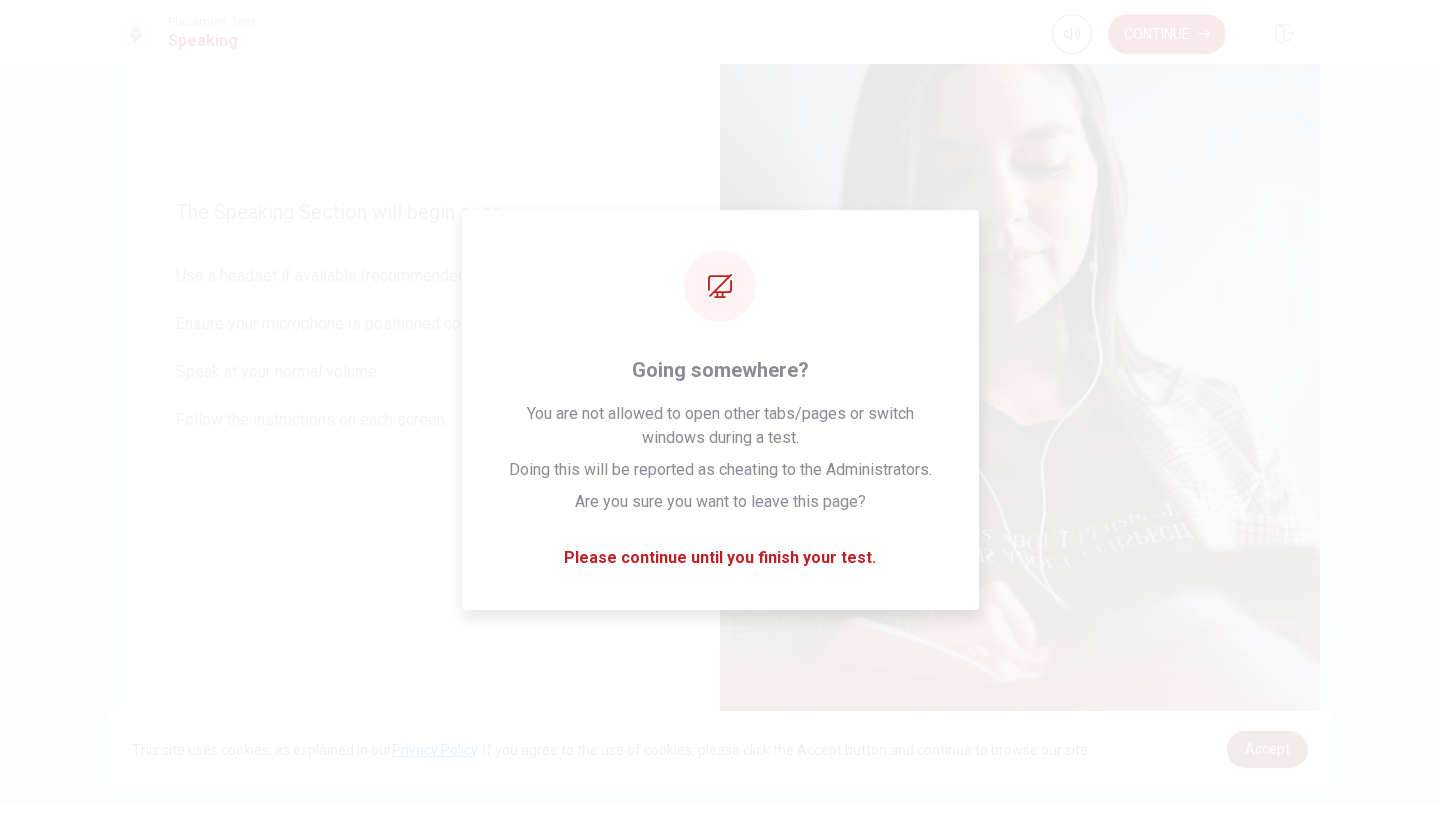 click on "Accept" at bounding box center [1267, 749] 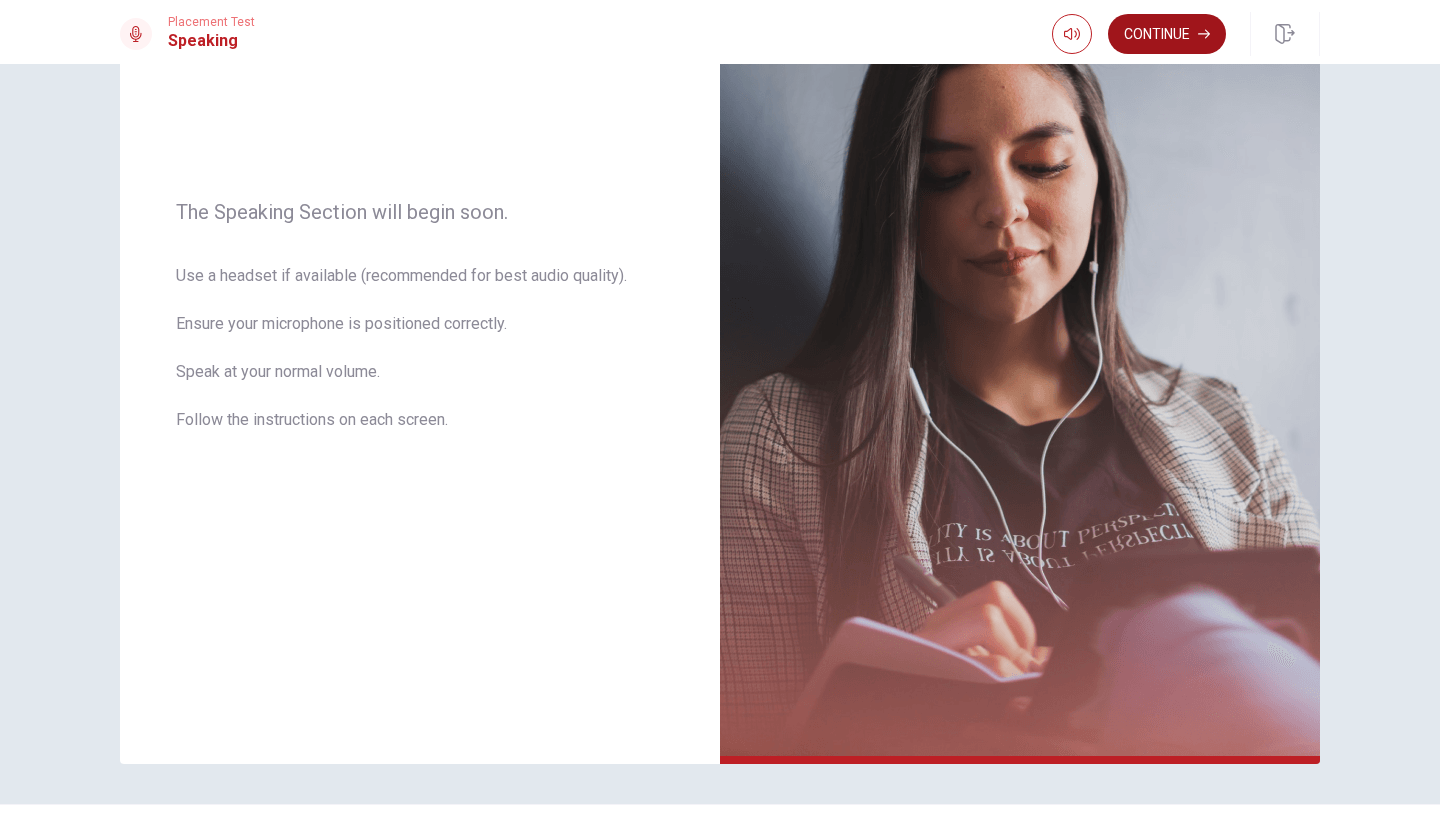 click on "Continue" at bounding box center [1167, 34] 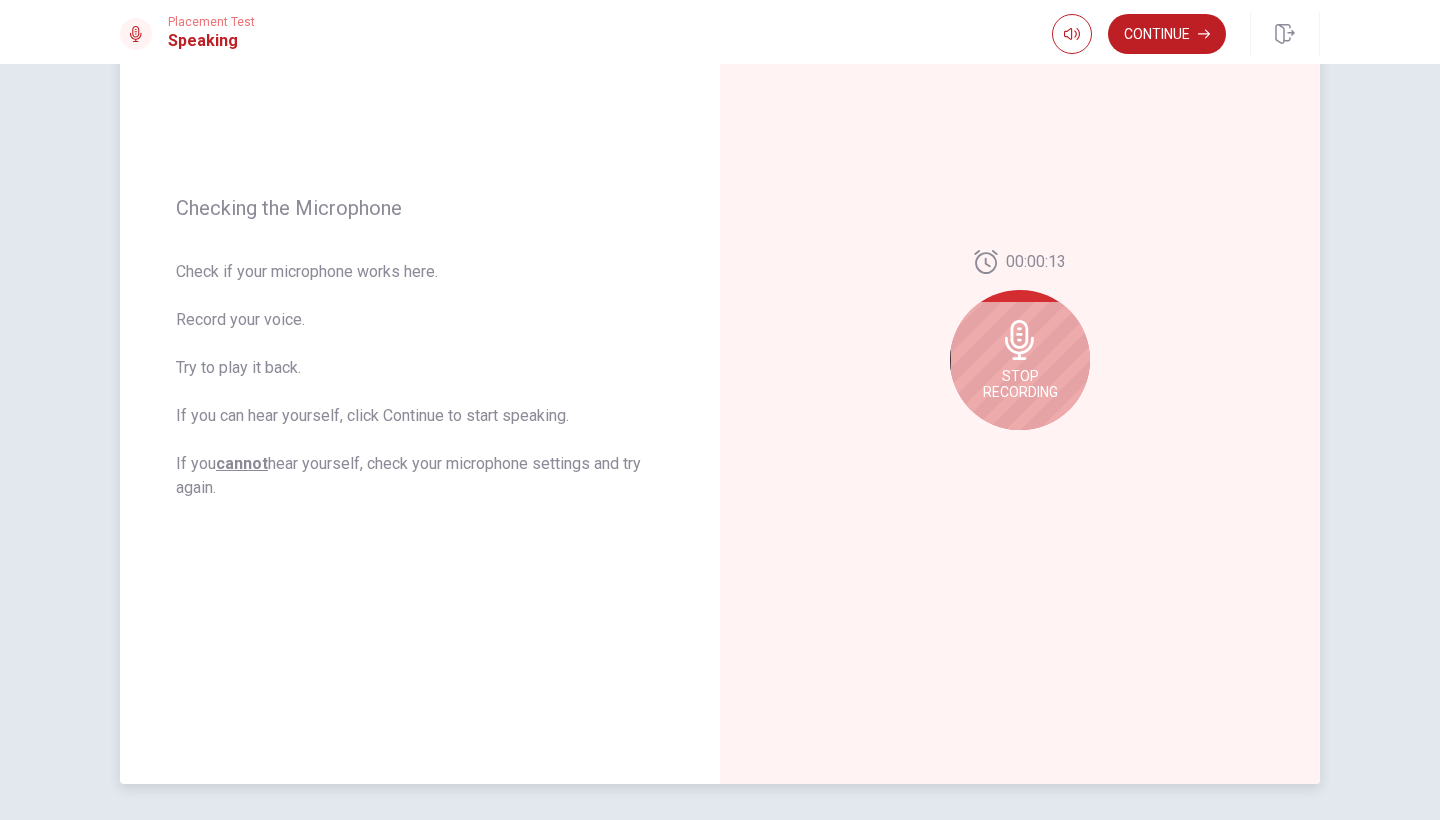 scroll, scrollTop: 189, scrollLeft: 0, axis: vertical 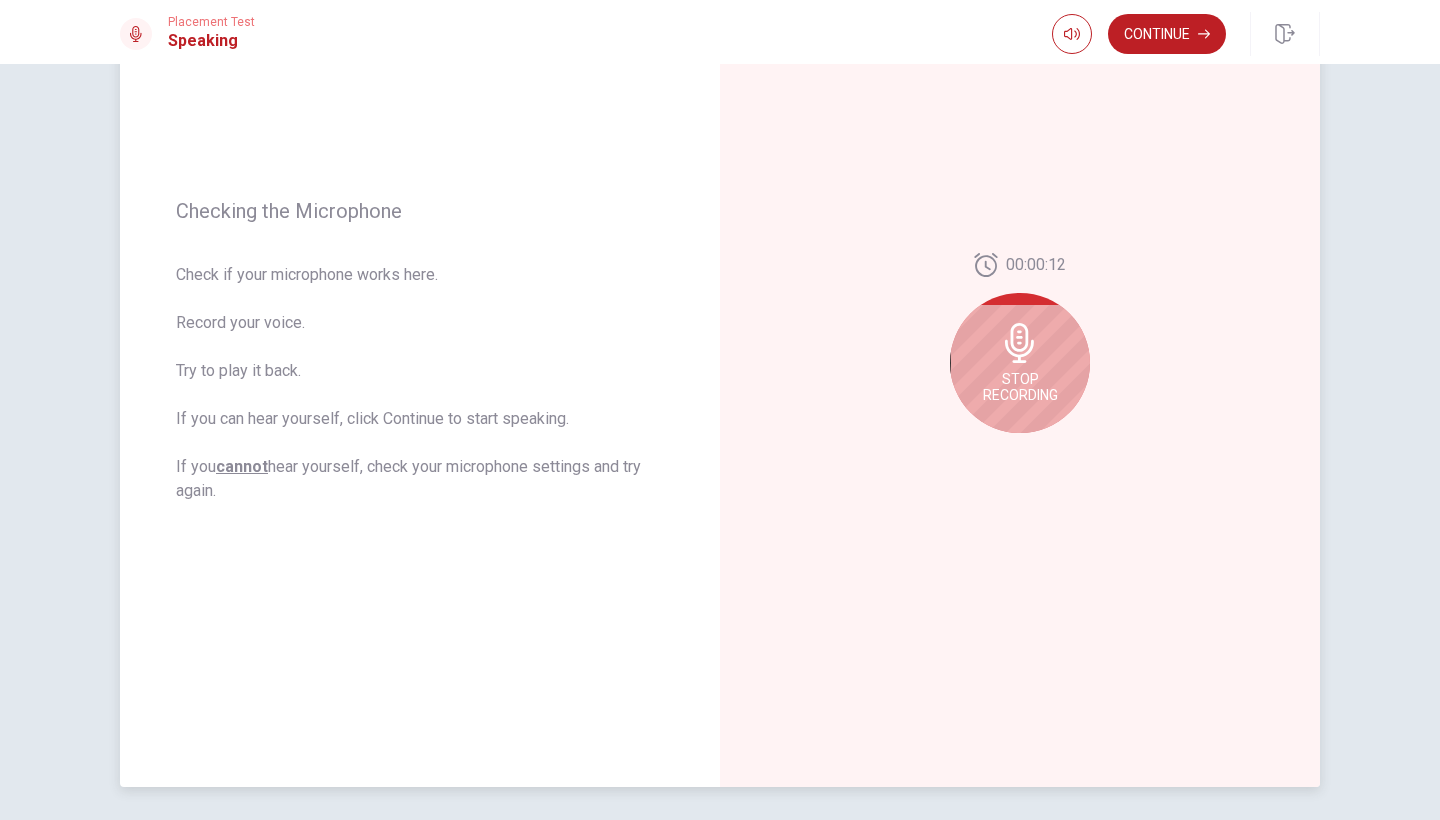 click on "Stop   Recording" at bounding box center (1020, 363) 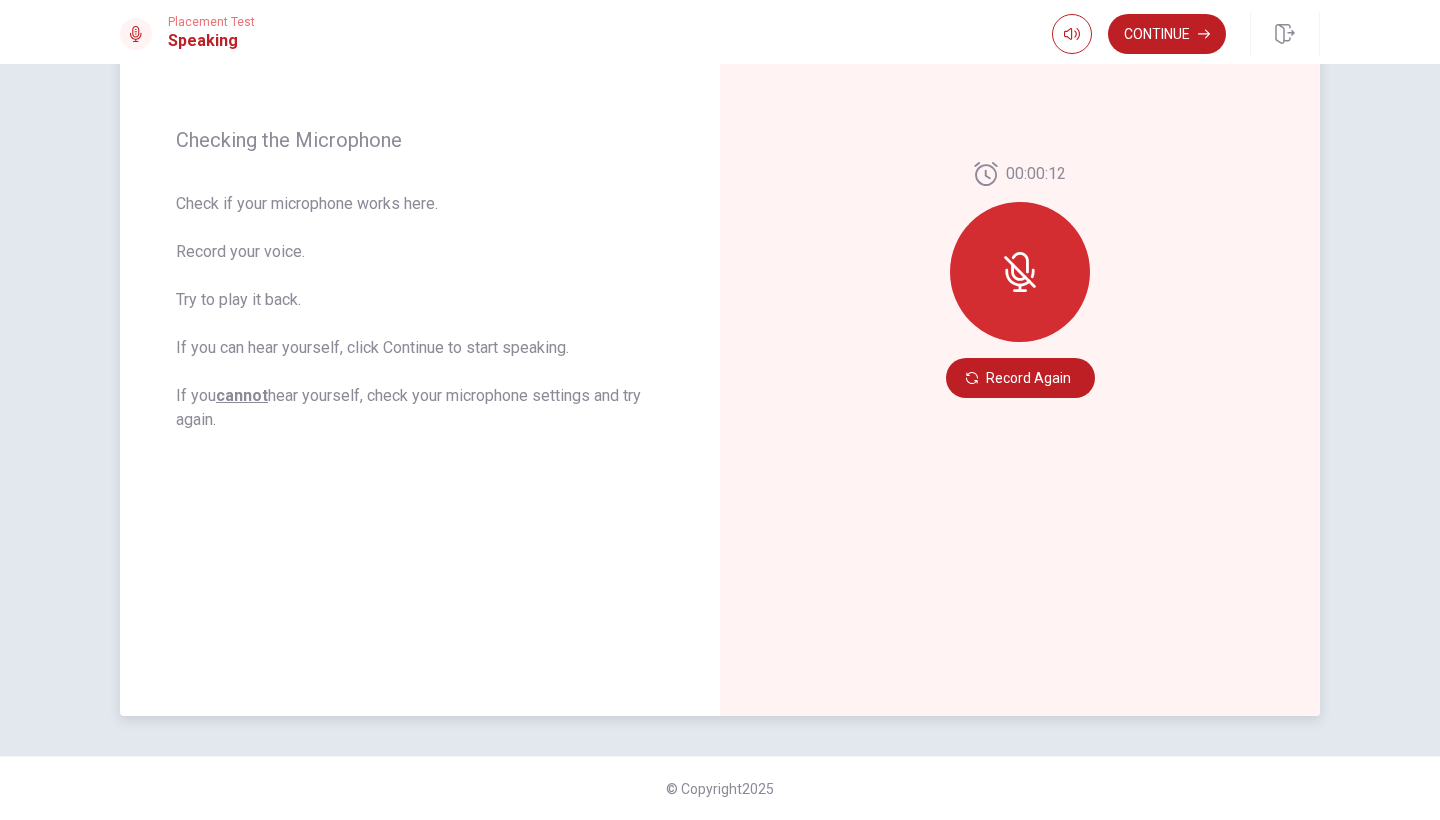 scroll, scrollTop: 260, scrollLeft: 0, axis: vertical 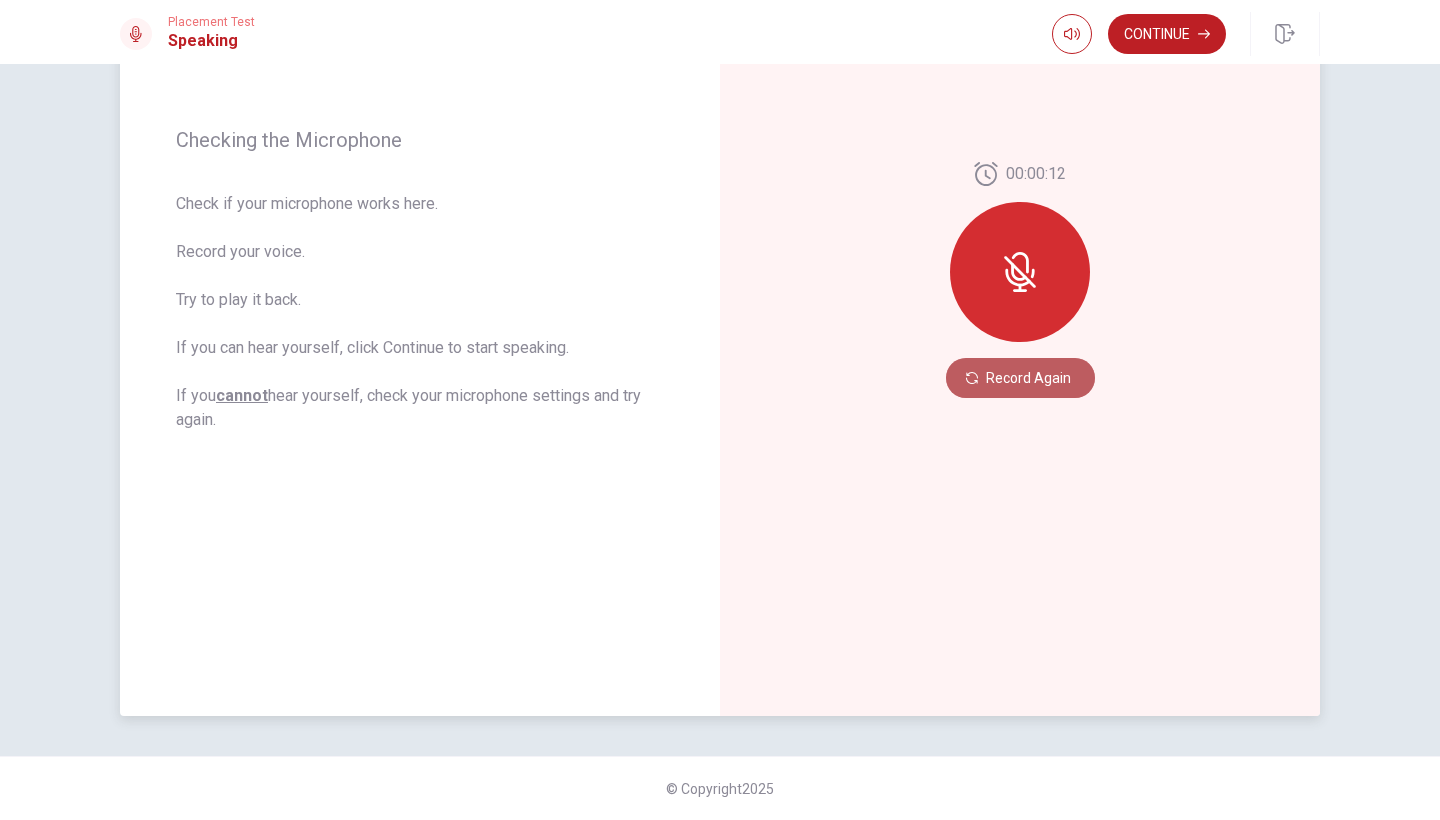 click on "Record Again" at bounding box center (1020, 378) 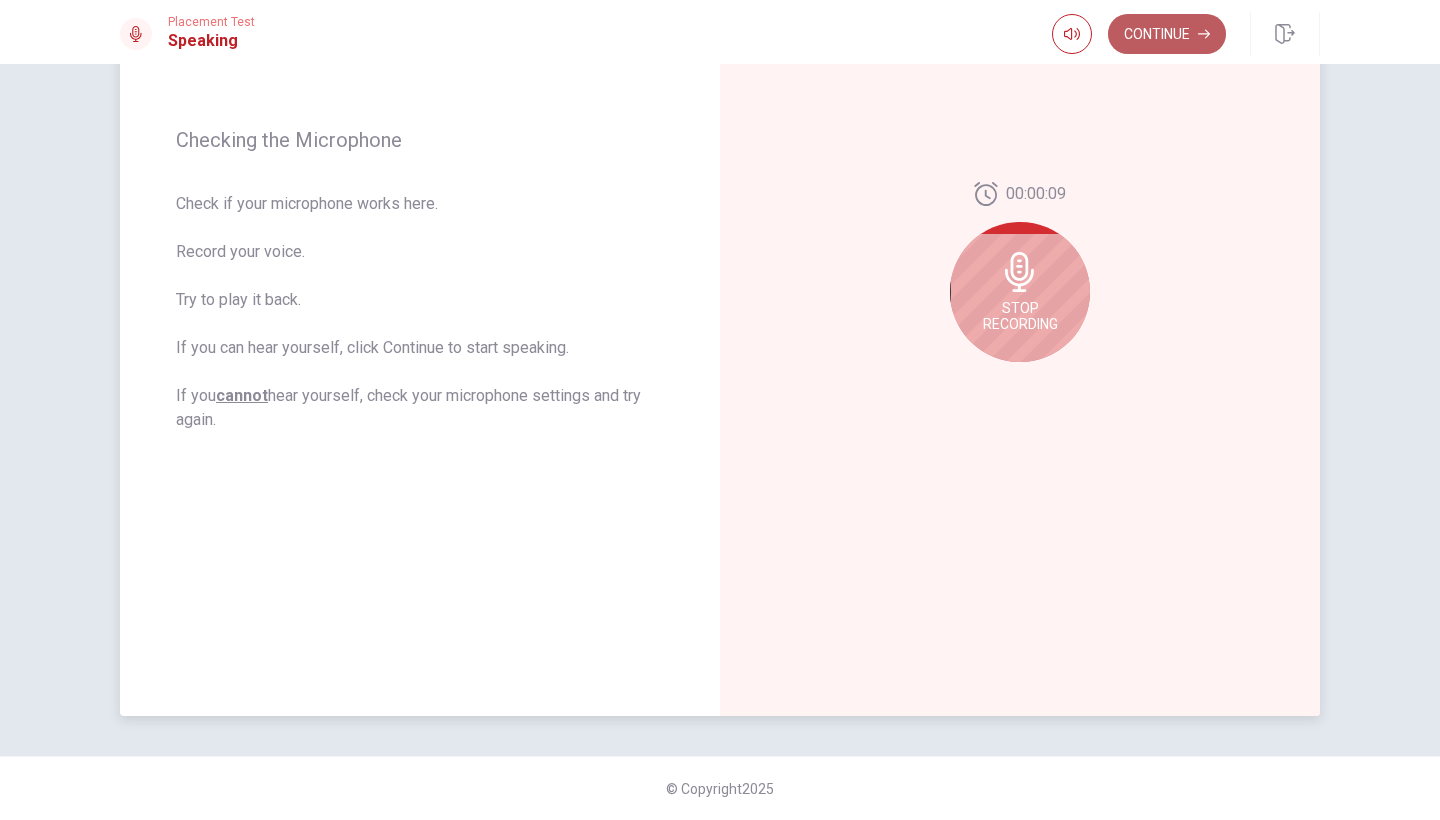 click on "Continue" at bounding box center [1167, 34] 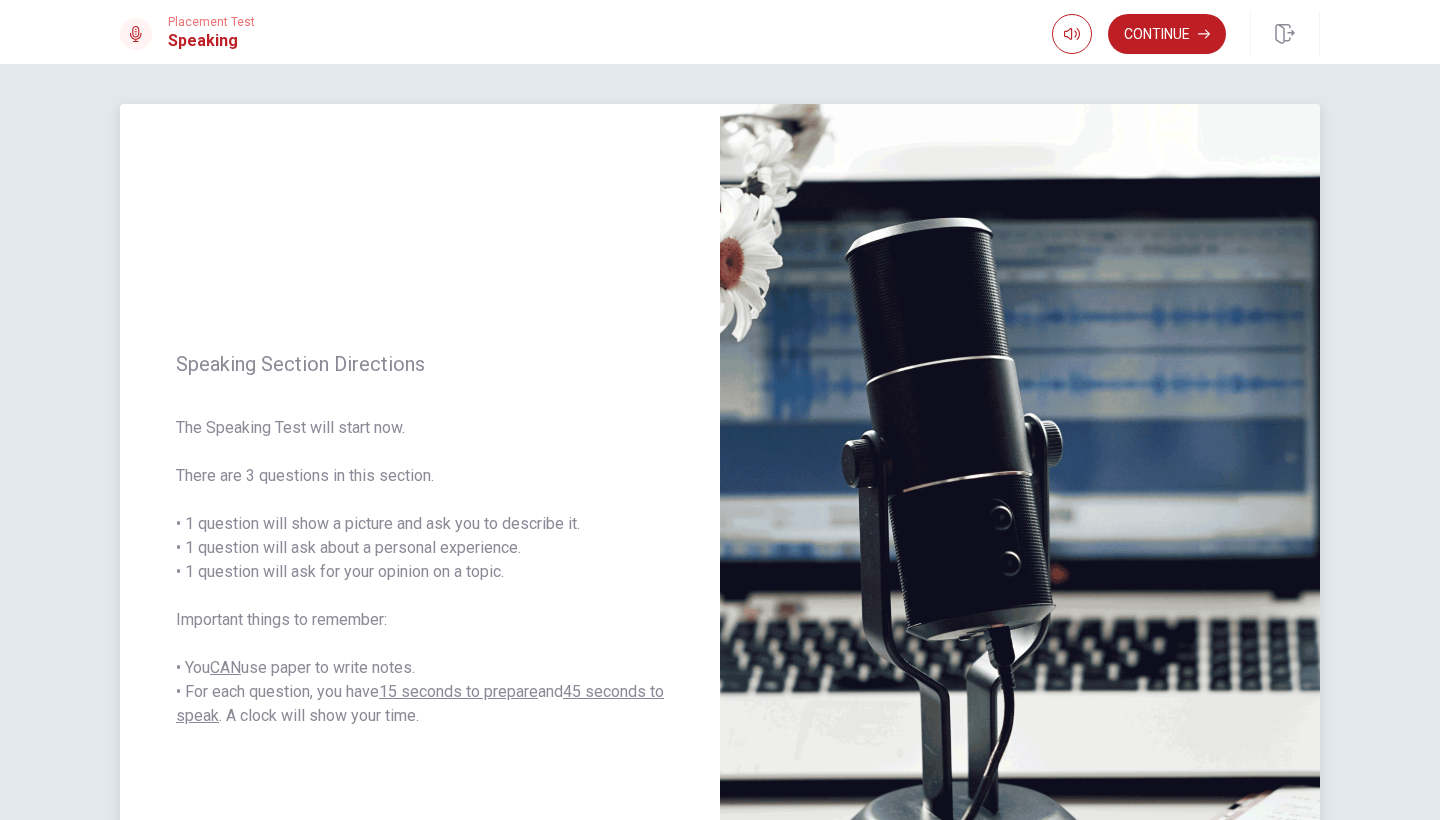 scroll, scrollTop: 0, scrollLeft: 0, axis: both 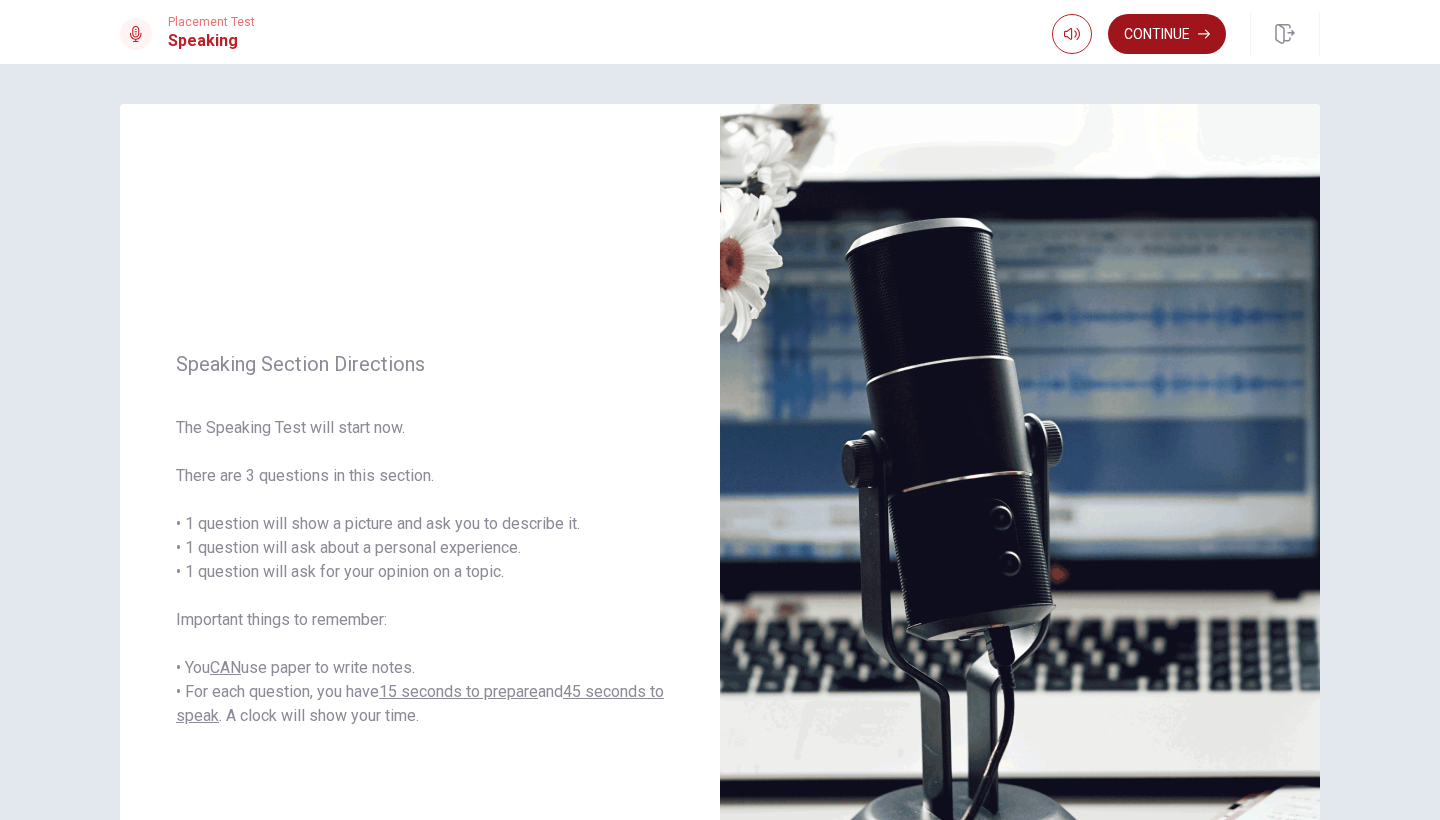 click on "Continue" at bounding box center [1167, 34] 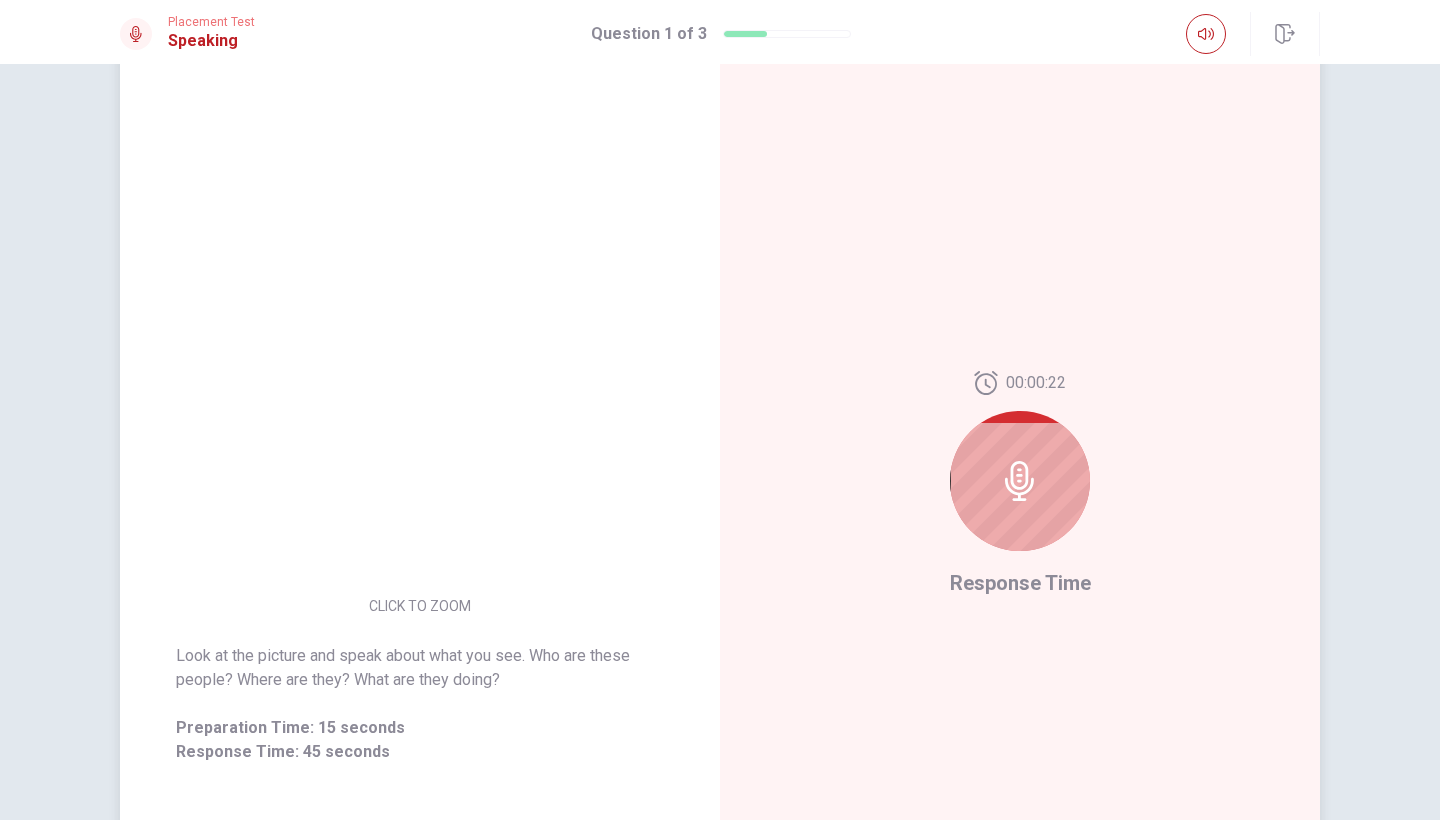 scroll, scrollTop: 89, scrollLeft: 0, axis: vertical 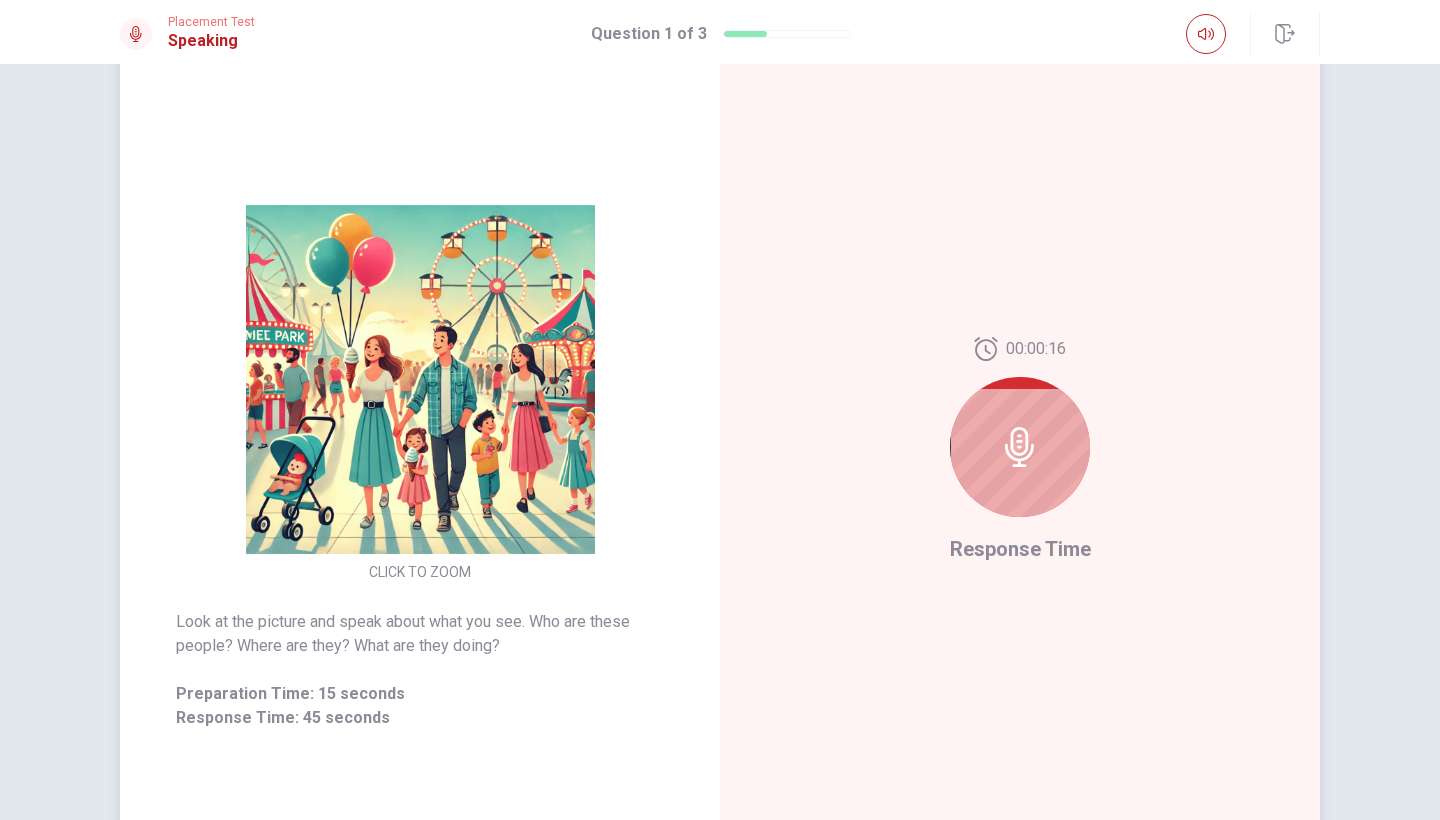 click at bounding box center [1020, 447] 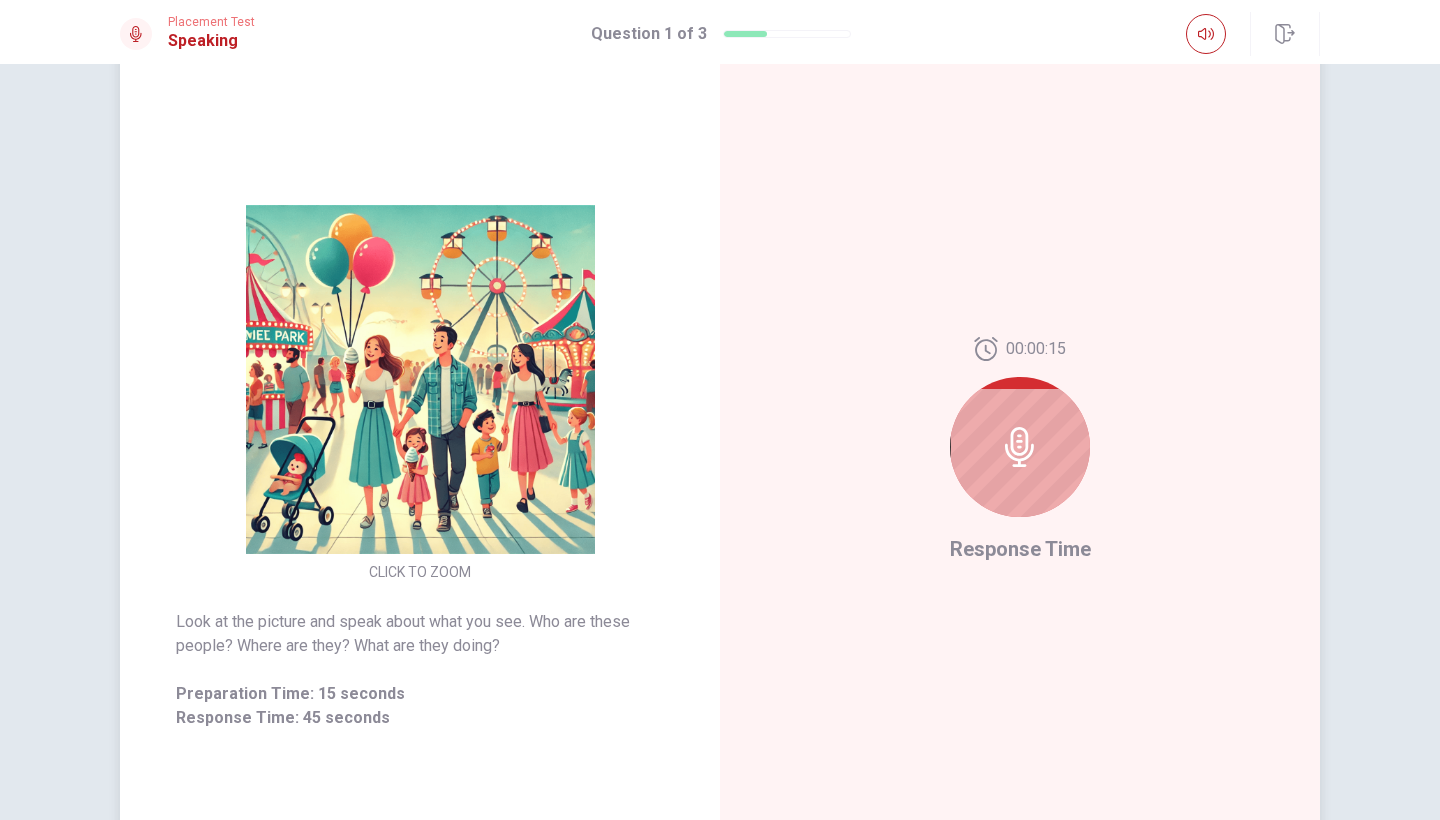 click 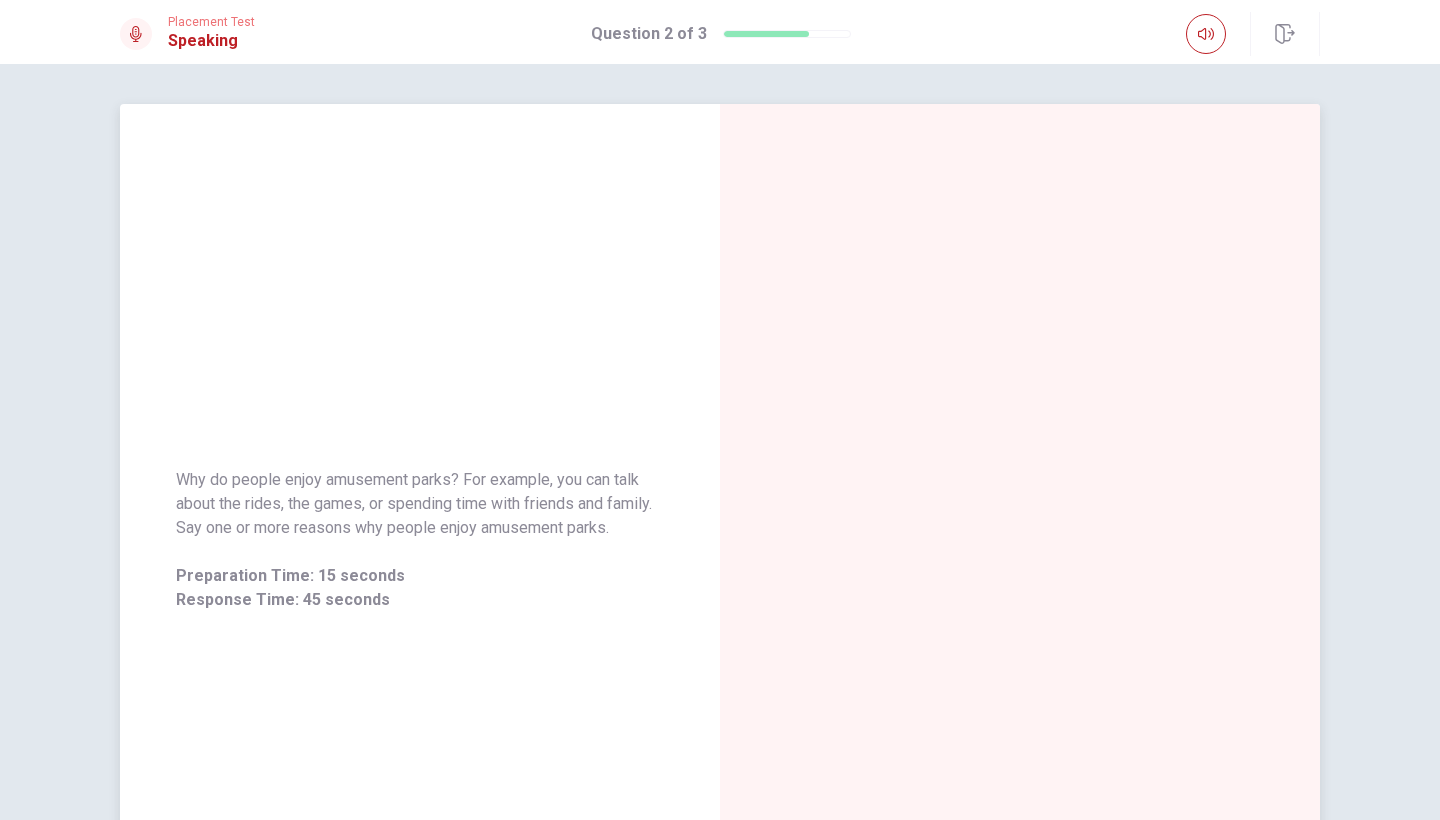 scroll, scrollTop: 0, scrollLeft: 0, axis: both 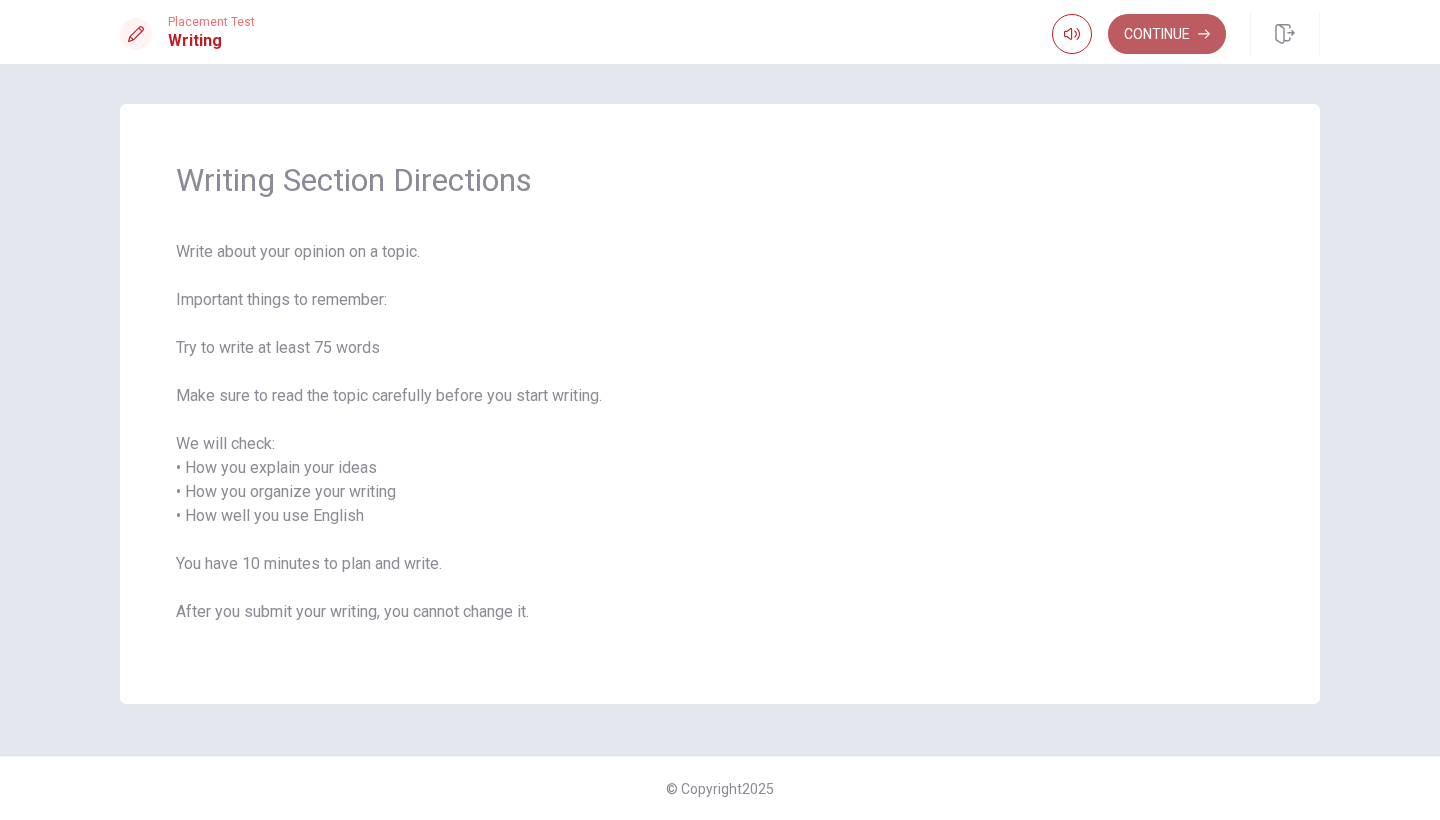 click on "Continue" at bounding box center (1167, 34) 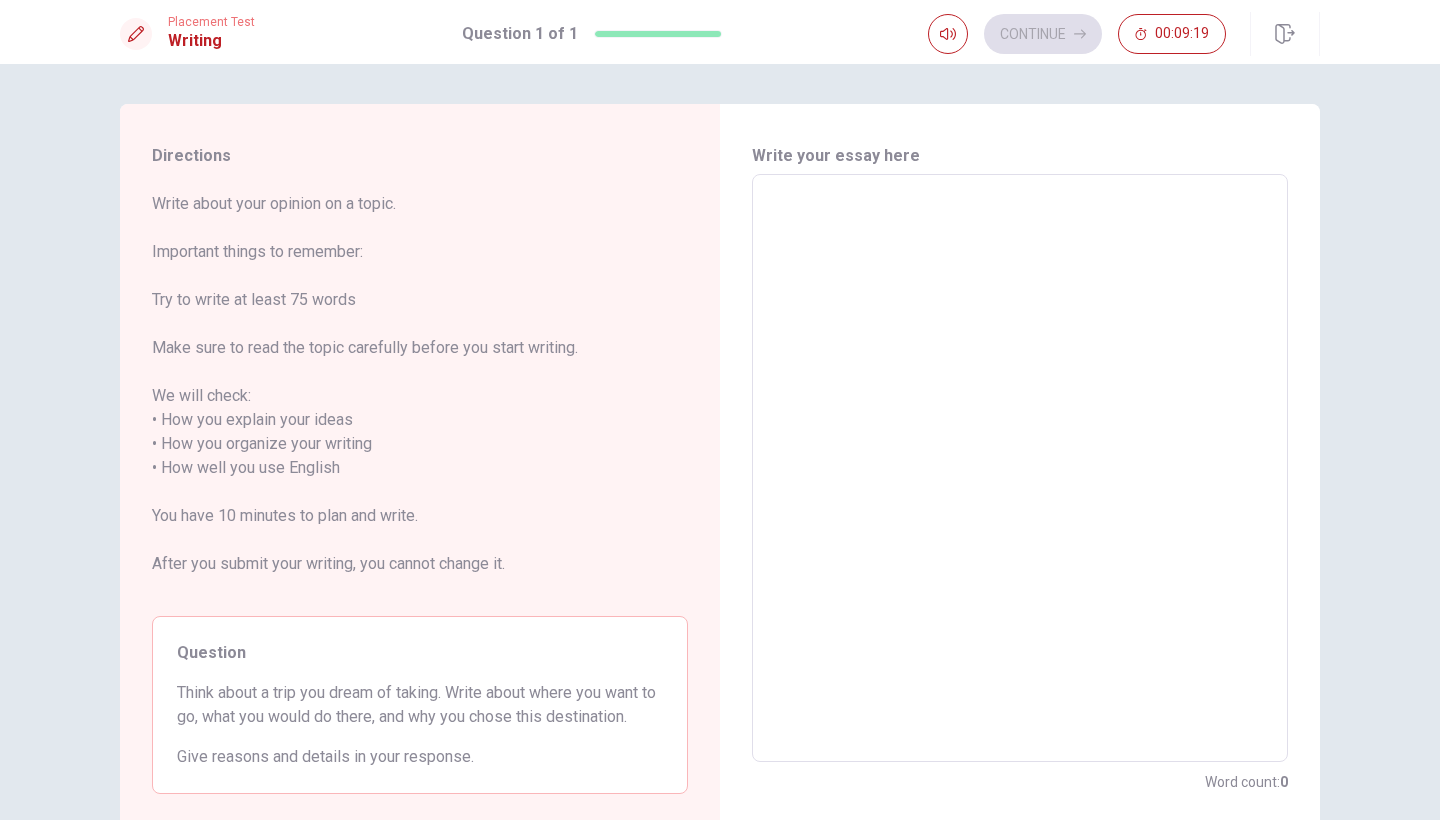 scroll, scrollTop: -1, scrollLeft: 0, axis: vertical 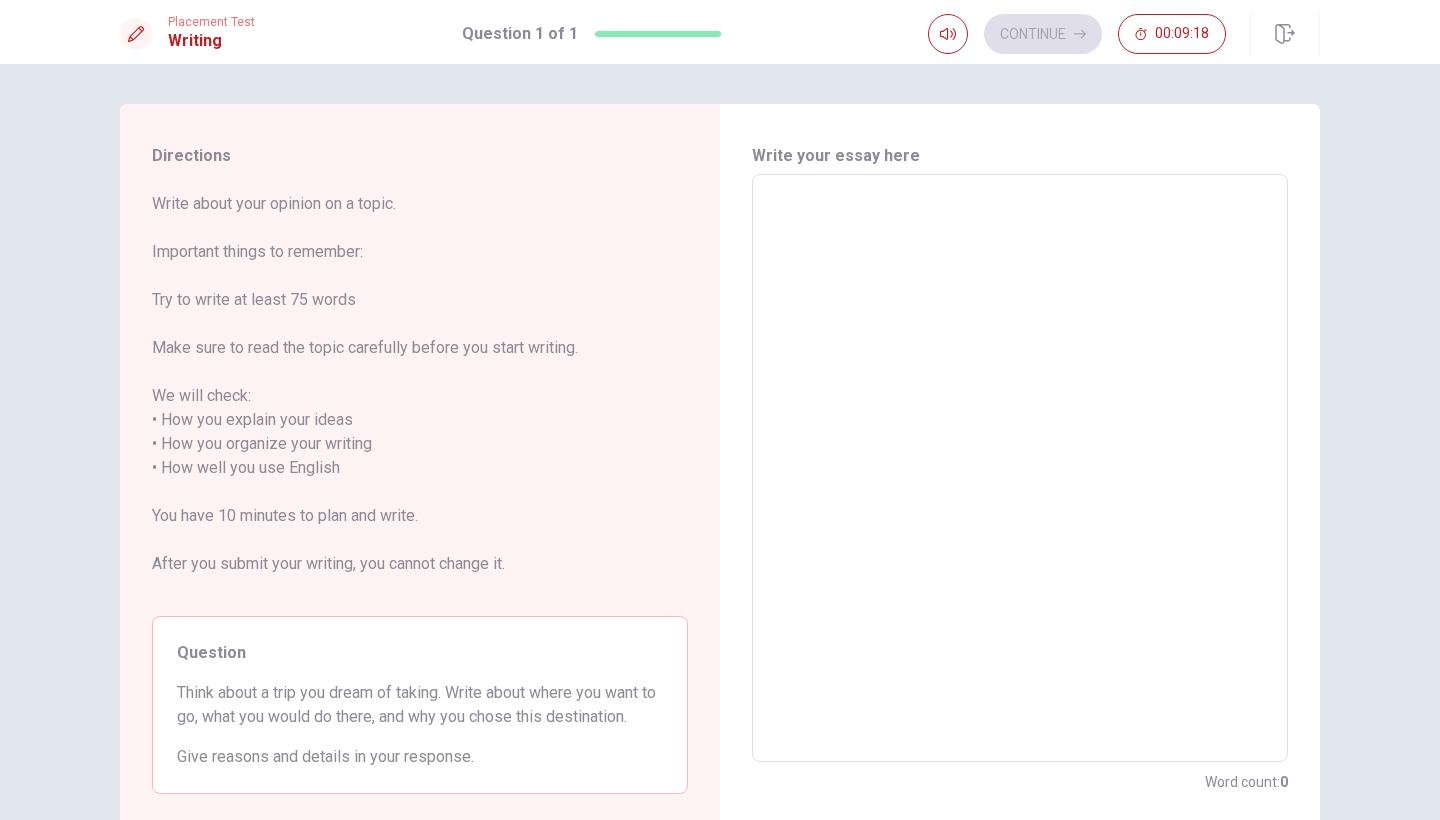 type on "i" 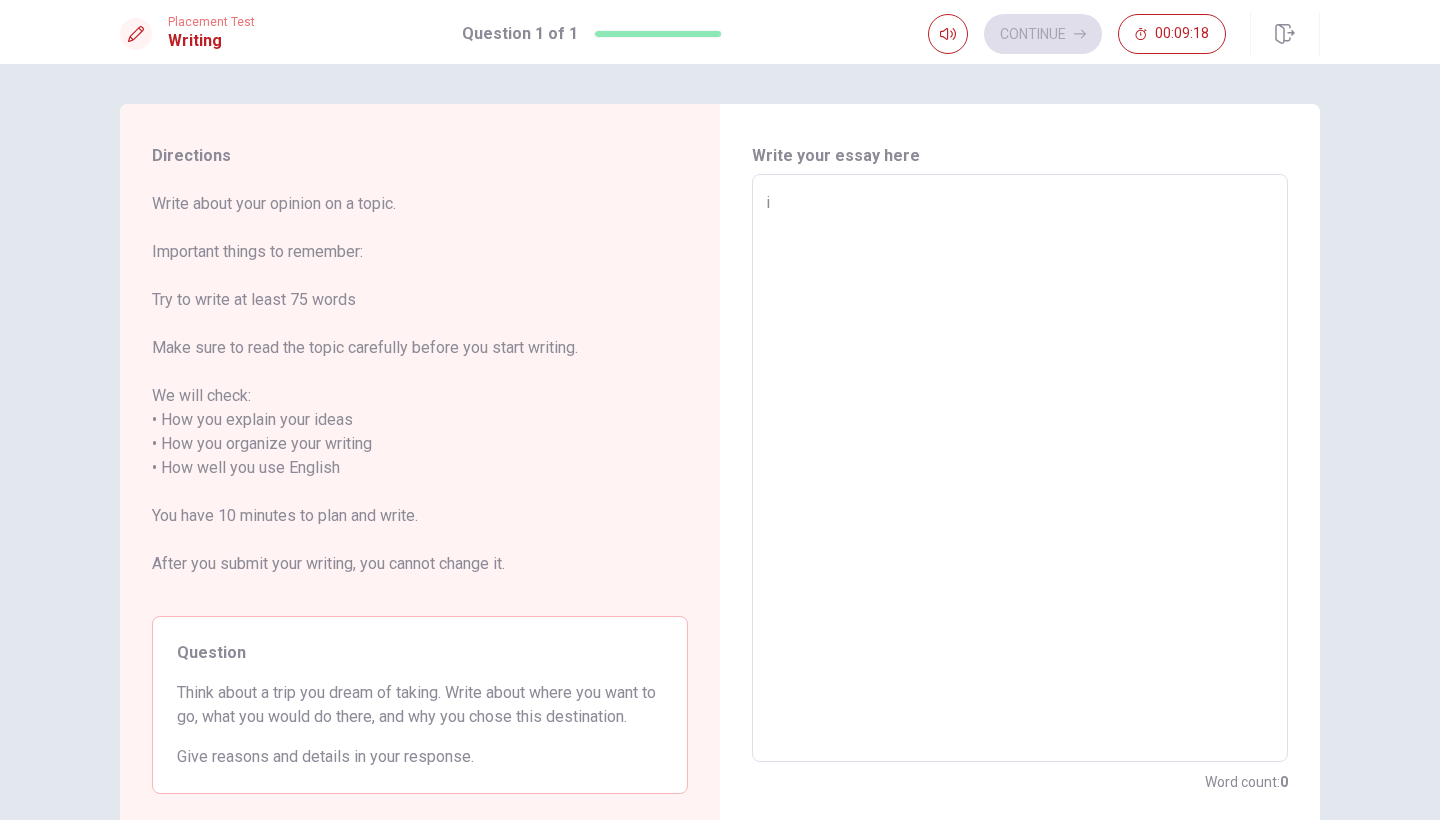 type on "x" 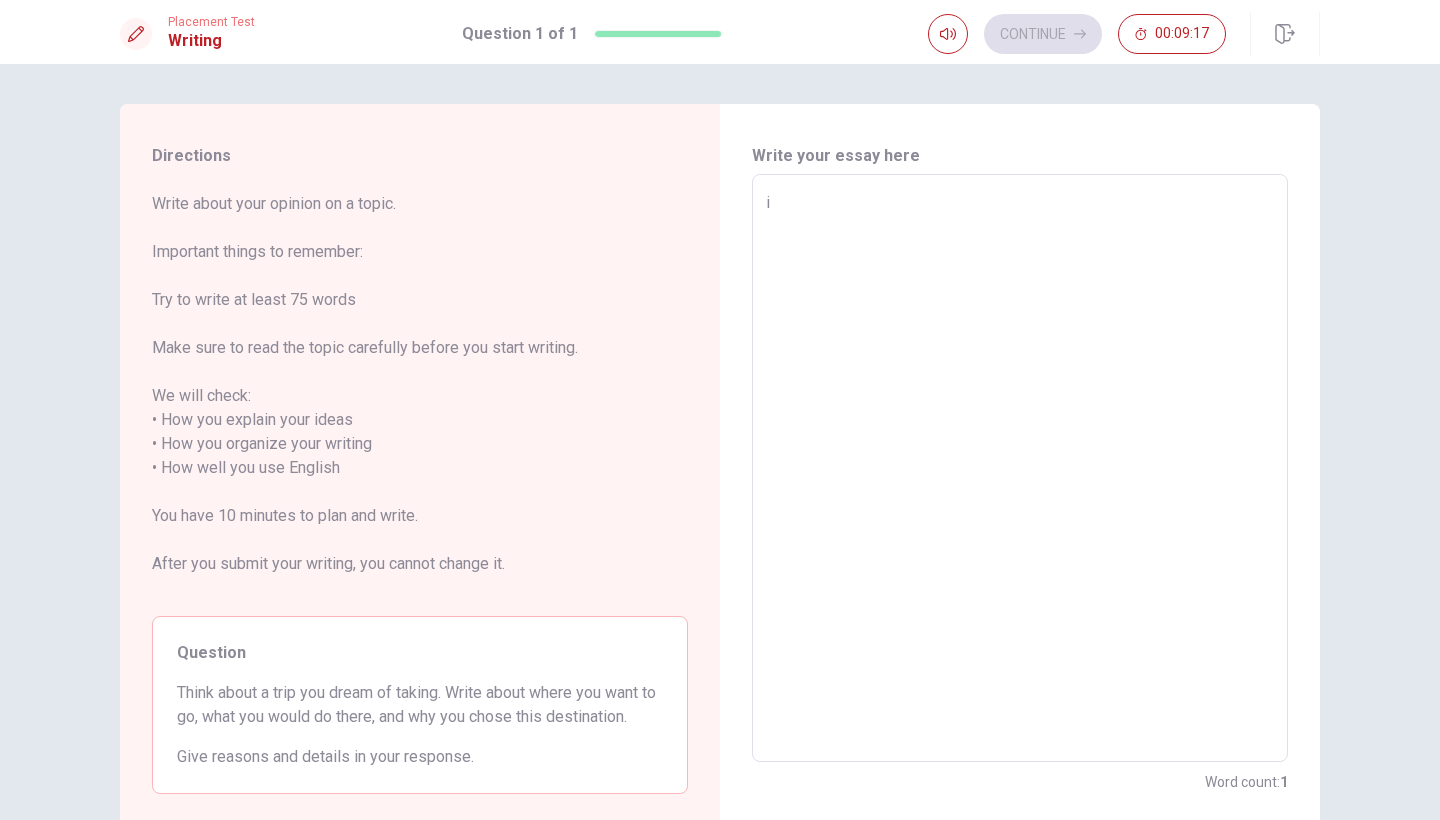 type on "i" 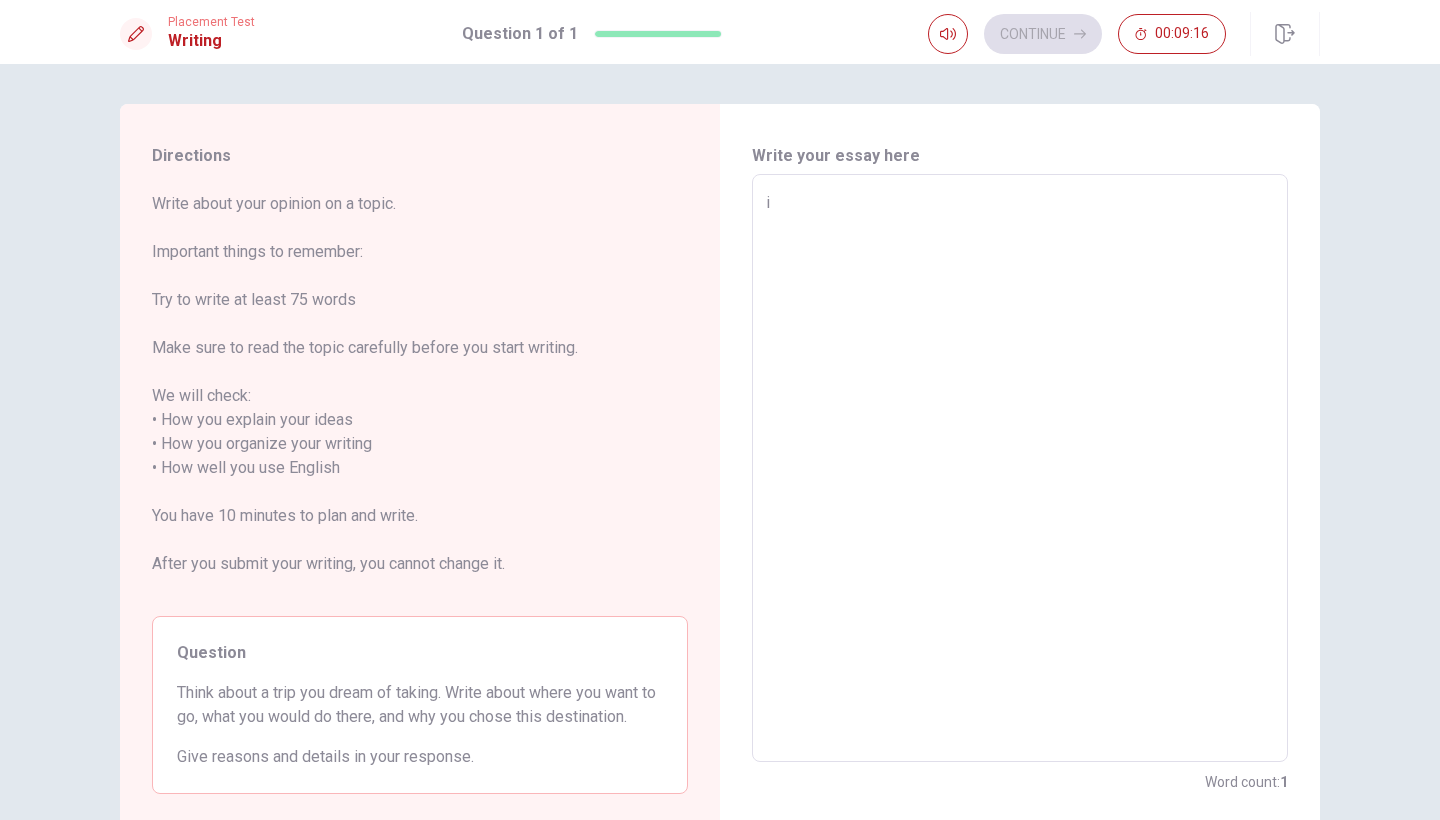 type on "i w" 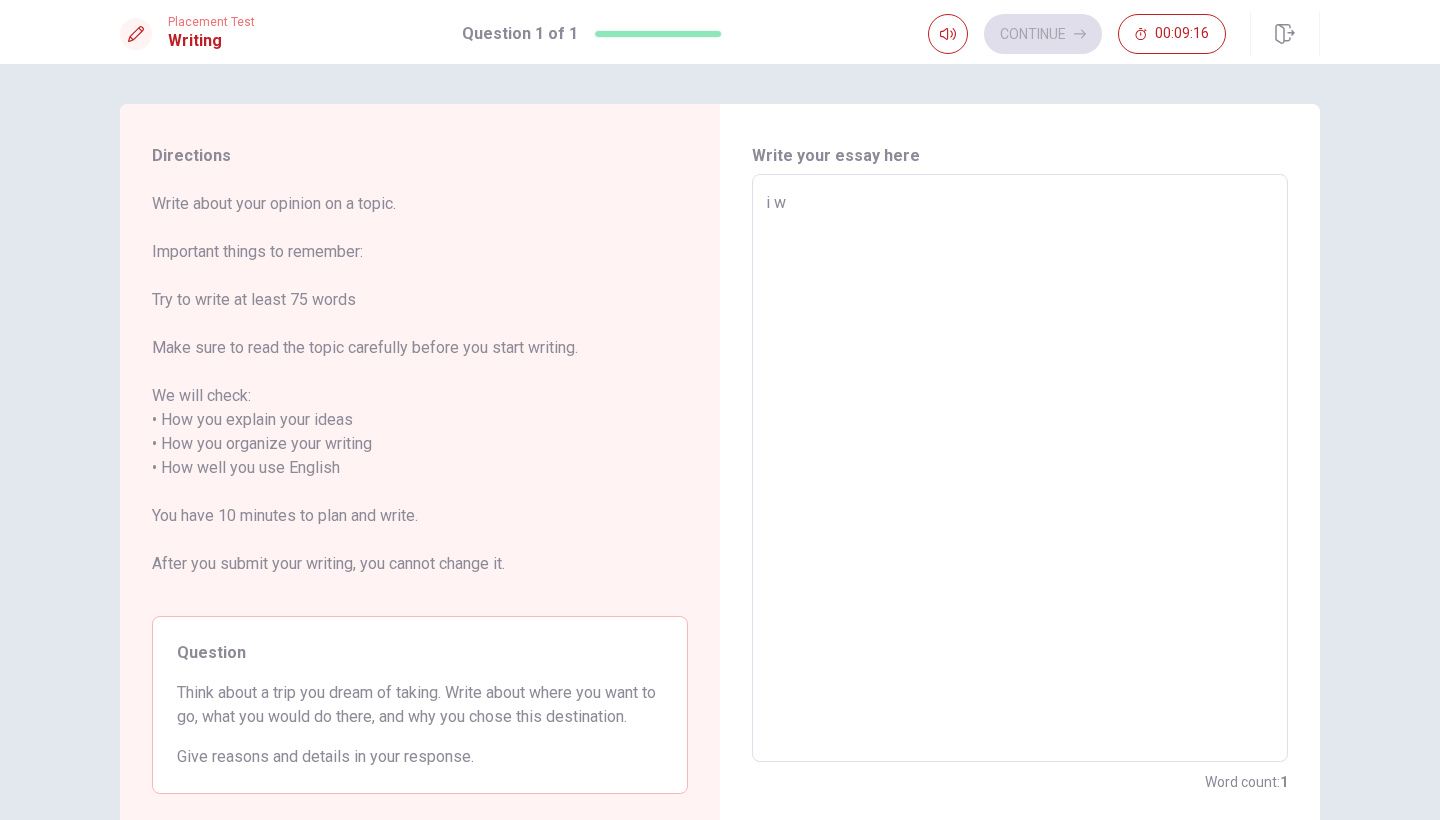 type on "x" 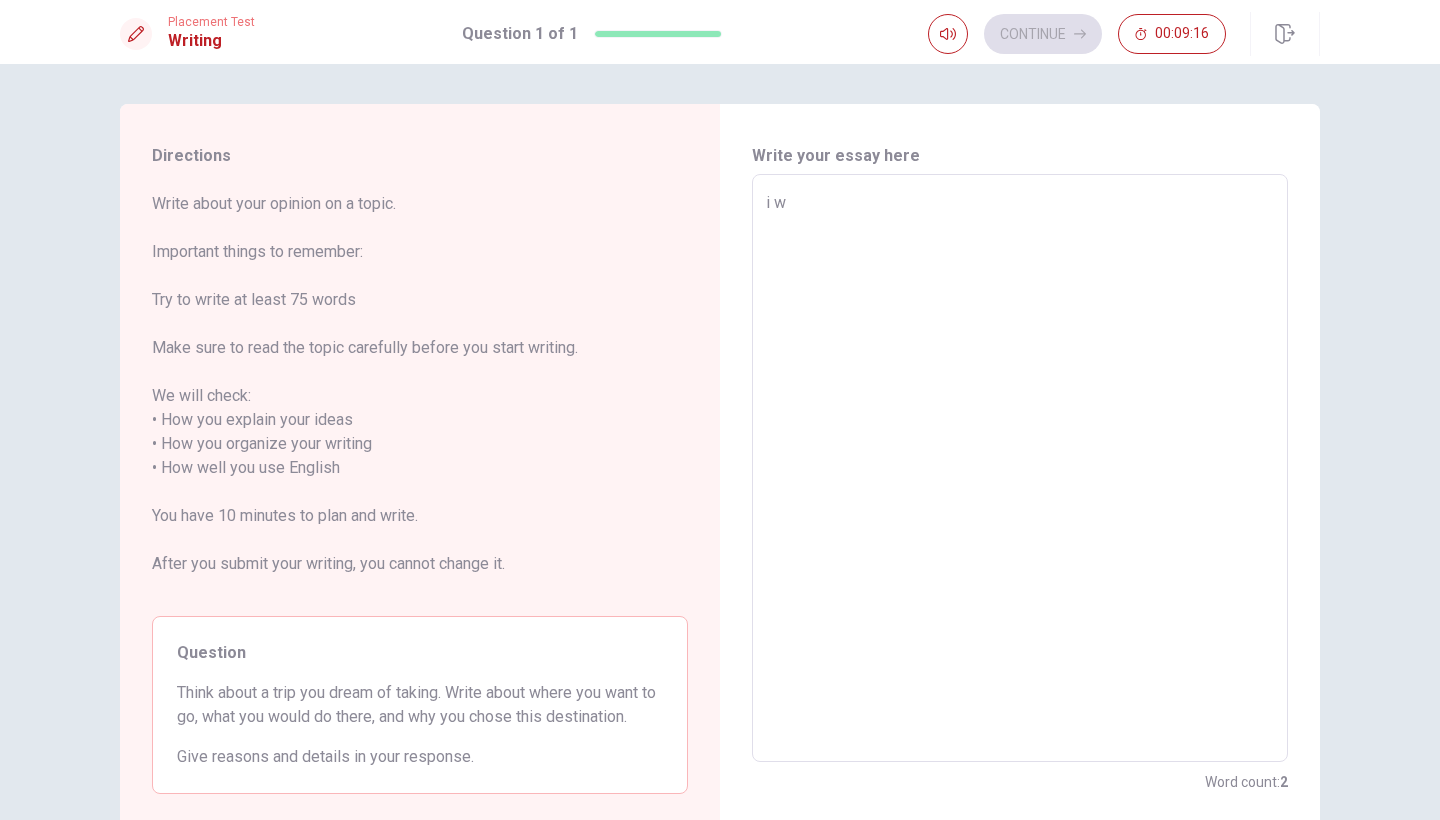 type on "i wa" 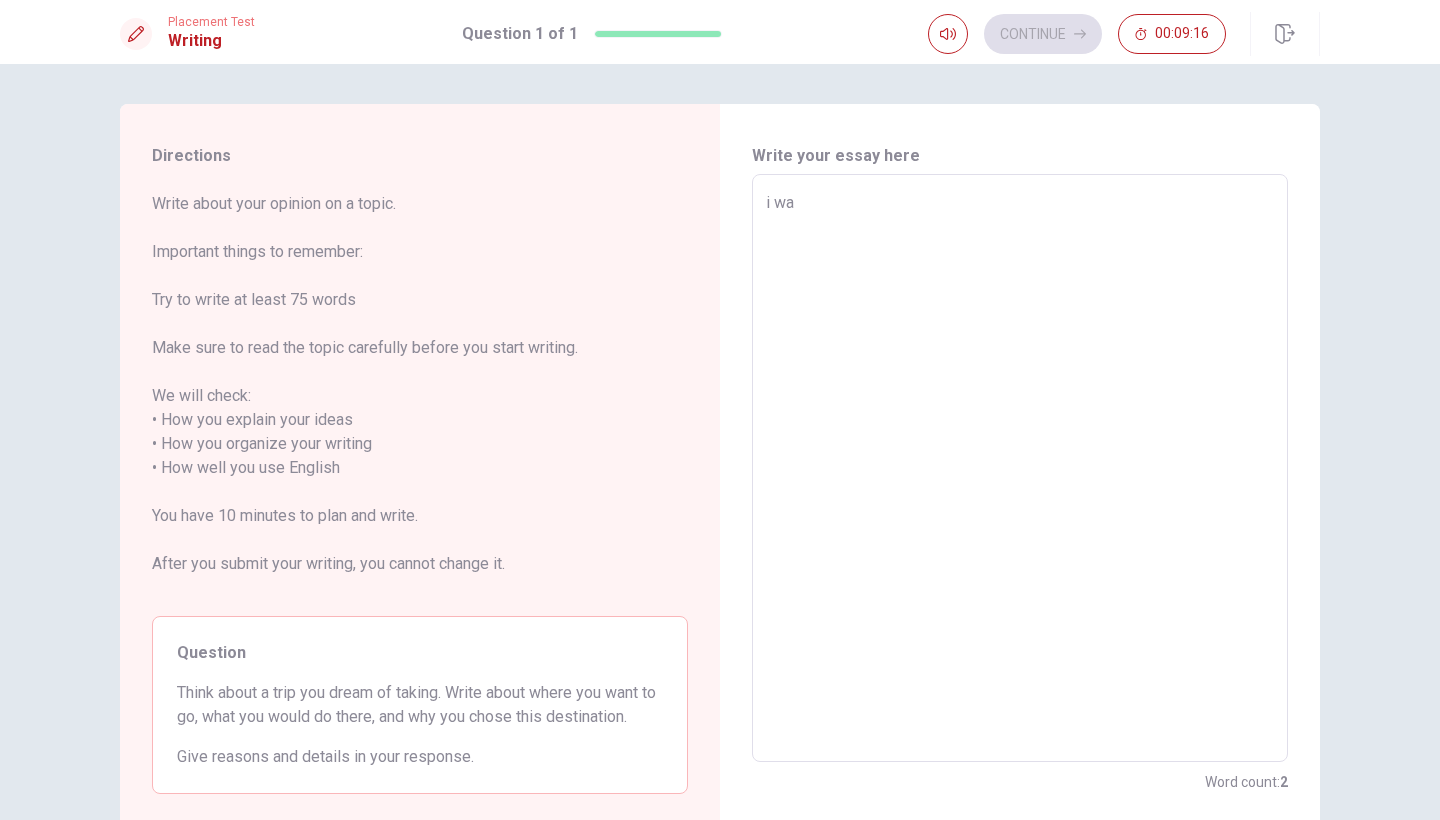 type on "x" 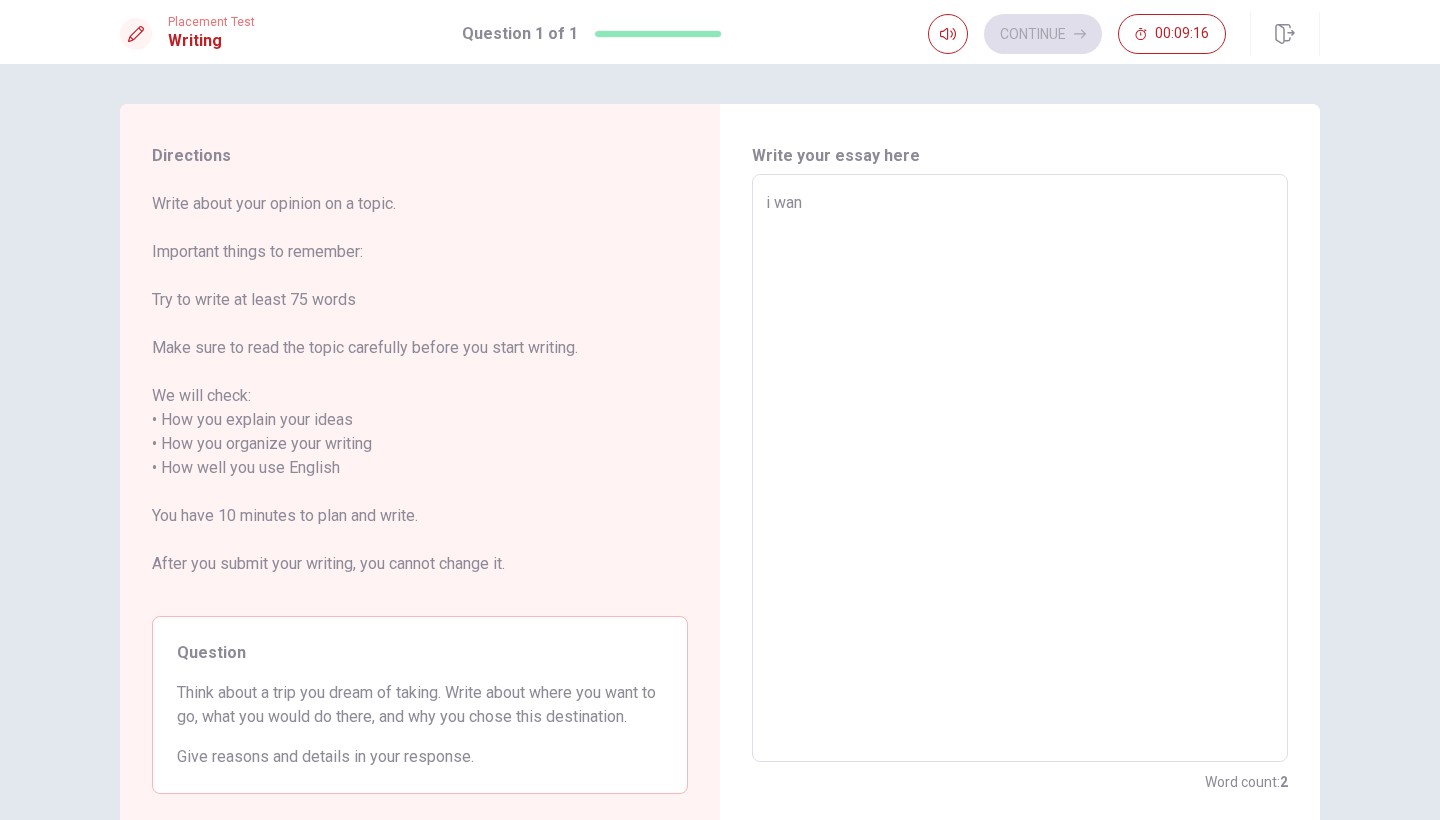 type on "x" 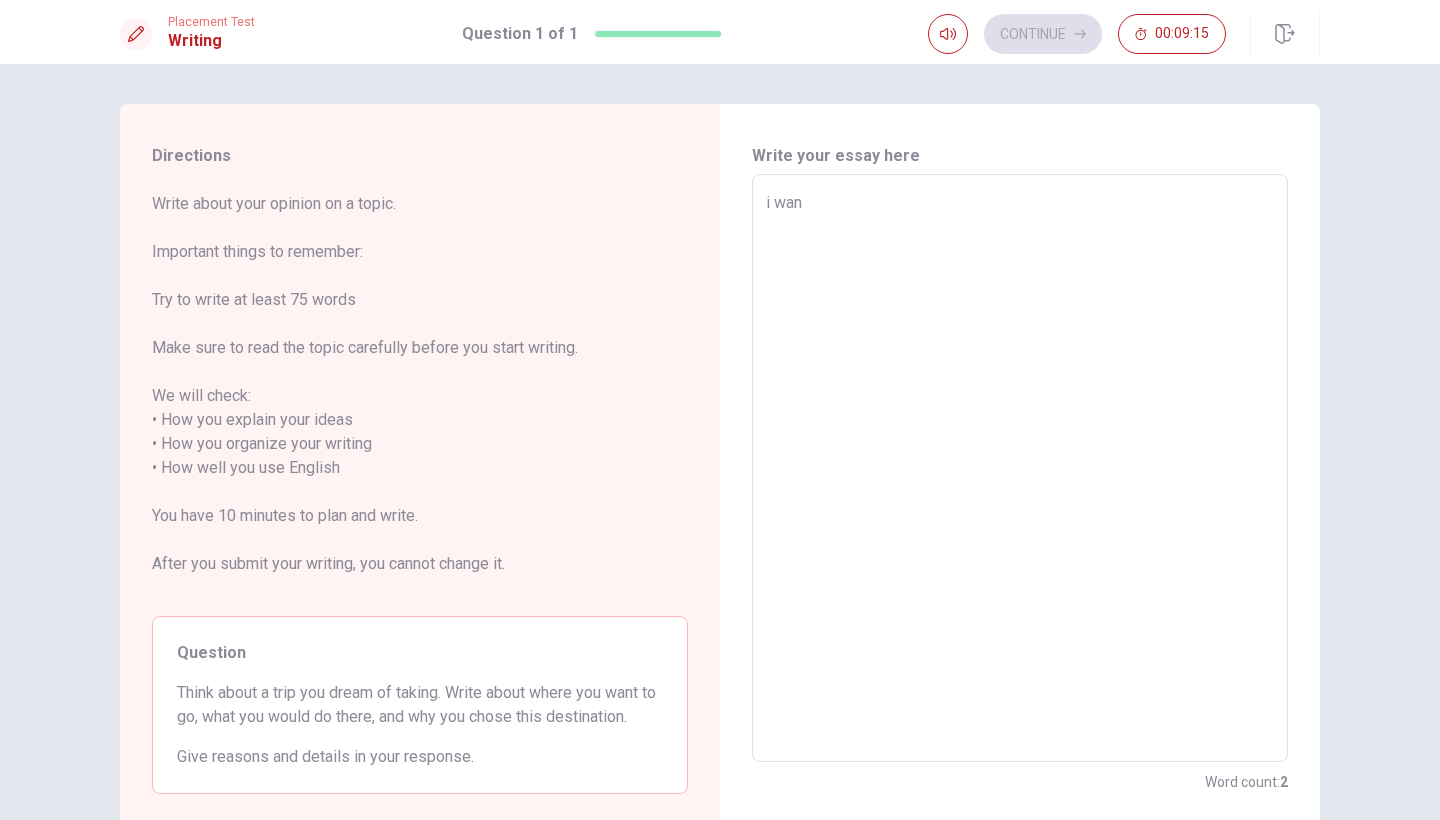 type on "i want" 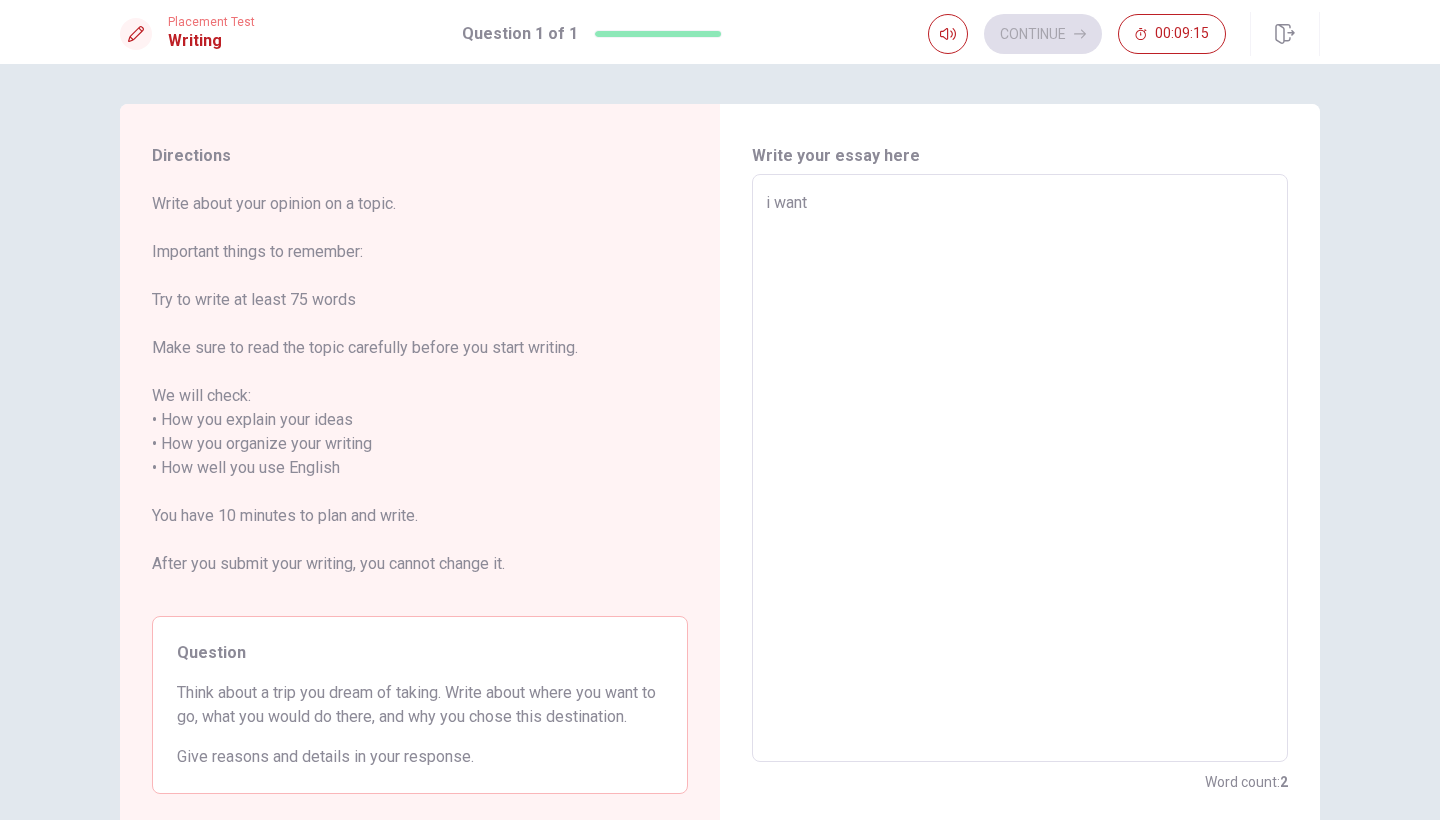 type on "x" 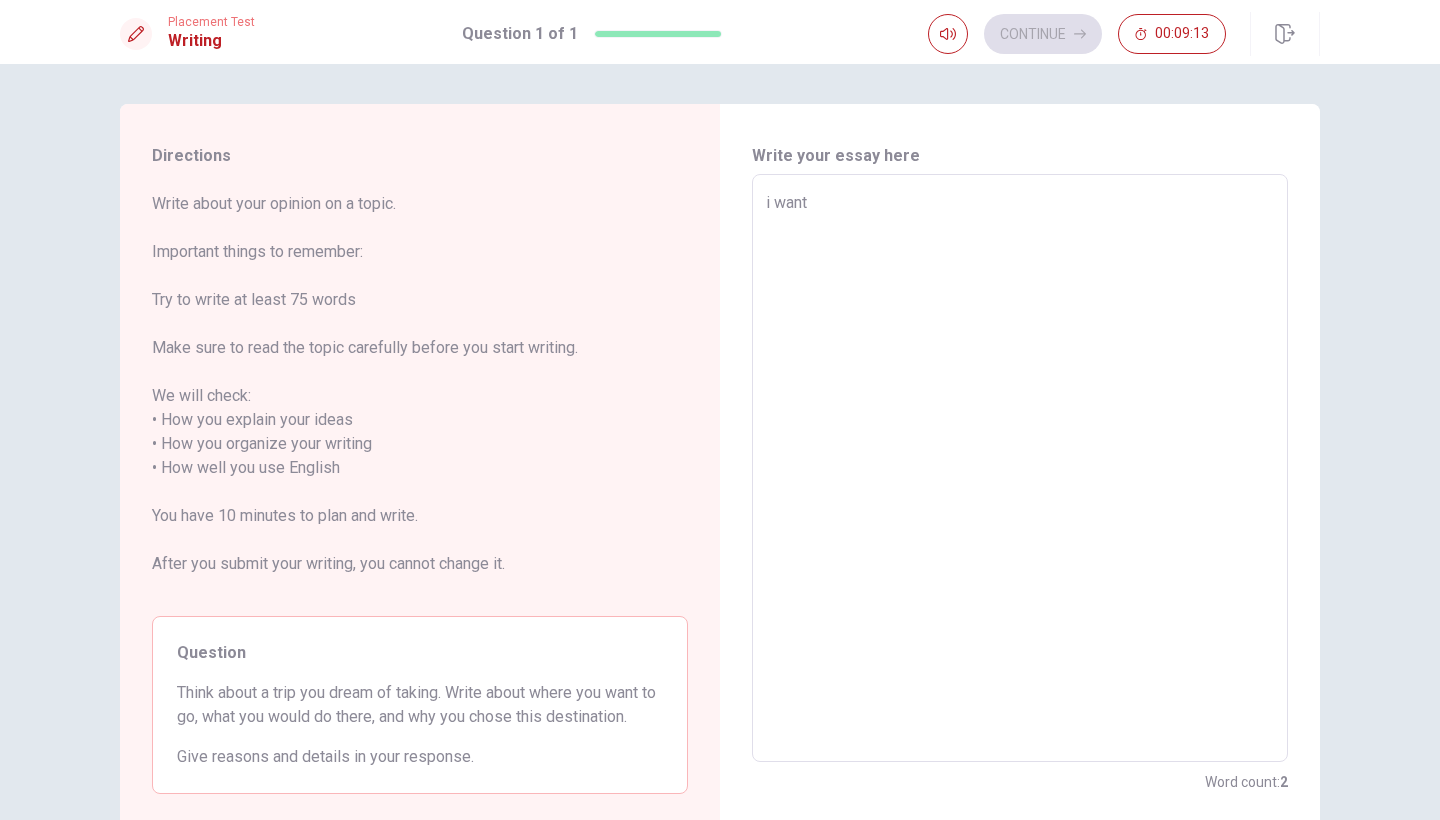 type on "x" 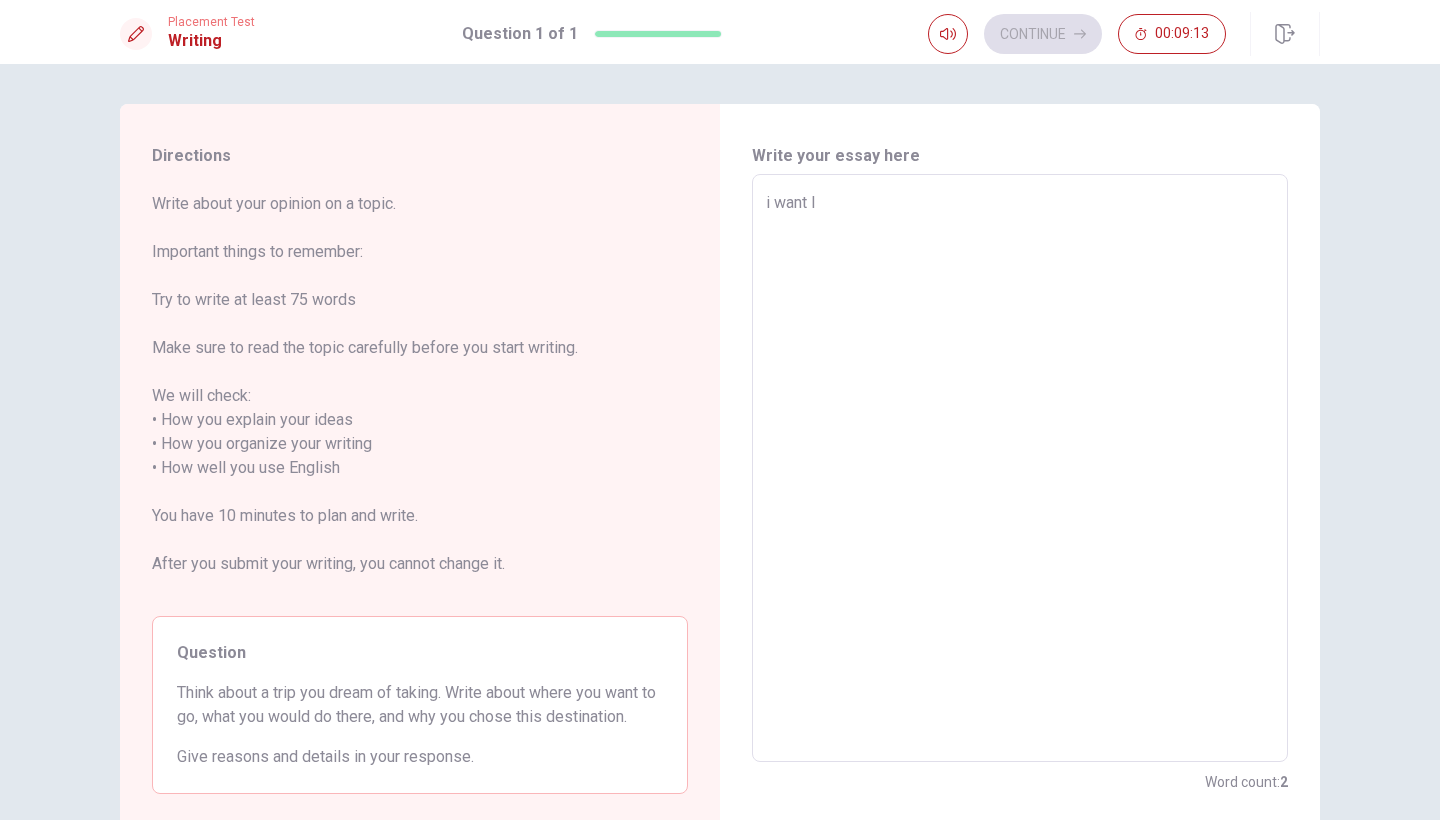 type on "x" 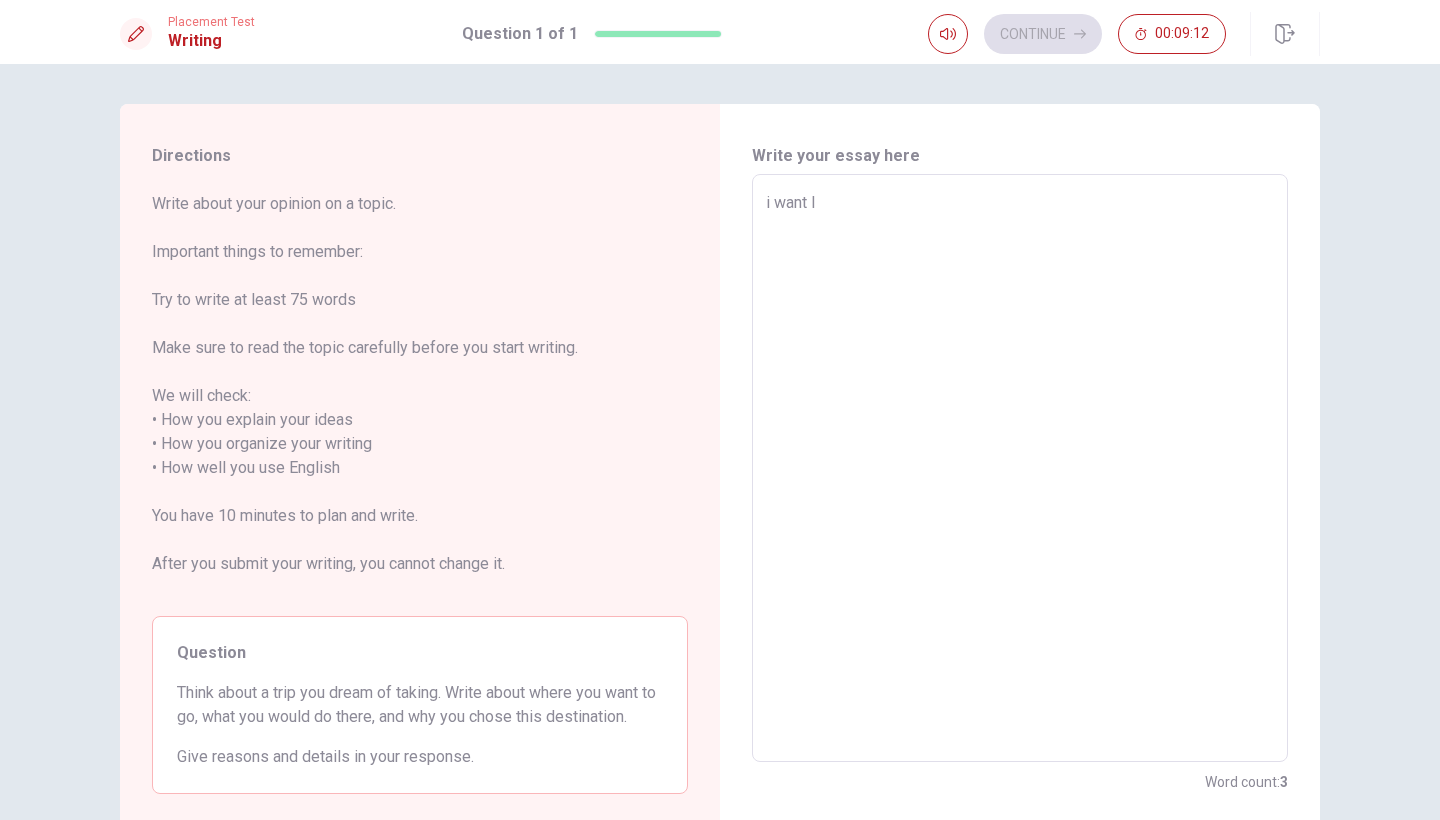 type on "i want le" 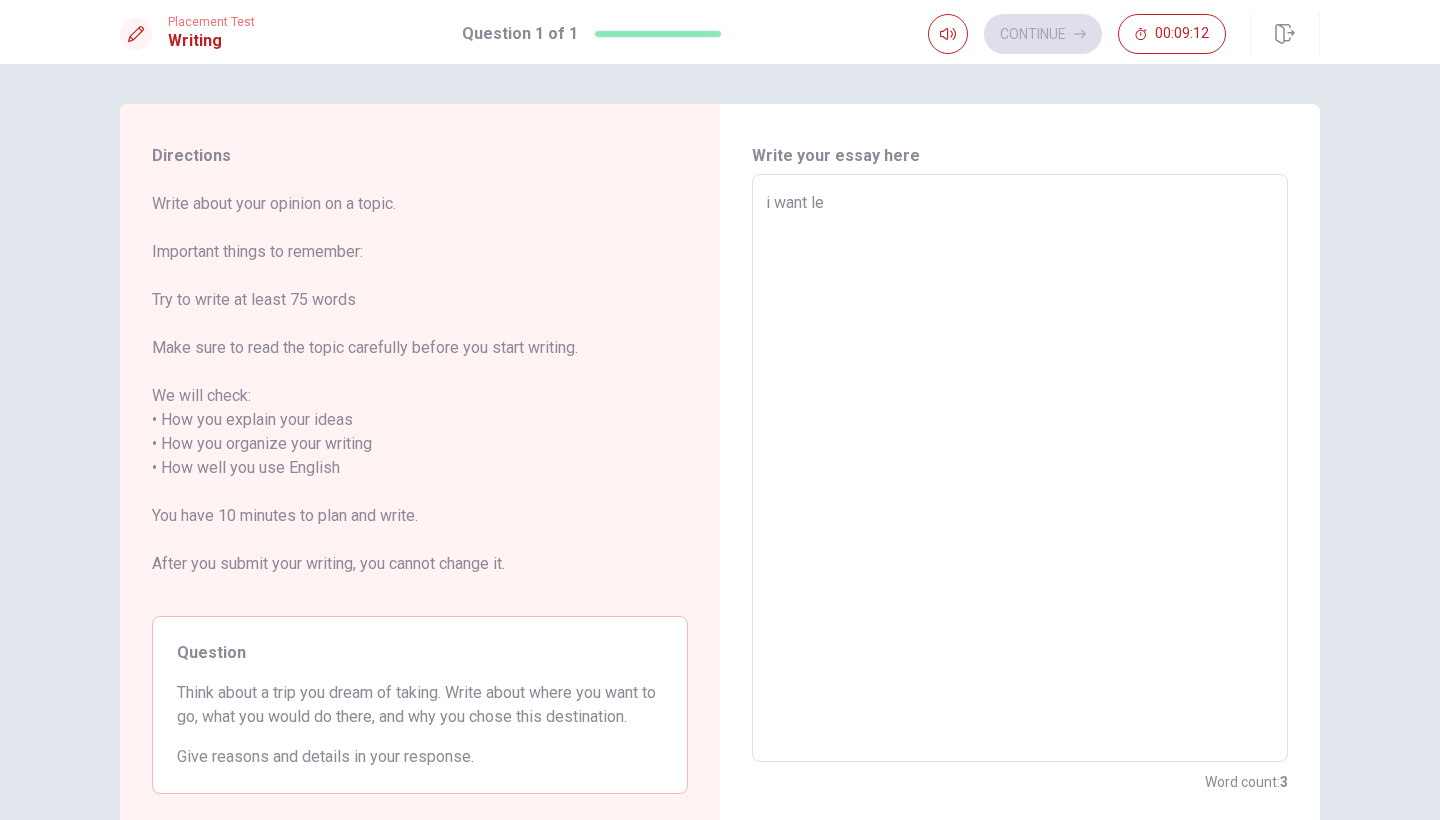 type on "x" 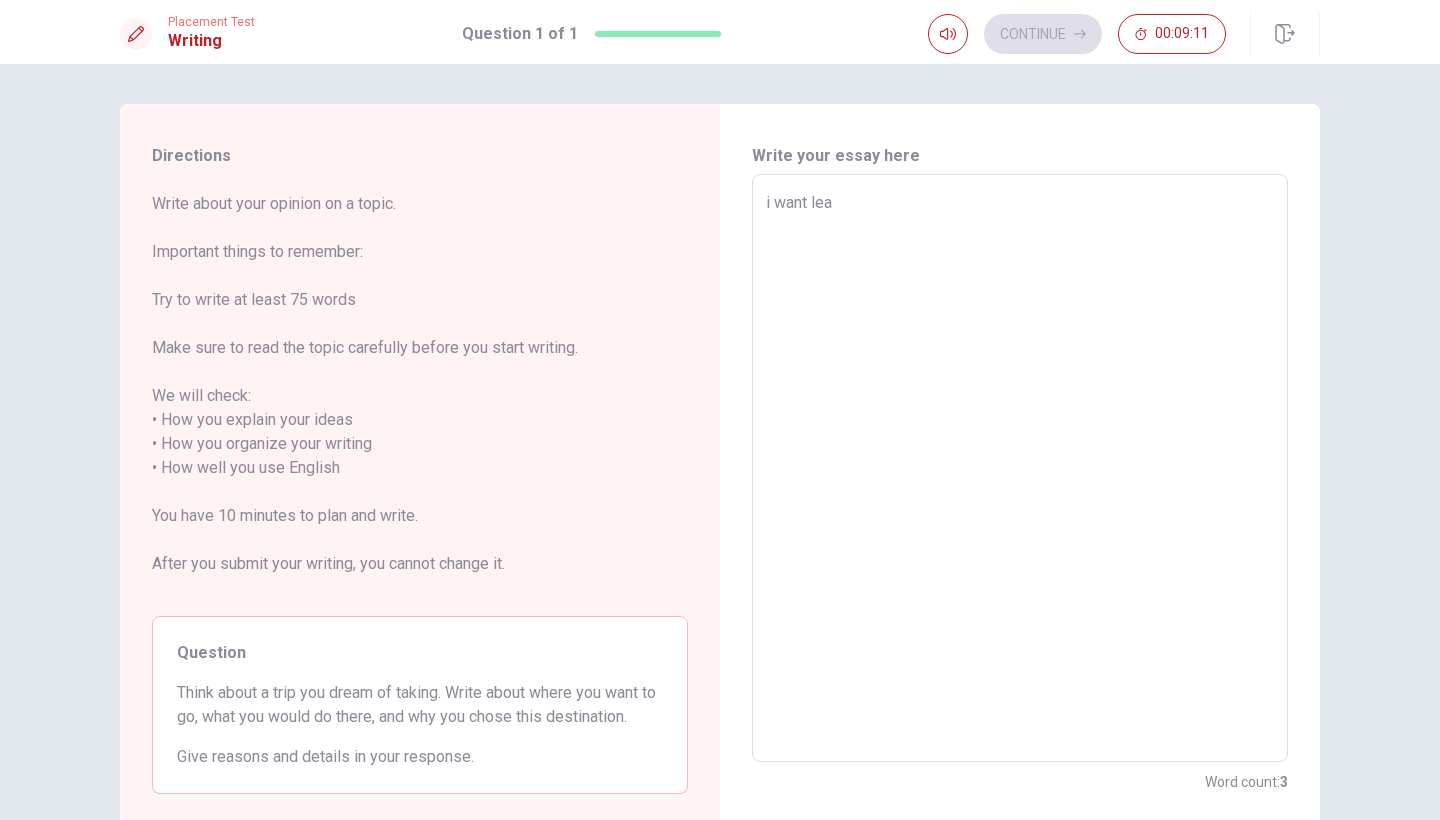 type on "x" 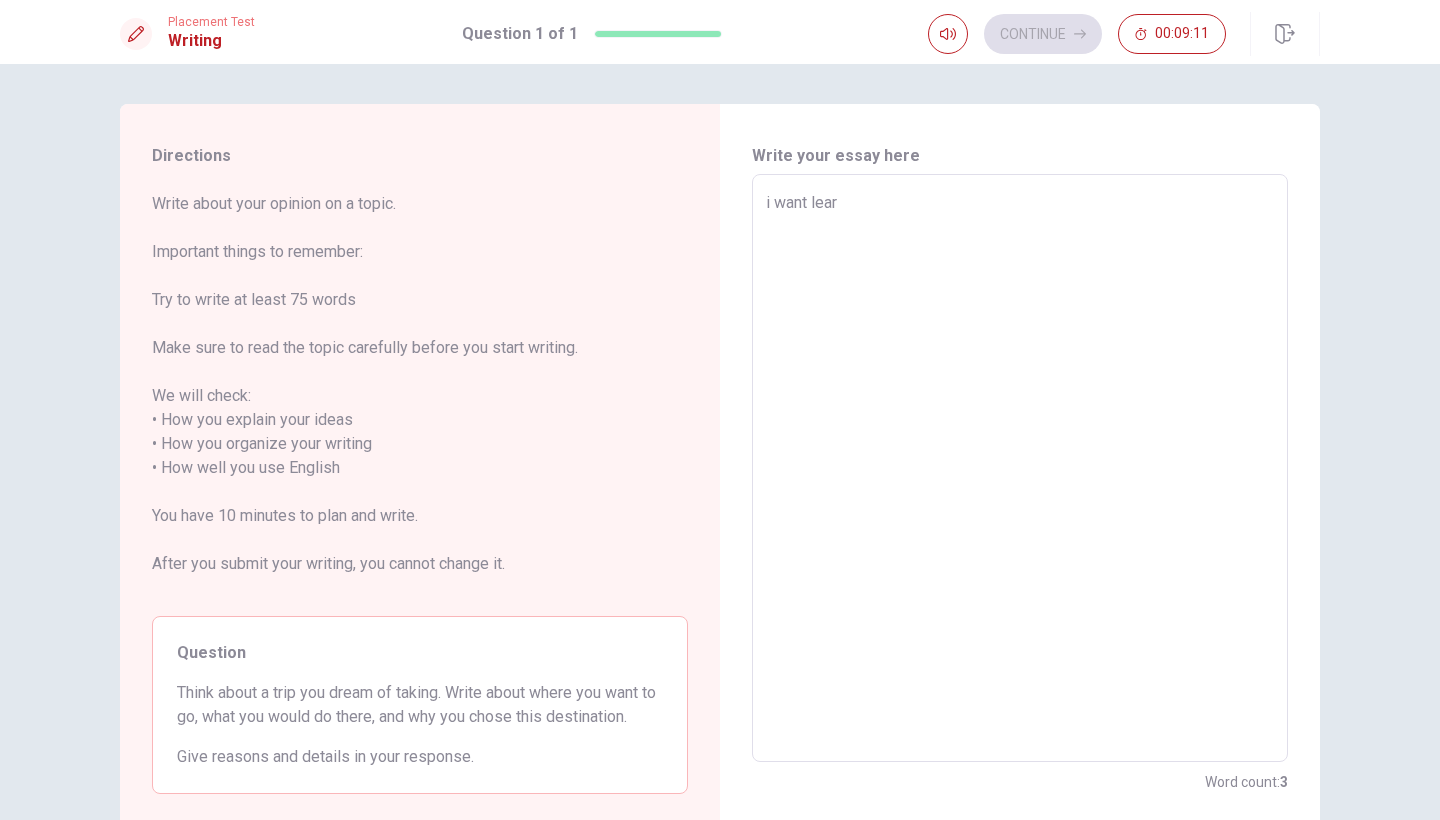 type on "x" 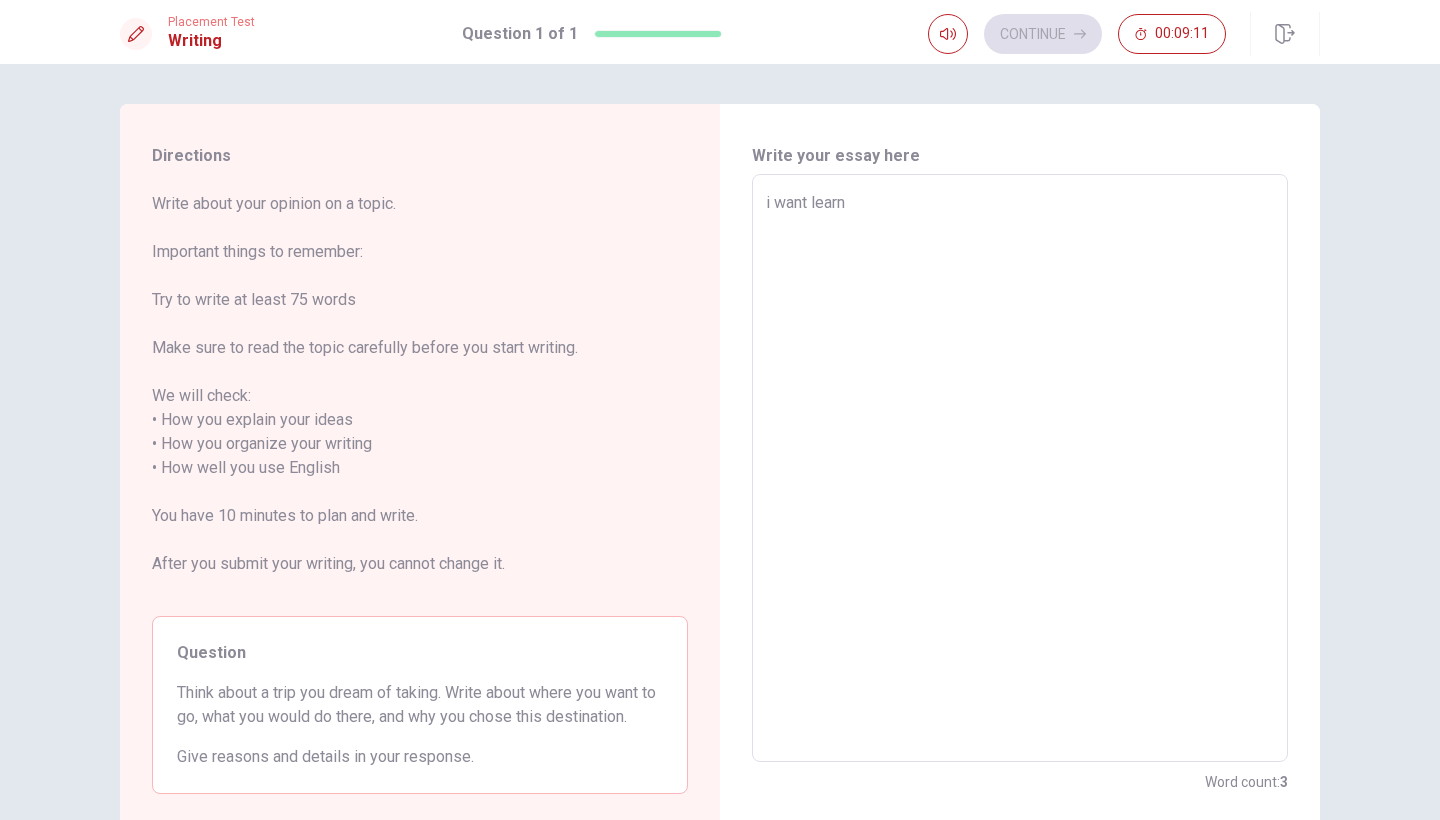type on "x" 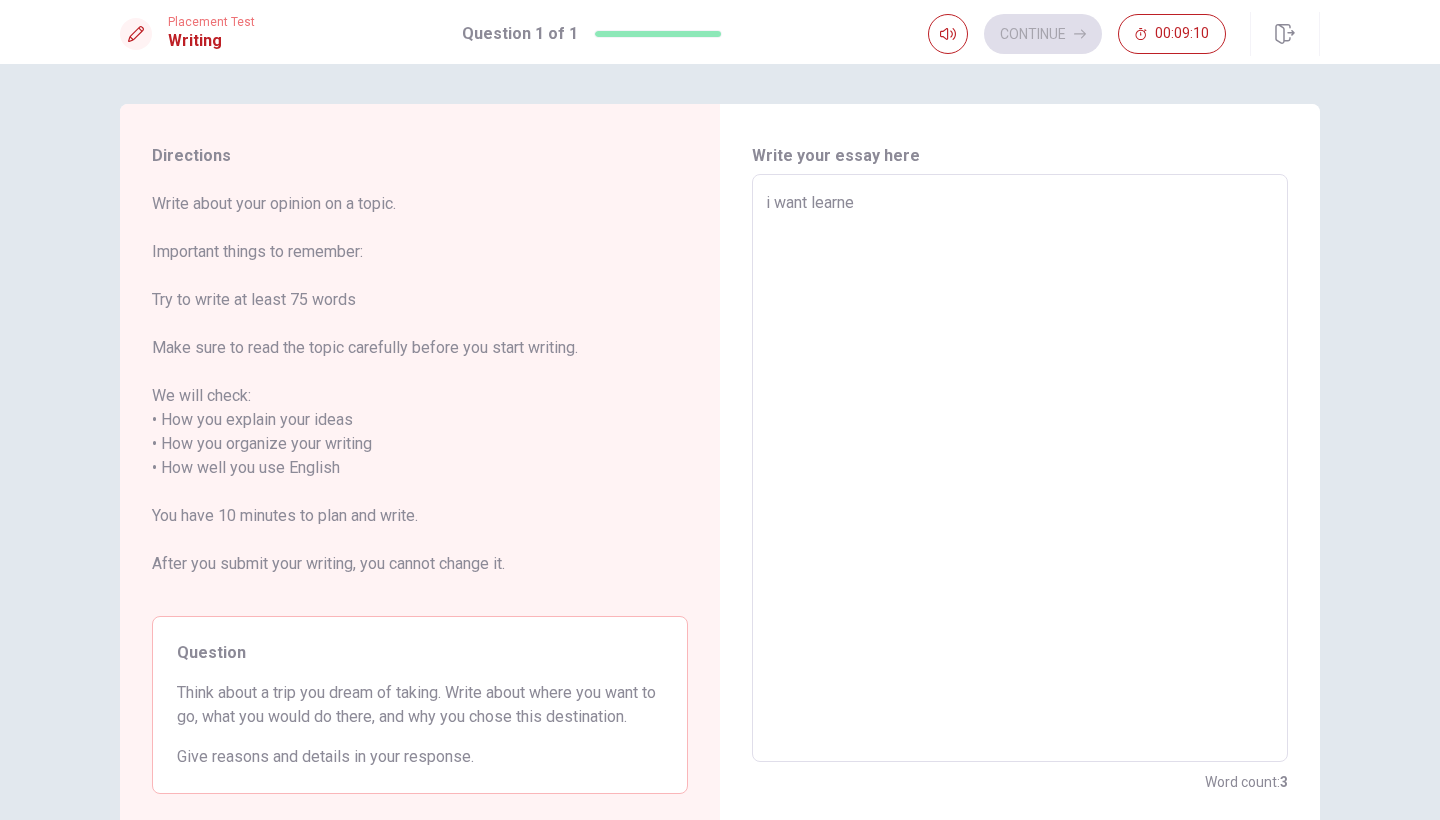 type on "x" 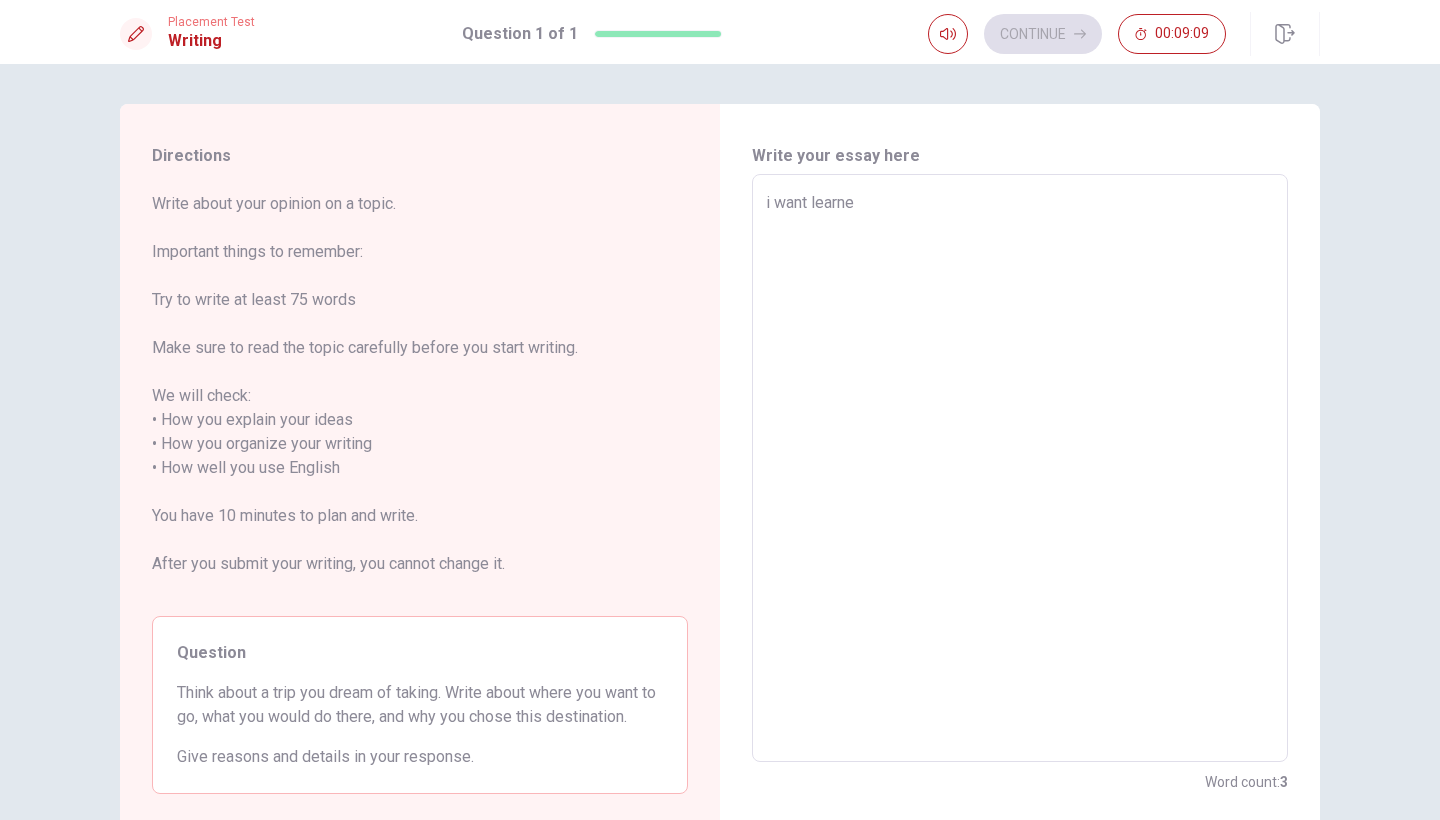 type on "i want learn" 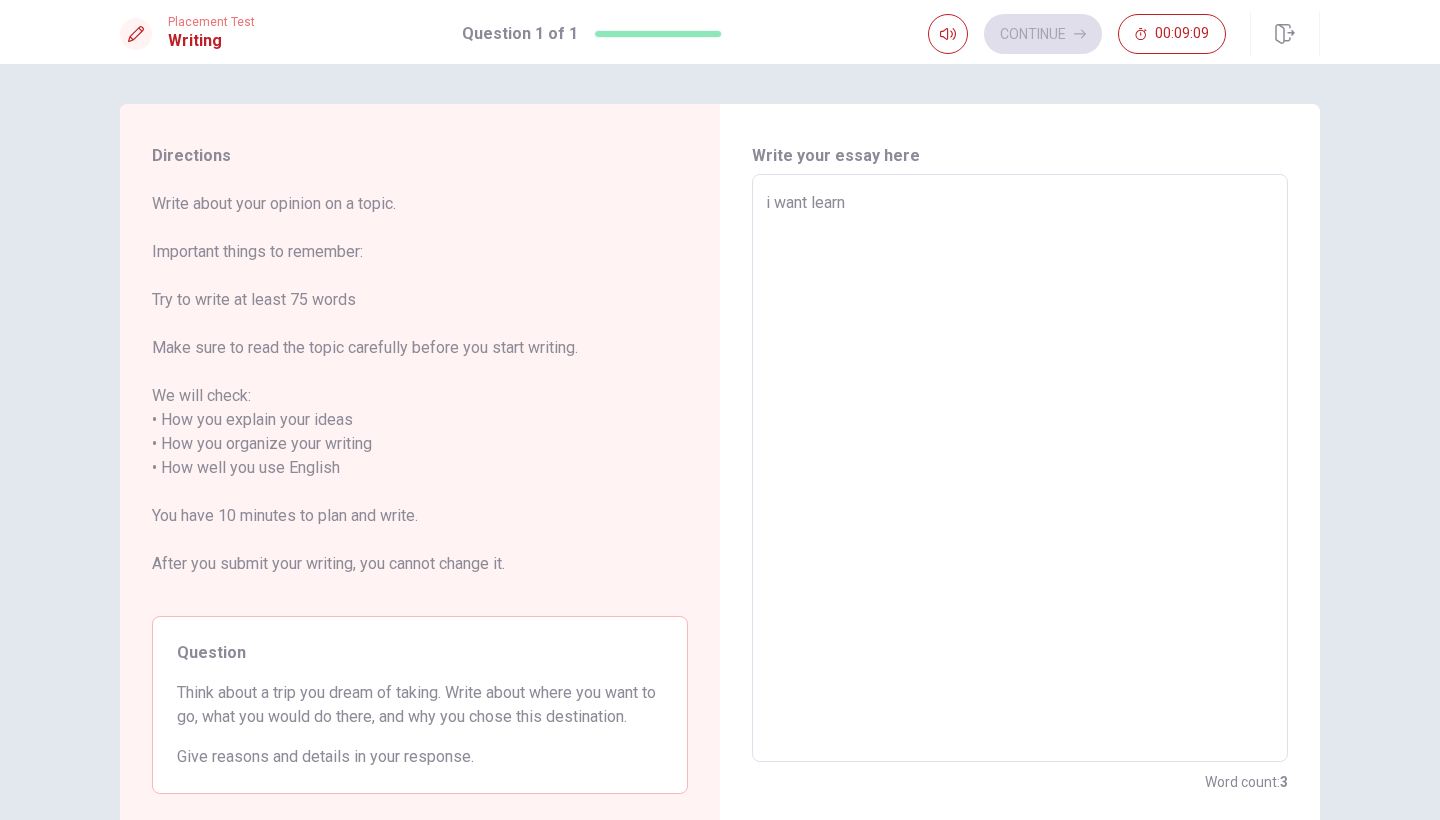 type on "x" 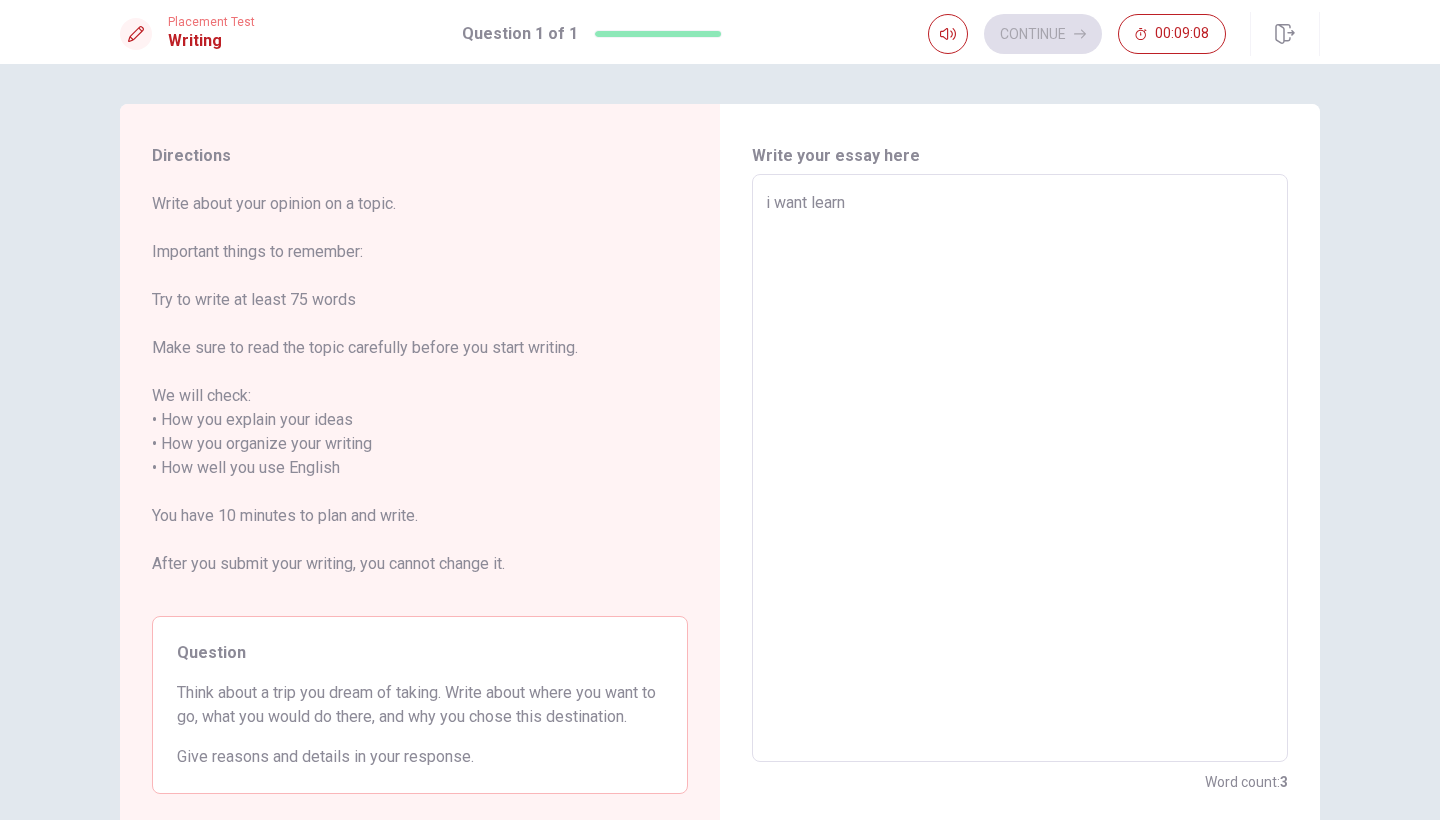type on "i want learni" 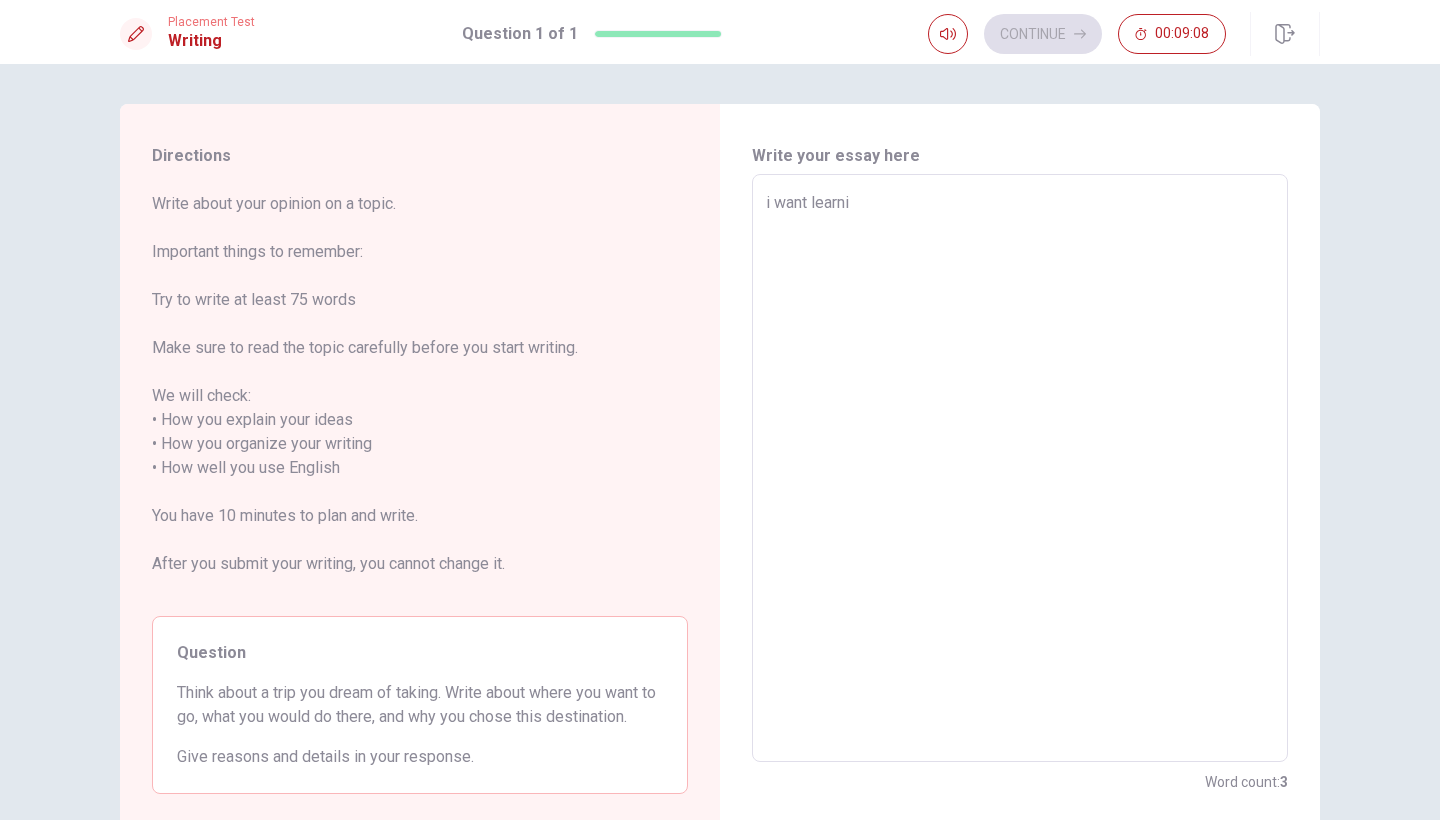 type on "x" 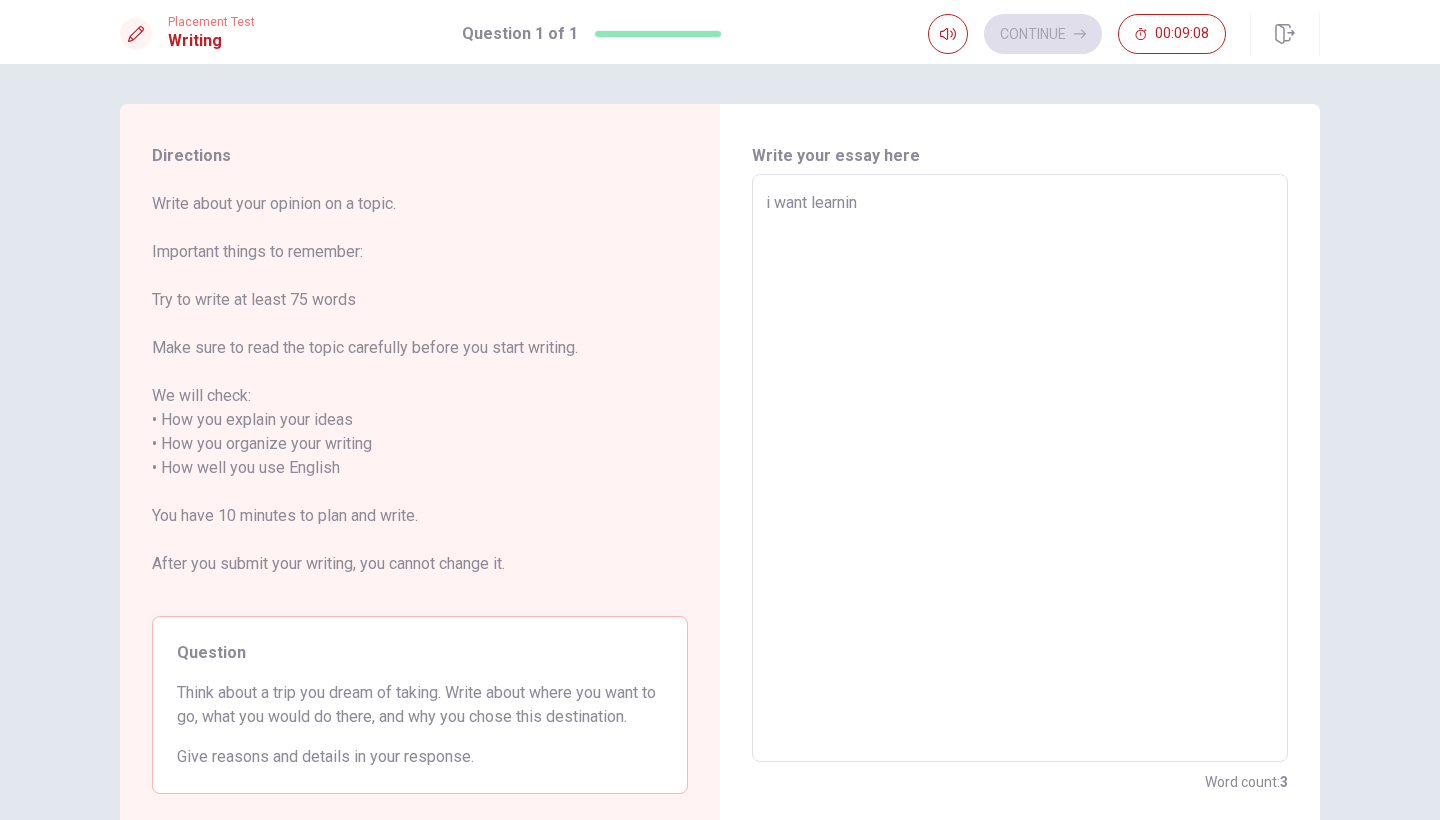 type on "x" 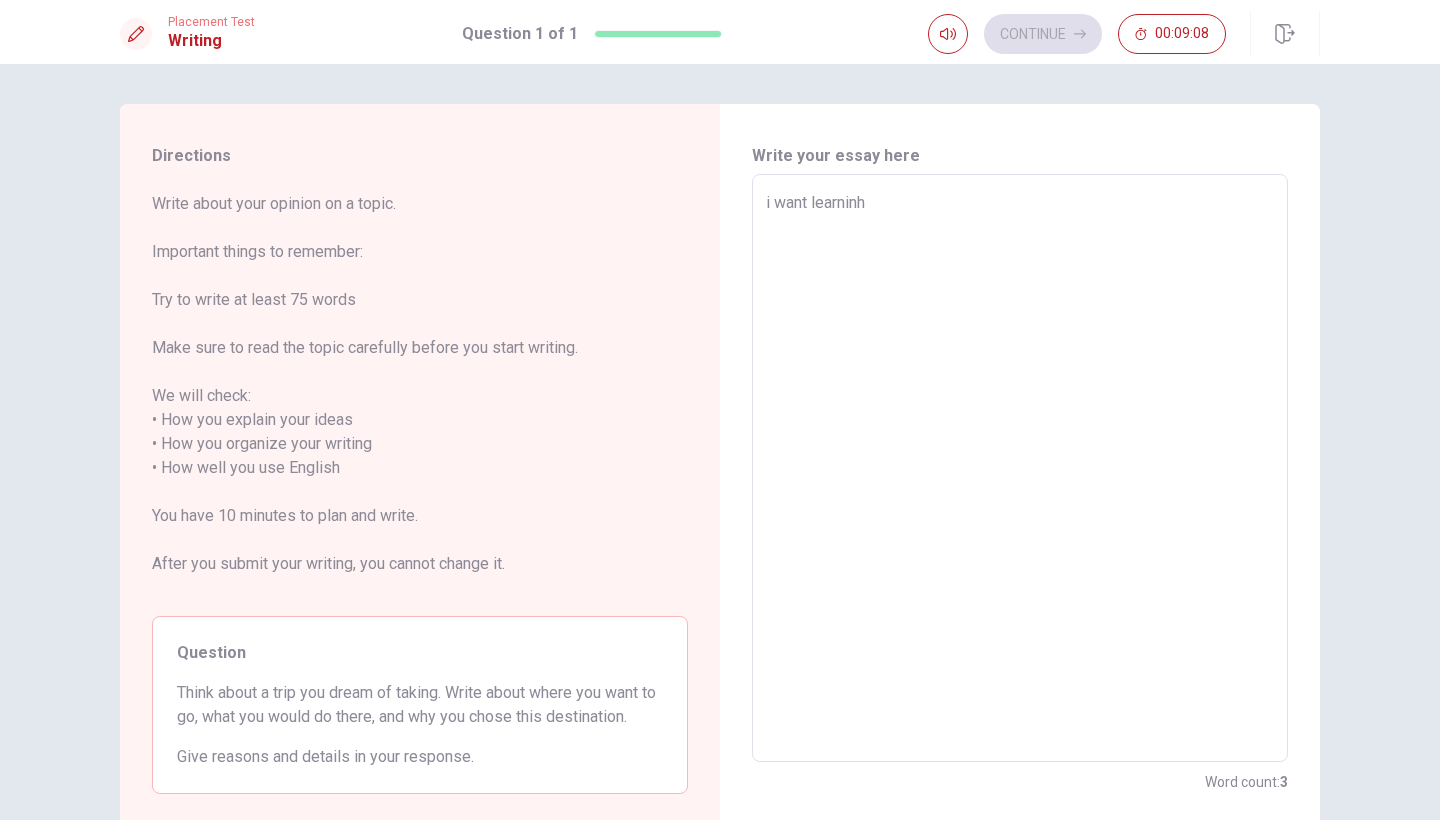 type on "x" 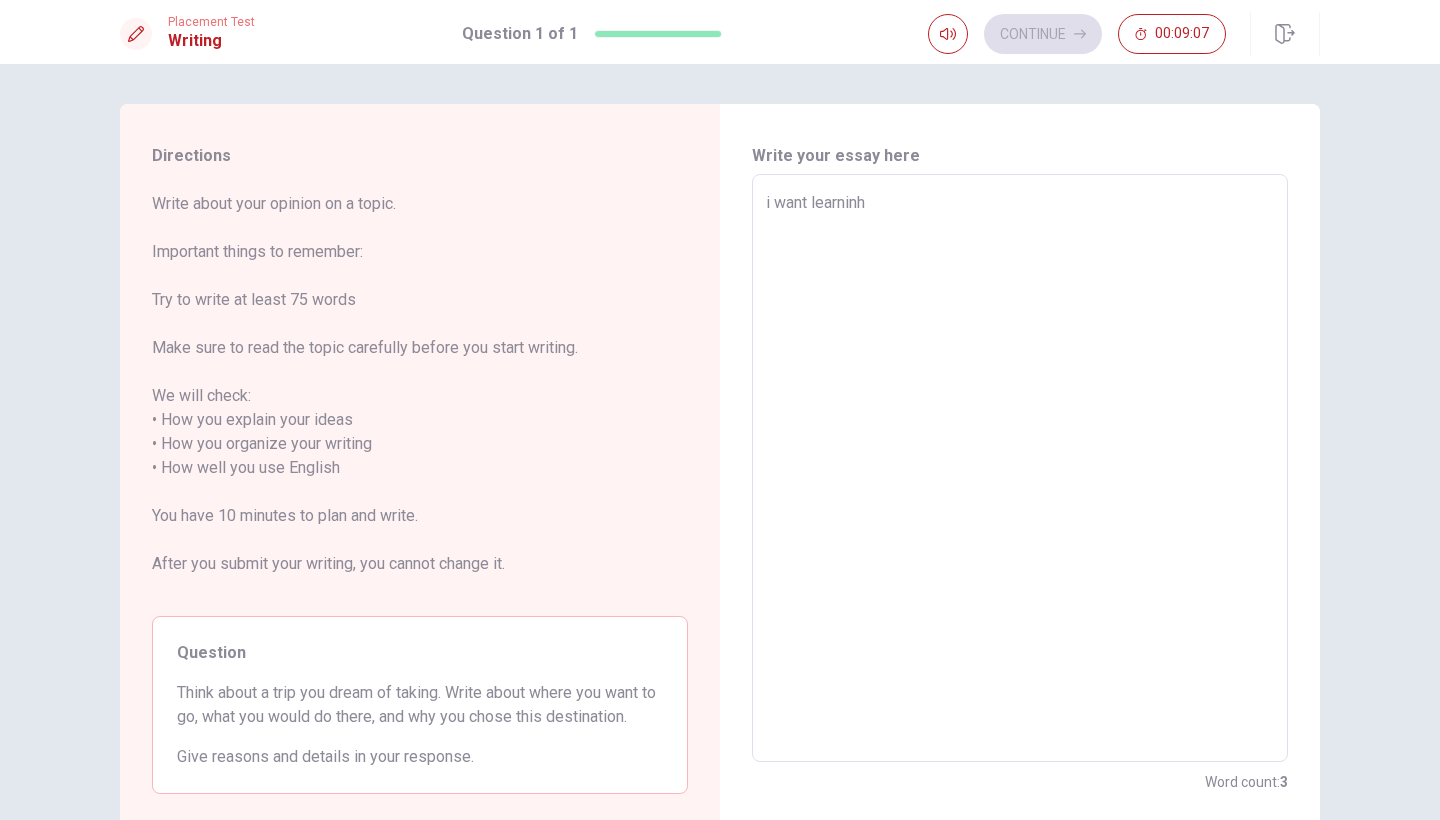 type on "i want learninh" 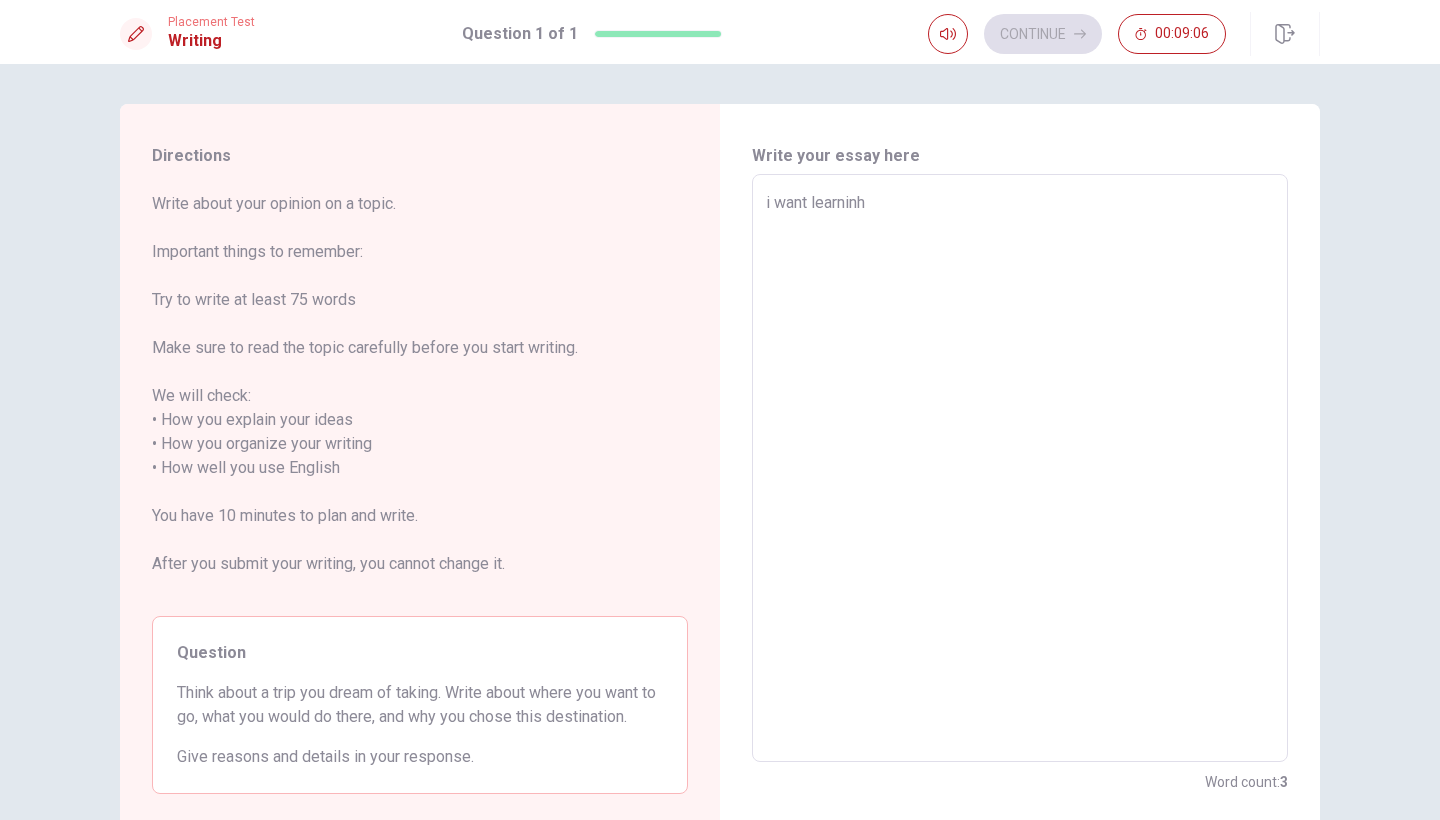type on "i want learninh" 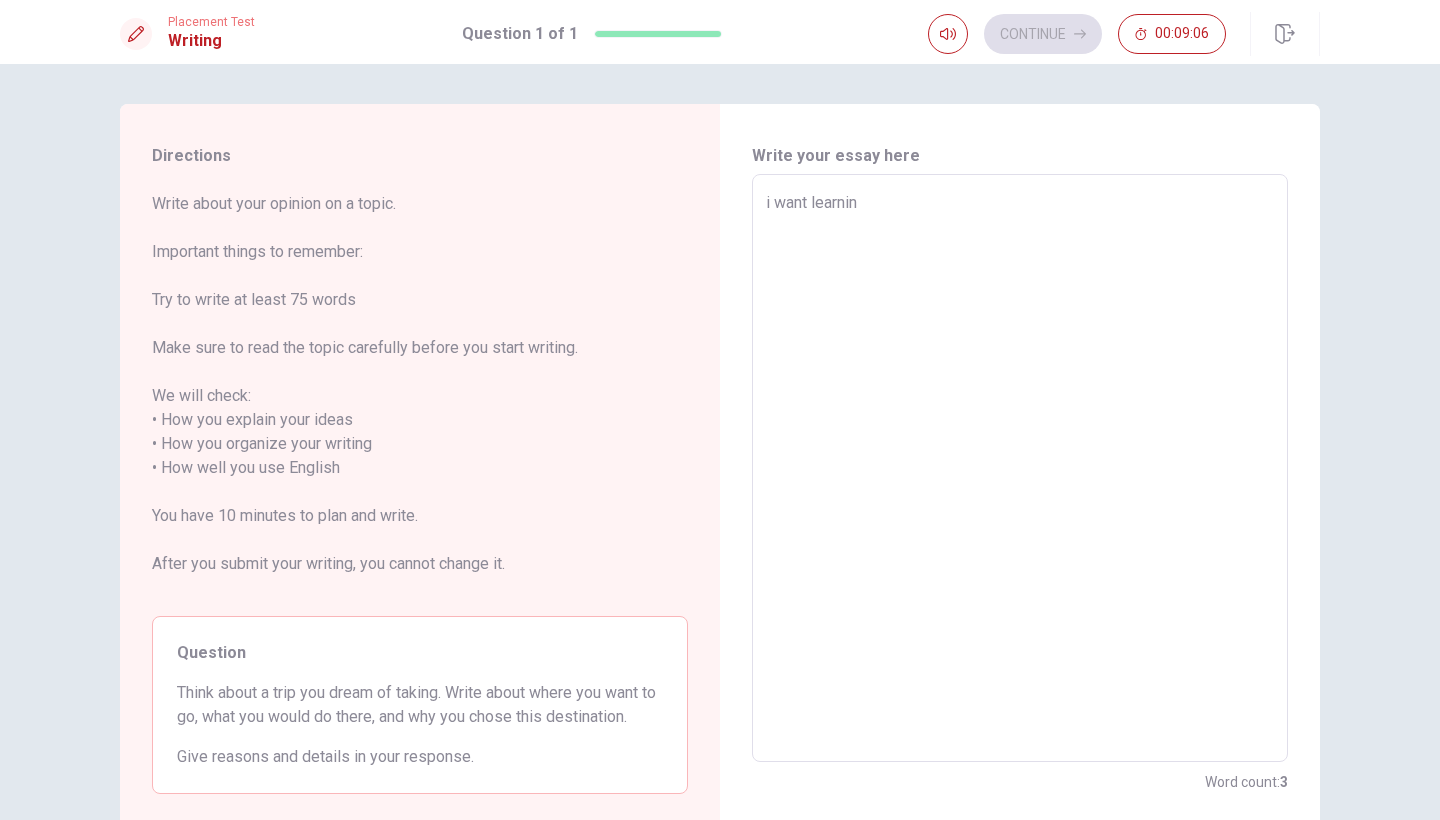 type on "x" 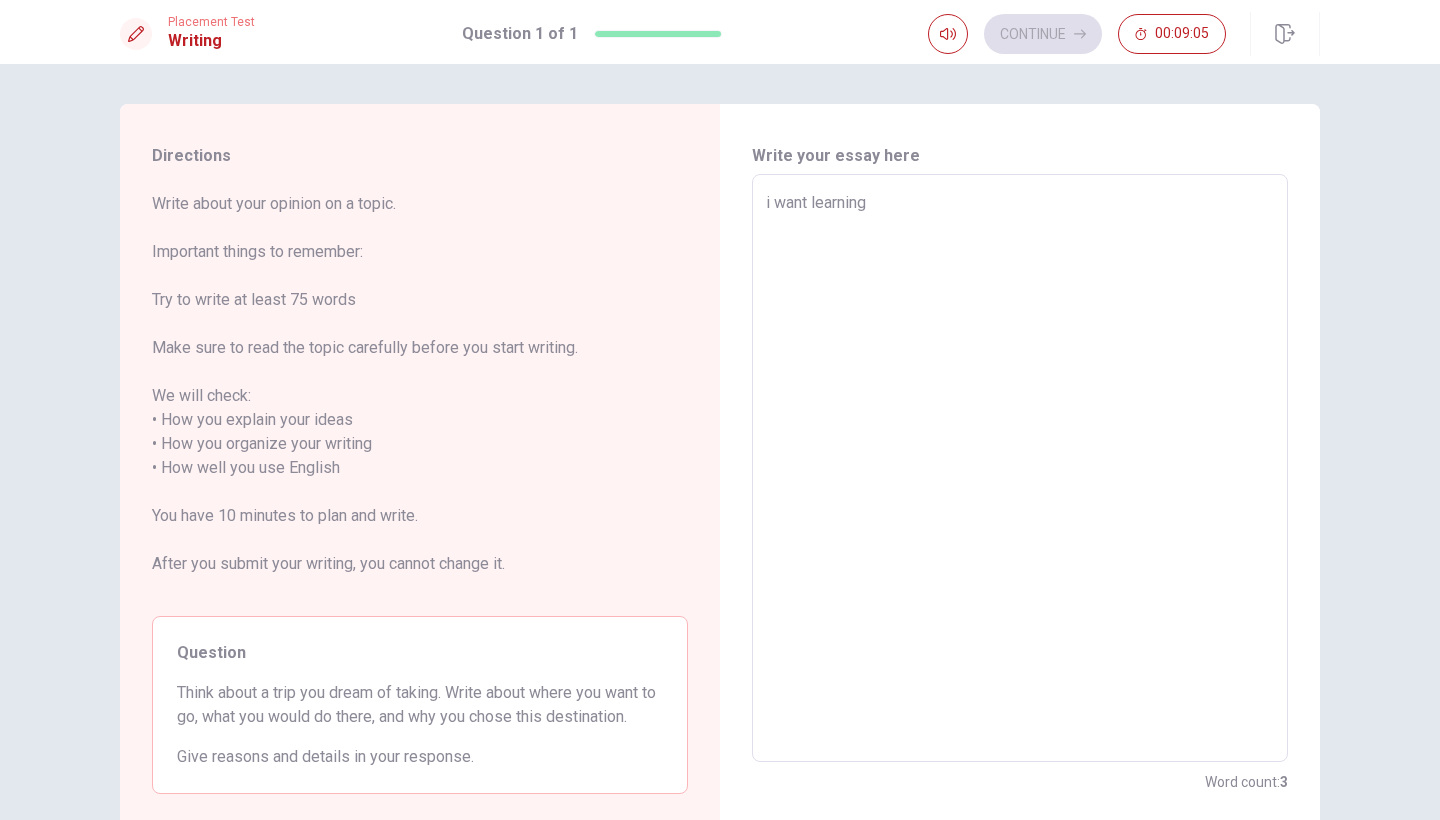 type on "x" 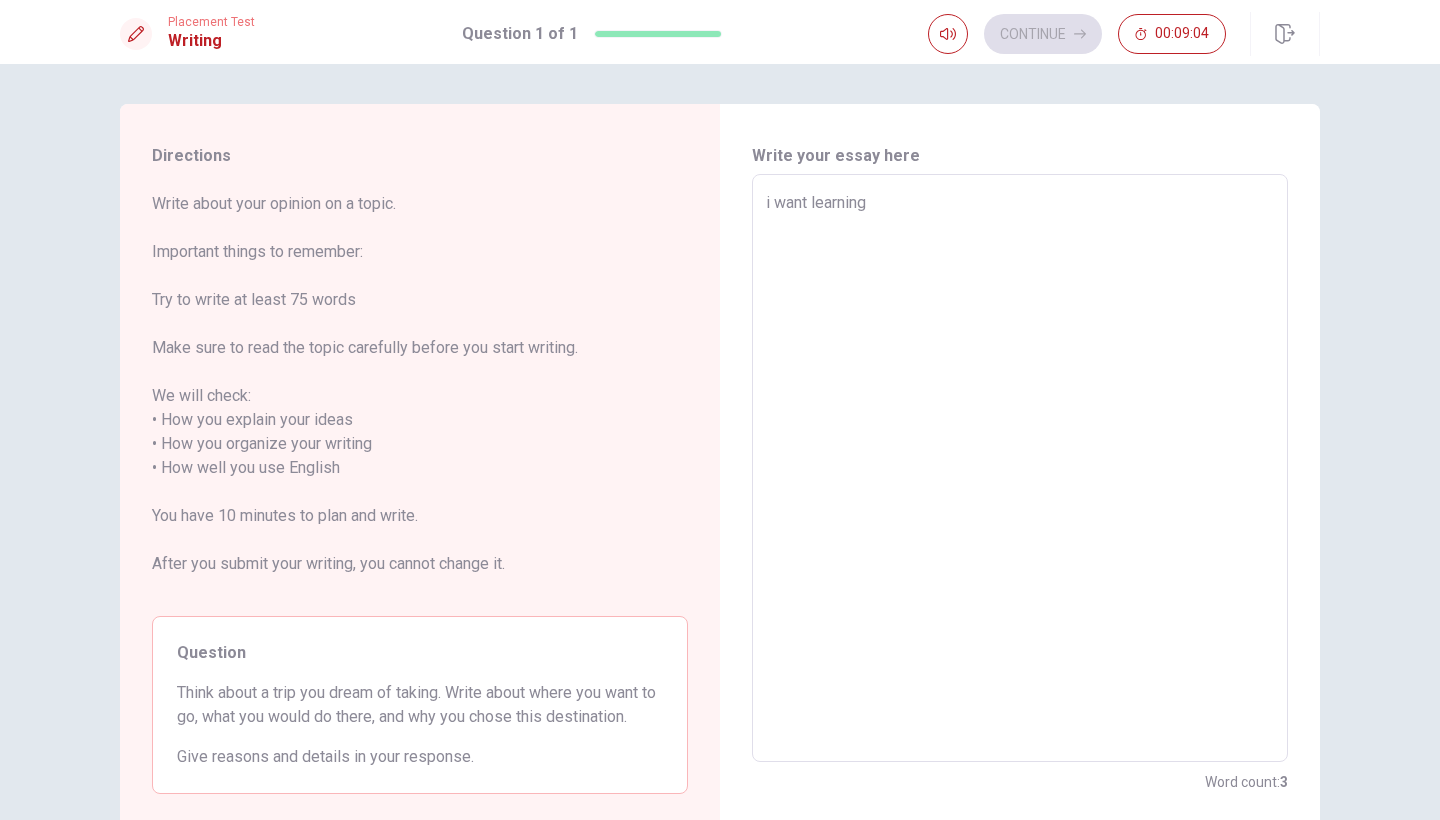 type on "i want learning" 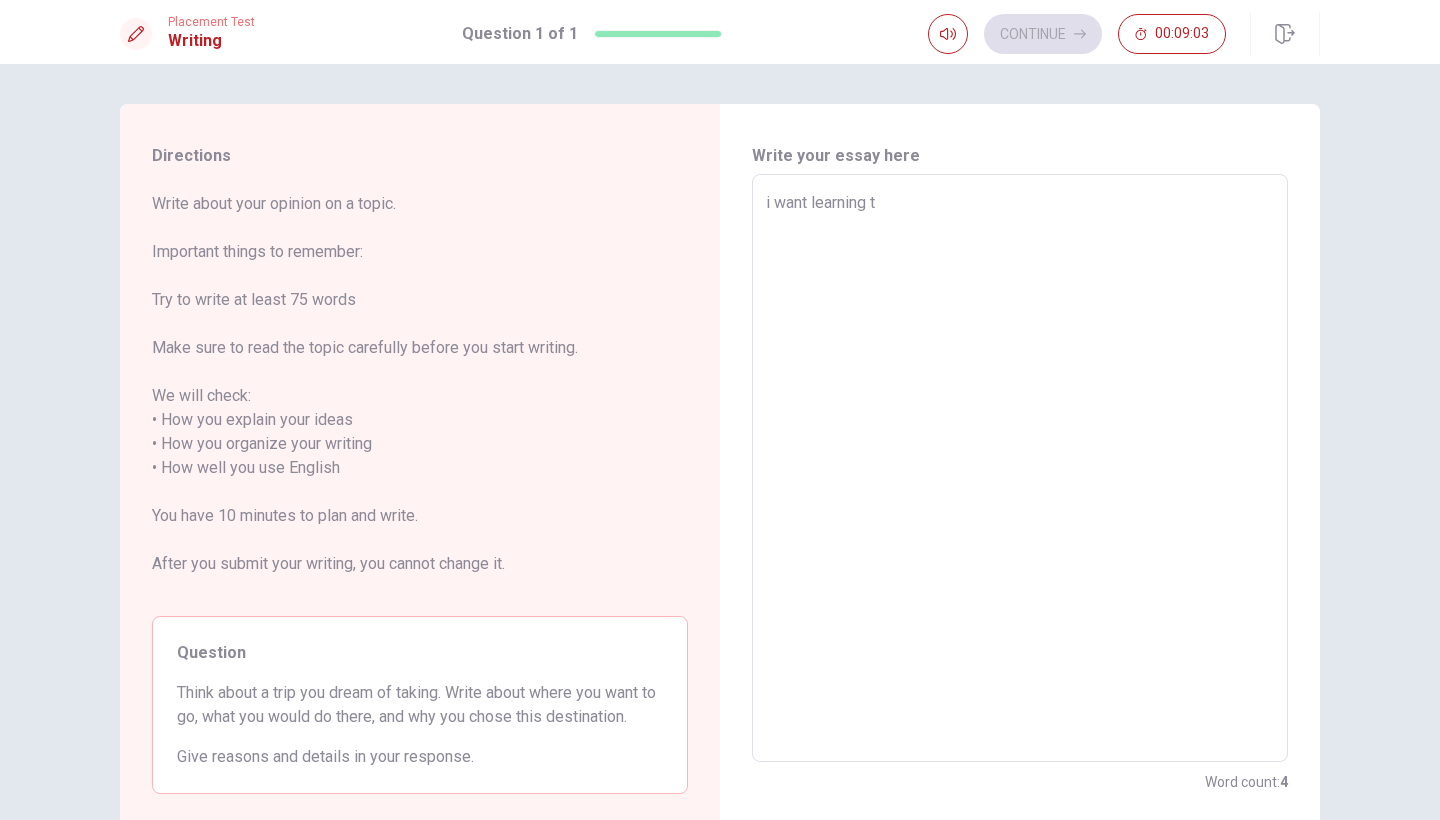 type on "i want learning th" 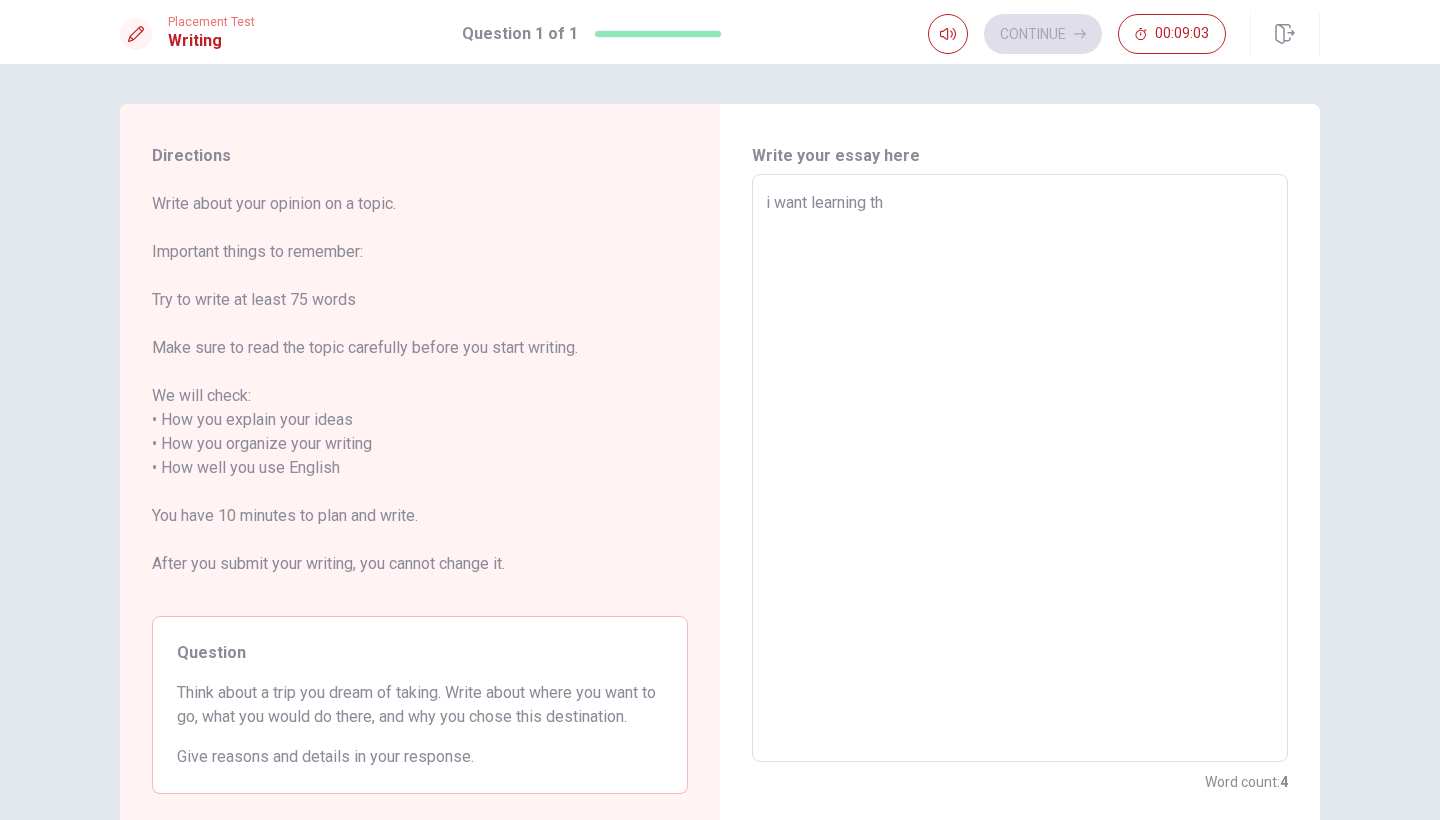 type on "x" 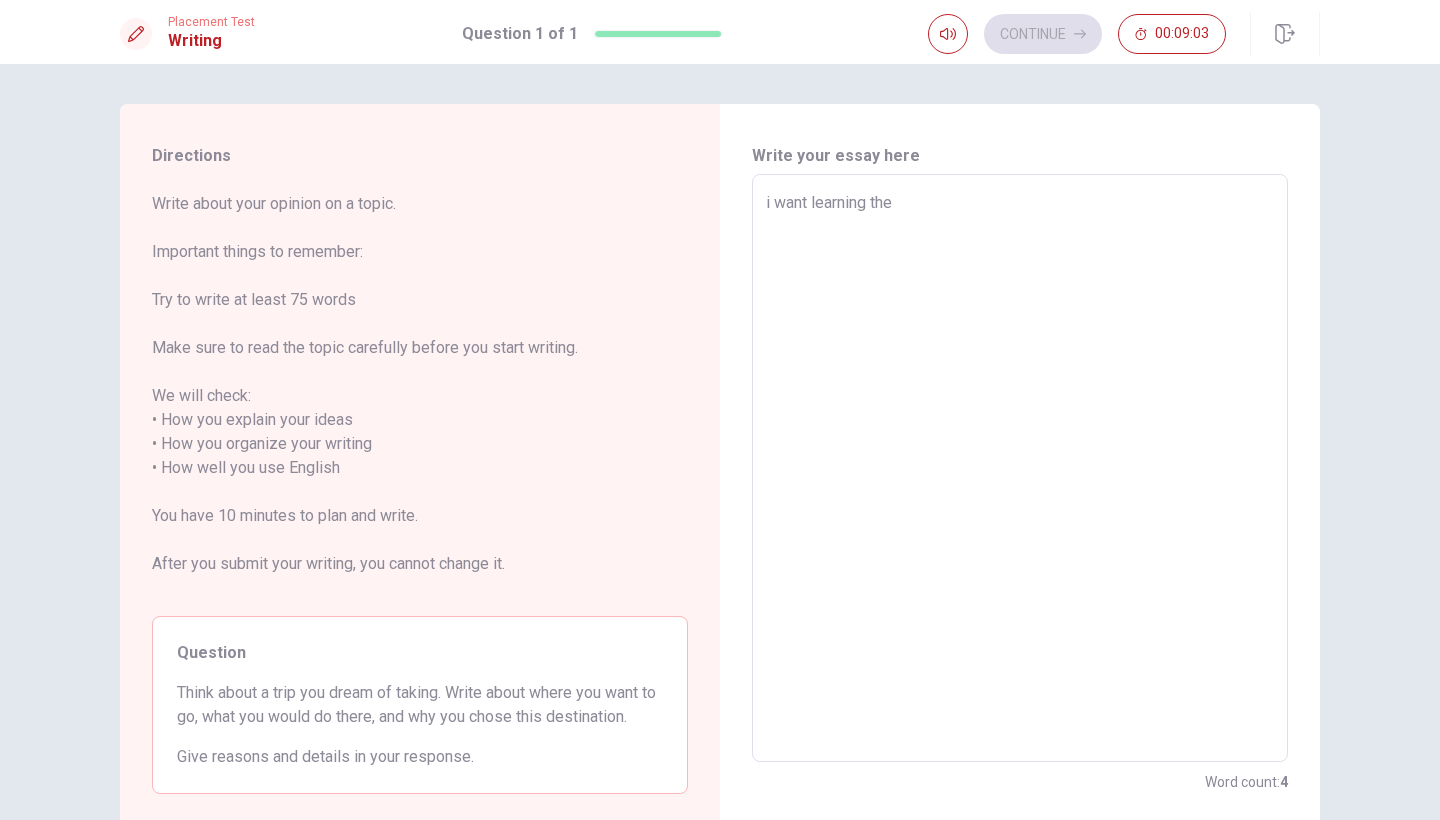 type on "x" 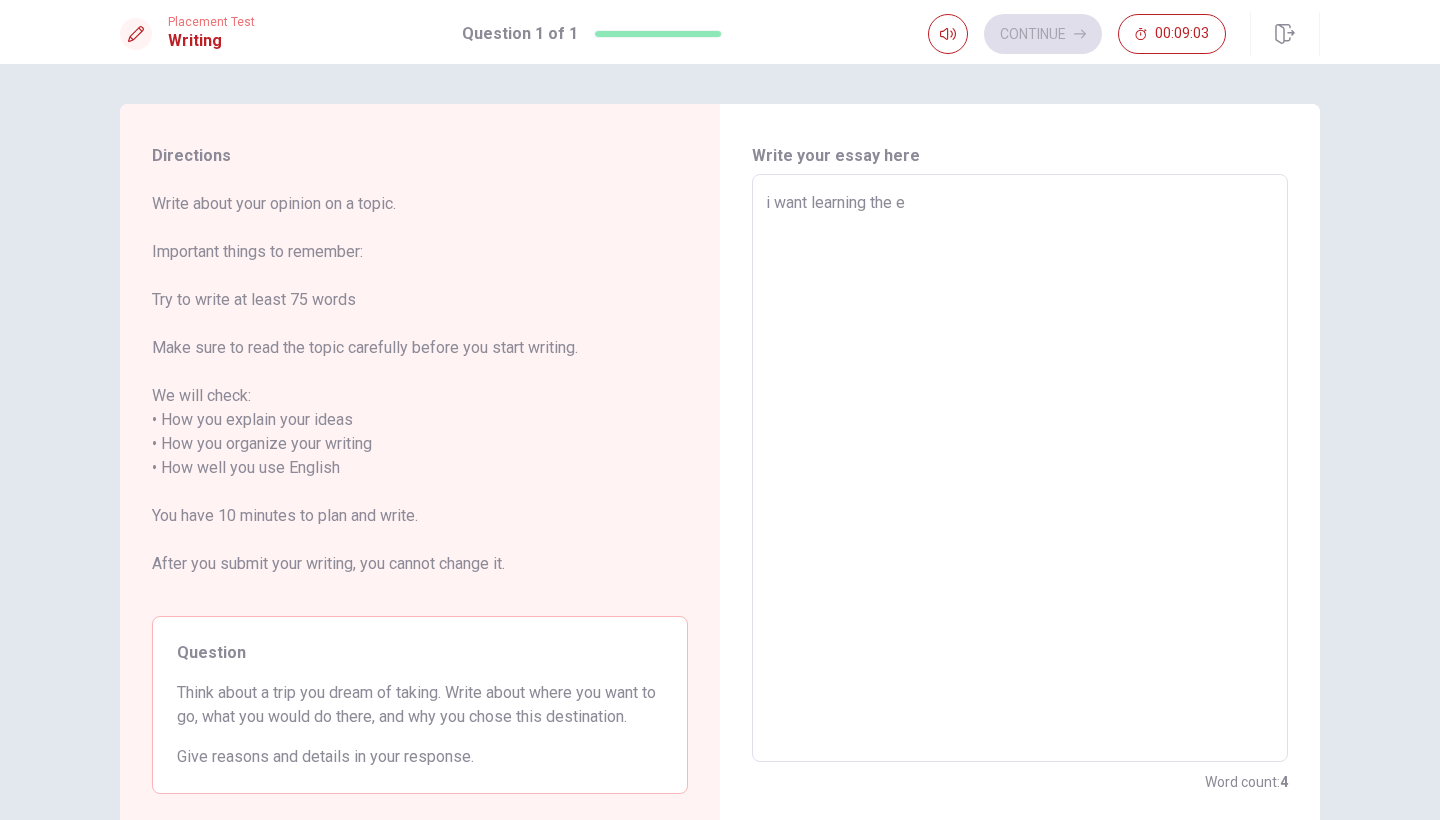 type on "x" 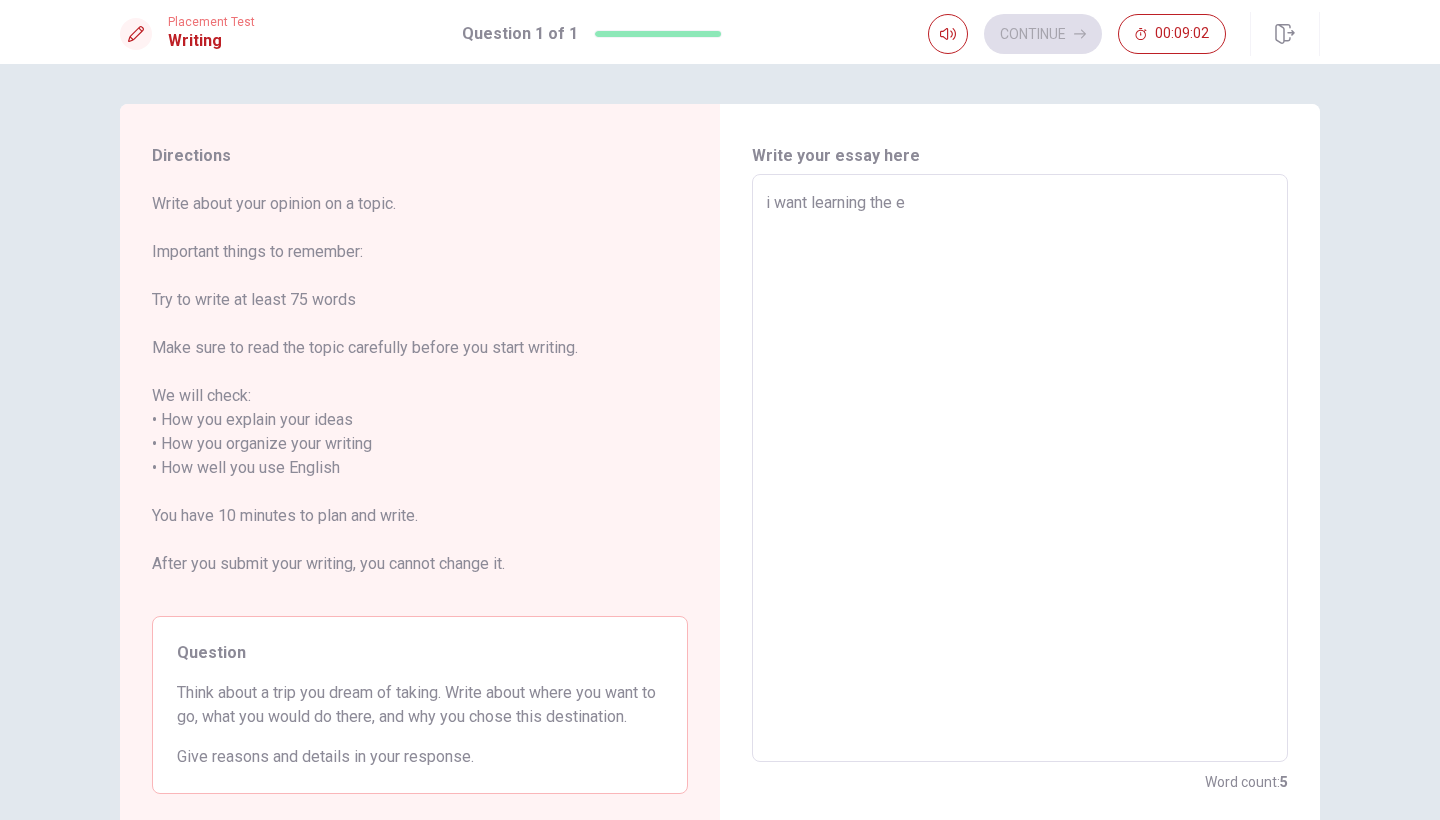 type on "i want learning the en" 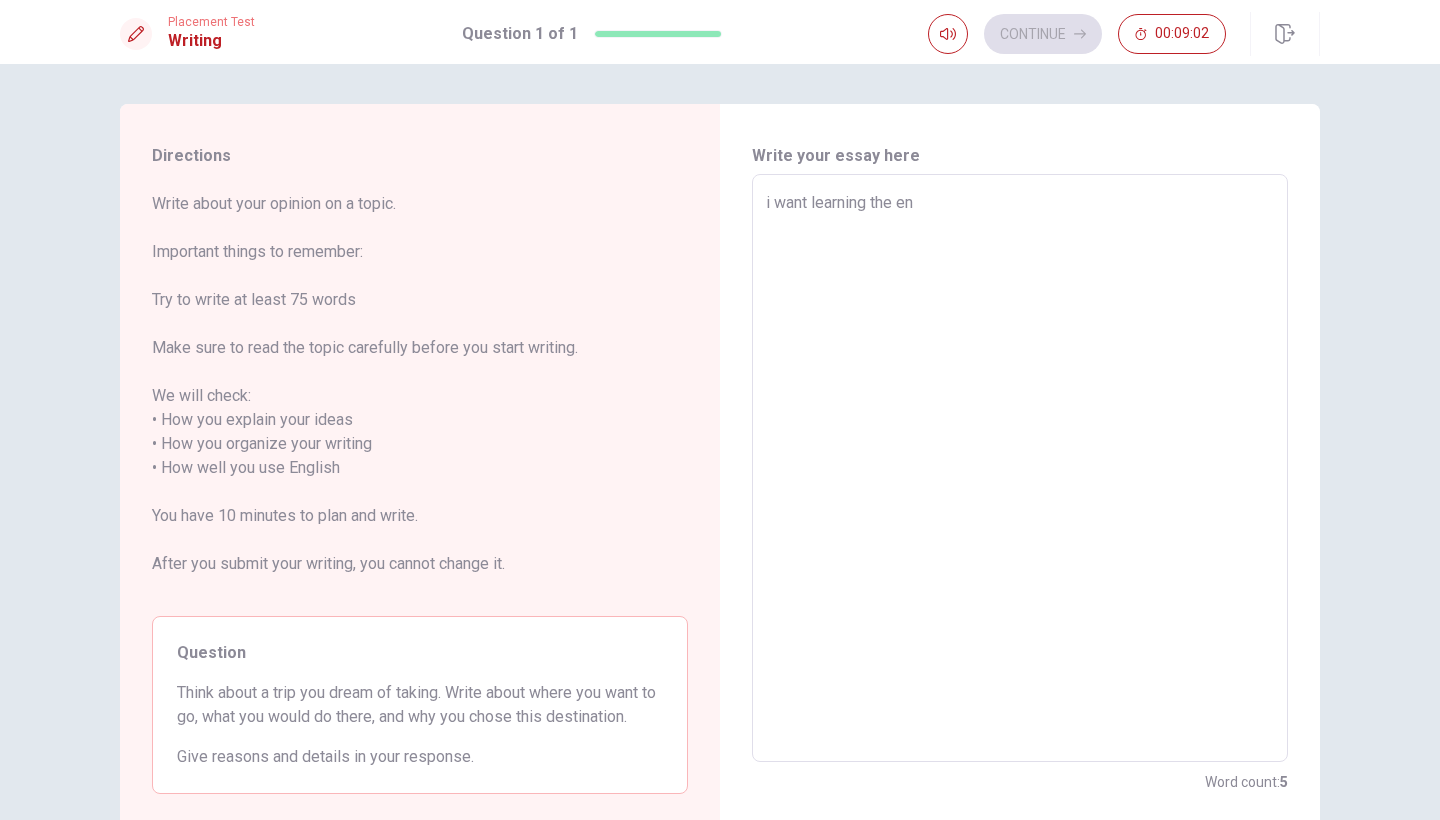 type on "x" 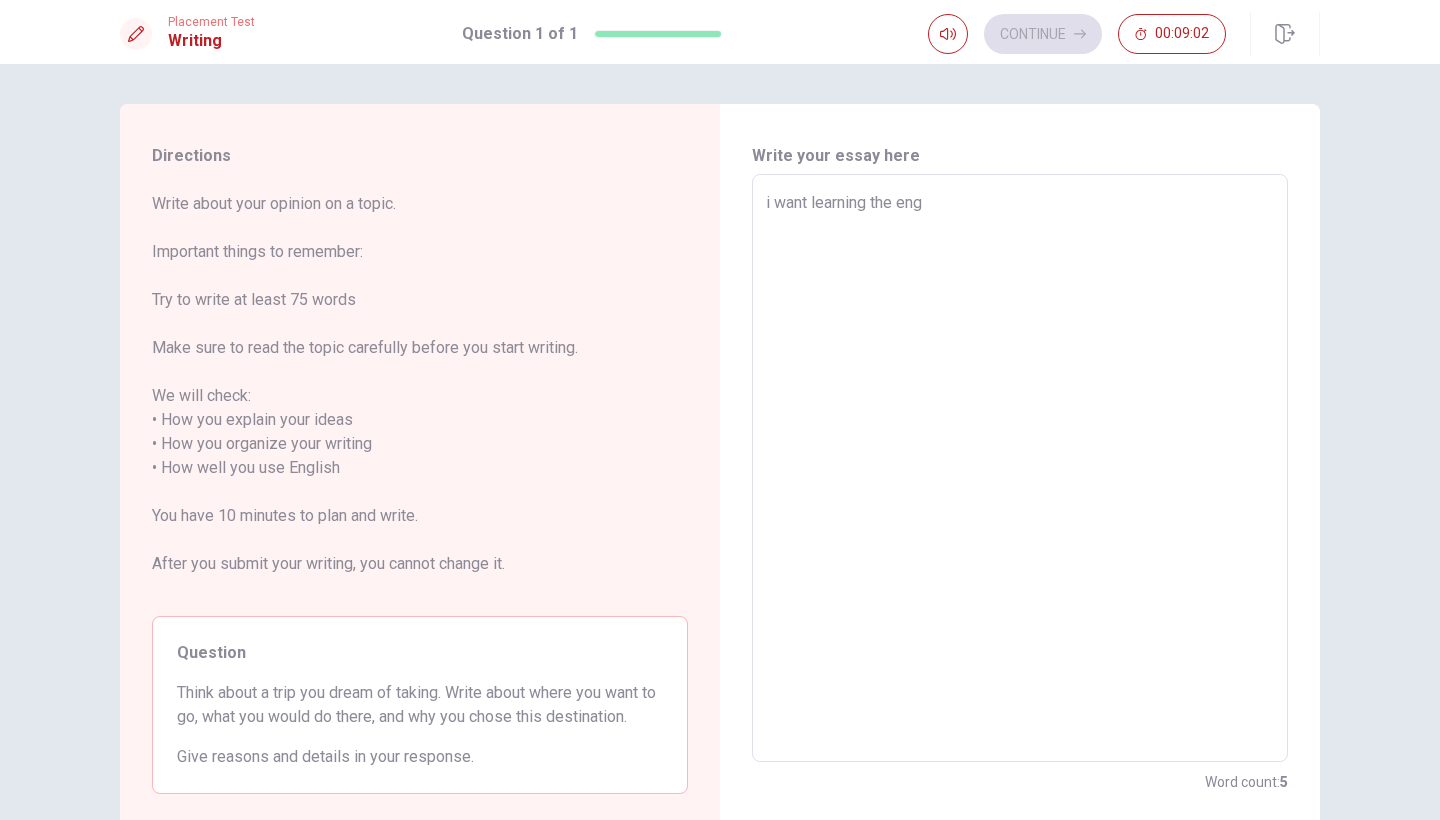 type on "x" 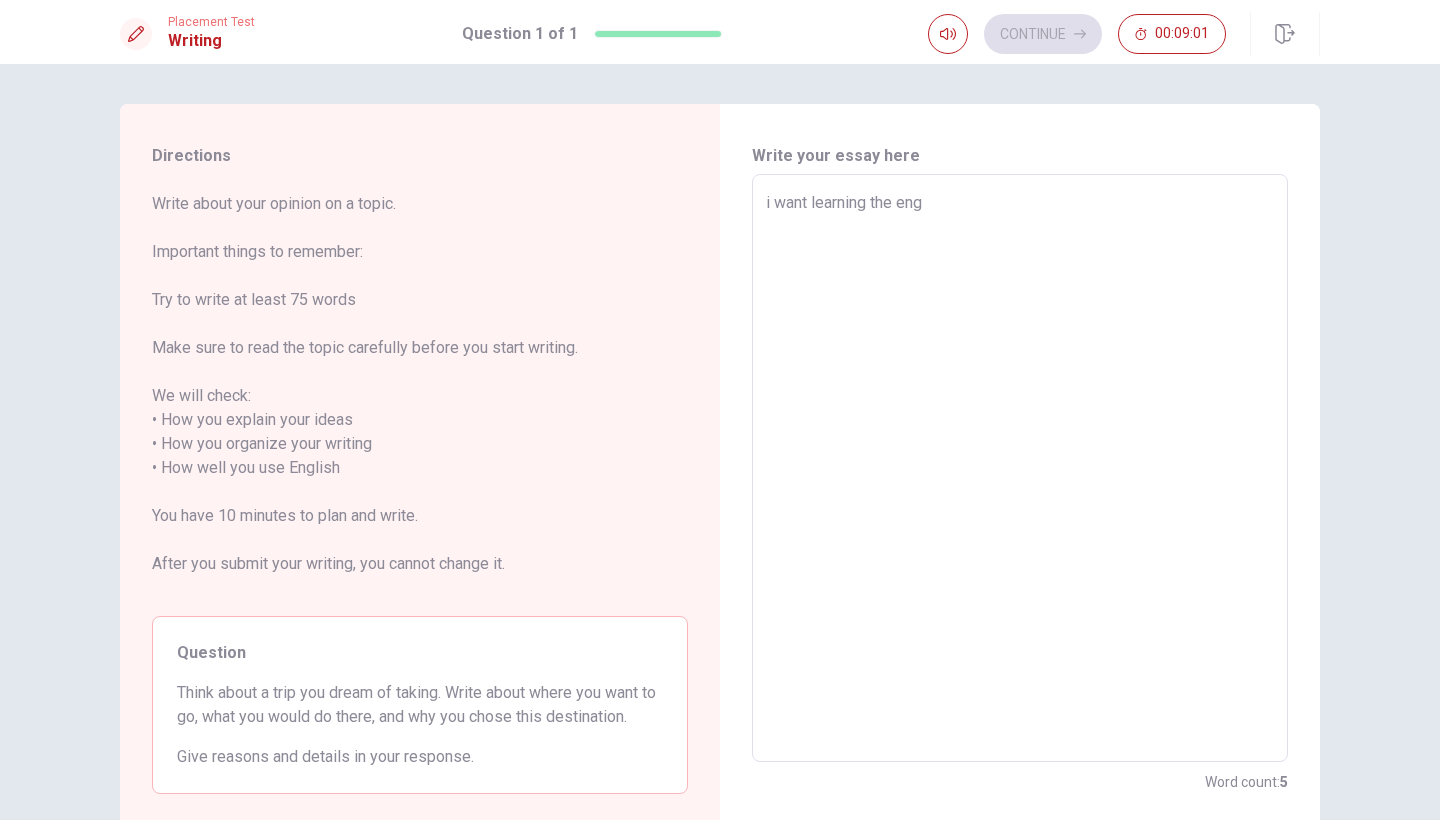 type on "i want learning the engl" 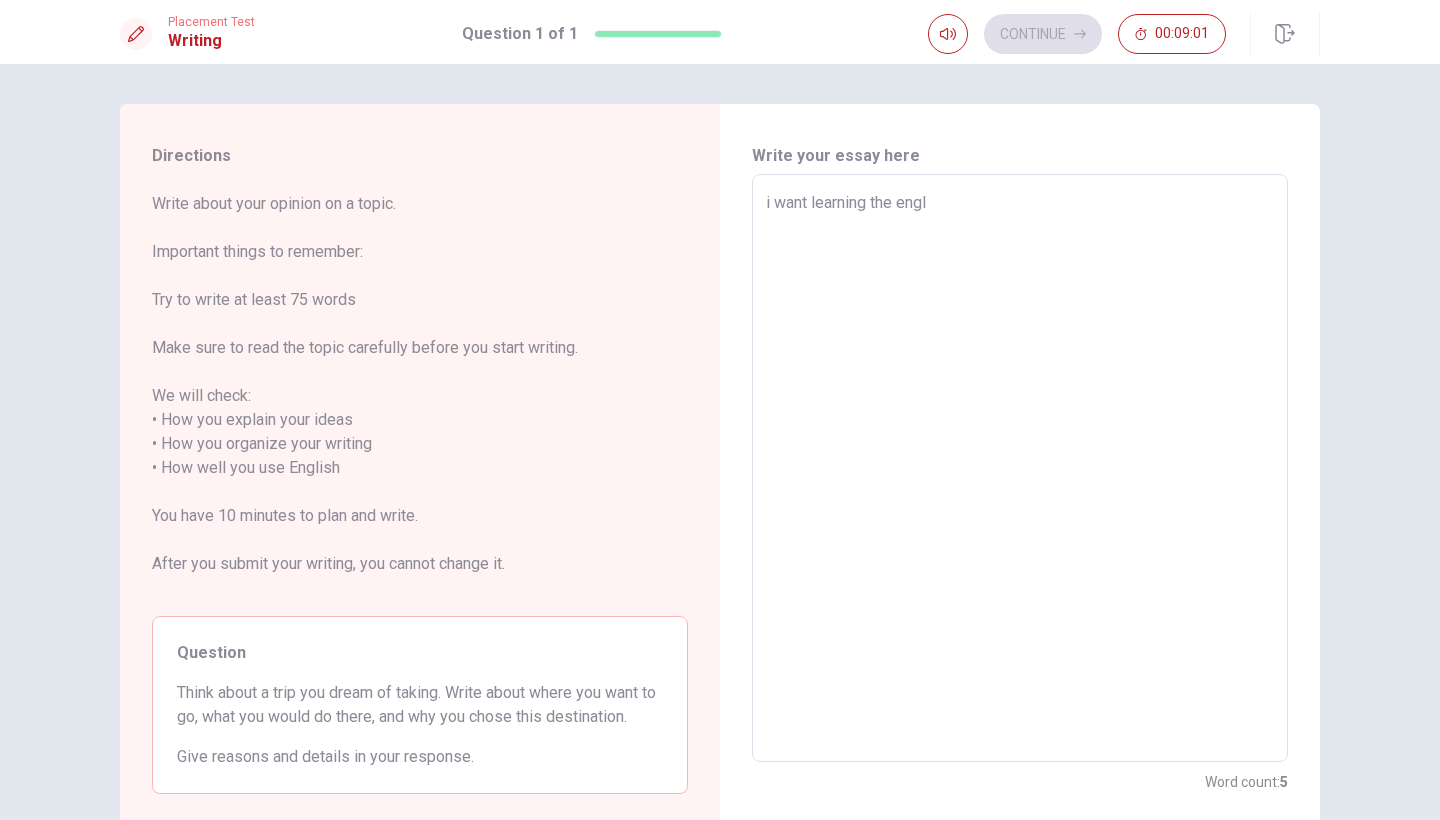 type on "x" 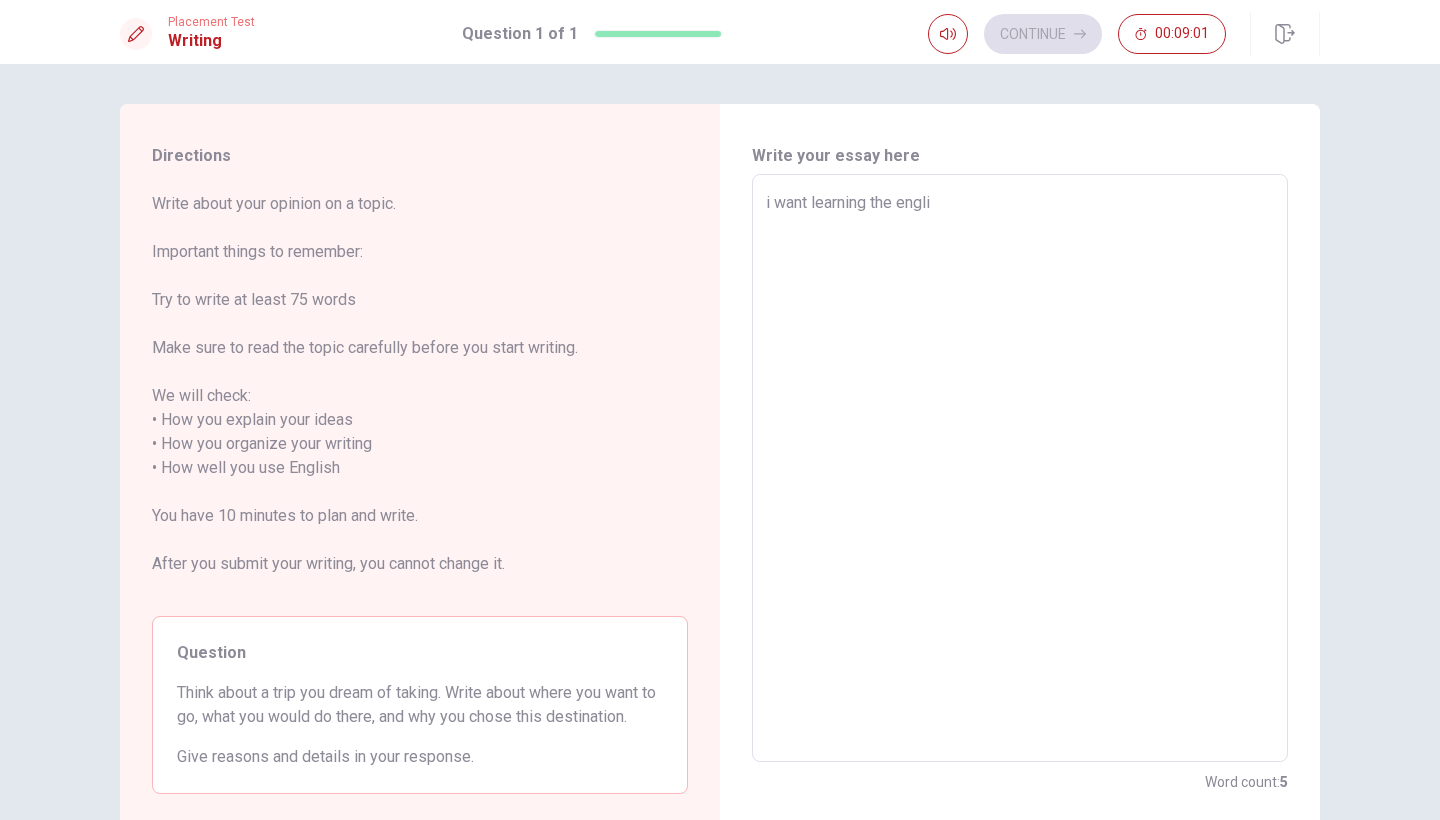 type on "x" 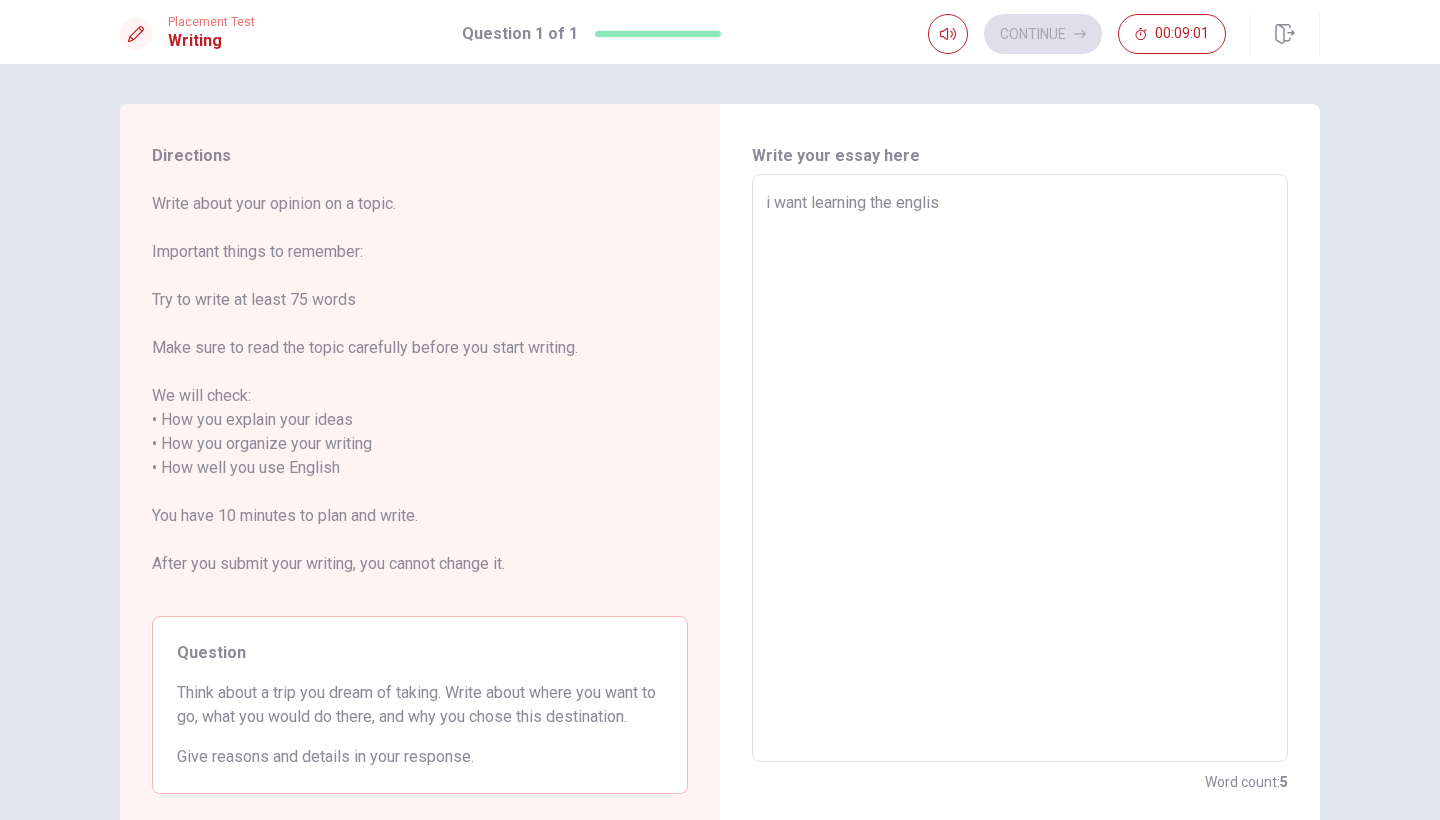 type on "x" 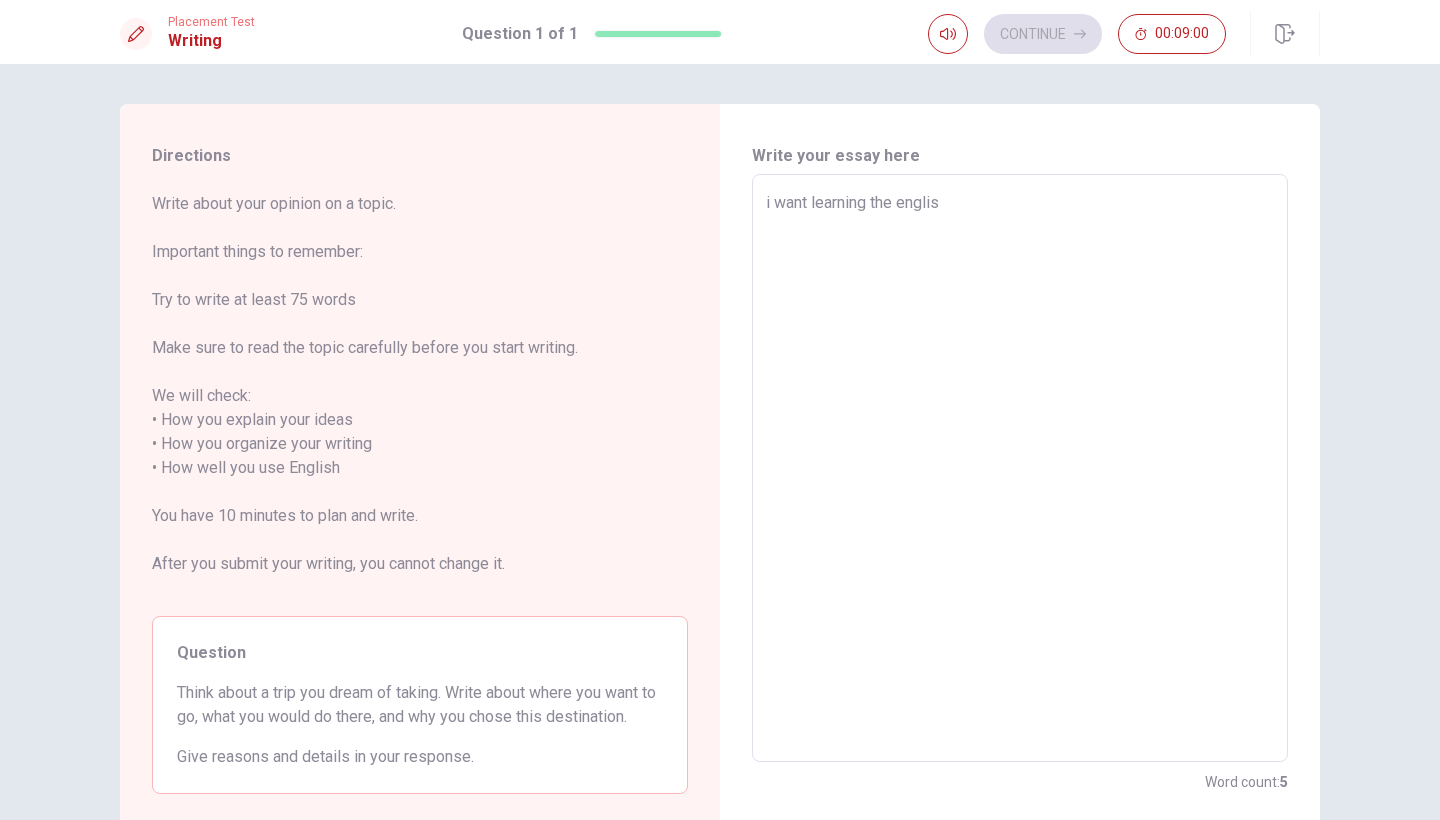 type on "i want learning the english" 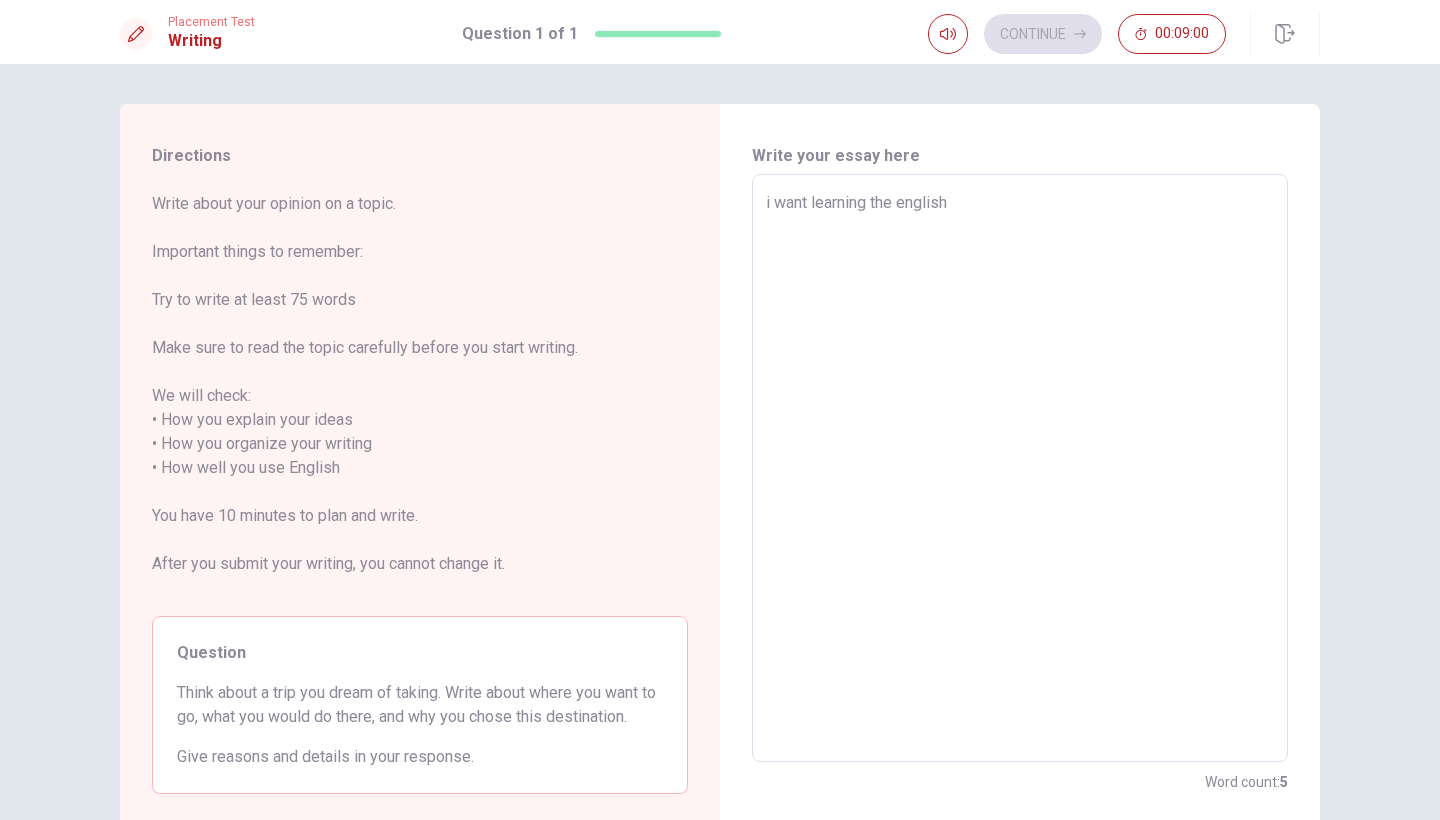 type on "x" 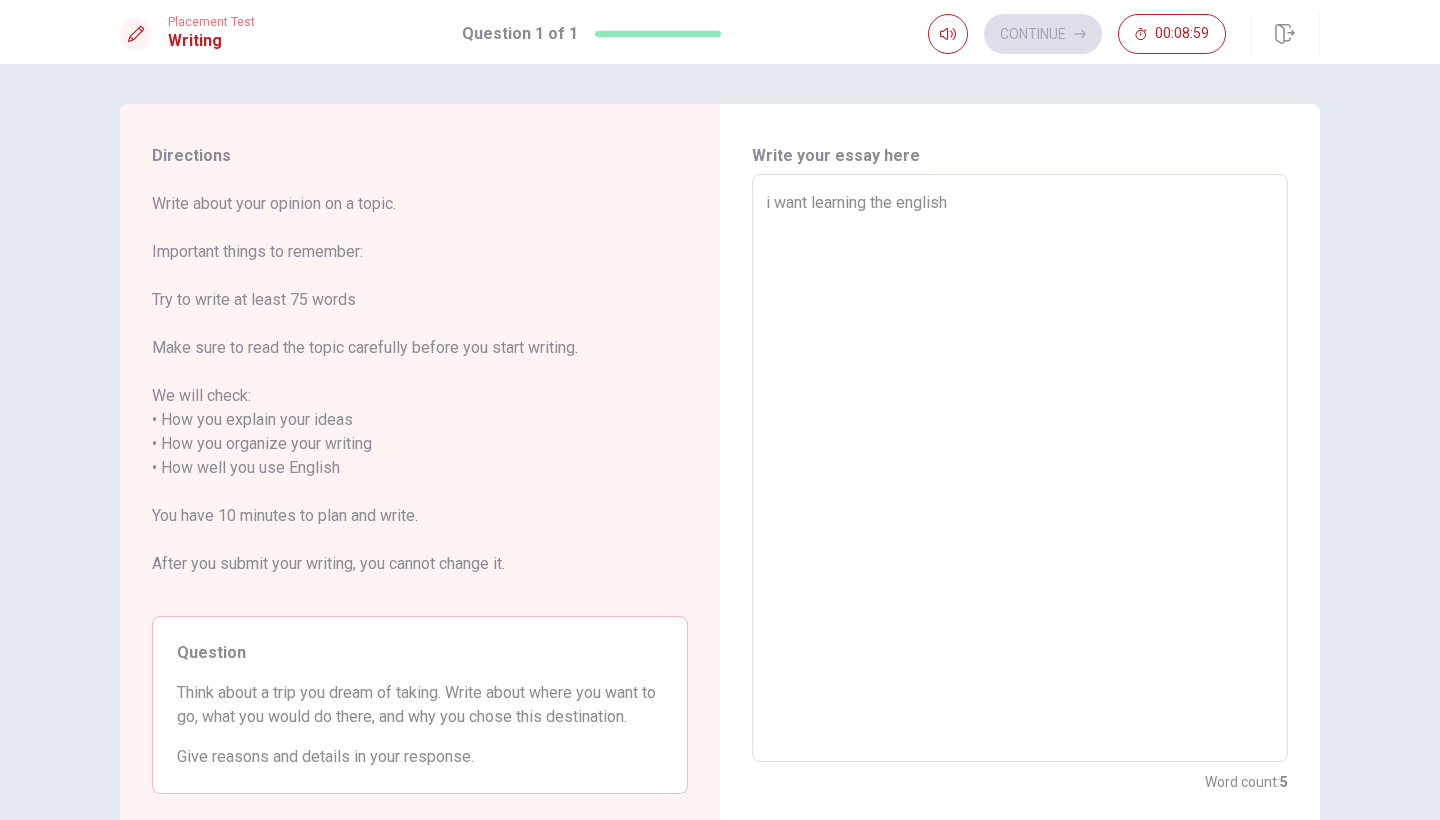 type on "i want learning the english l" 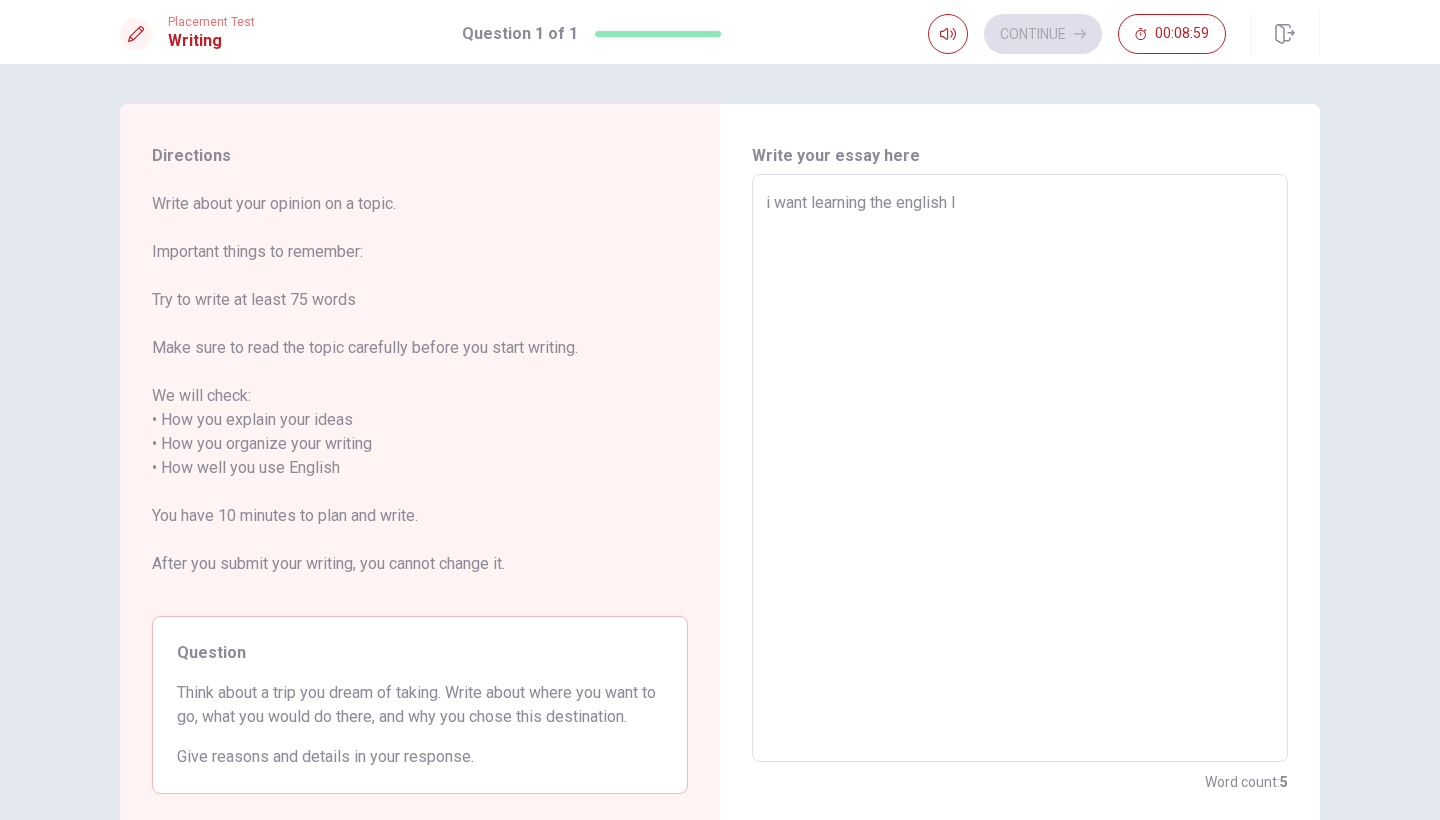 type on "x" 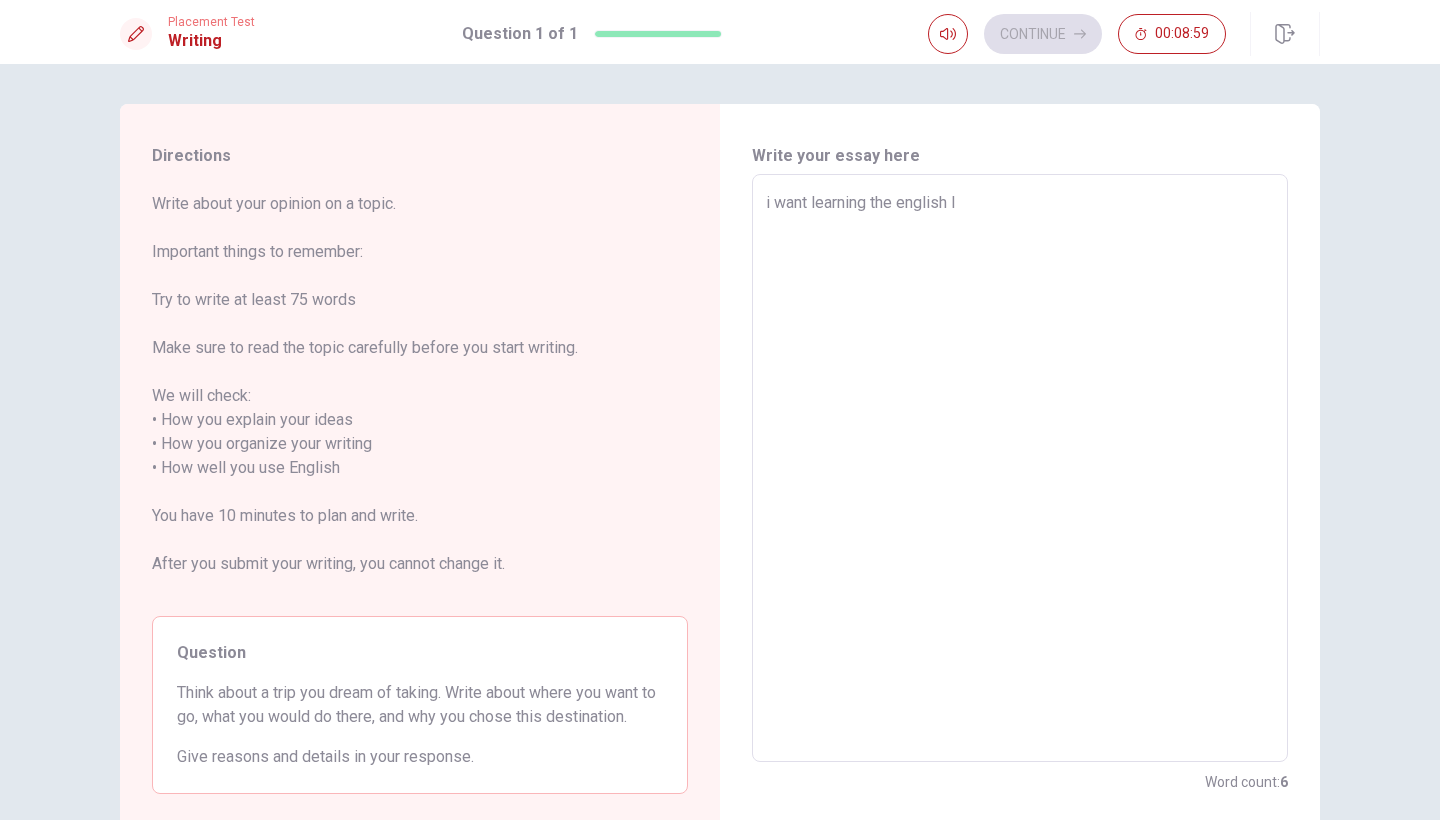 type on "i want learning the english la" 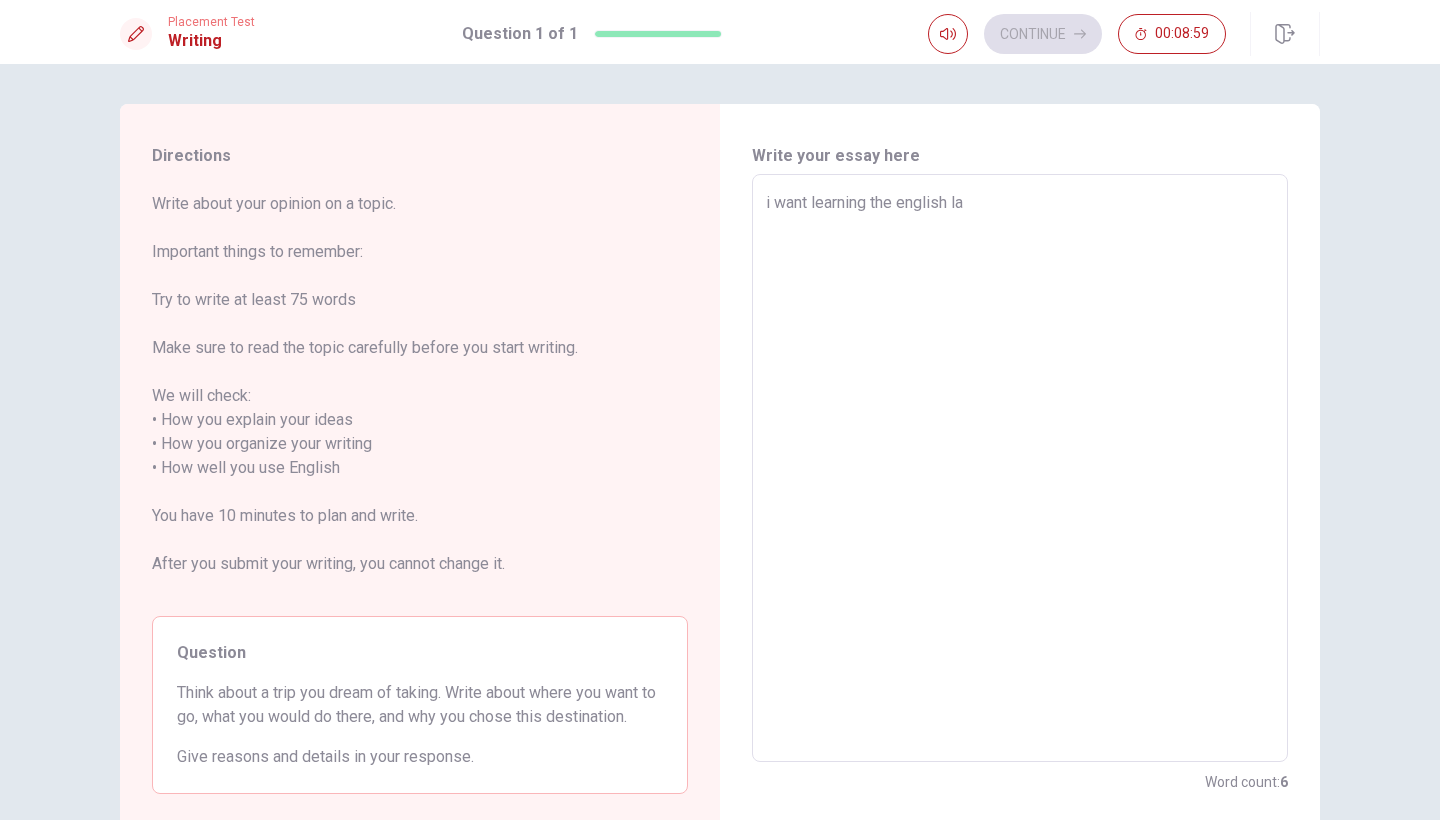 type on "x" 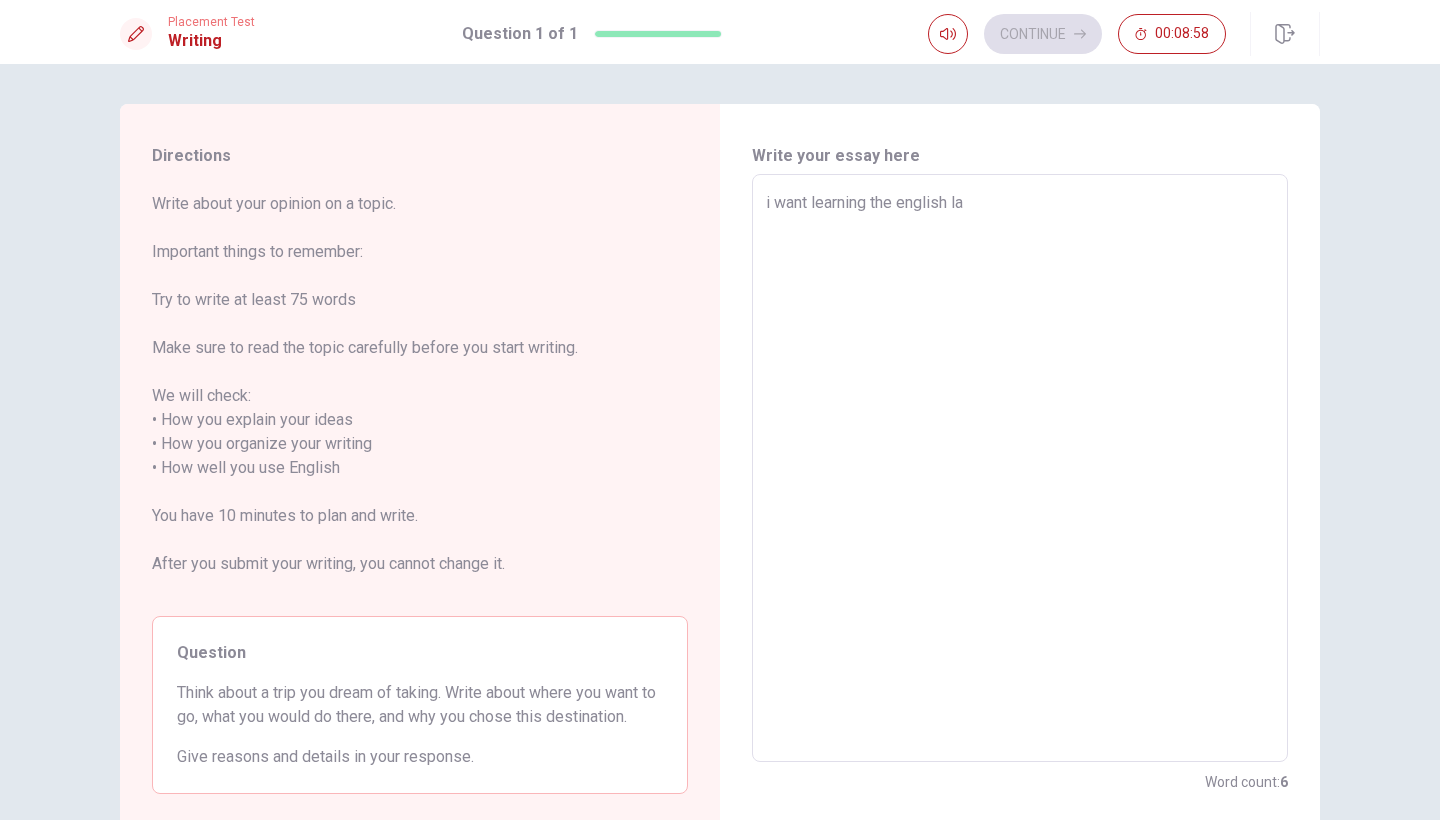 type on "i want learning the english lan" 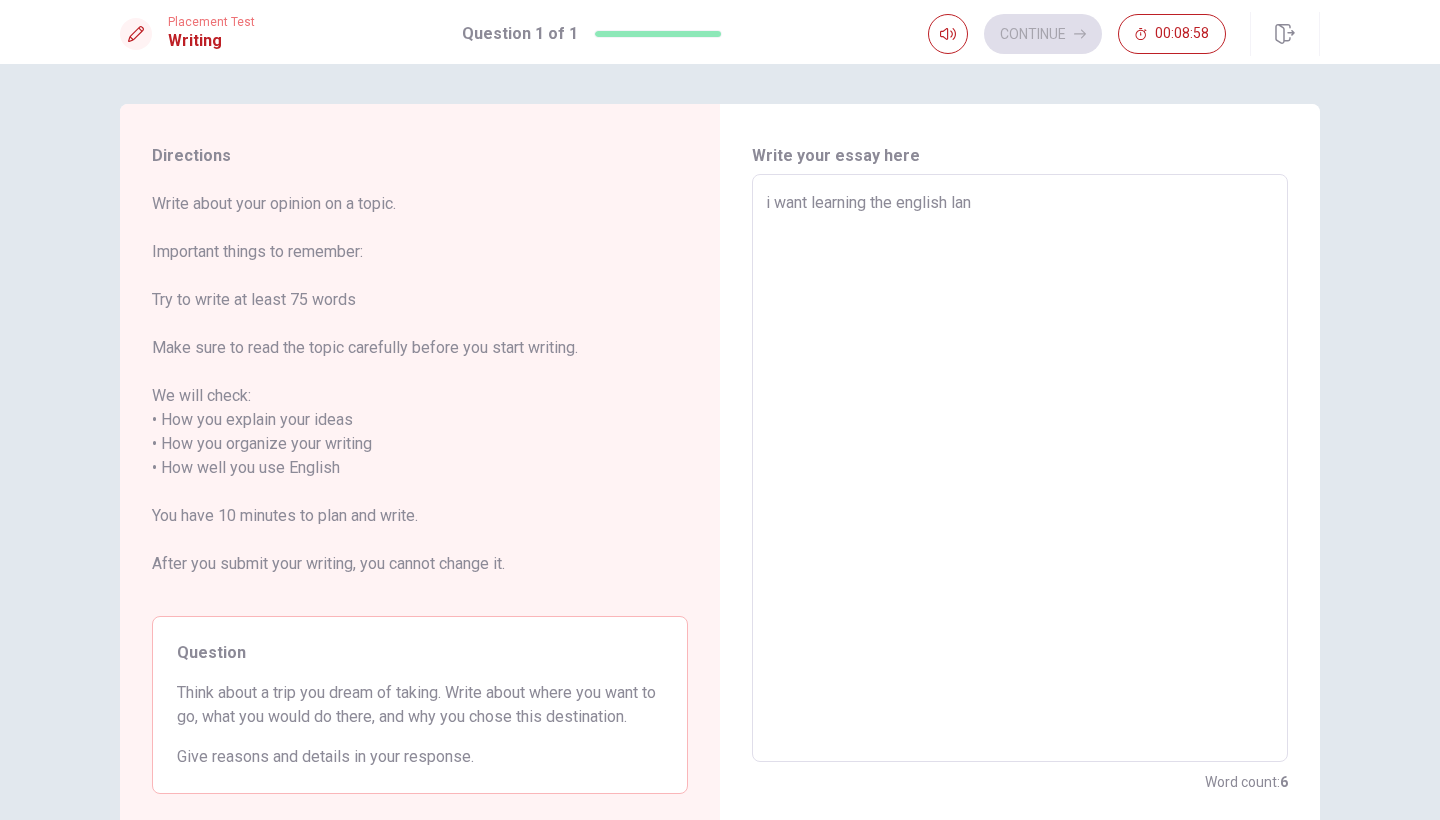 type on "x" 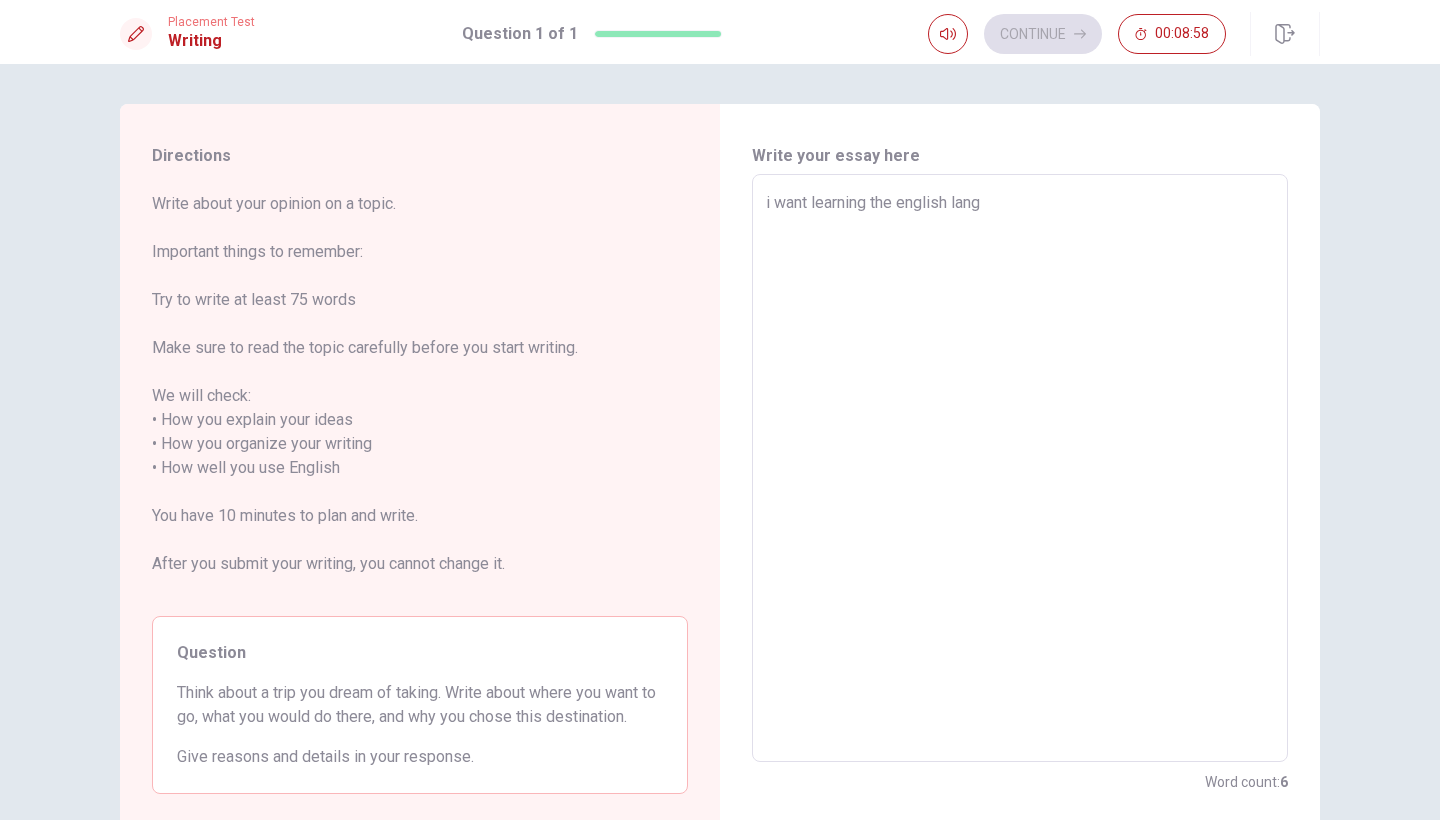type on "x" 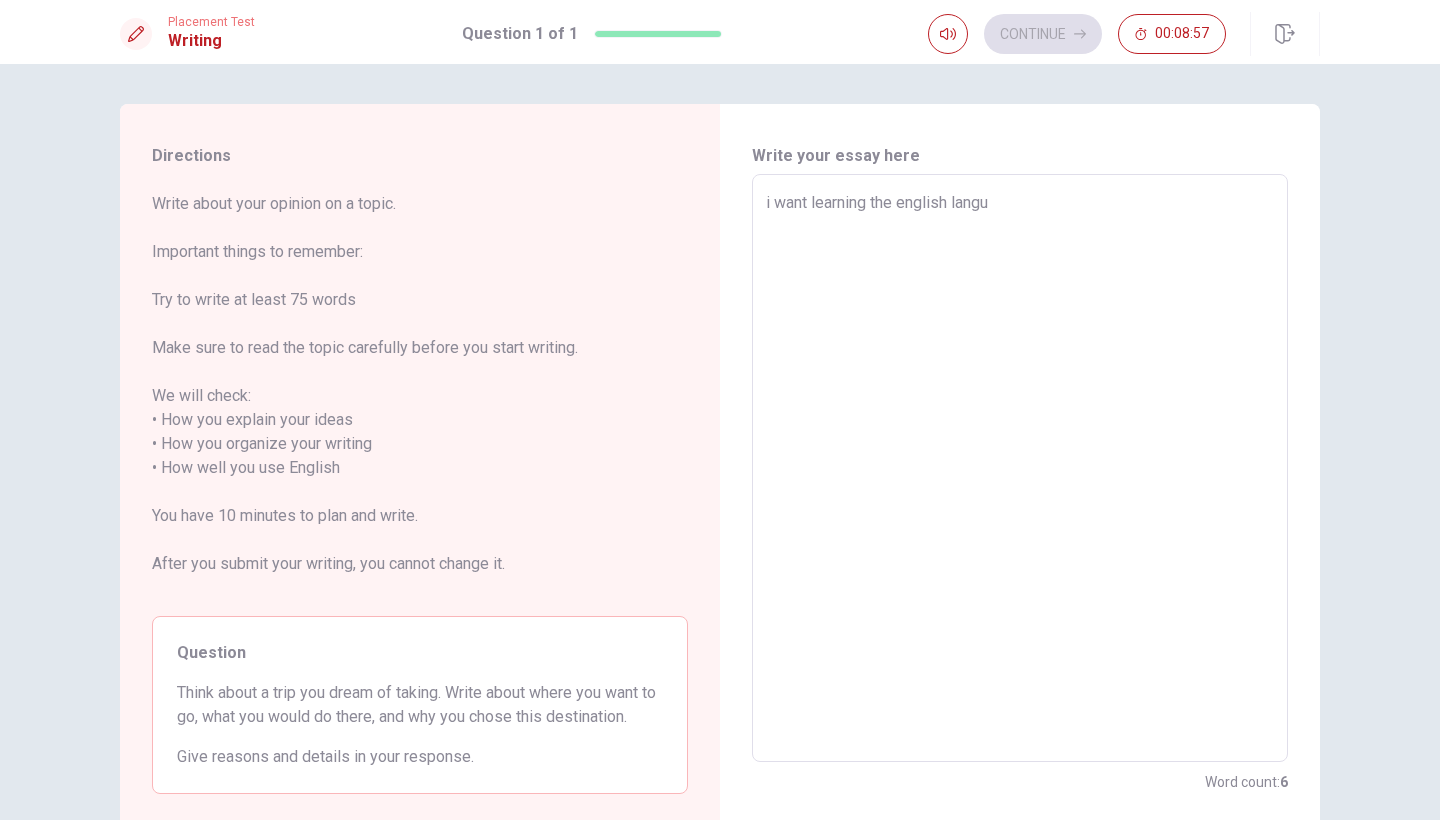 type on "i want learning the english langua" 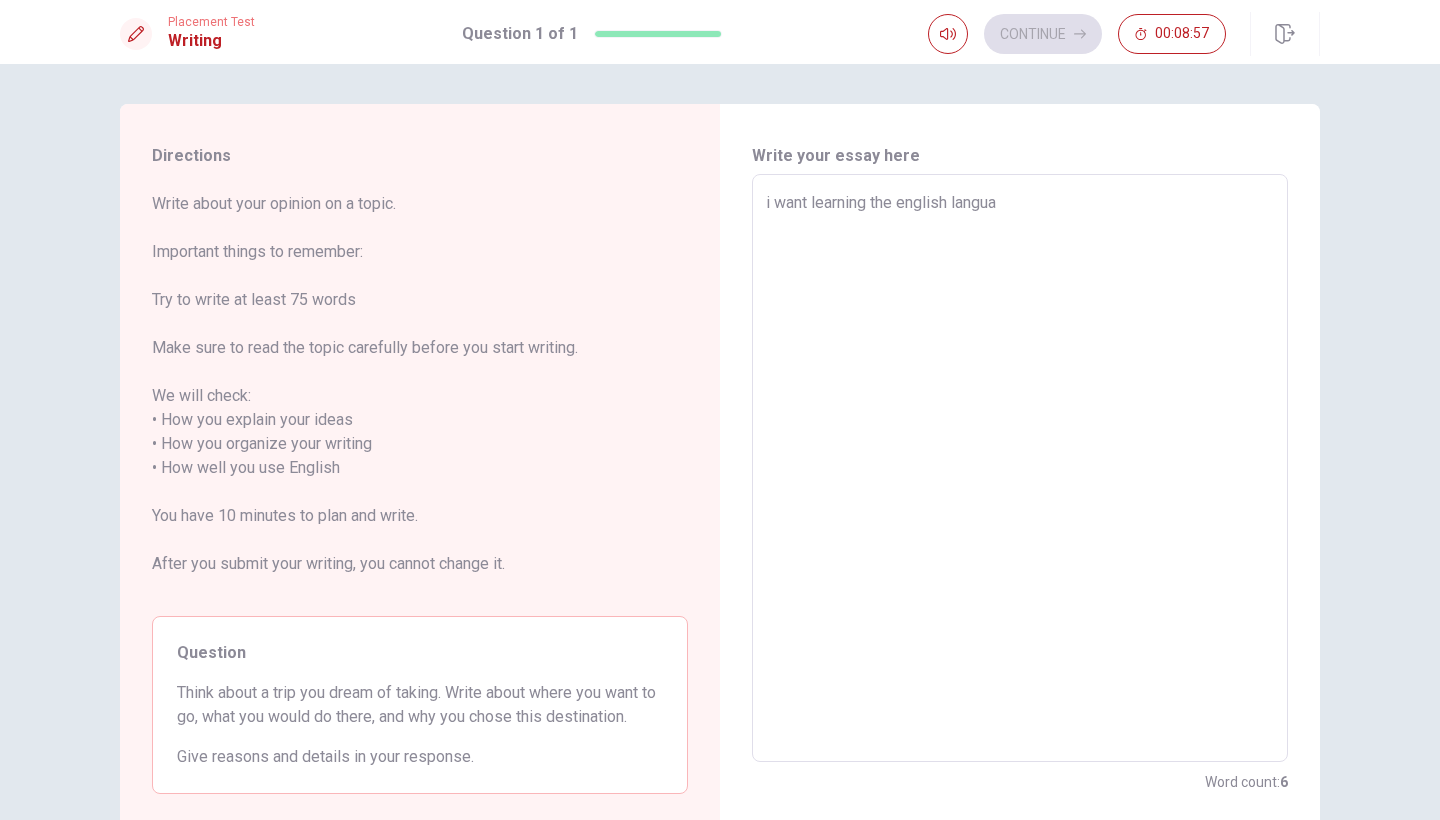 type on "x" 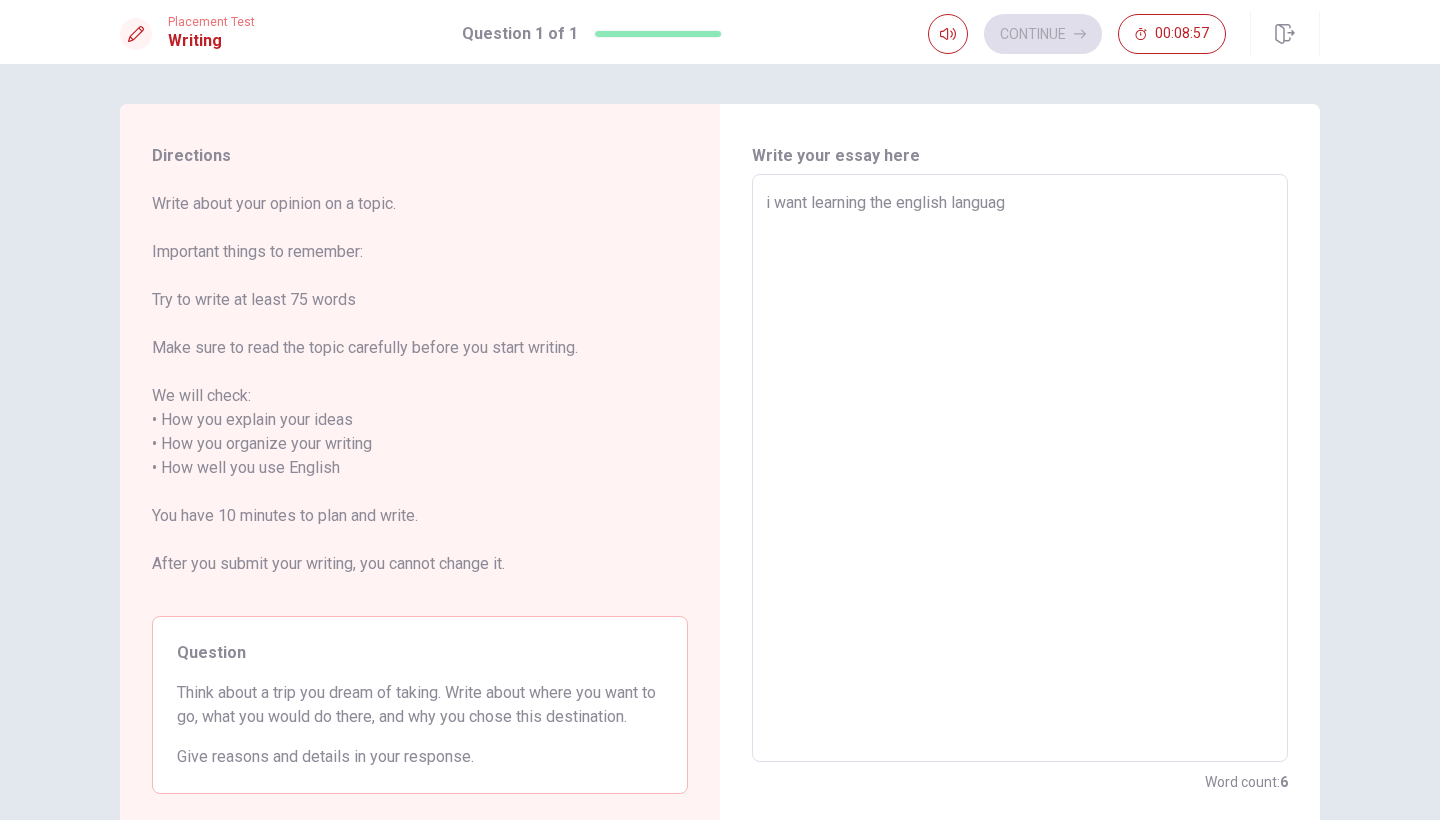 type on "x" 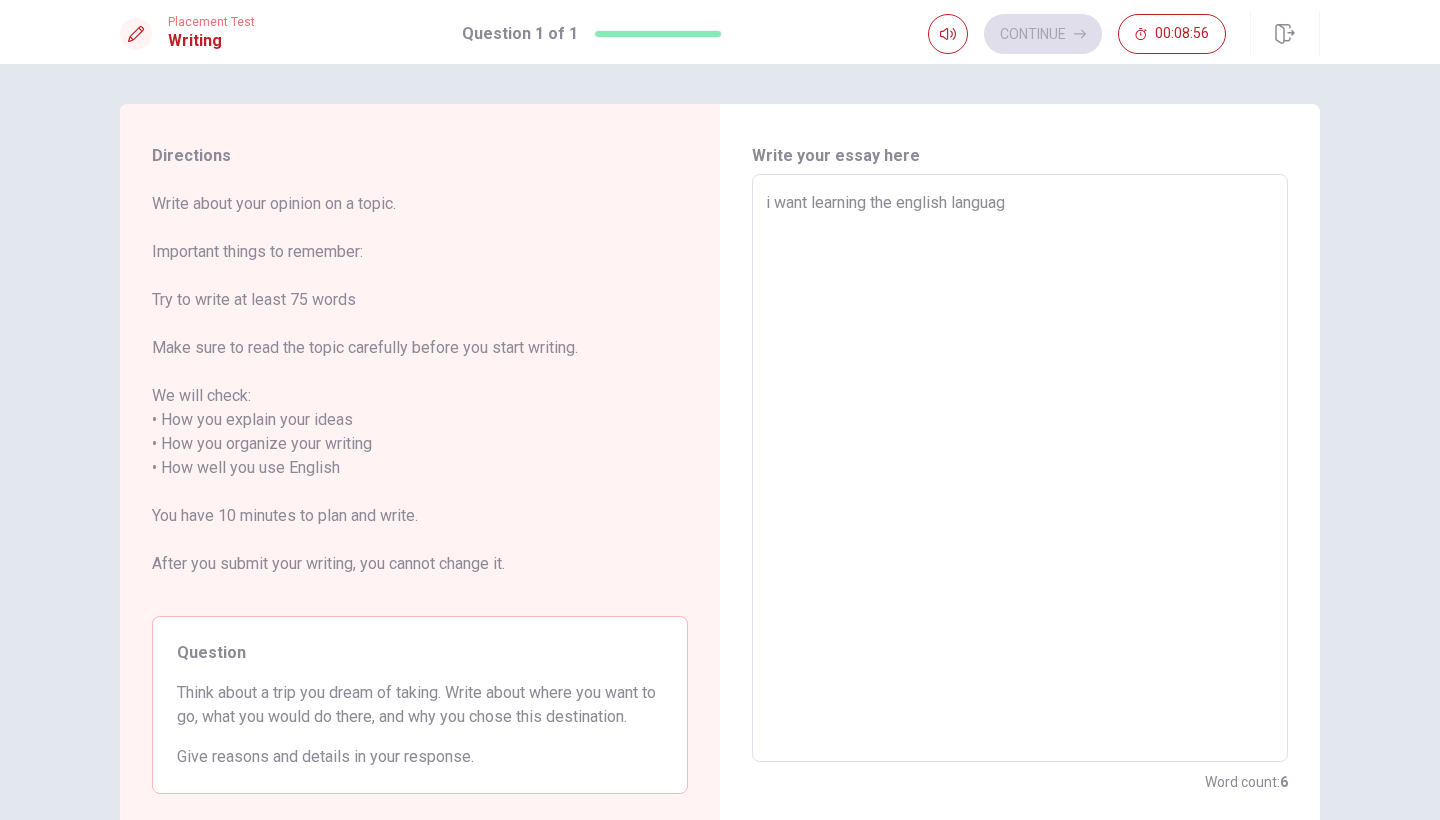 type on "i want learning the english language" 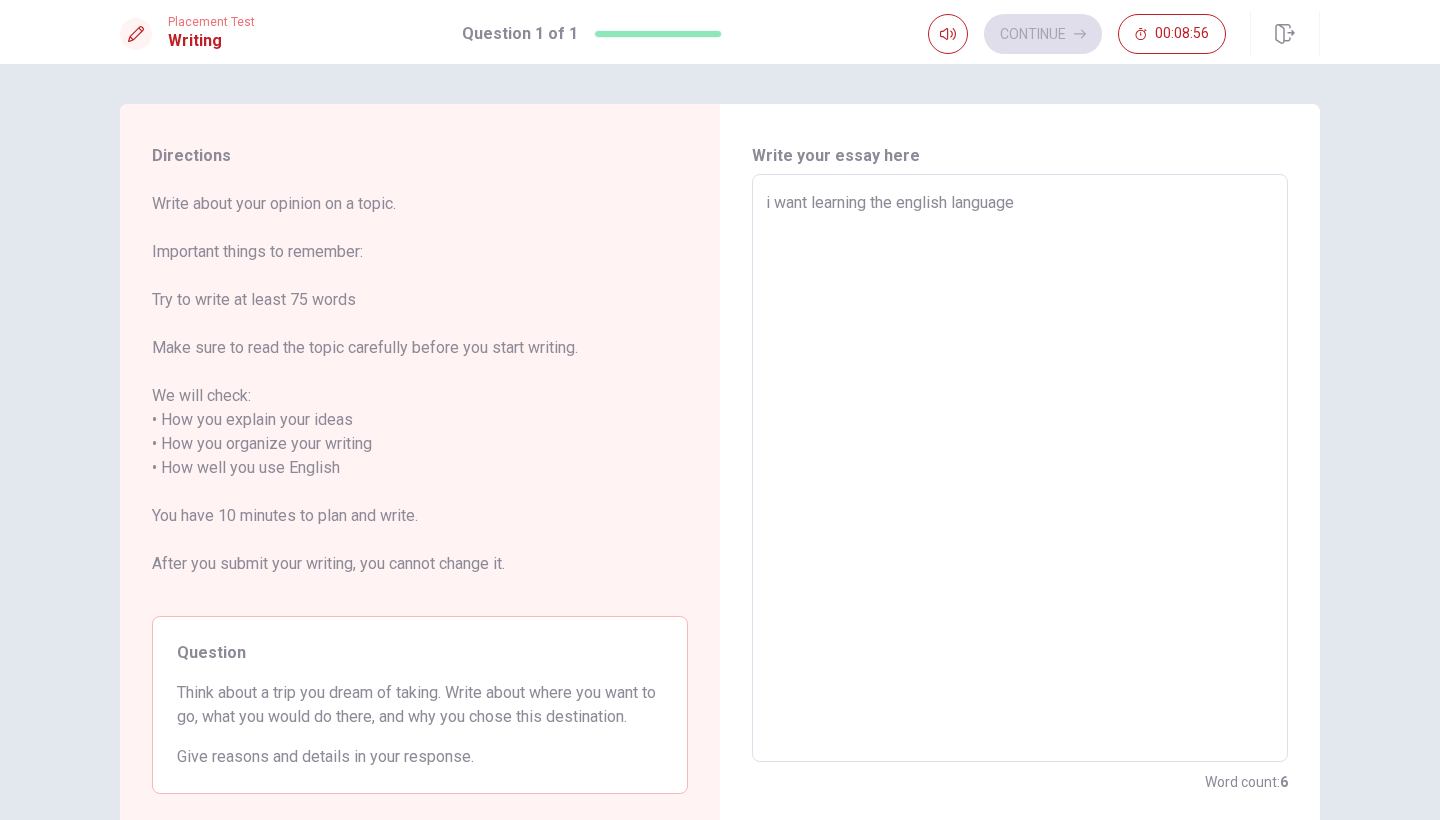 type on "x" 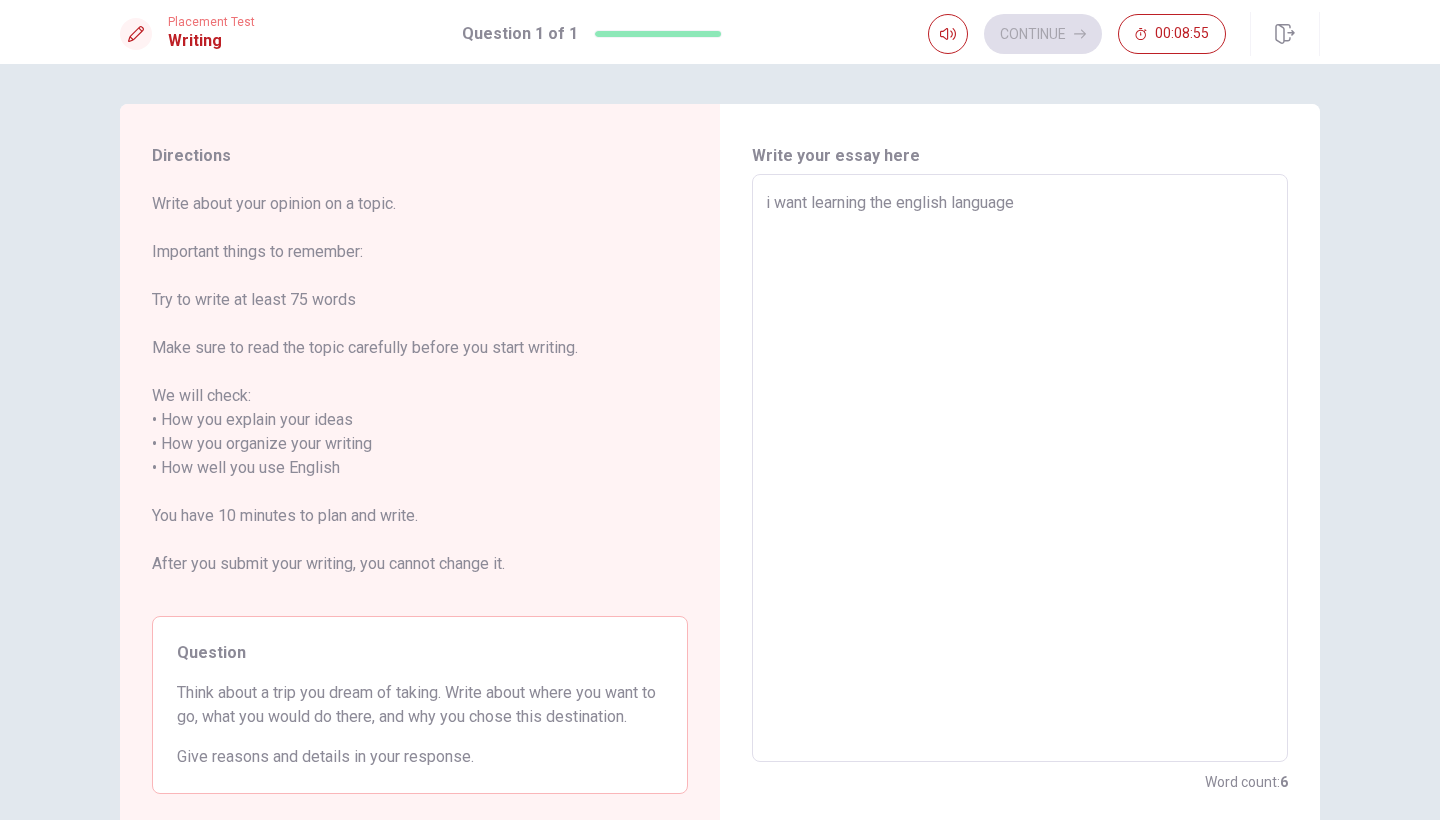 type on "x" 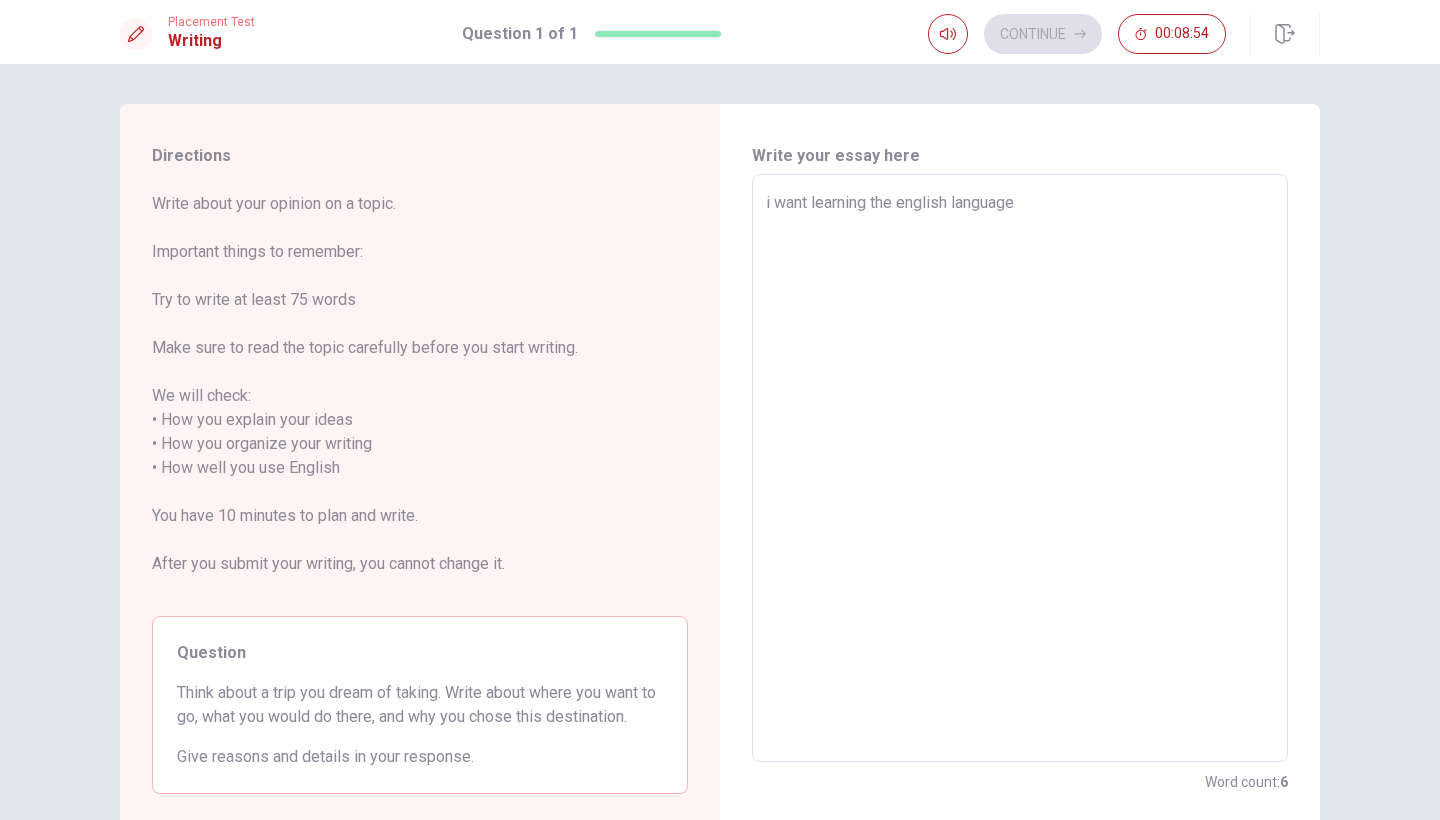 type on "i want learning the english language a" 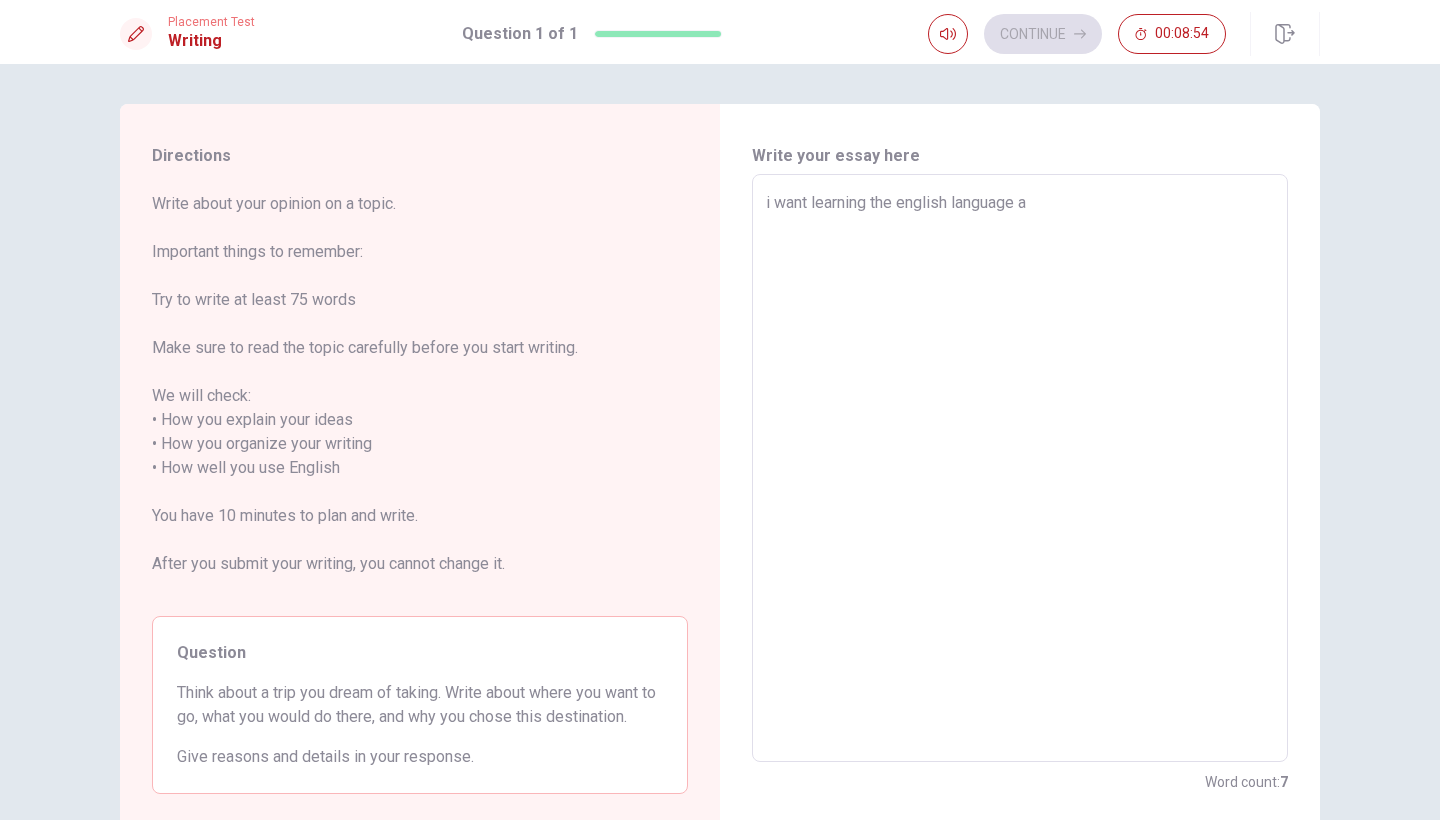 type on "x" 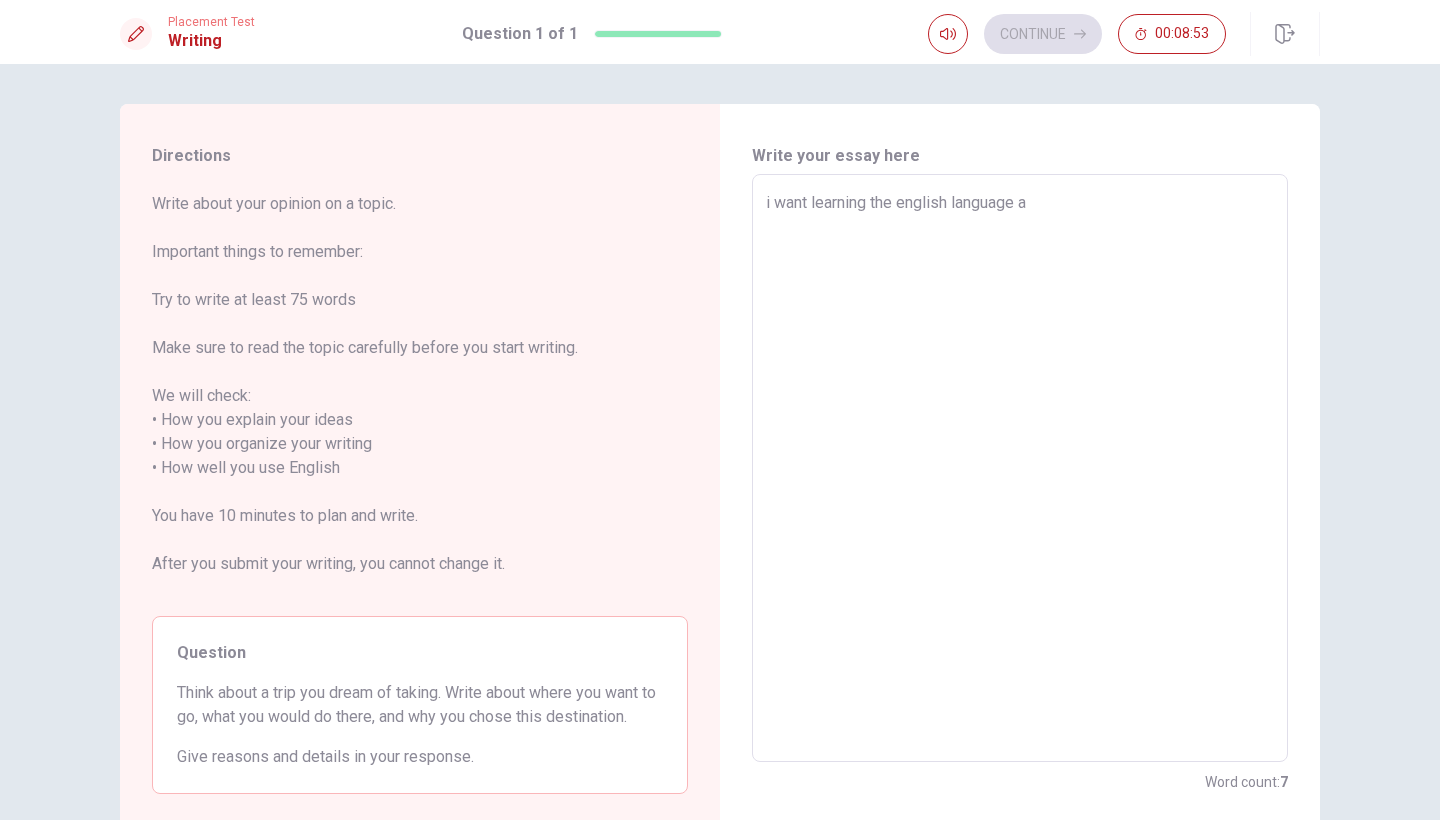 type on "i want learning the english language an" 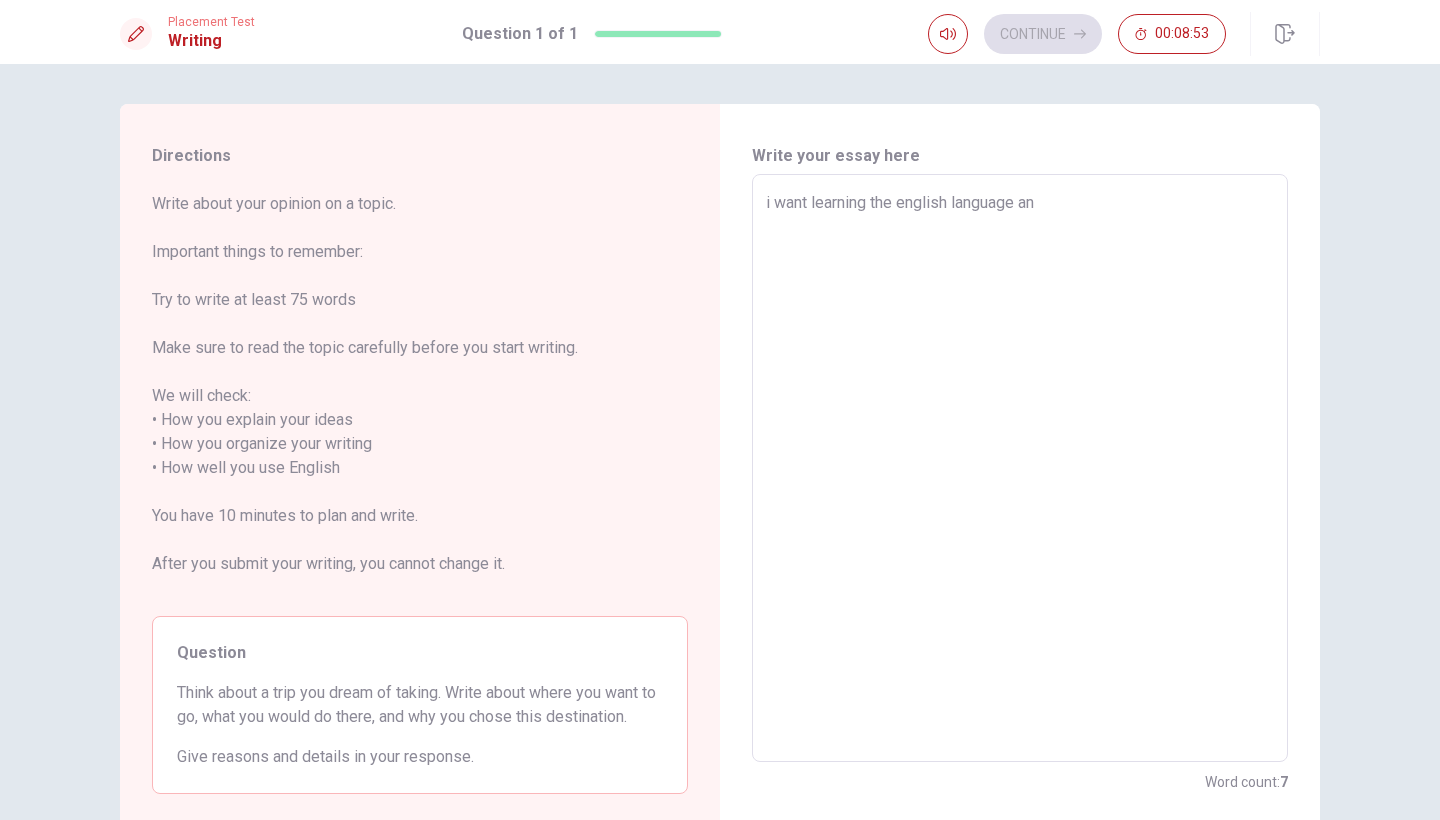 type on "x" 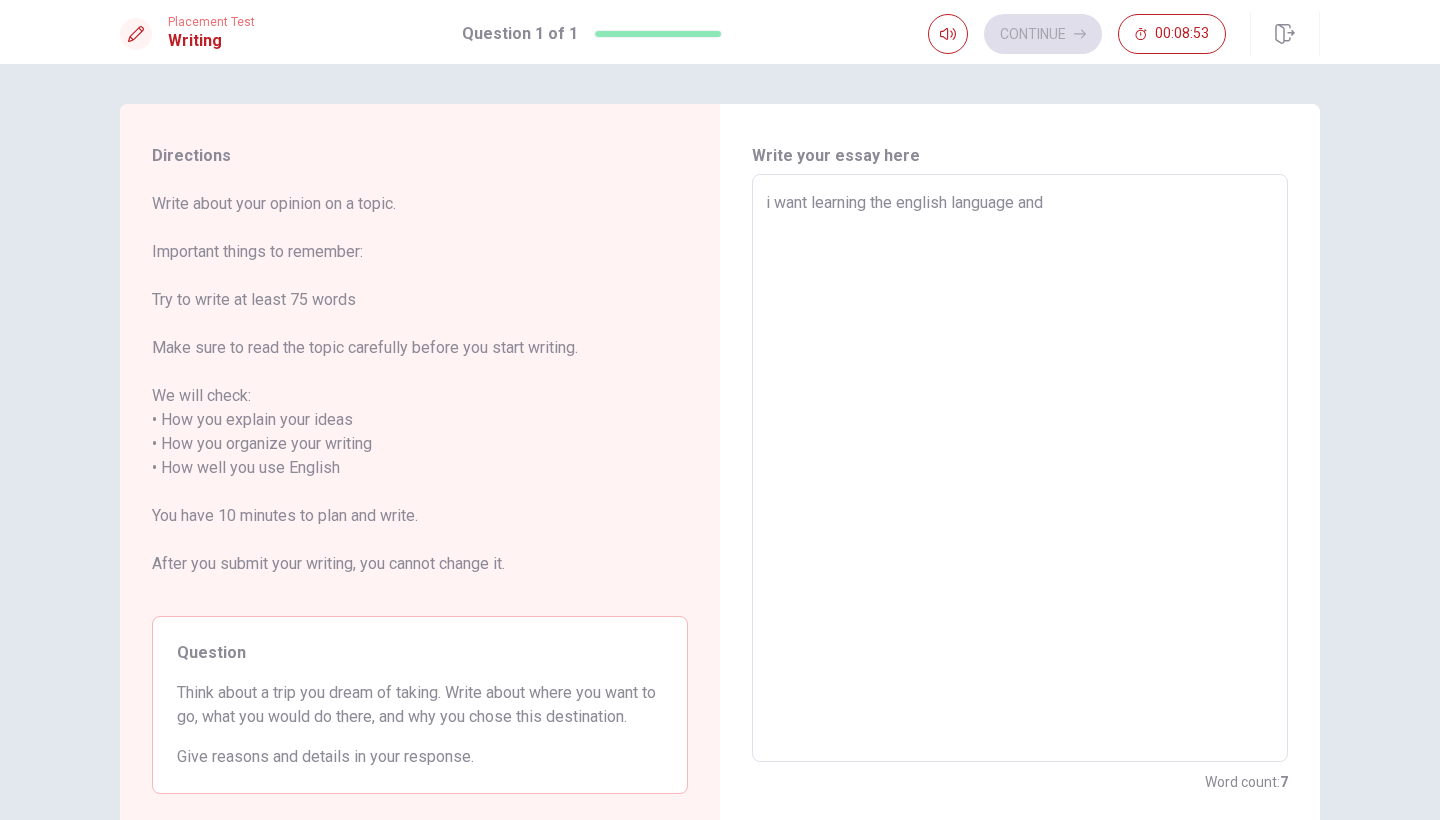 type on "x" 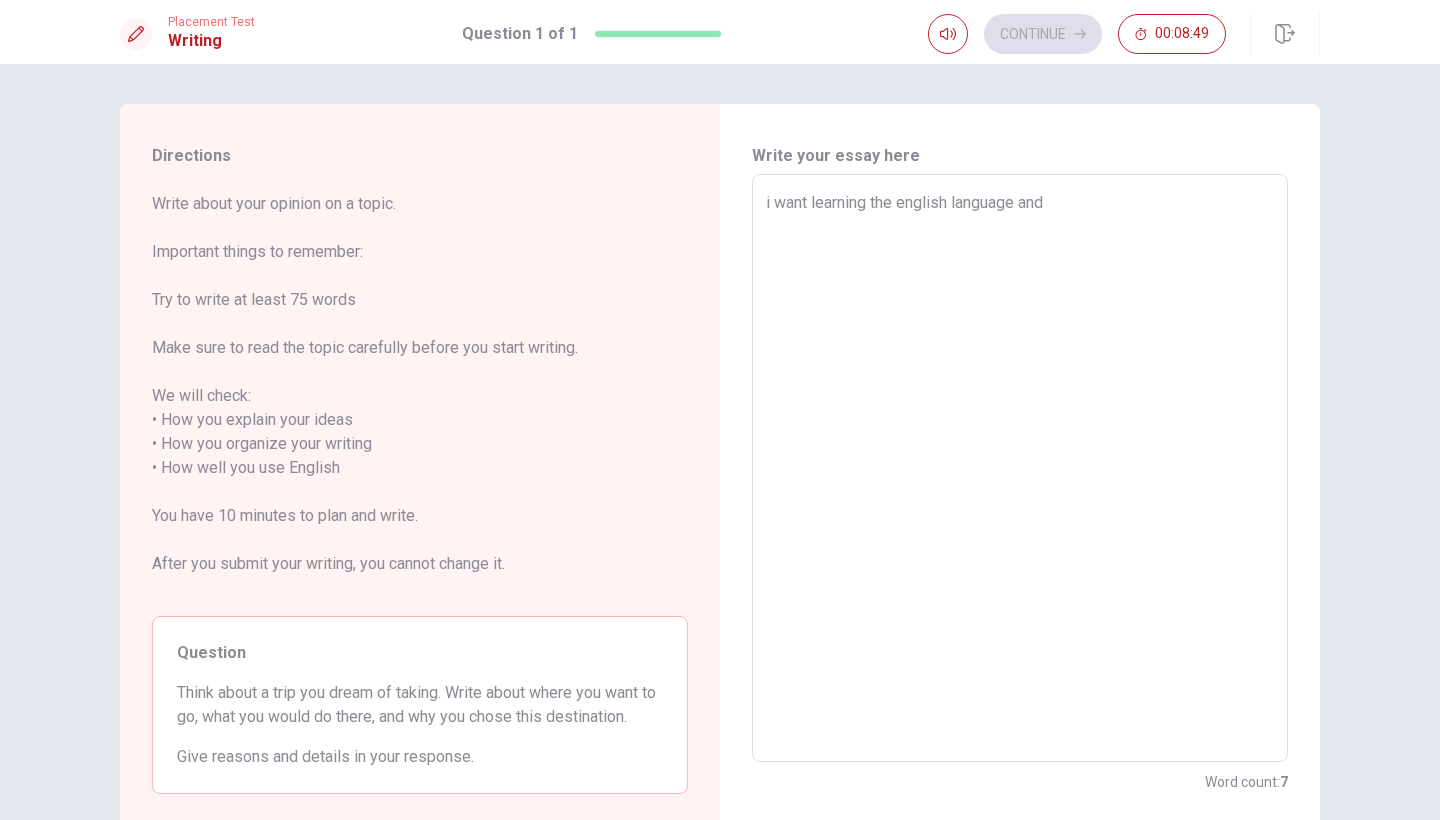 type on "x" 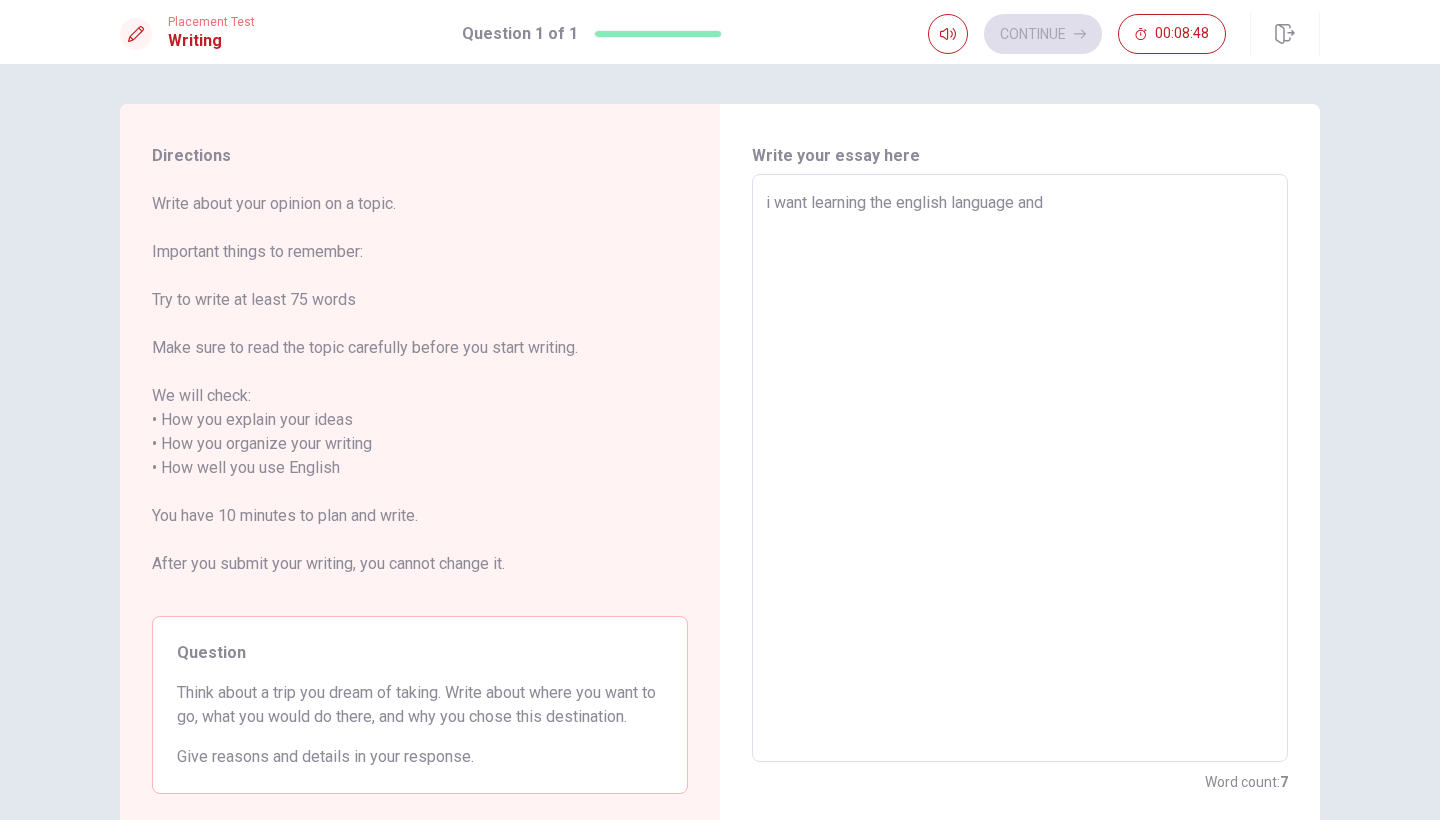 type on "i want learning the english language and w" 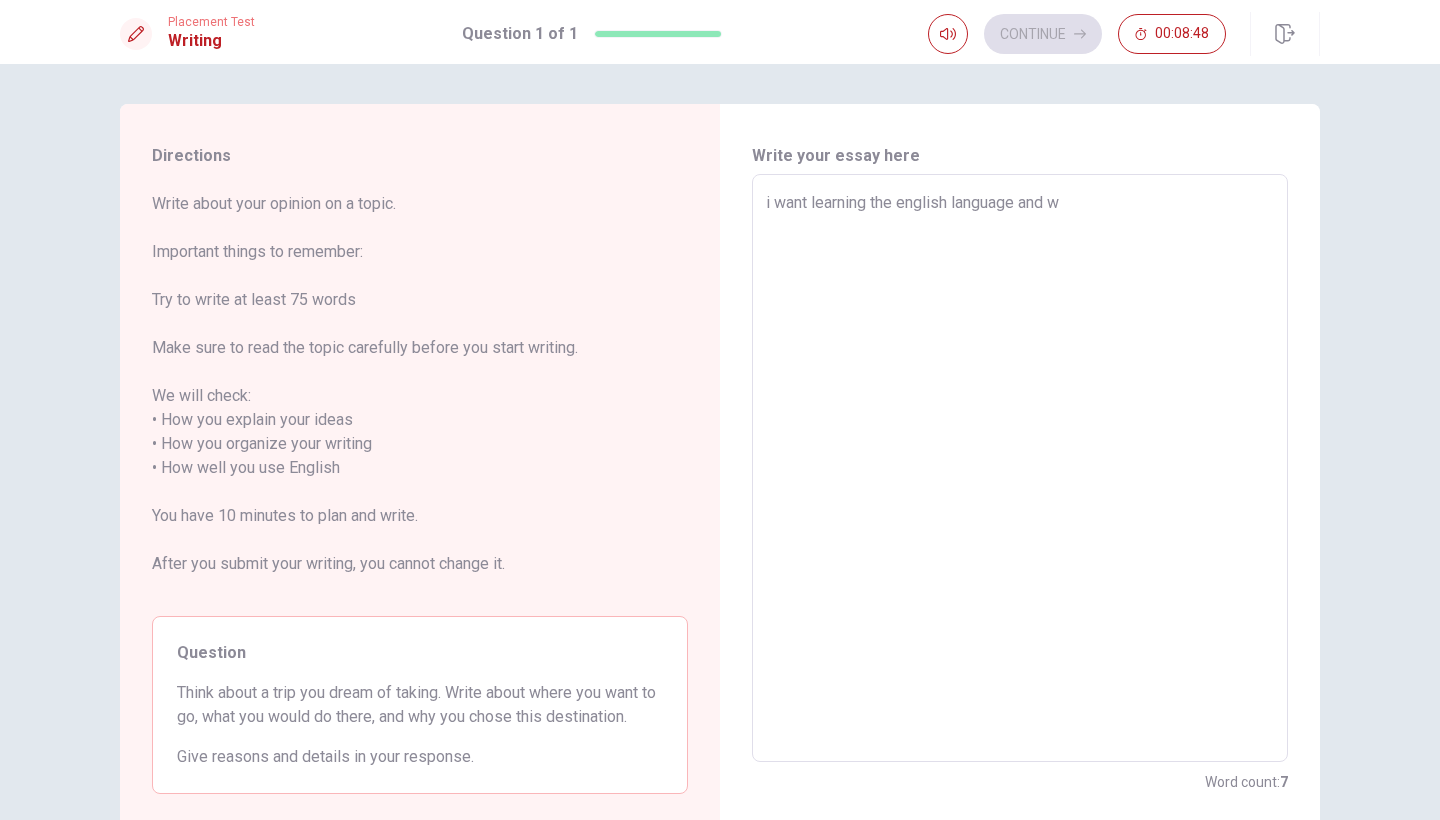 type on "x" 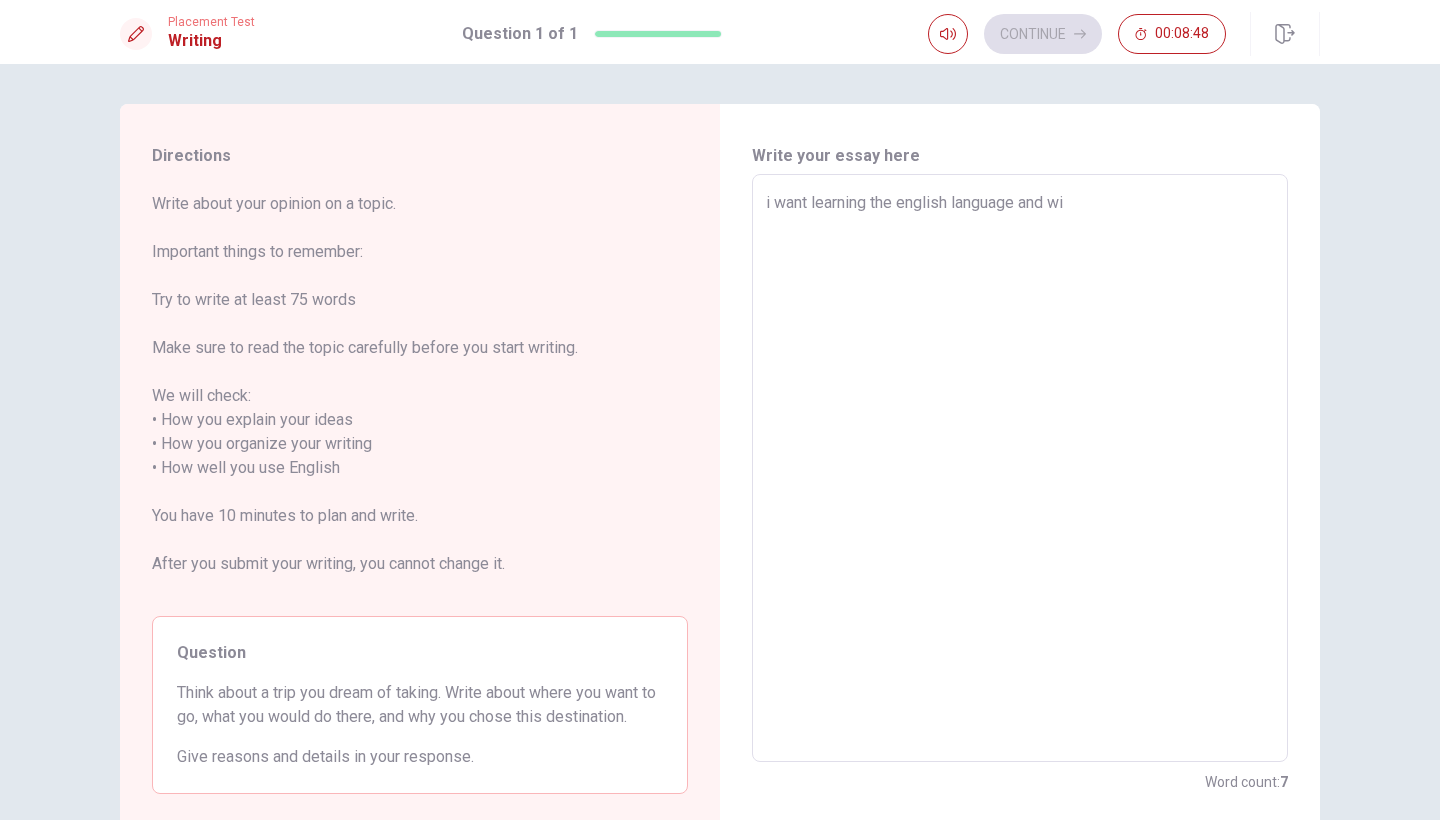 type on "x" 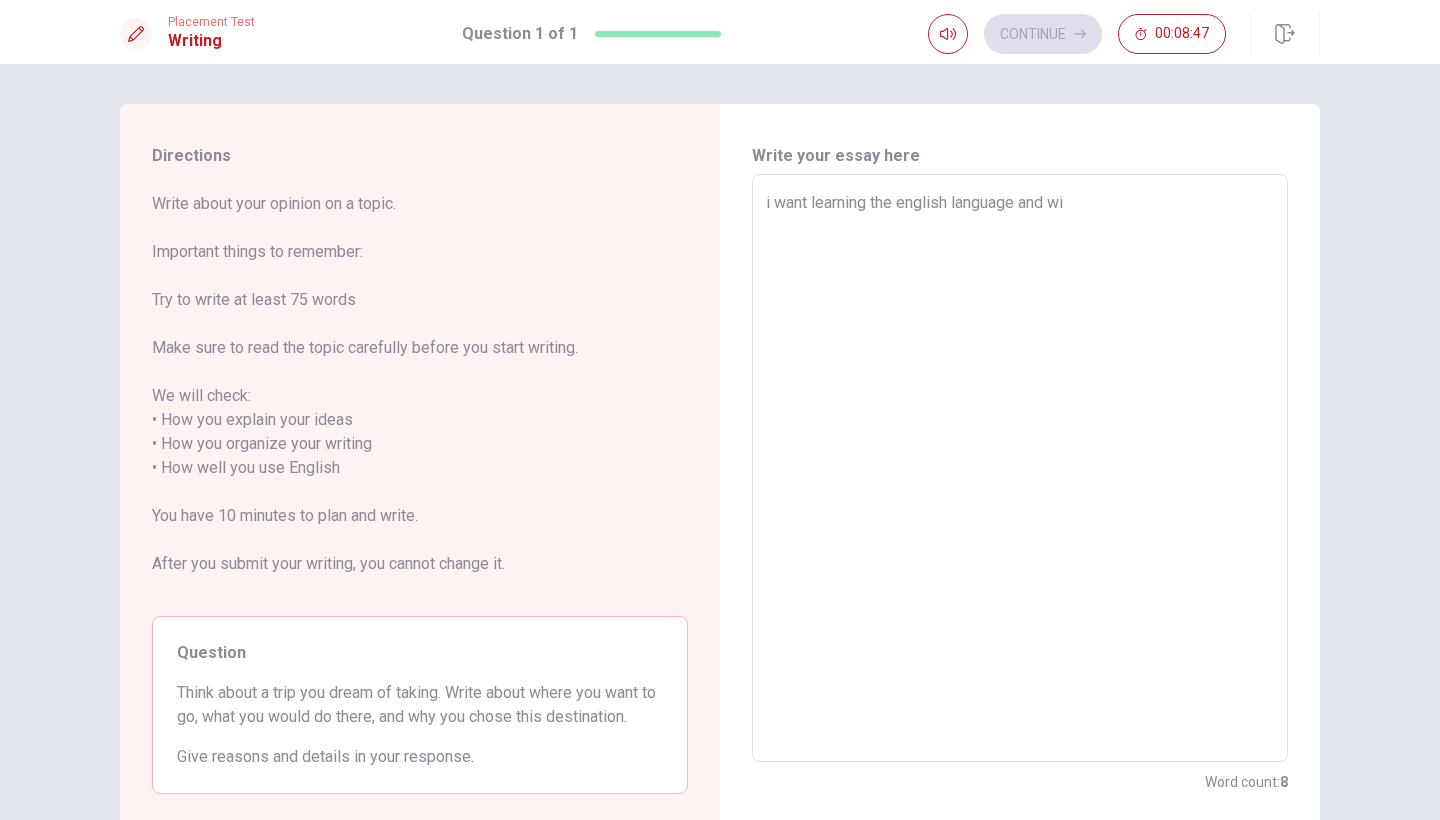 type on "i want learning the english language and wil" 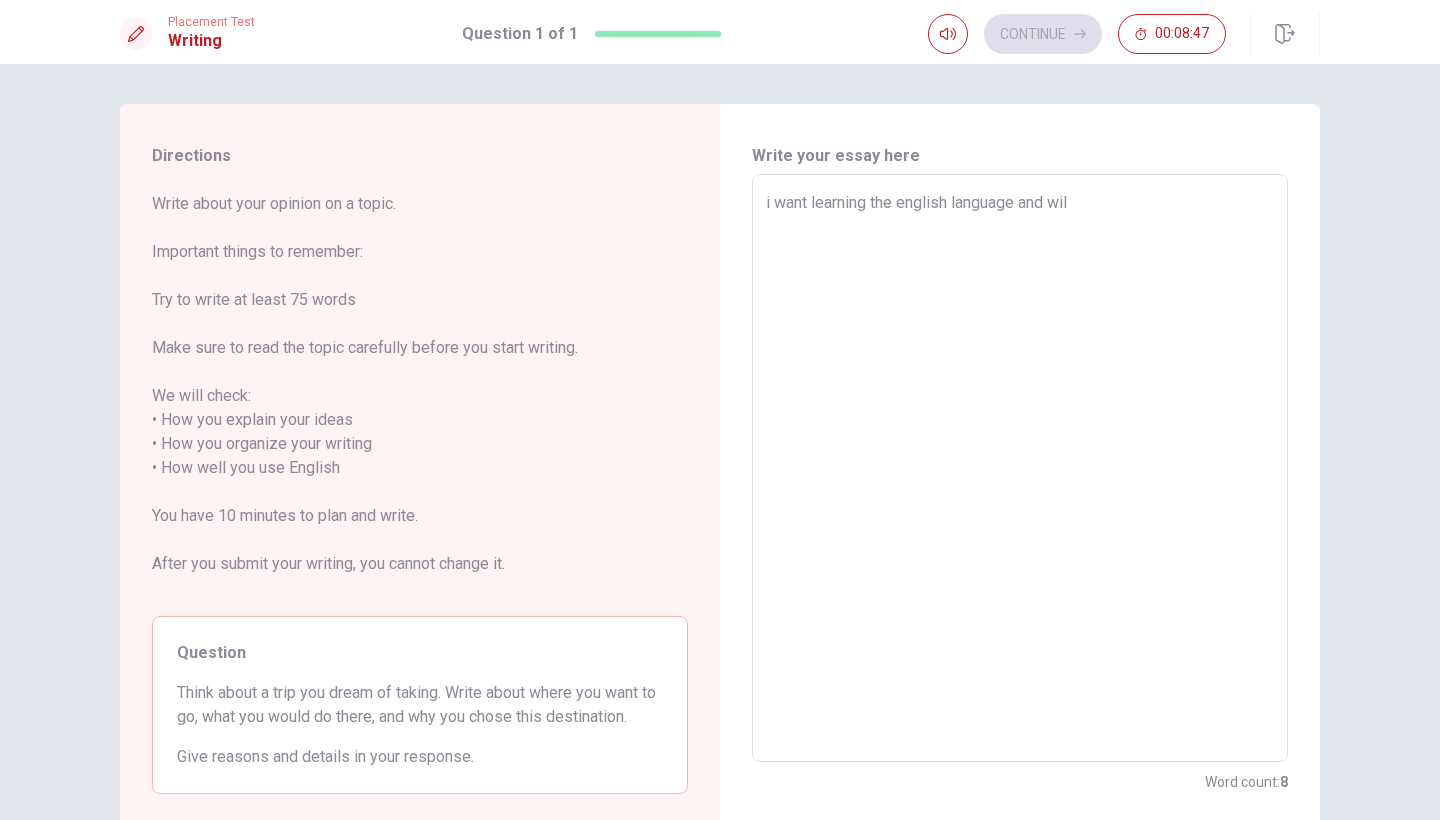type on "x" 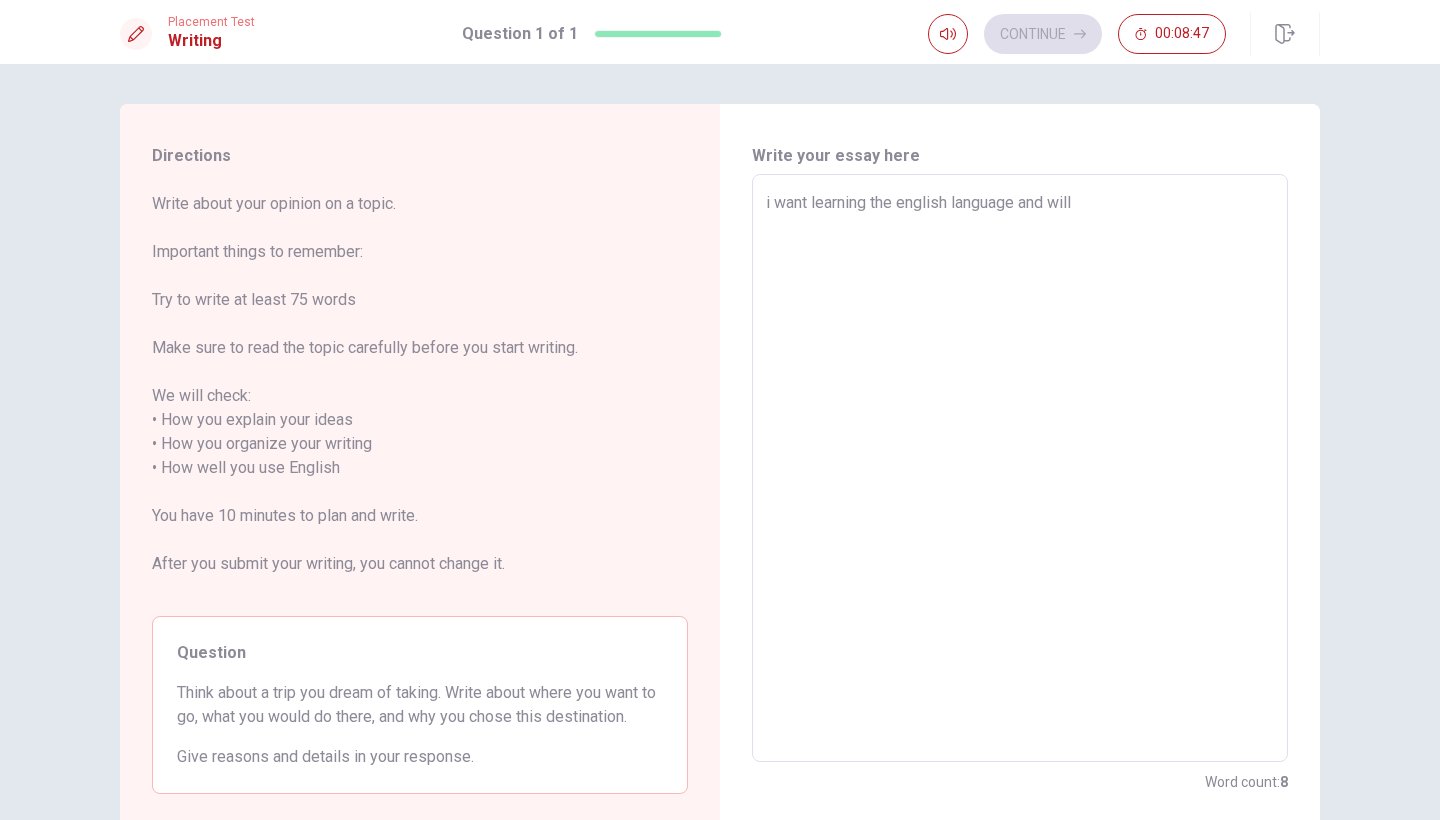 type on "x" 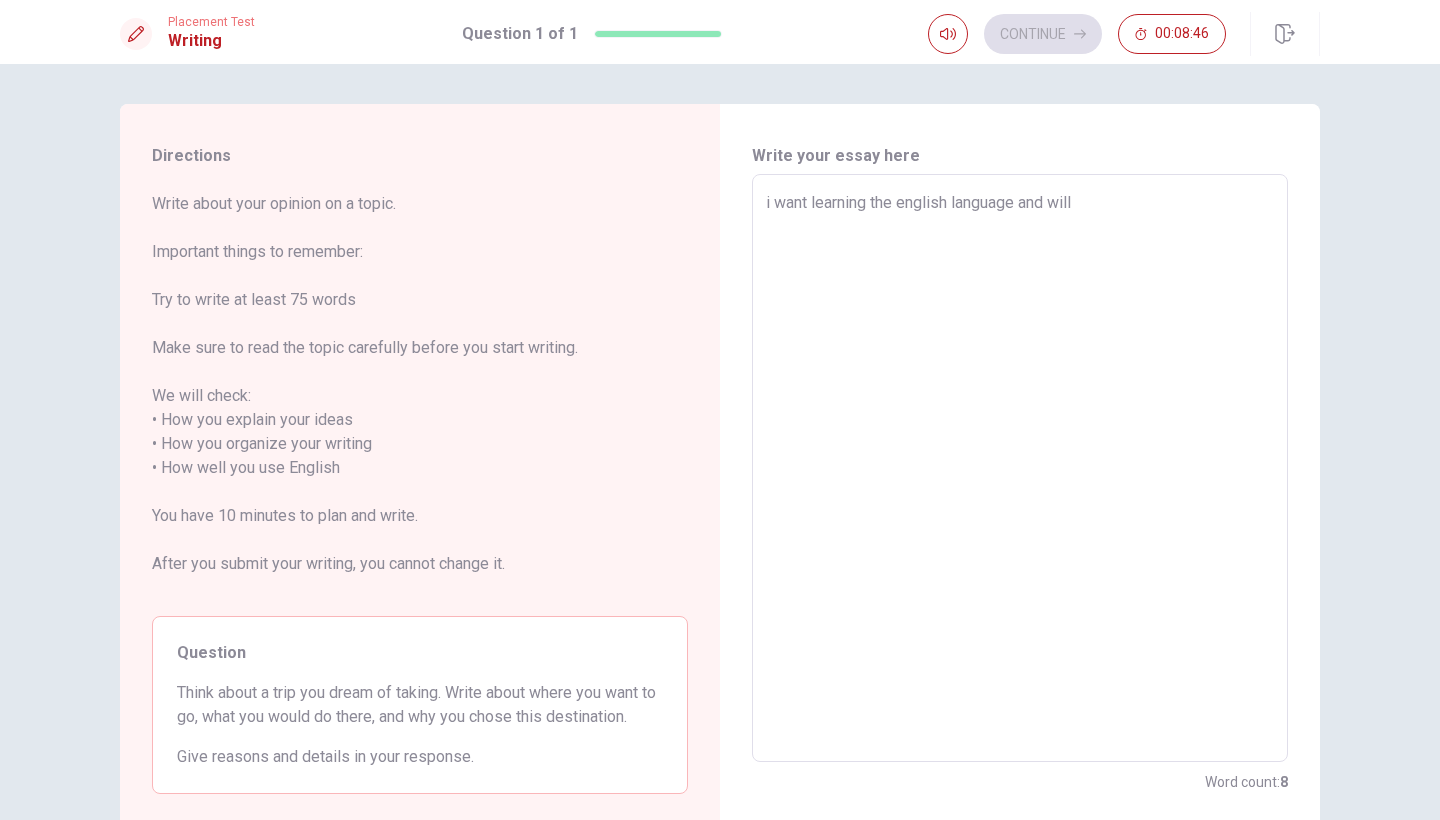 type on "i want learning the english language and will" 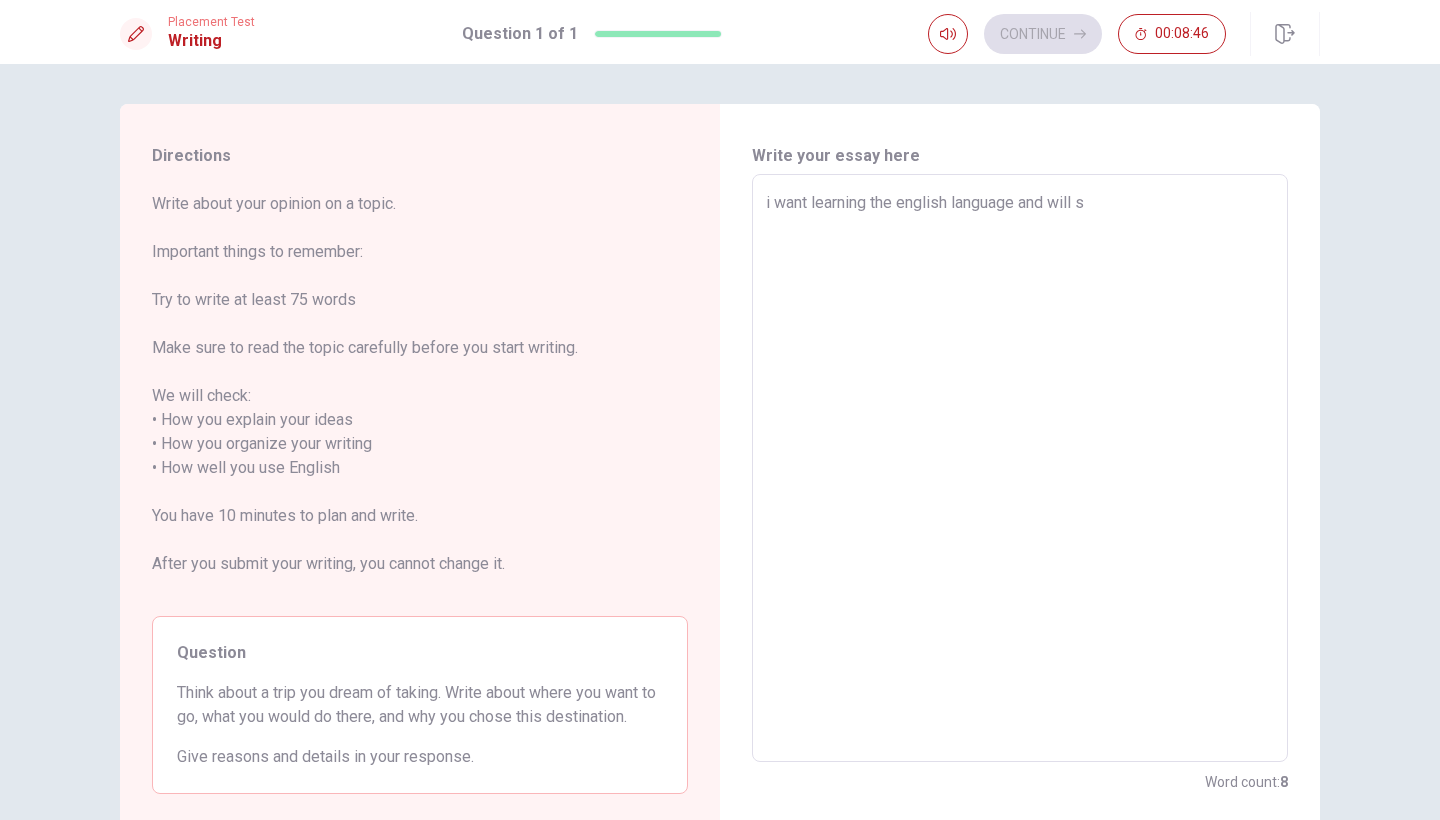 type on "x" 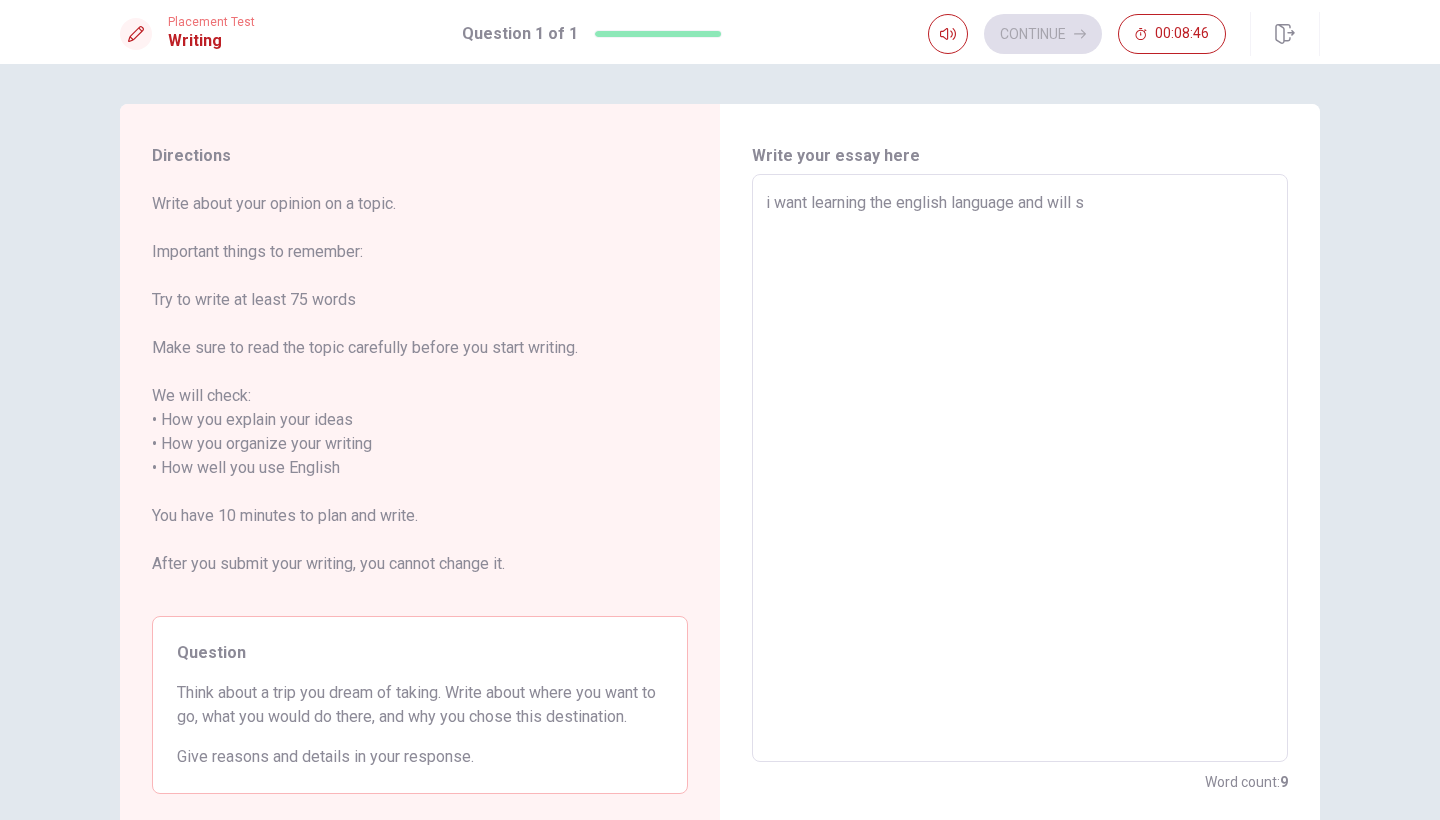type on "i want learning the english language and will st" 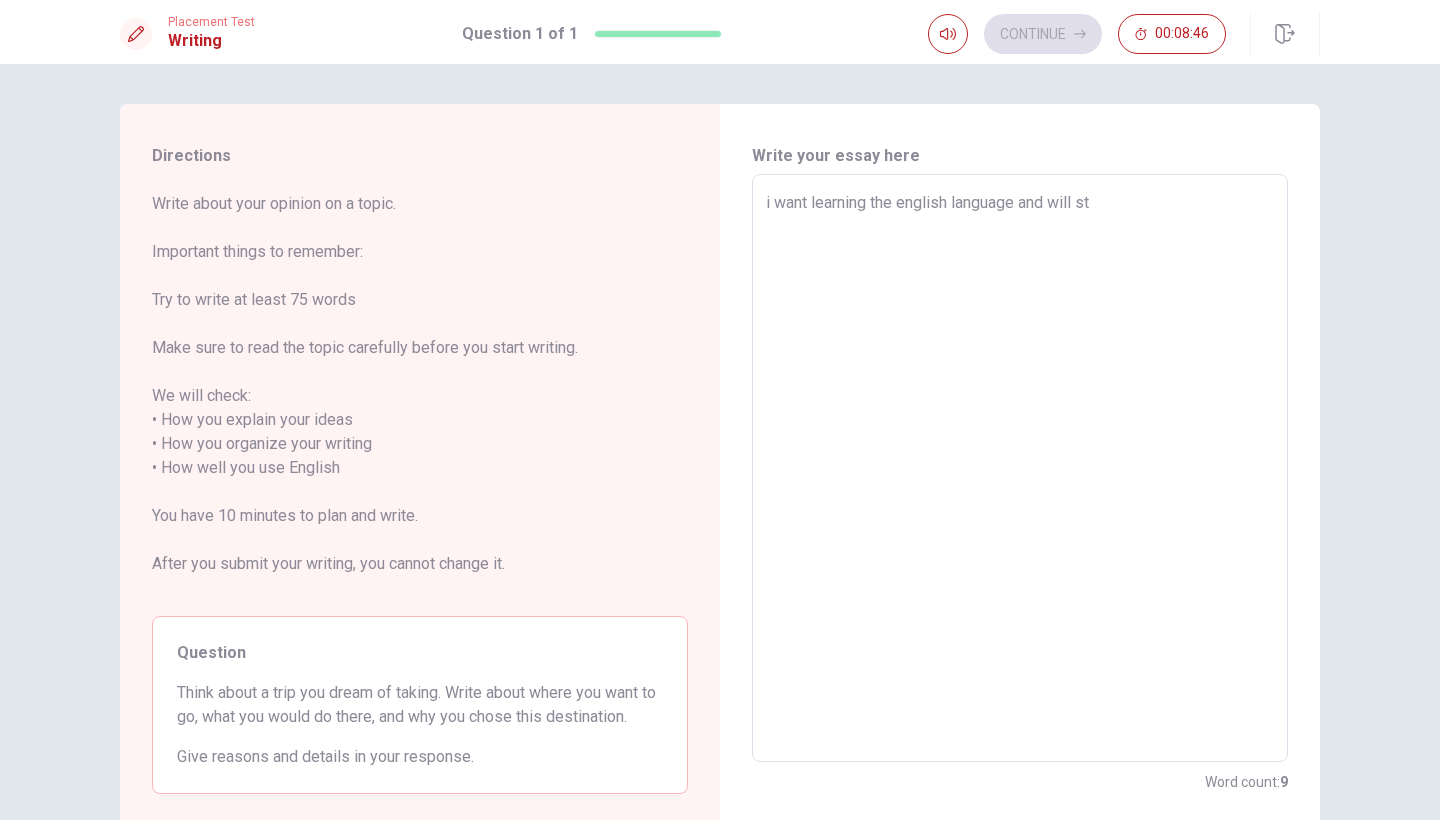 type on "x" 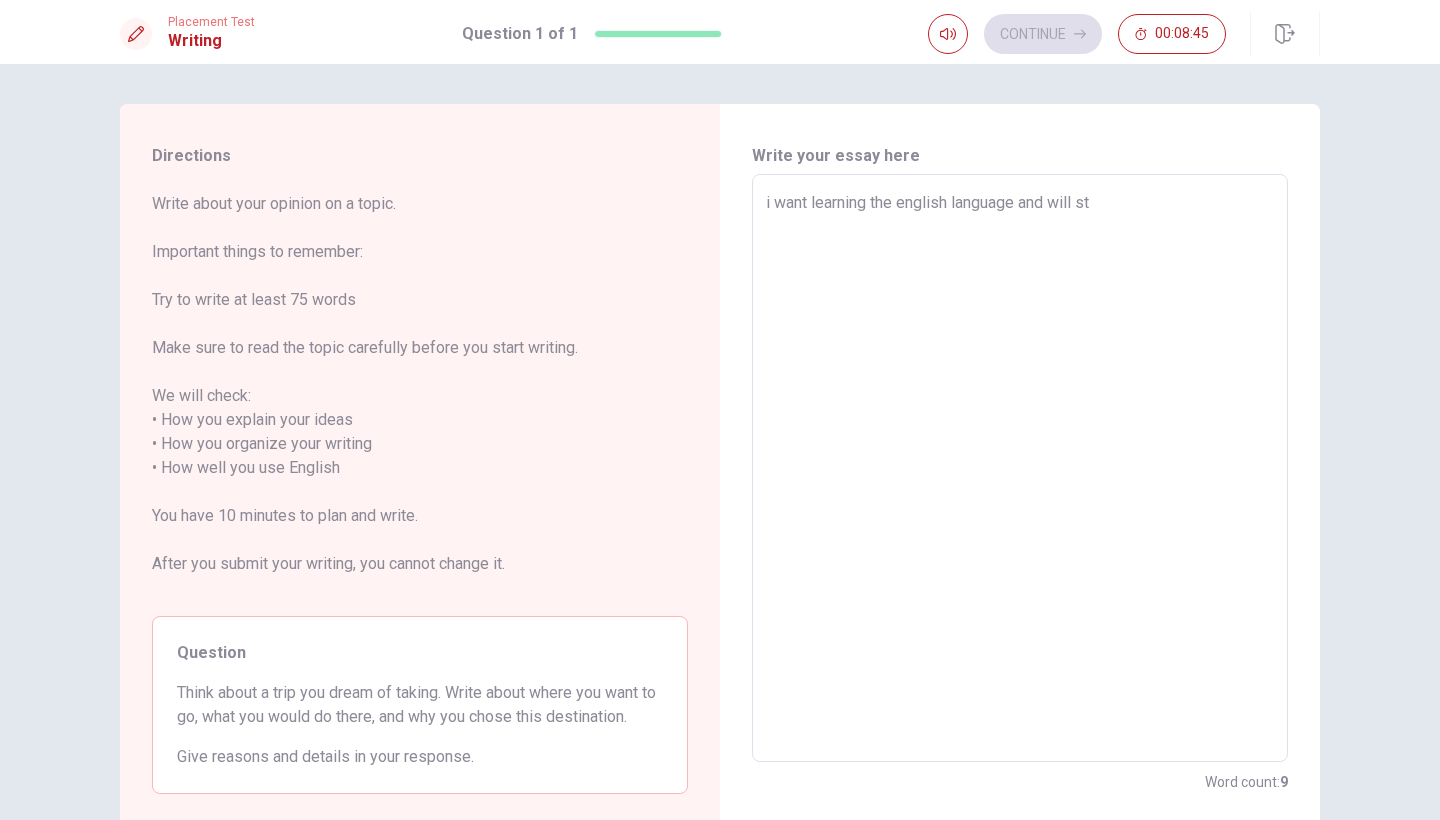 type on "i want learning the english language and will stu" 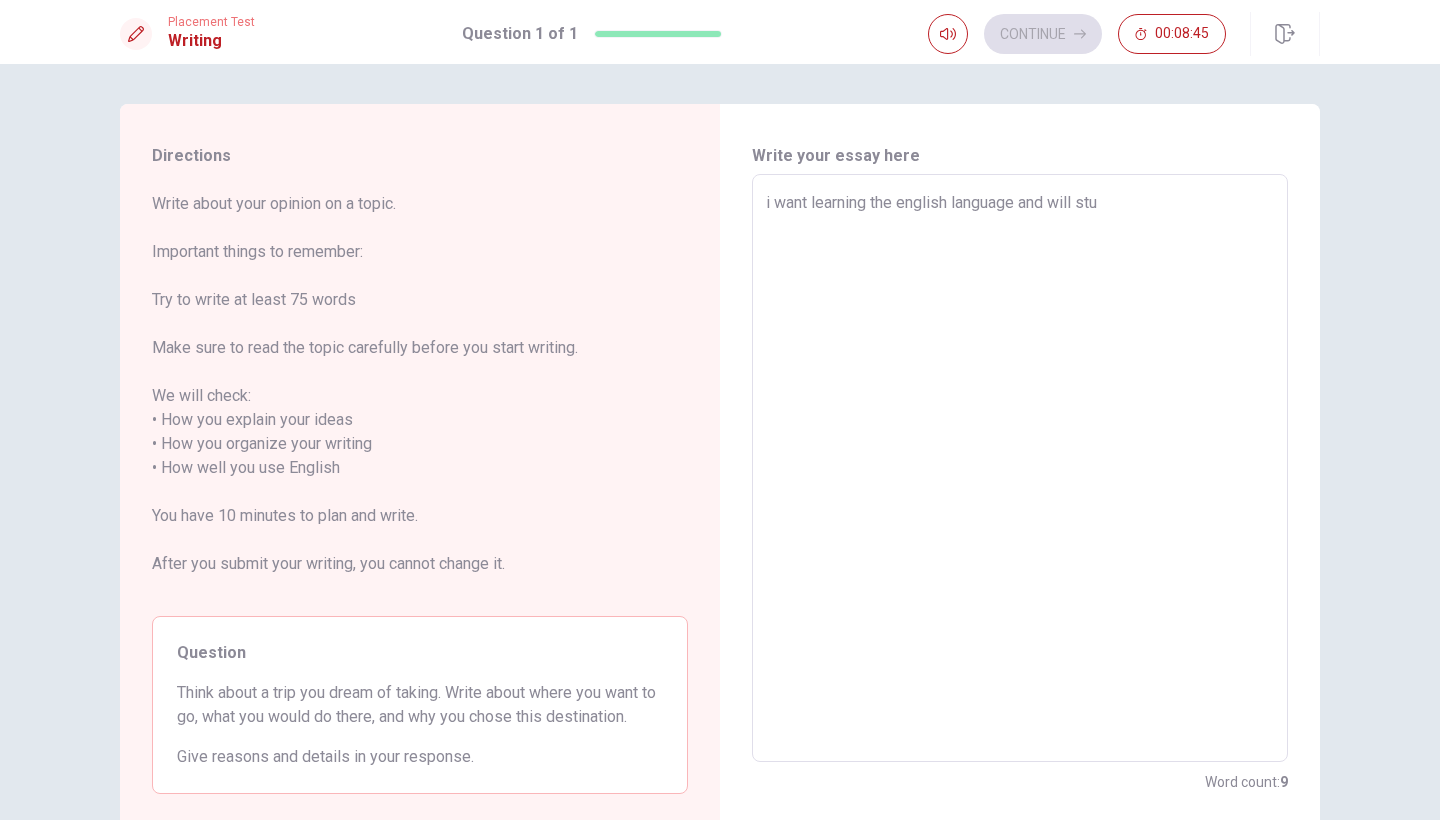 type on "x" 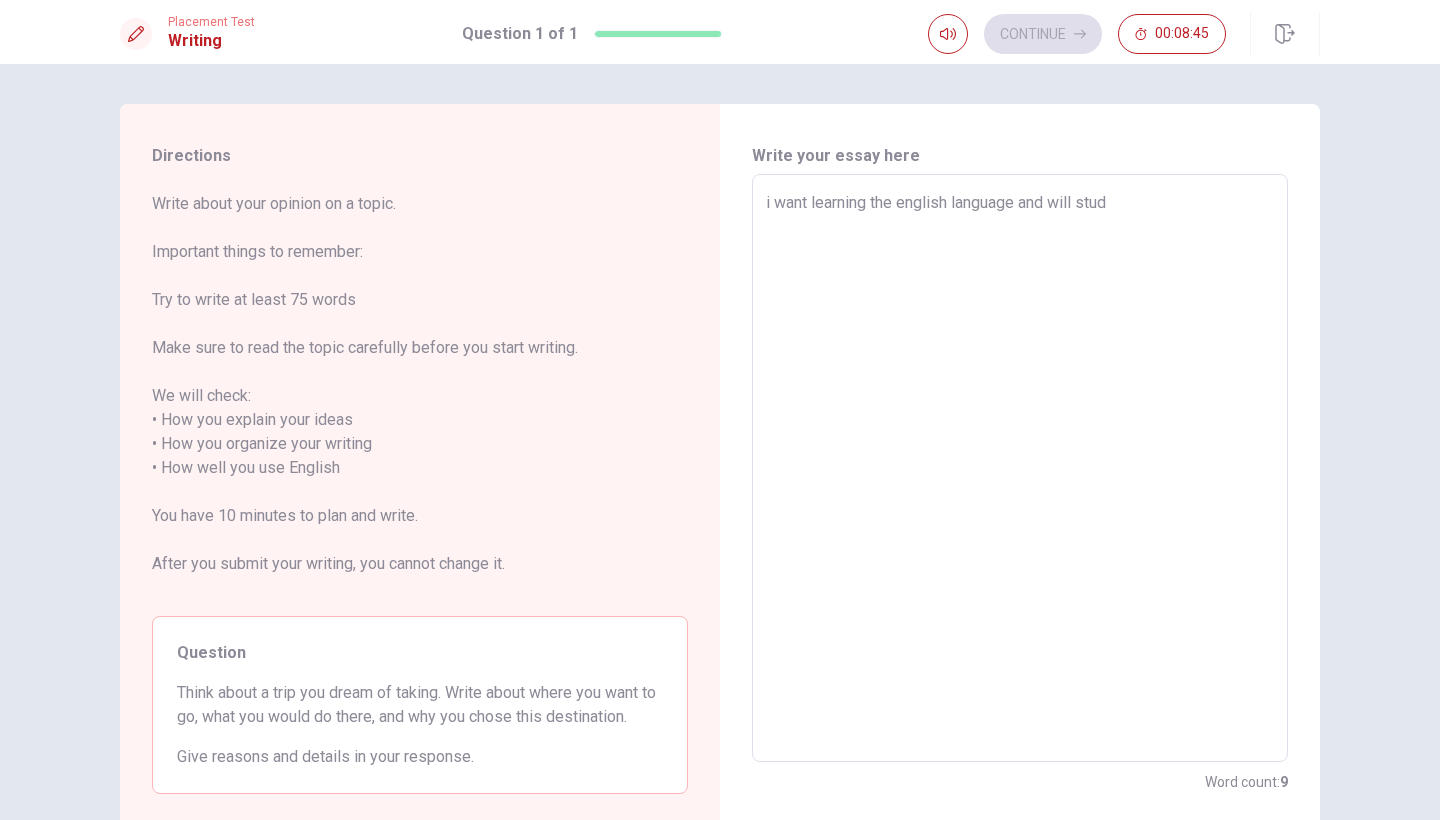 type on "x" 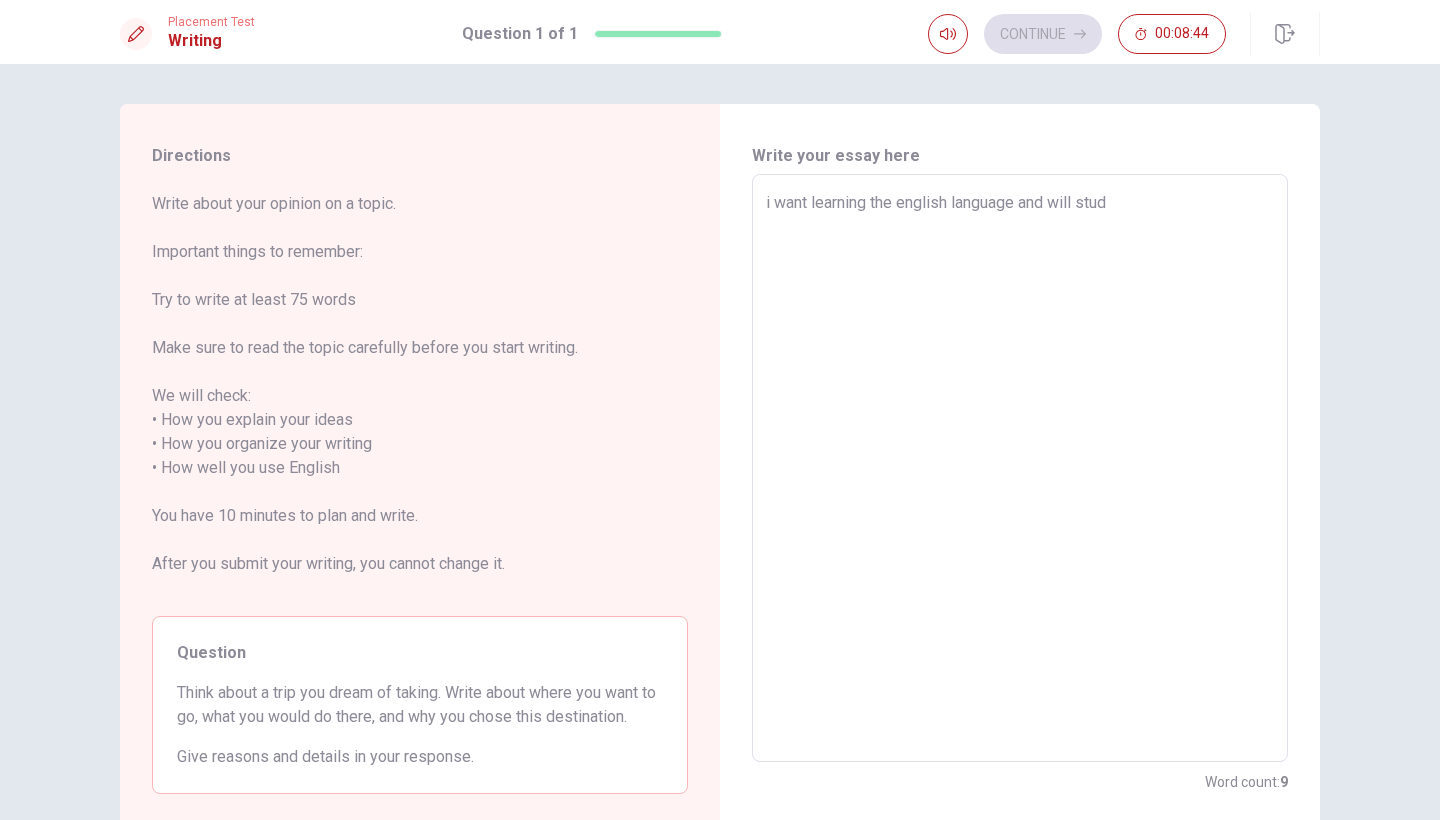 type on "i want learning the english language and will stude" 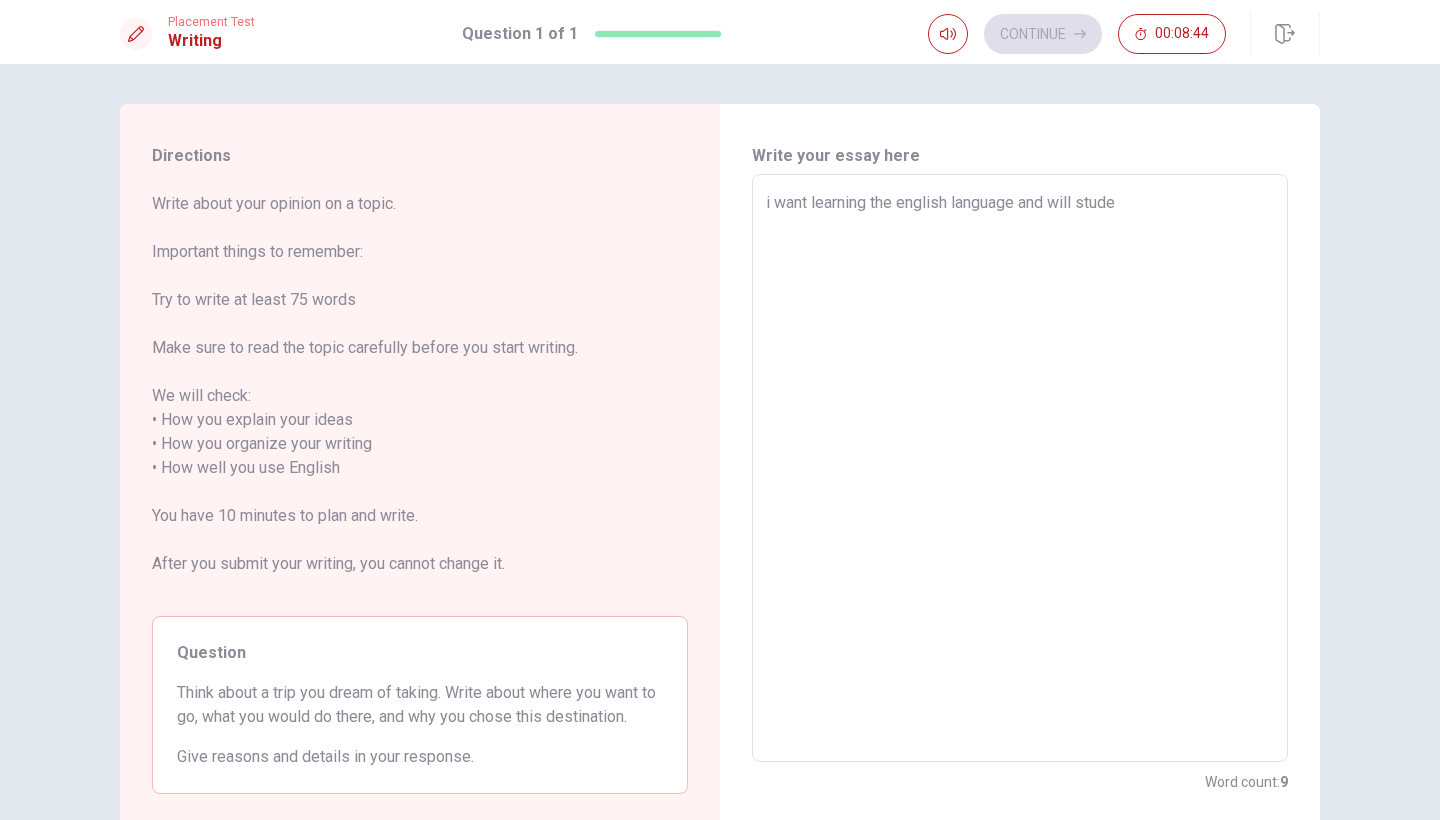 type on "x" 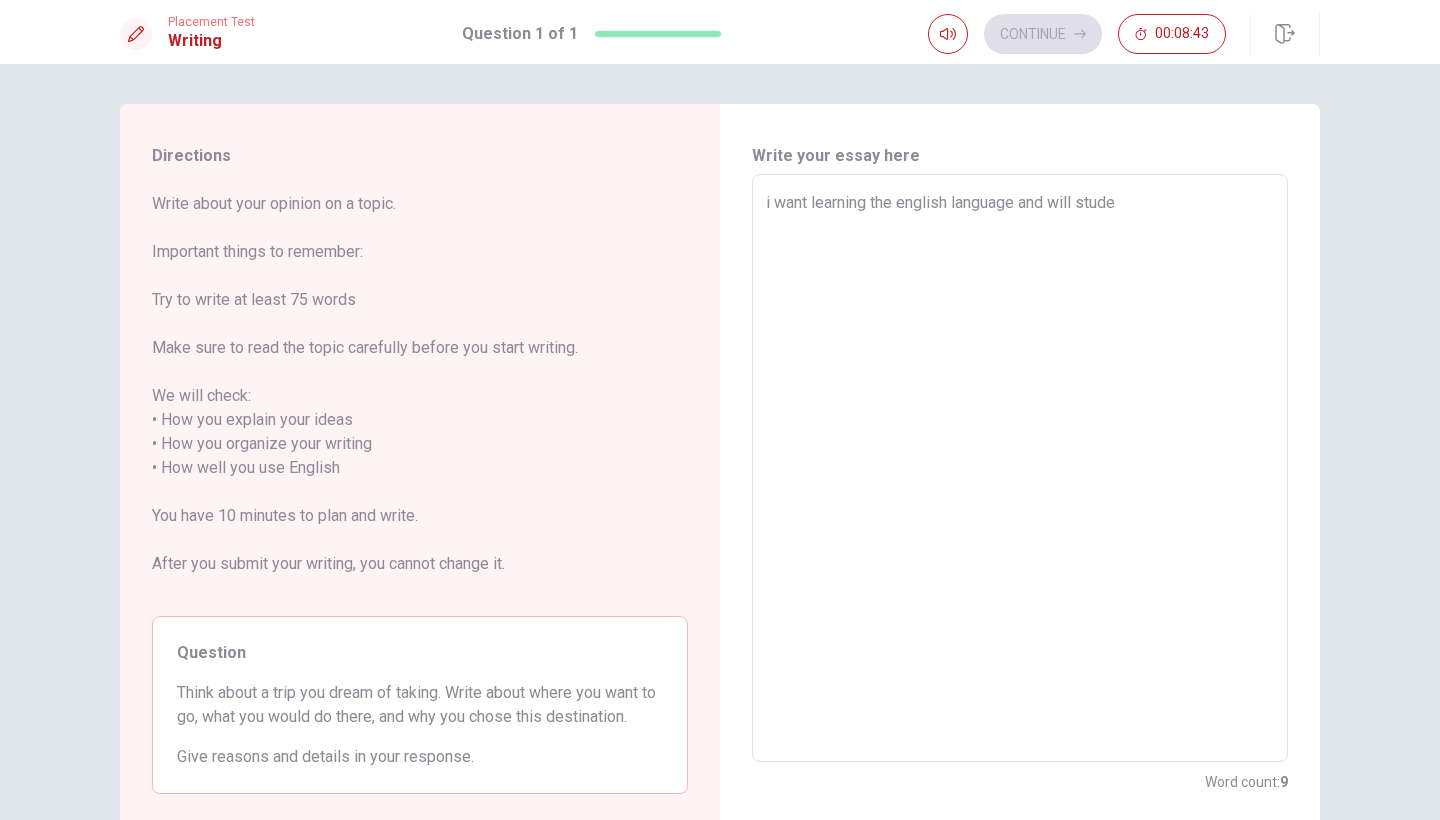 type on "i want learning the english language and will stud" 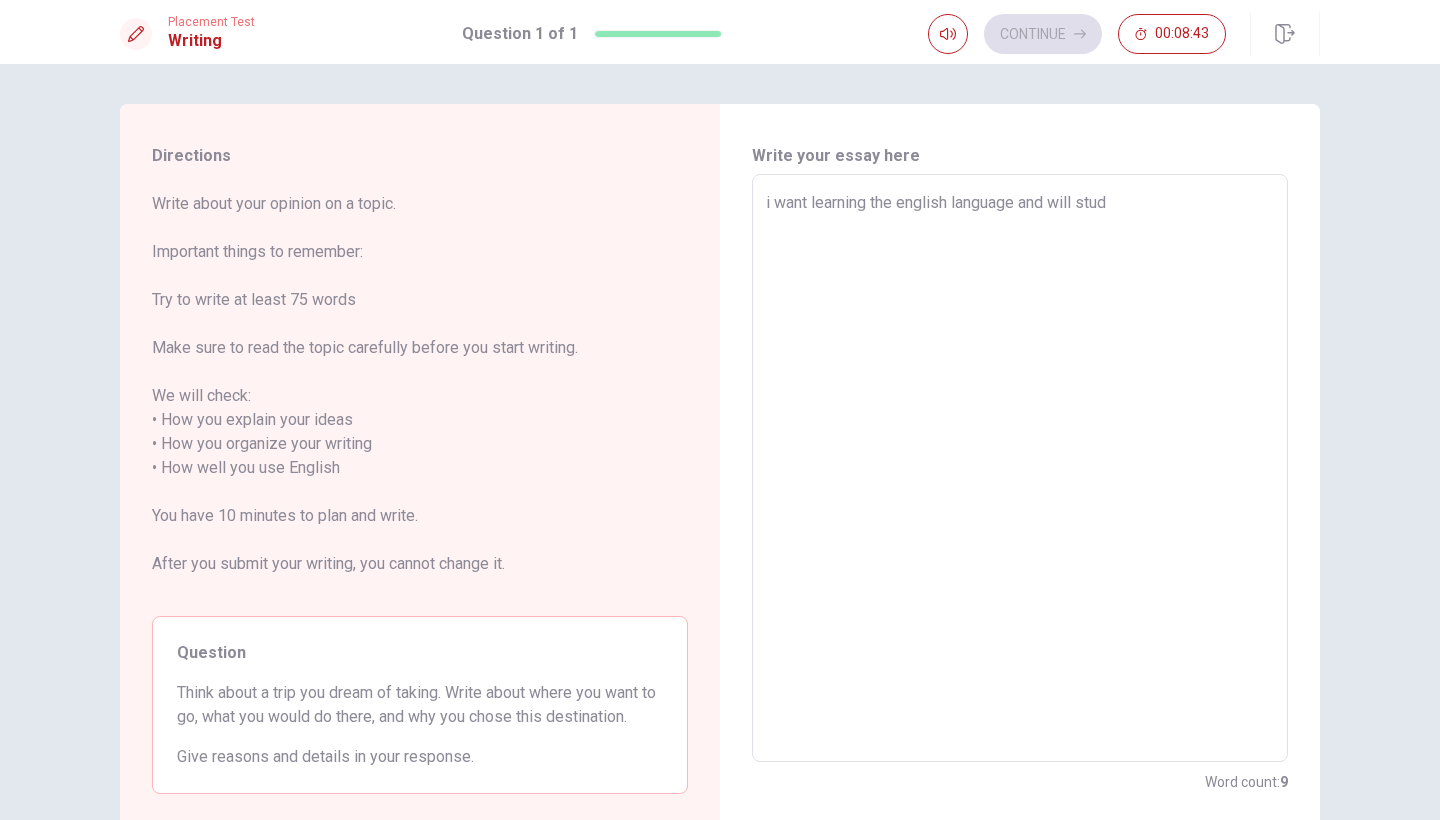 type on "x" 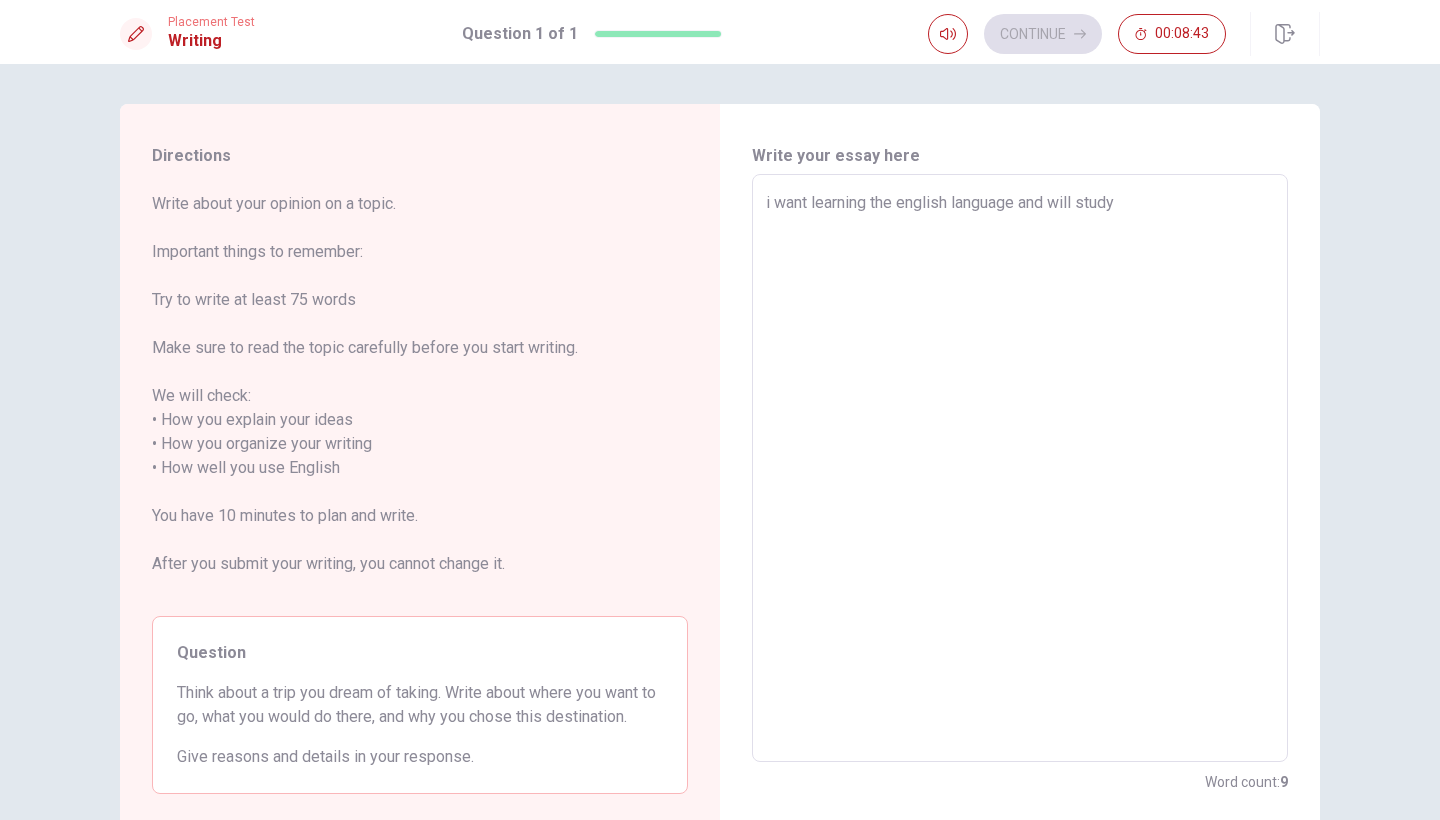 type on "x" 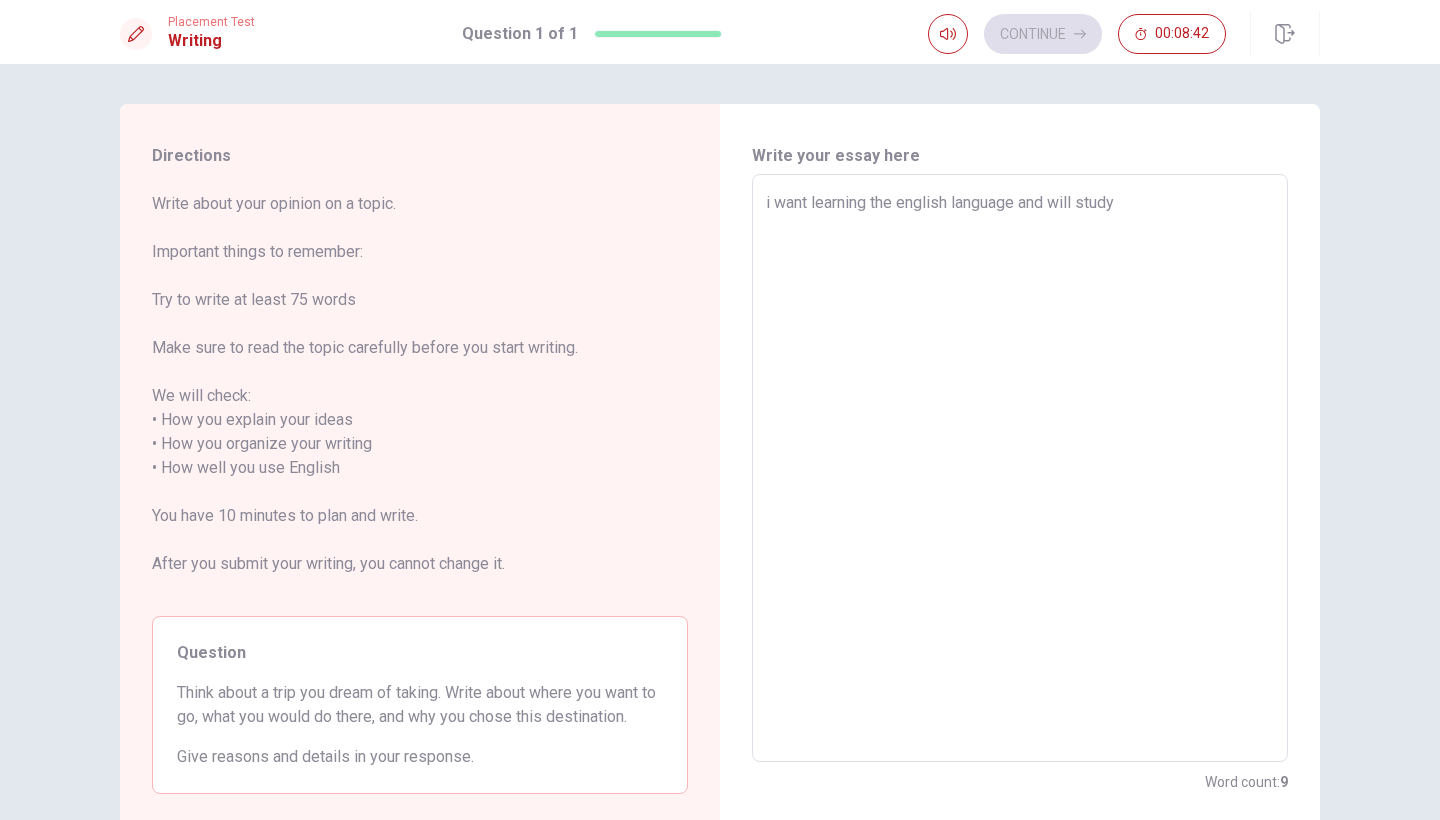 type on "i want learning the english language and will study i" 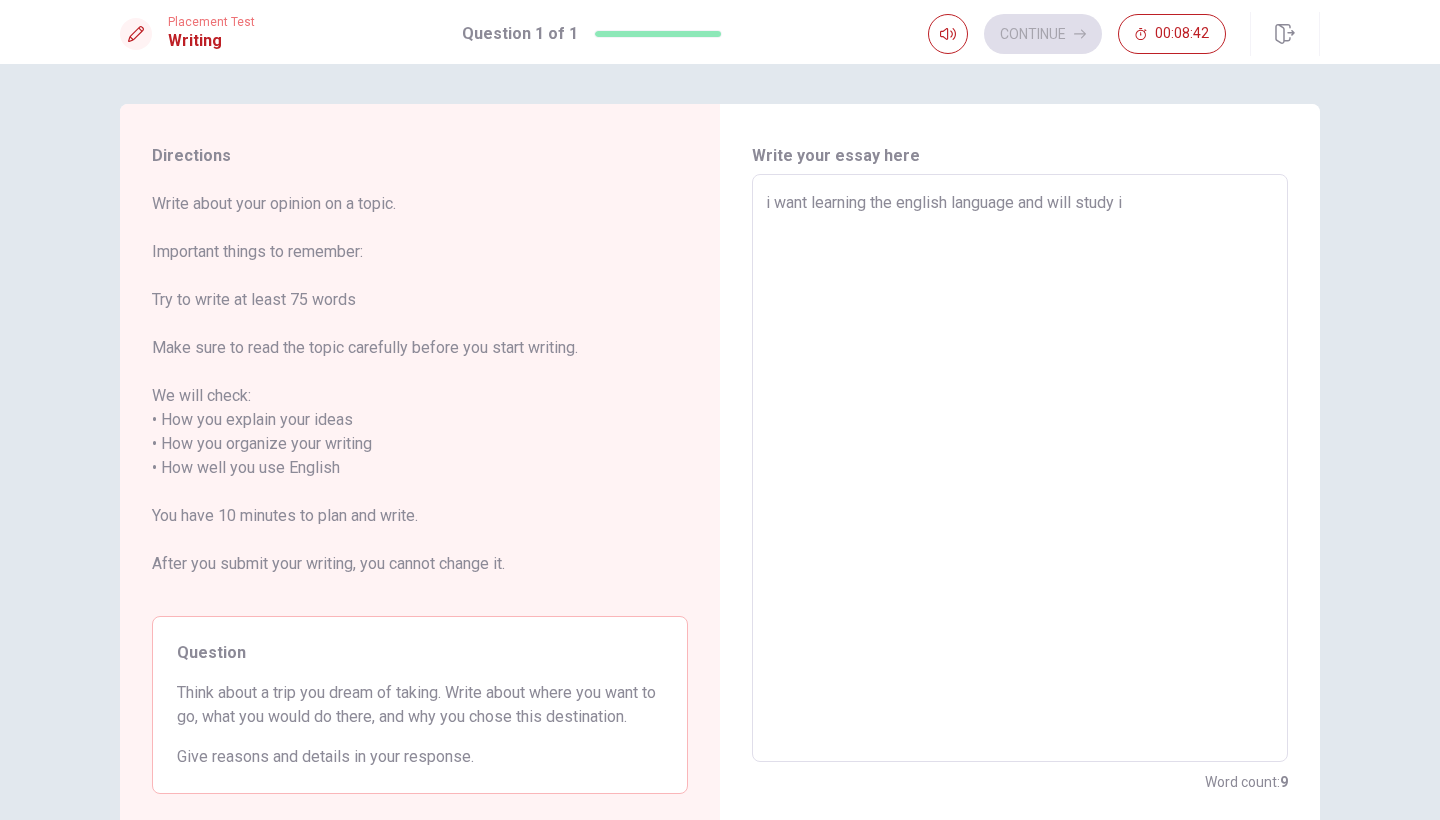 type on "x" 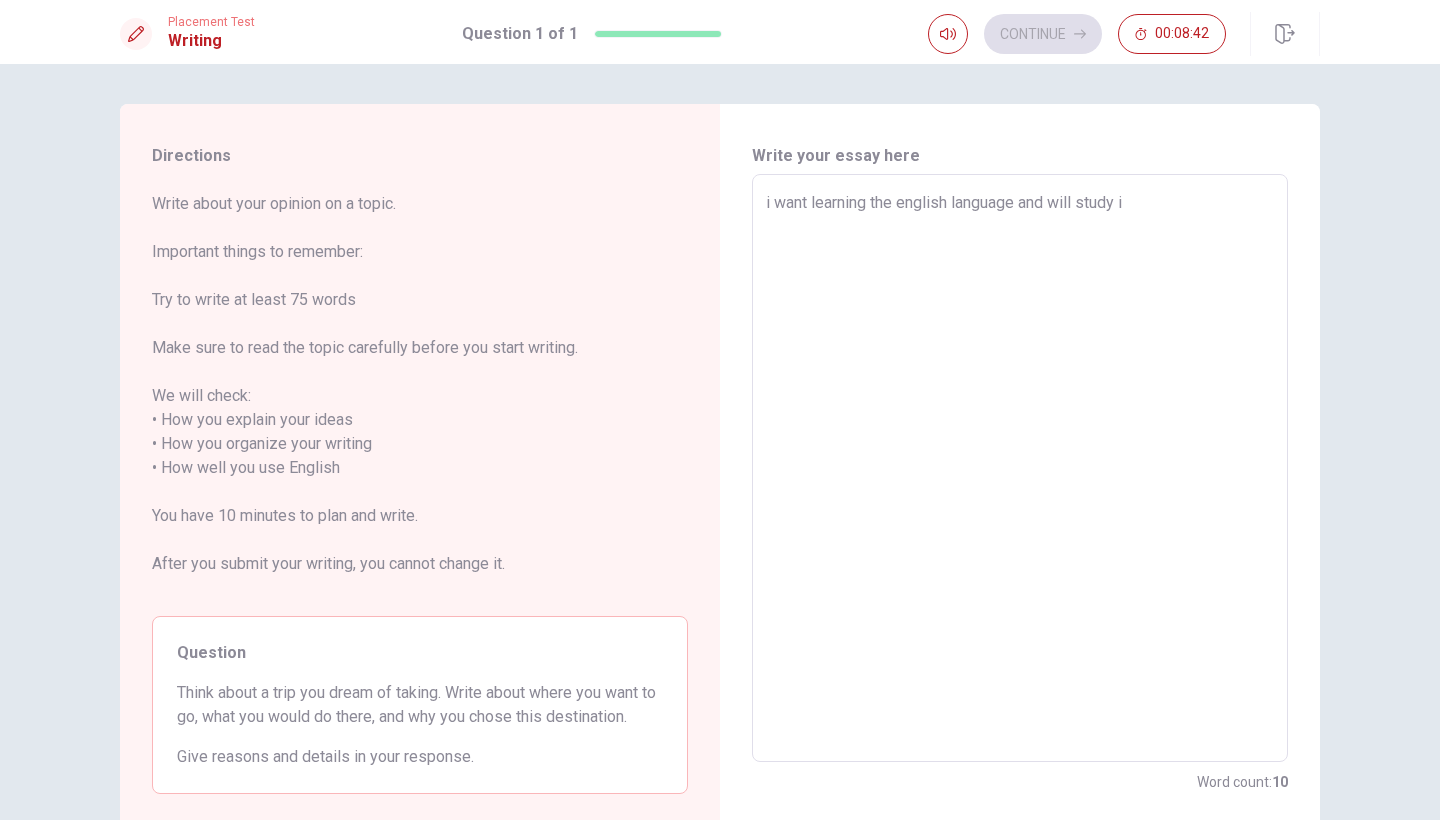 type on "i want learning the english language and will study in" 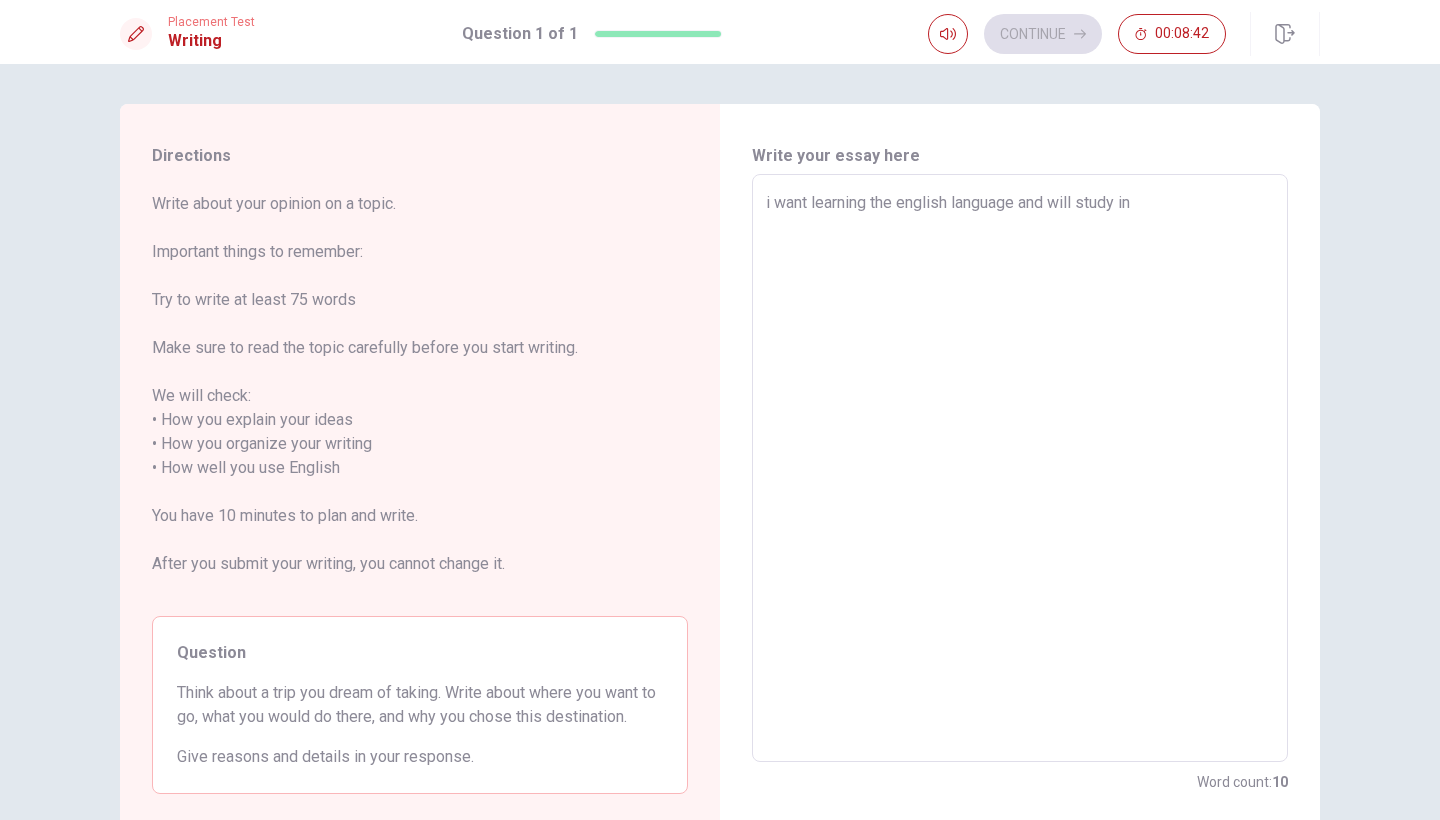 type on "x" 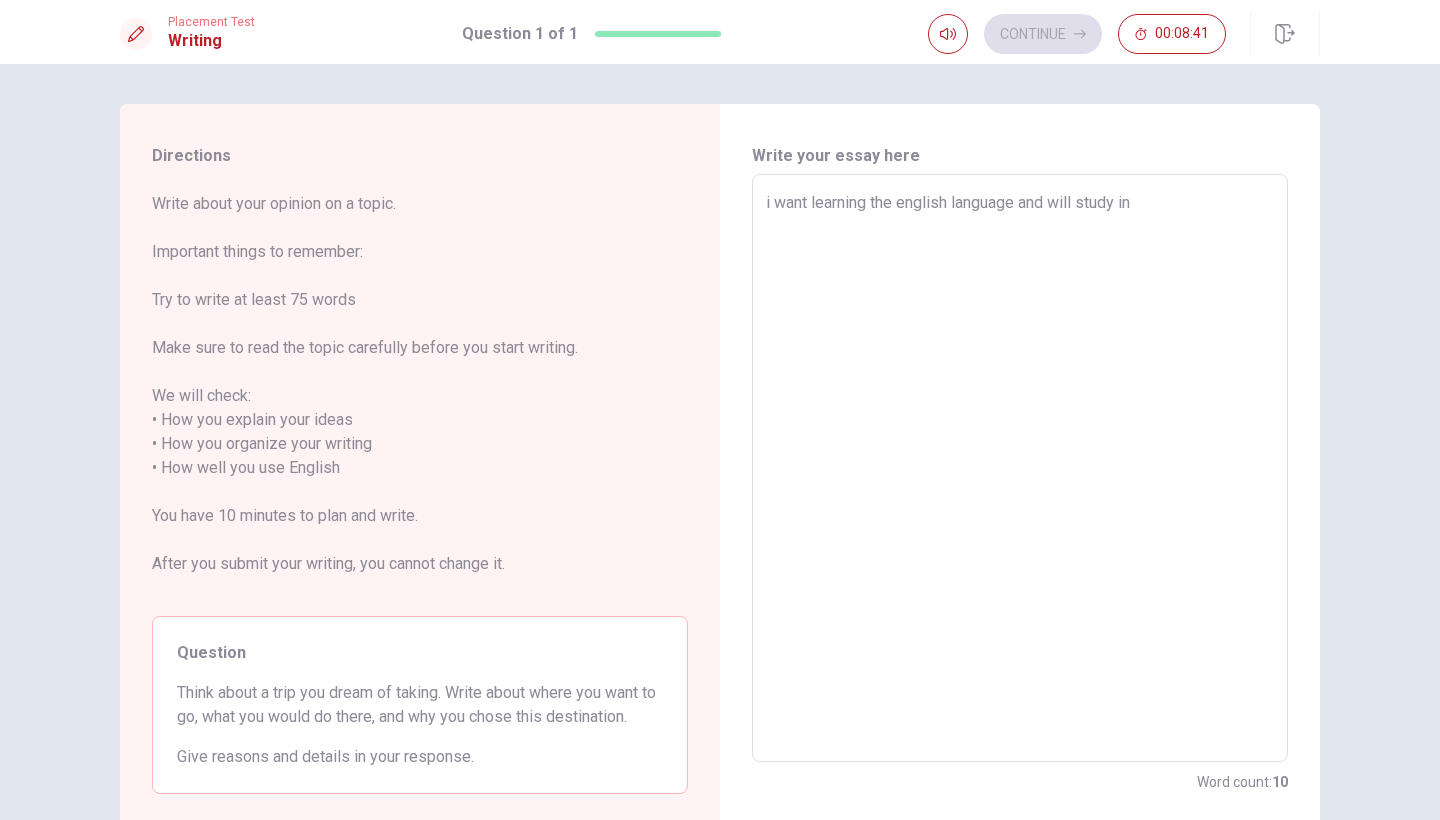 type on "i want learning the english language and will study in" 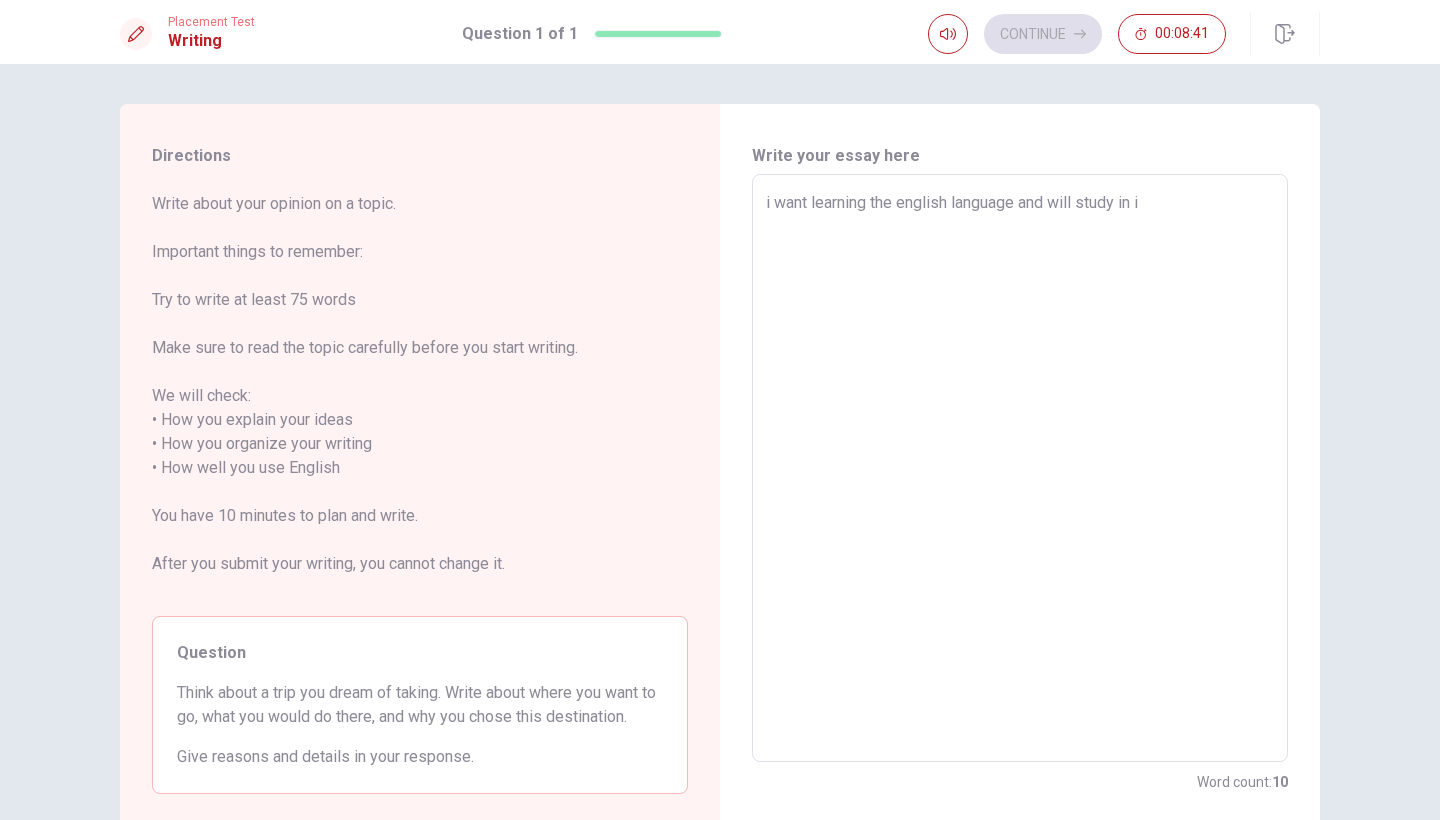 type on "x" 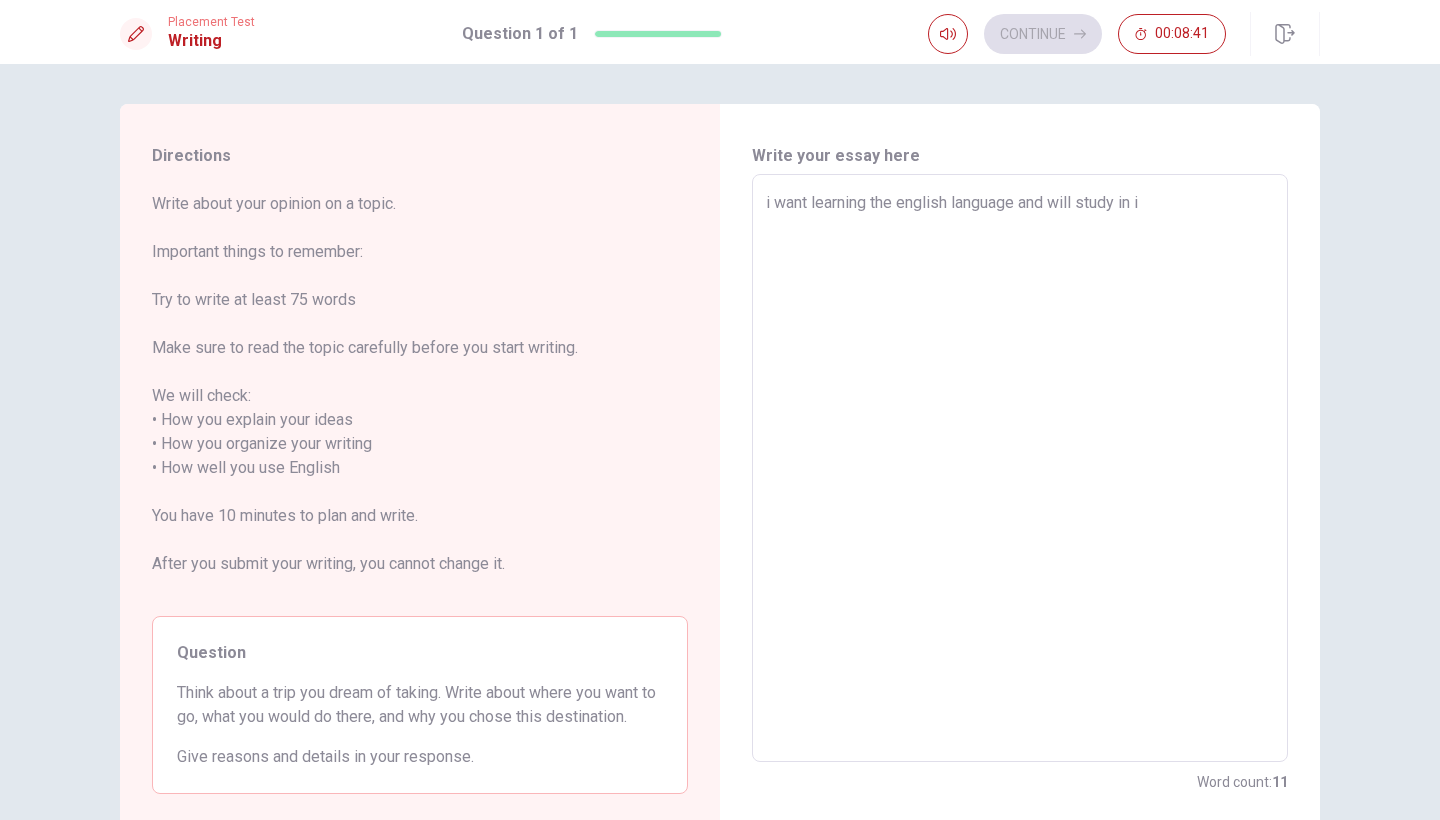 type on "i want learning the english language and will study in il" 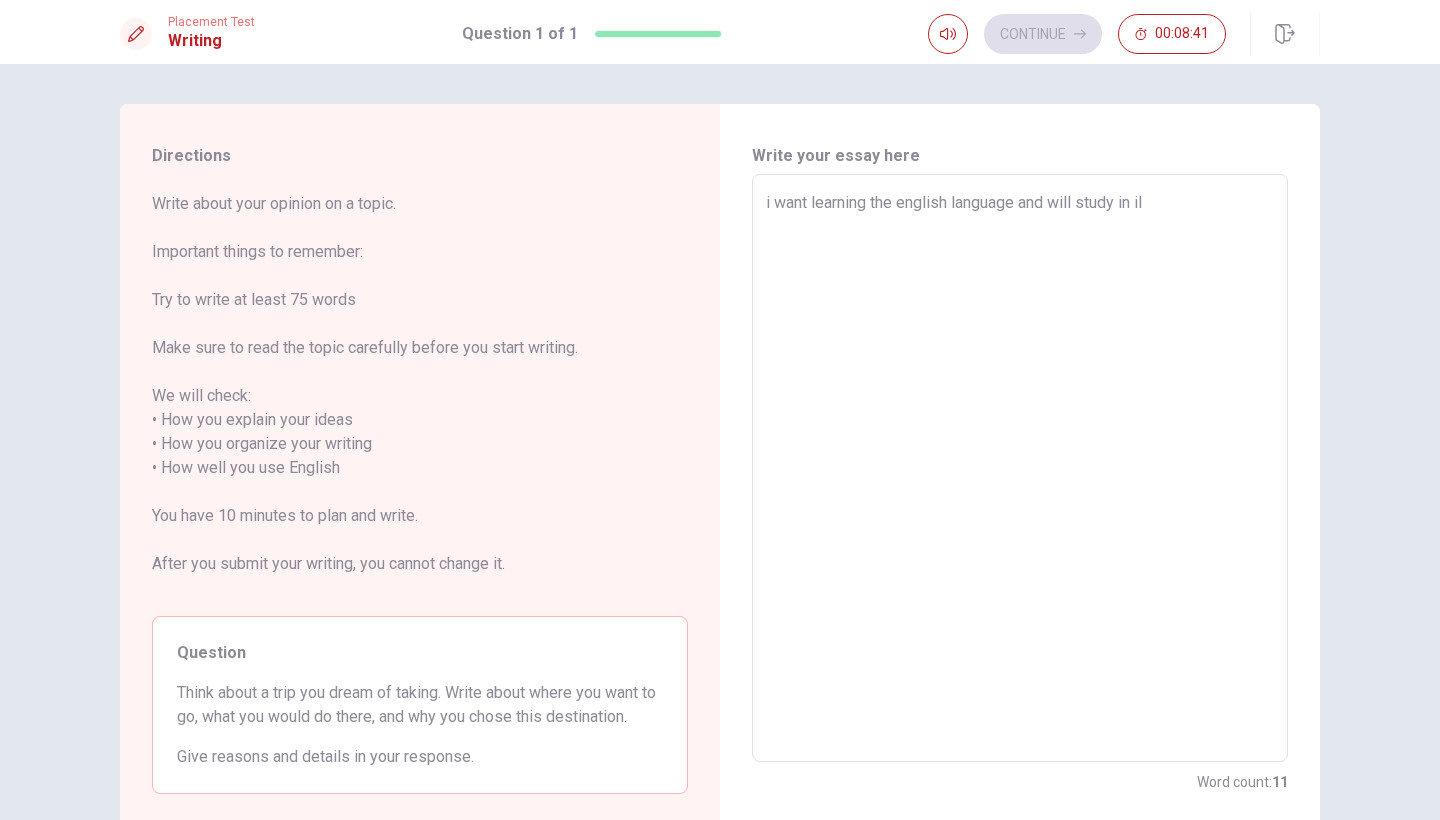 type on "x" 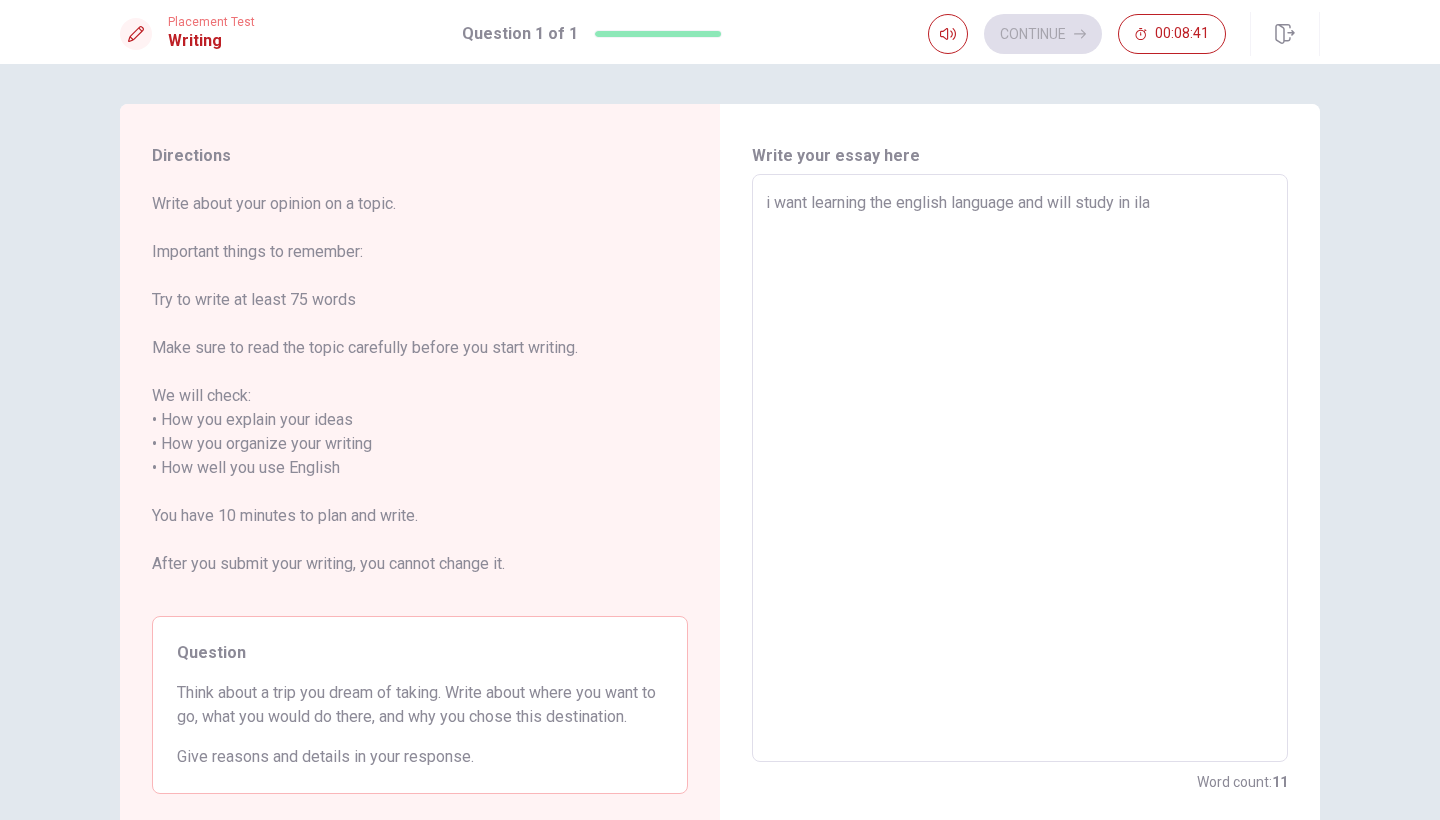 type on "x" 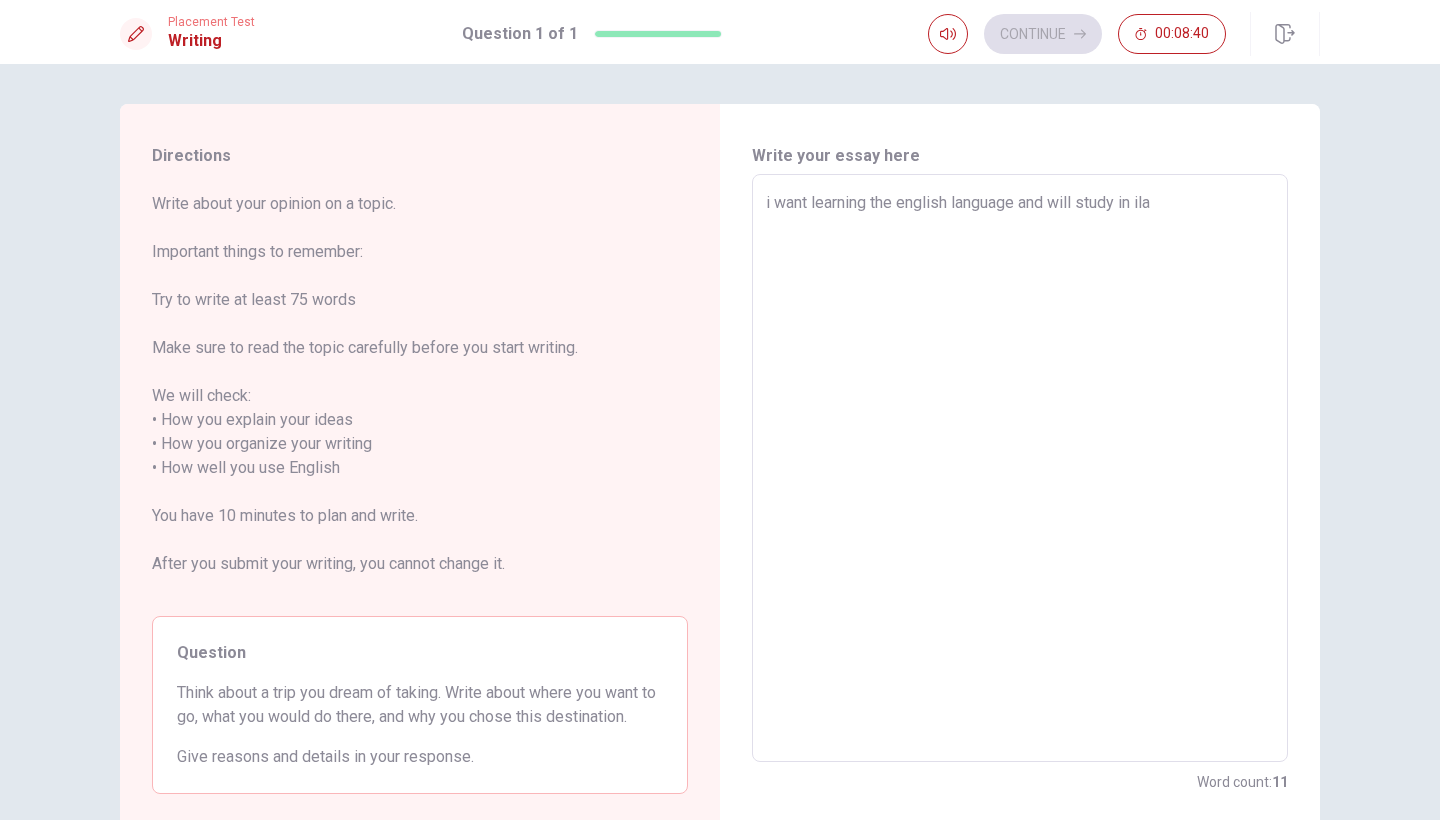 type on "i want learning the english language and will study in ilav" 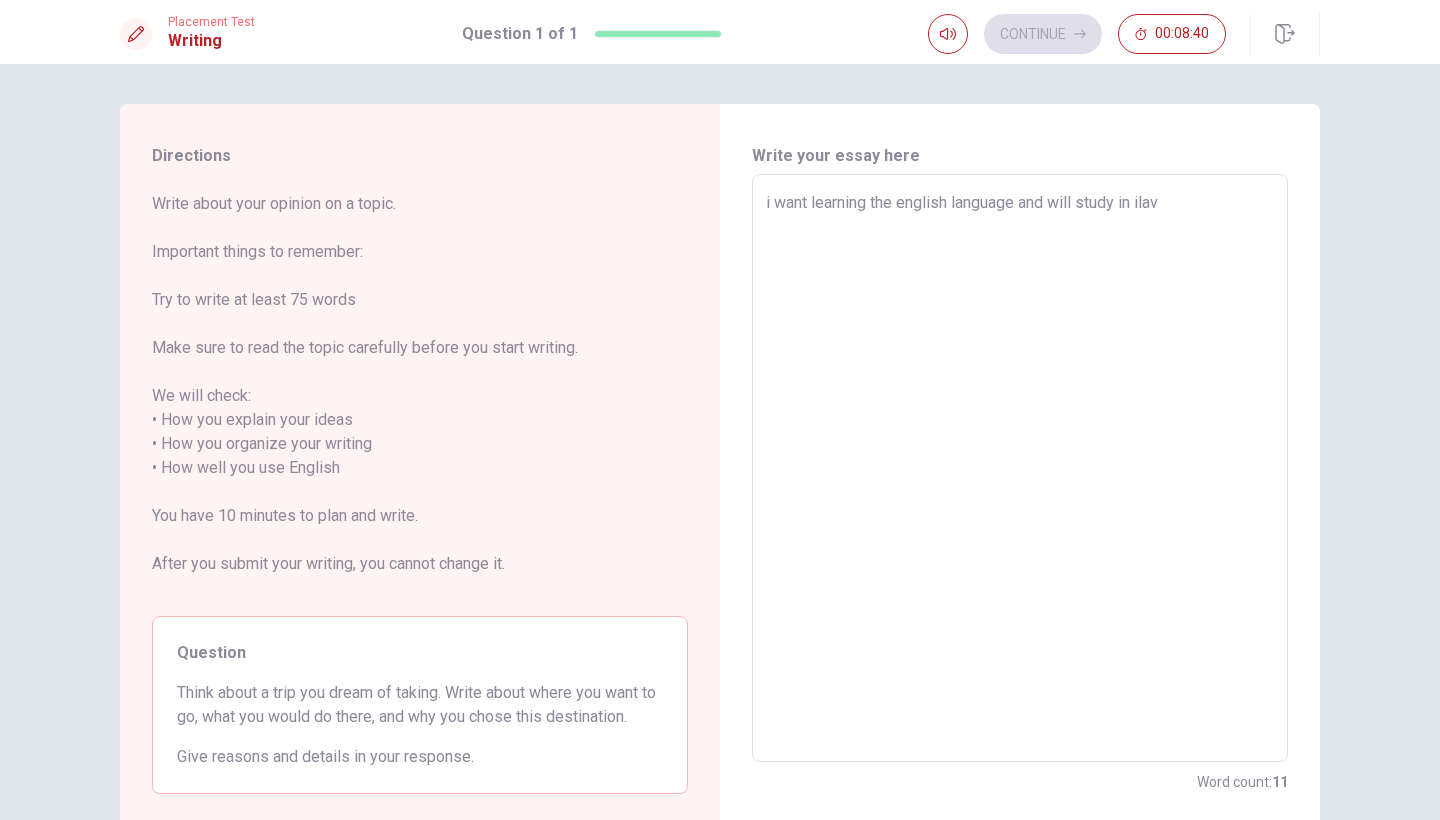 type on "x" 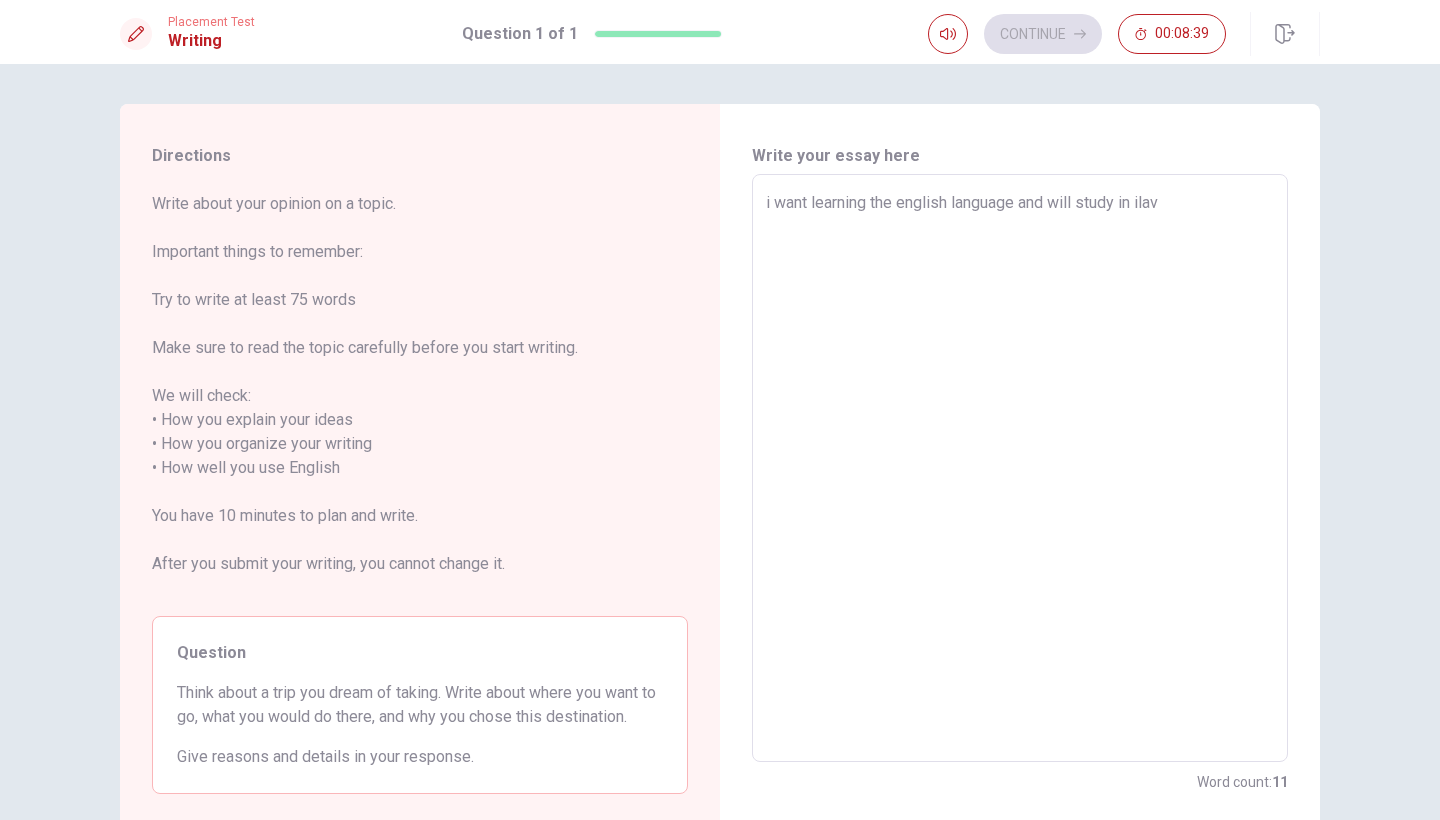 type on "i want learning the english language and will study in ila" 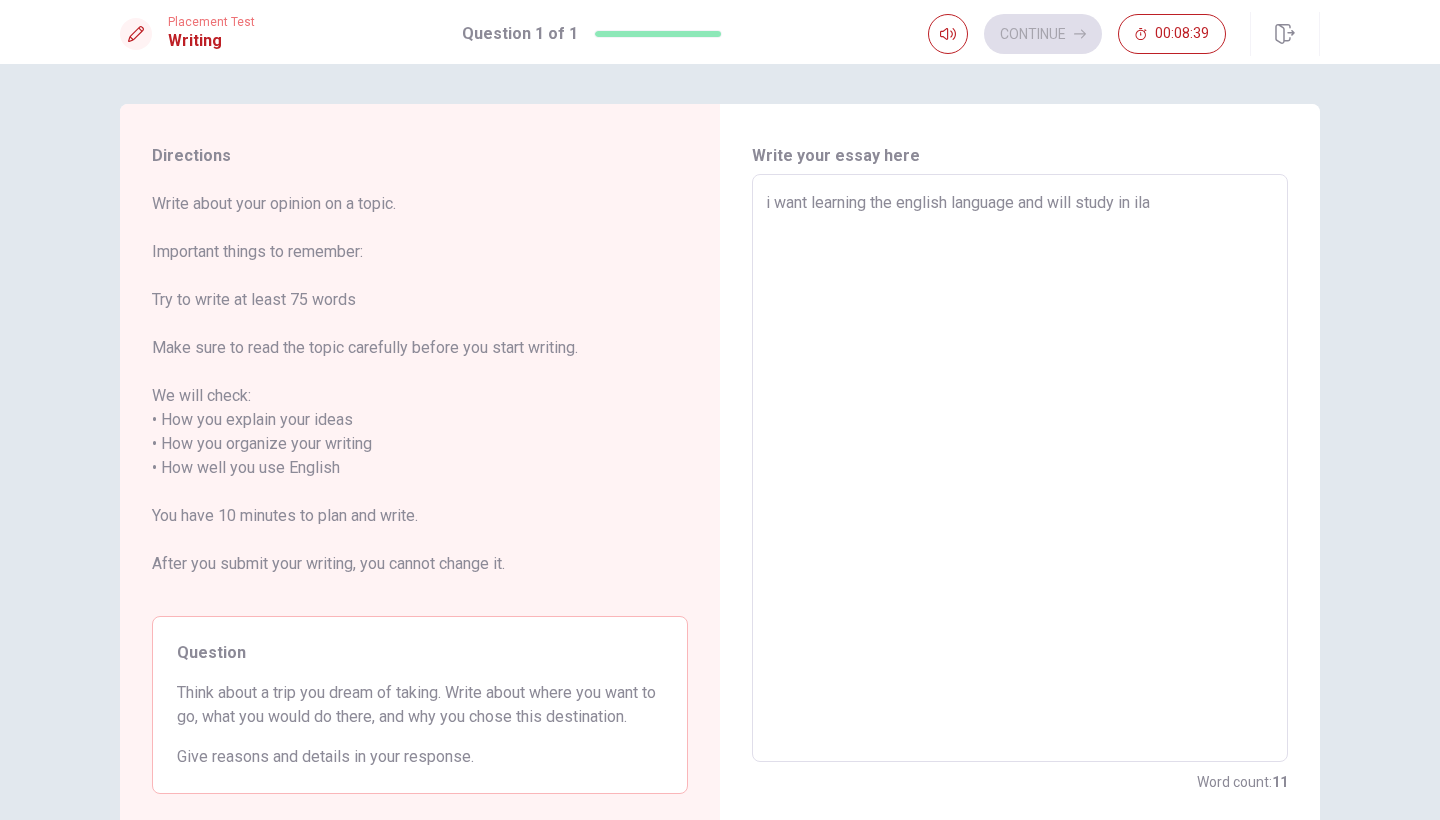 type on "x" 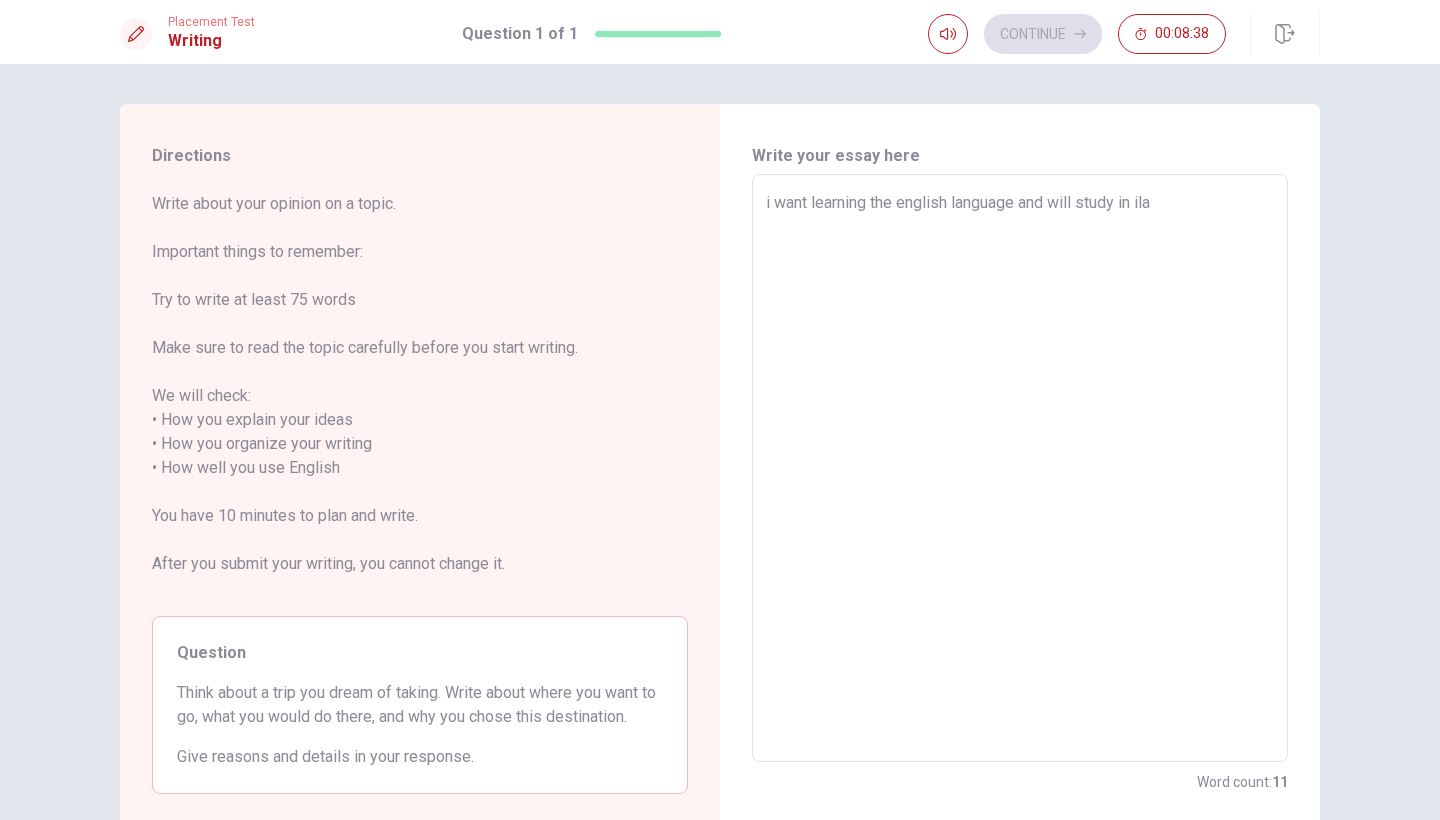 type on "i want learning the english language and will study in [INSTITUTION]" 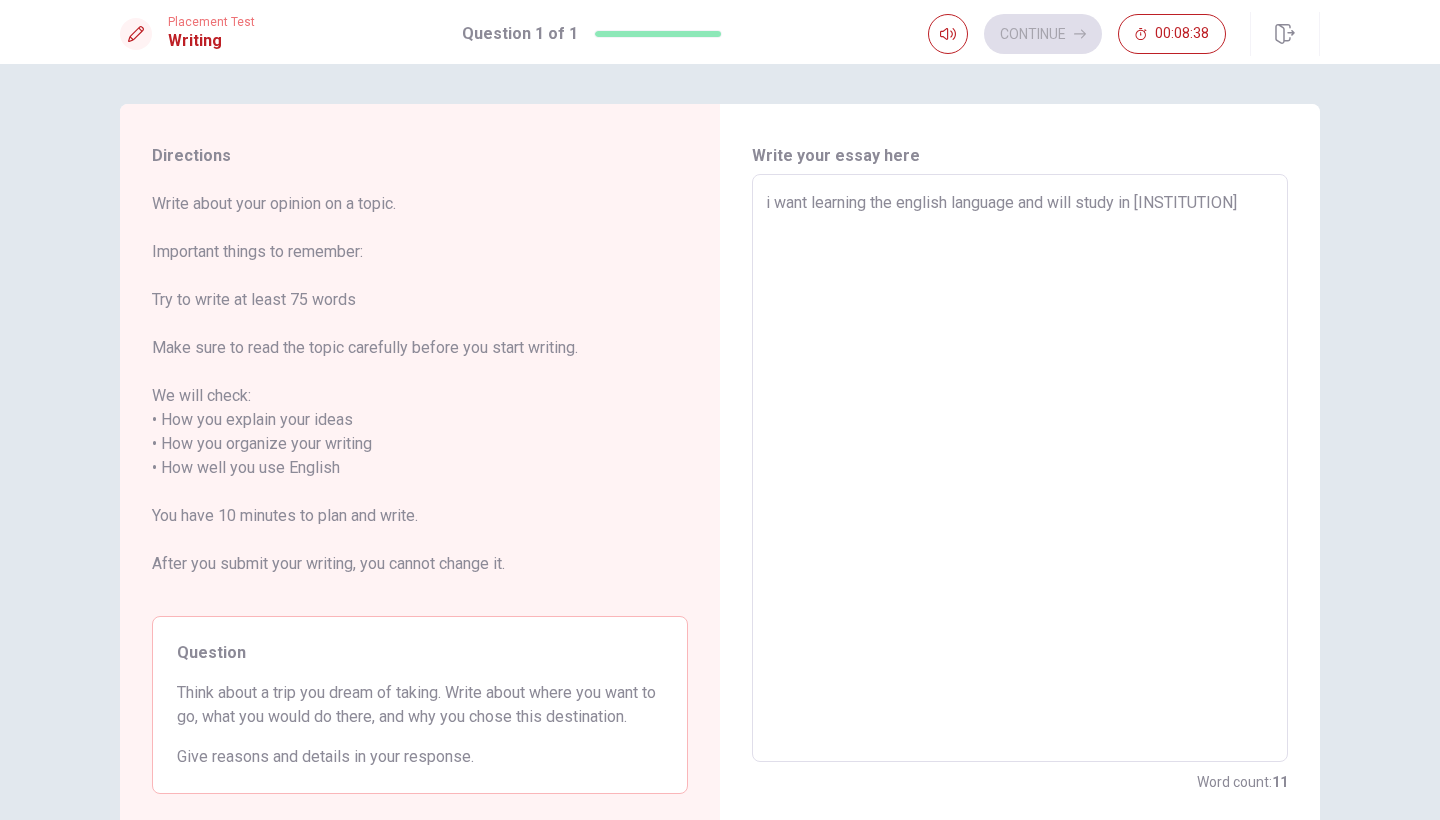 type on "x" 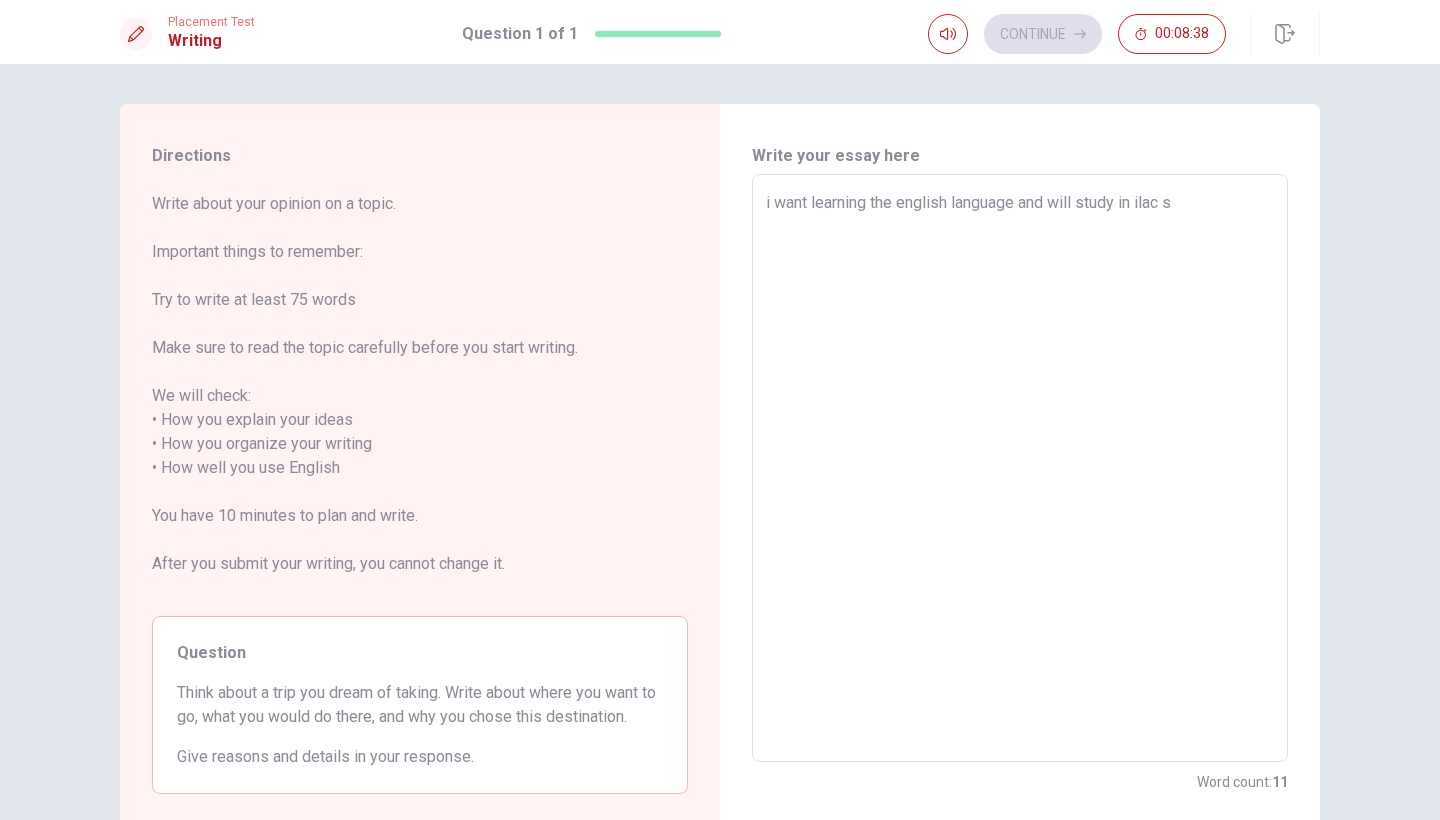 type on "x" 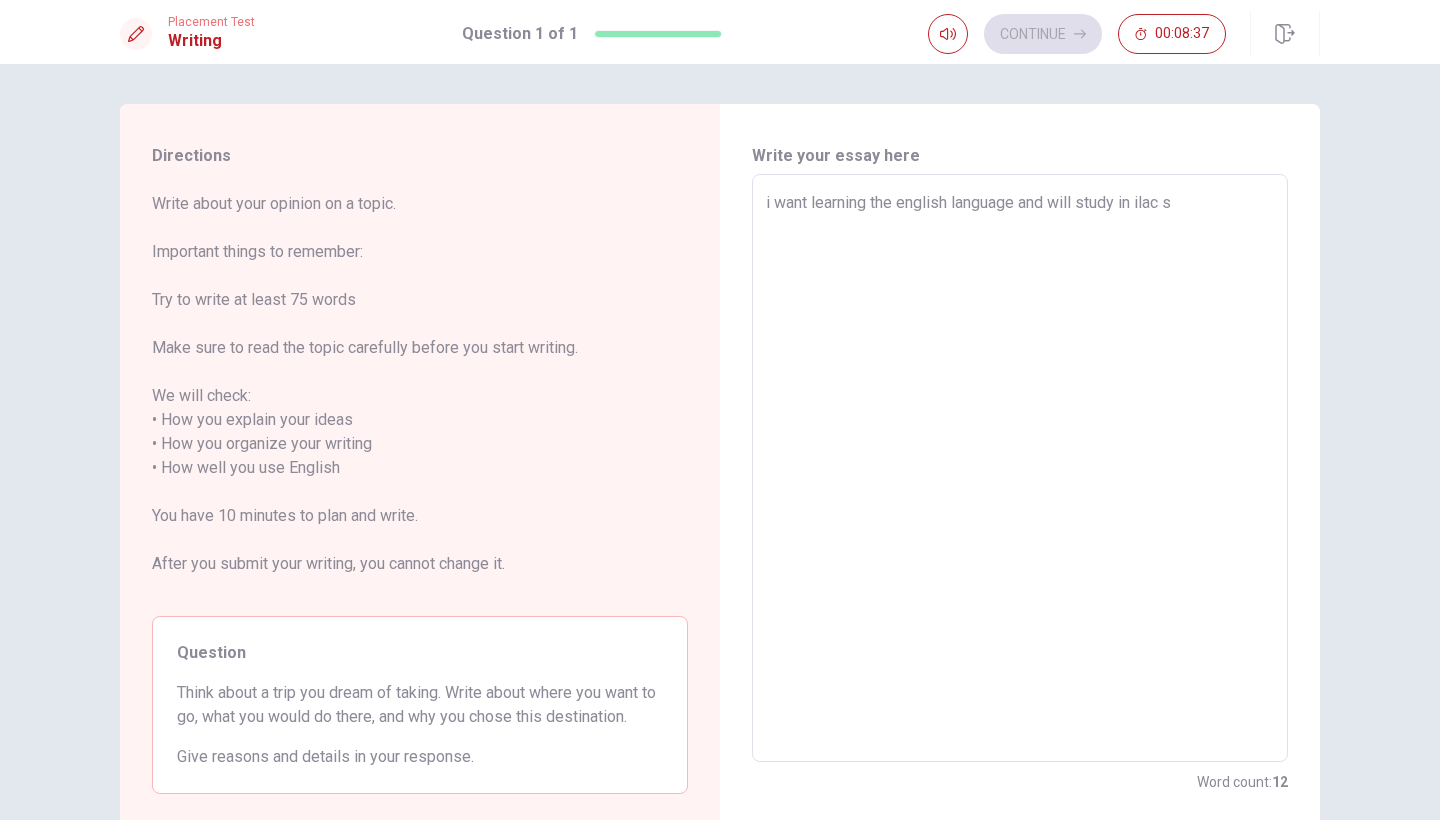 type on "i want learning the english language and will study in ilac sc" 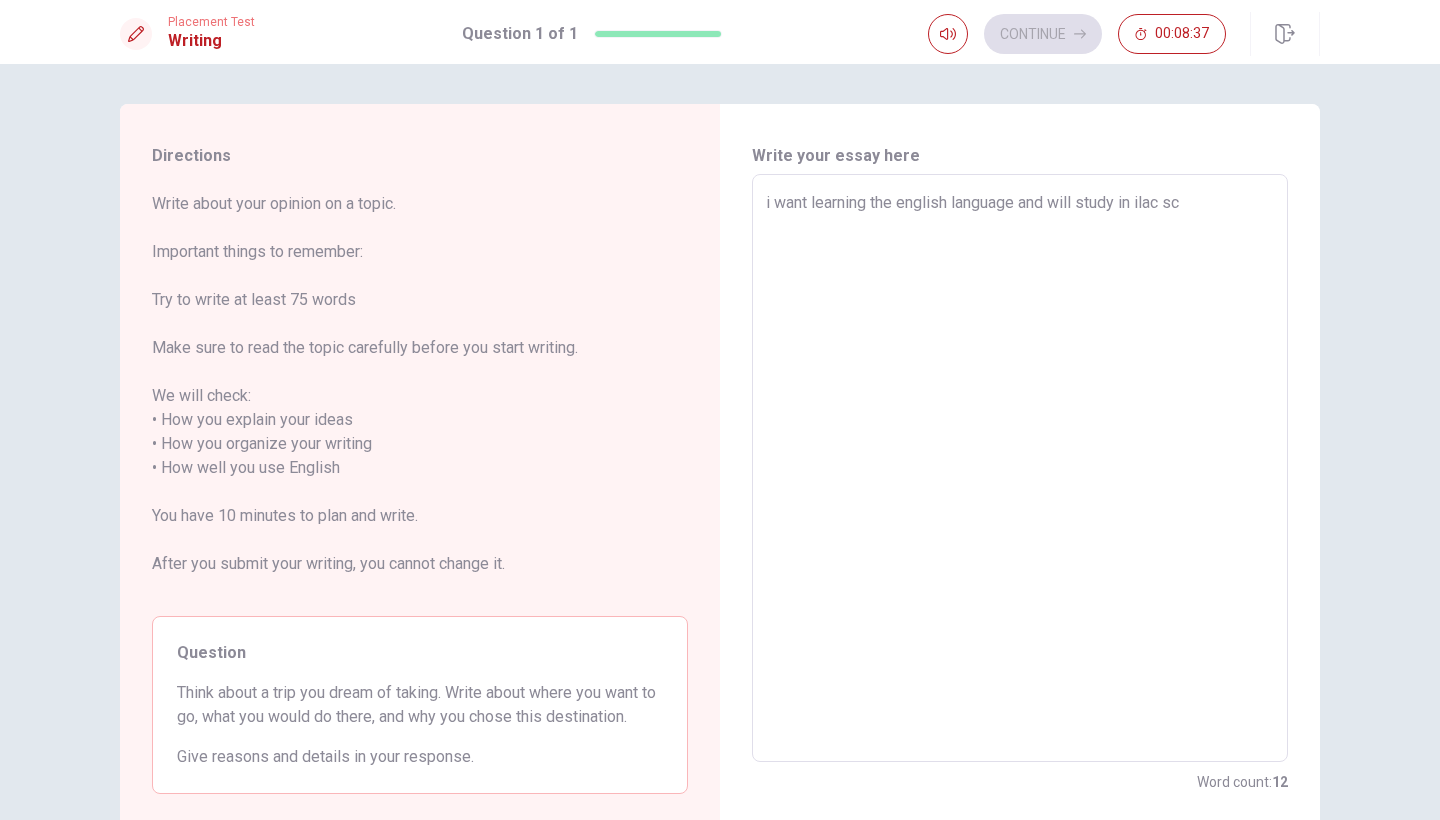 type on "x" 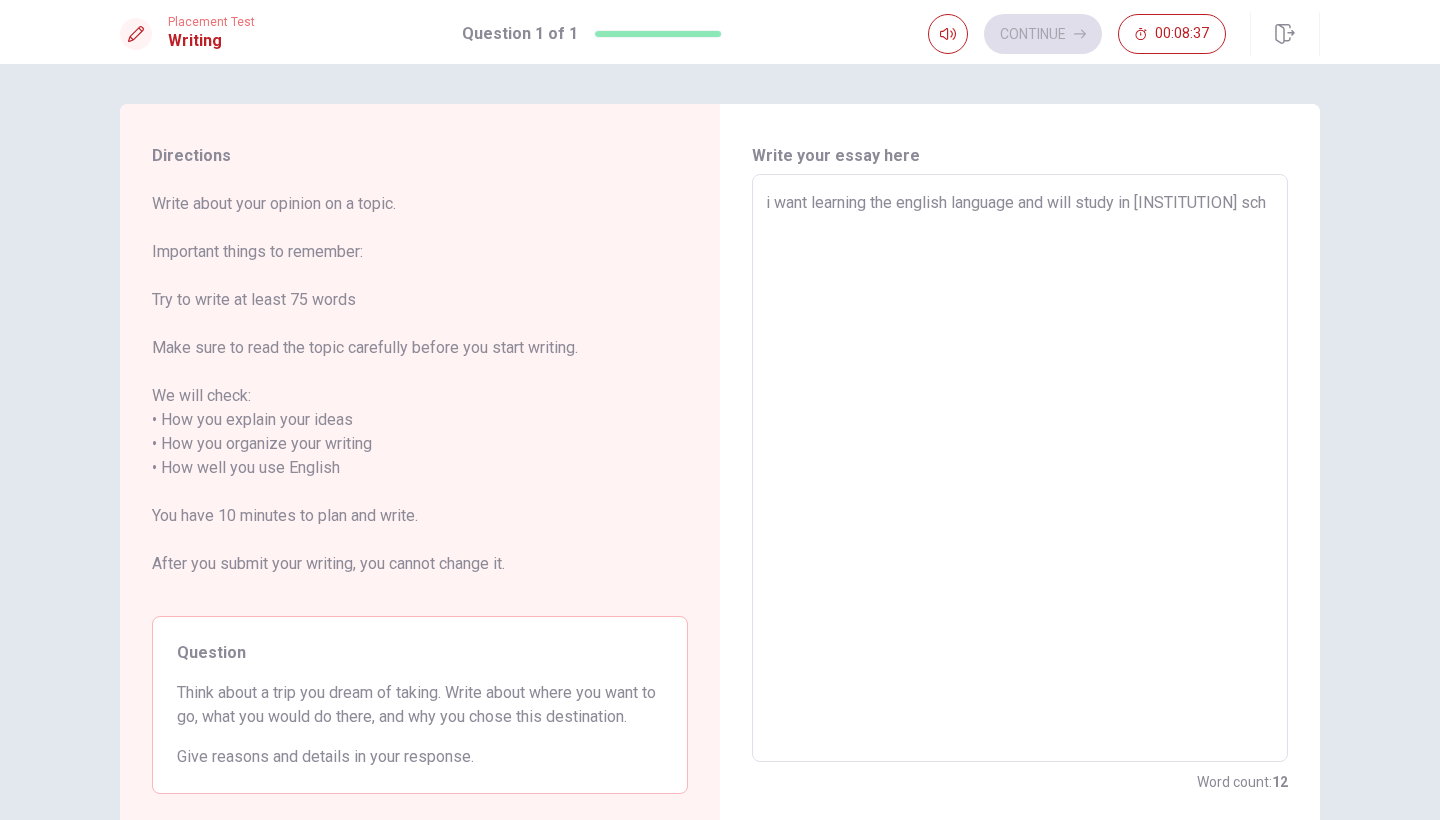 type on "x" 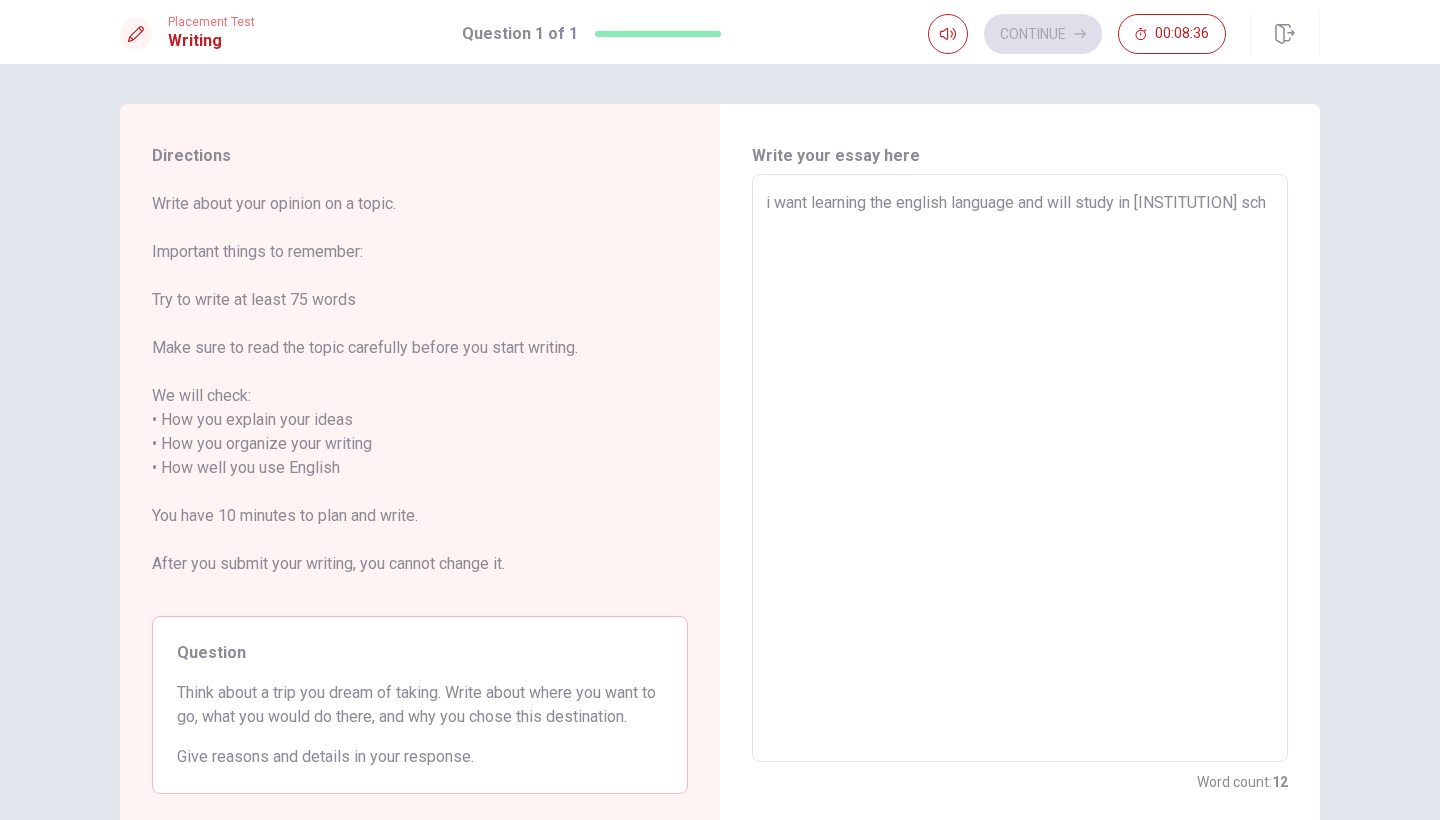 type on "i want learning the english language and will study in ilac scho" 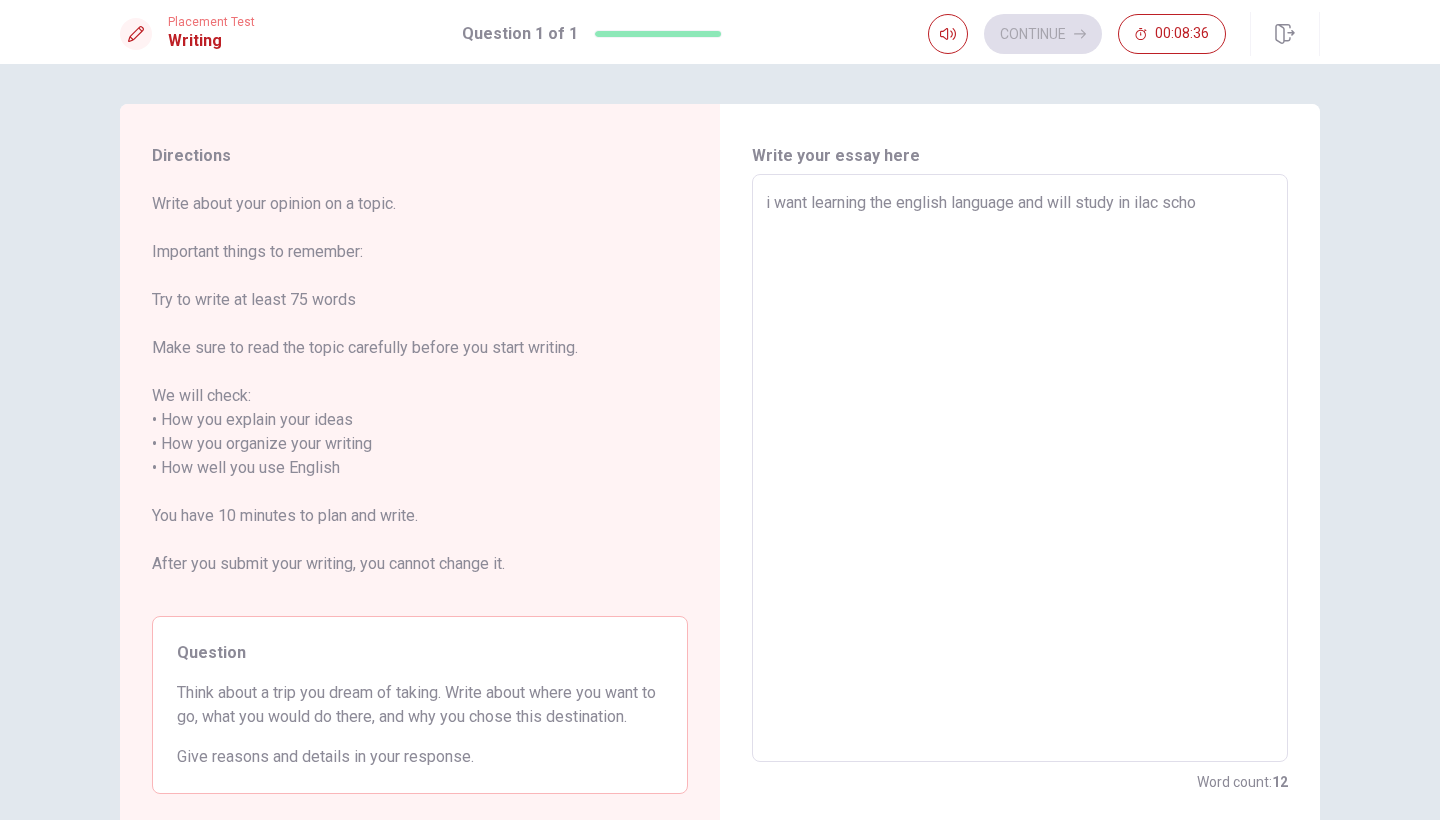 type on "x" 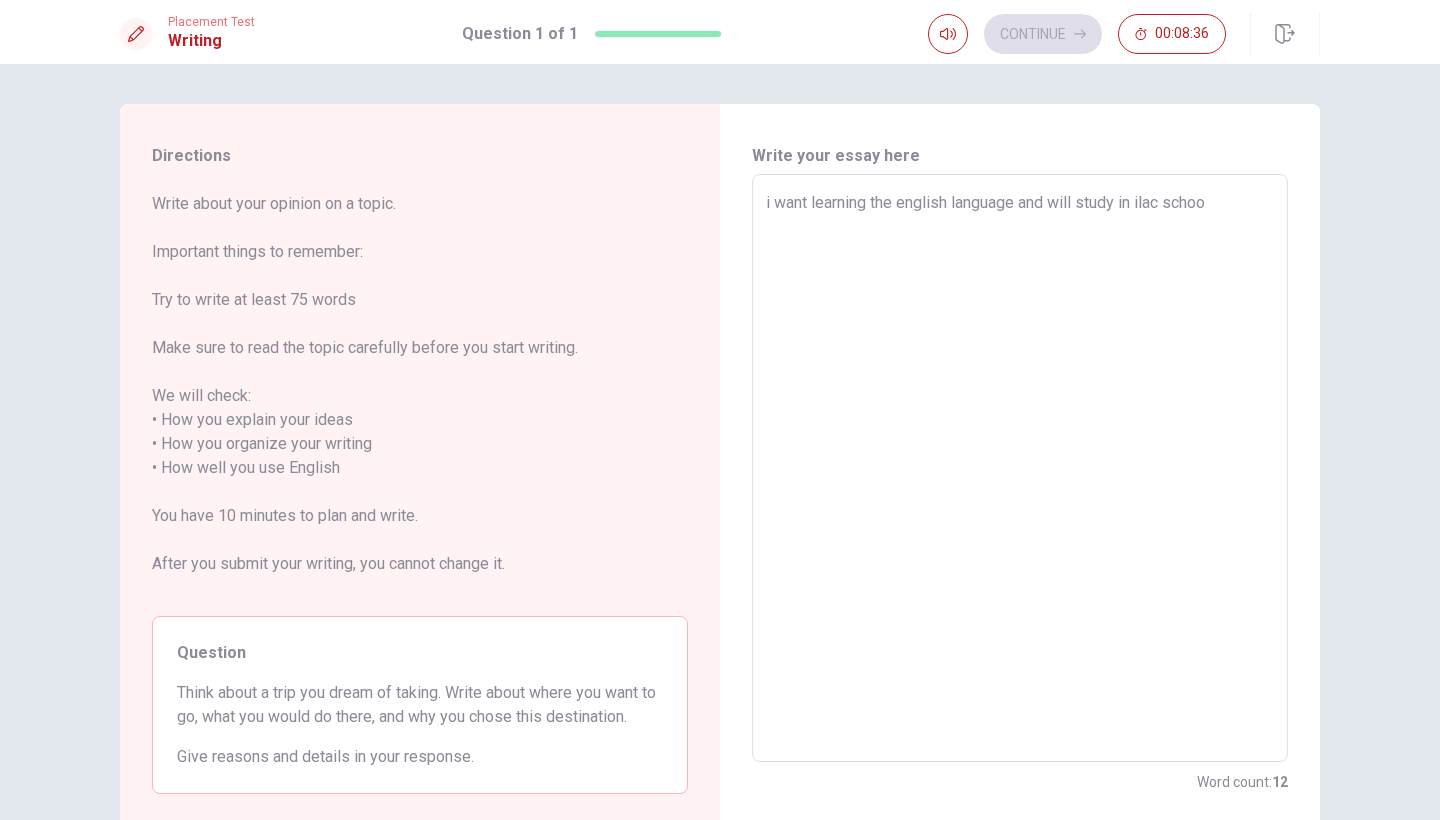 type on "x" 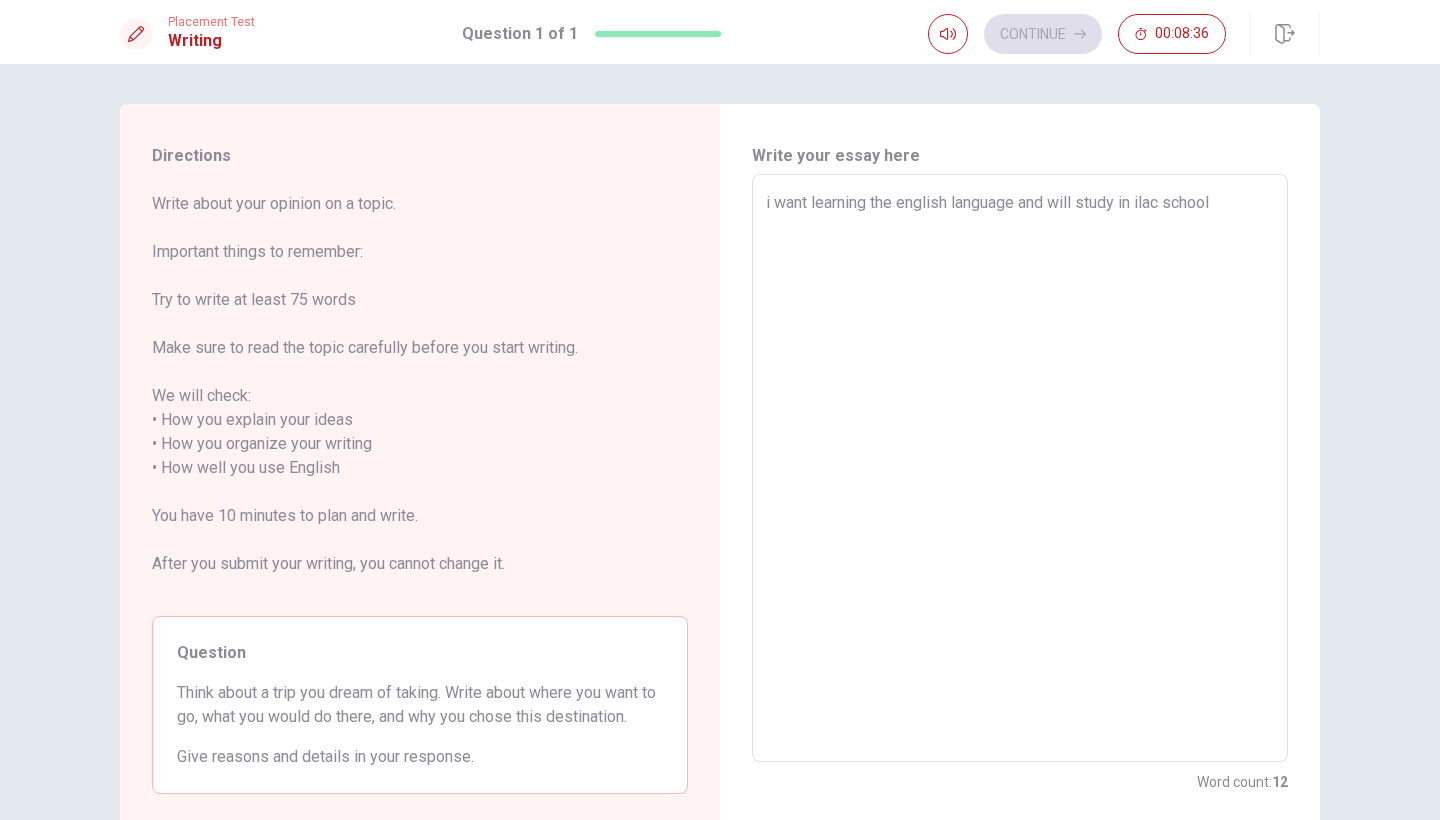 type on "x" 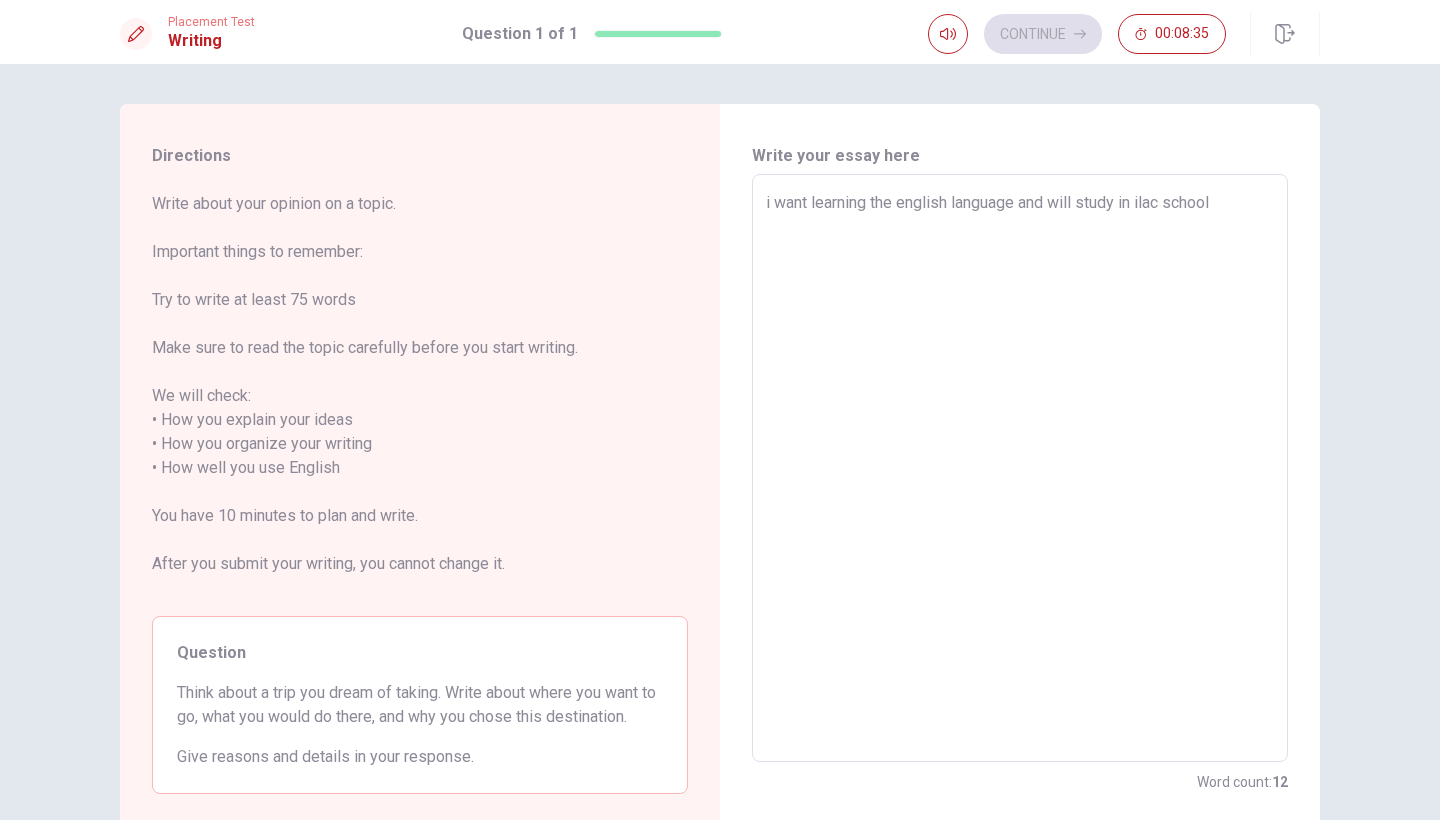 type on "i want learning the english language and will study in ilac school" 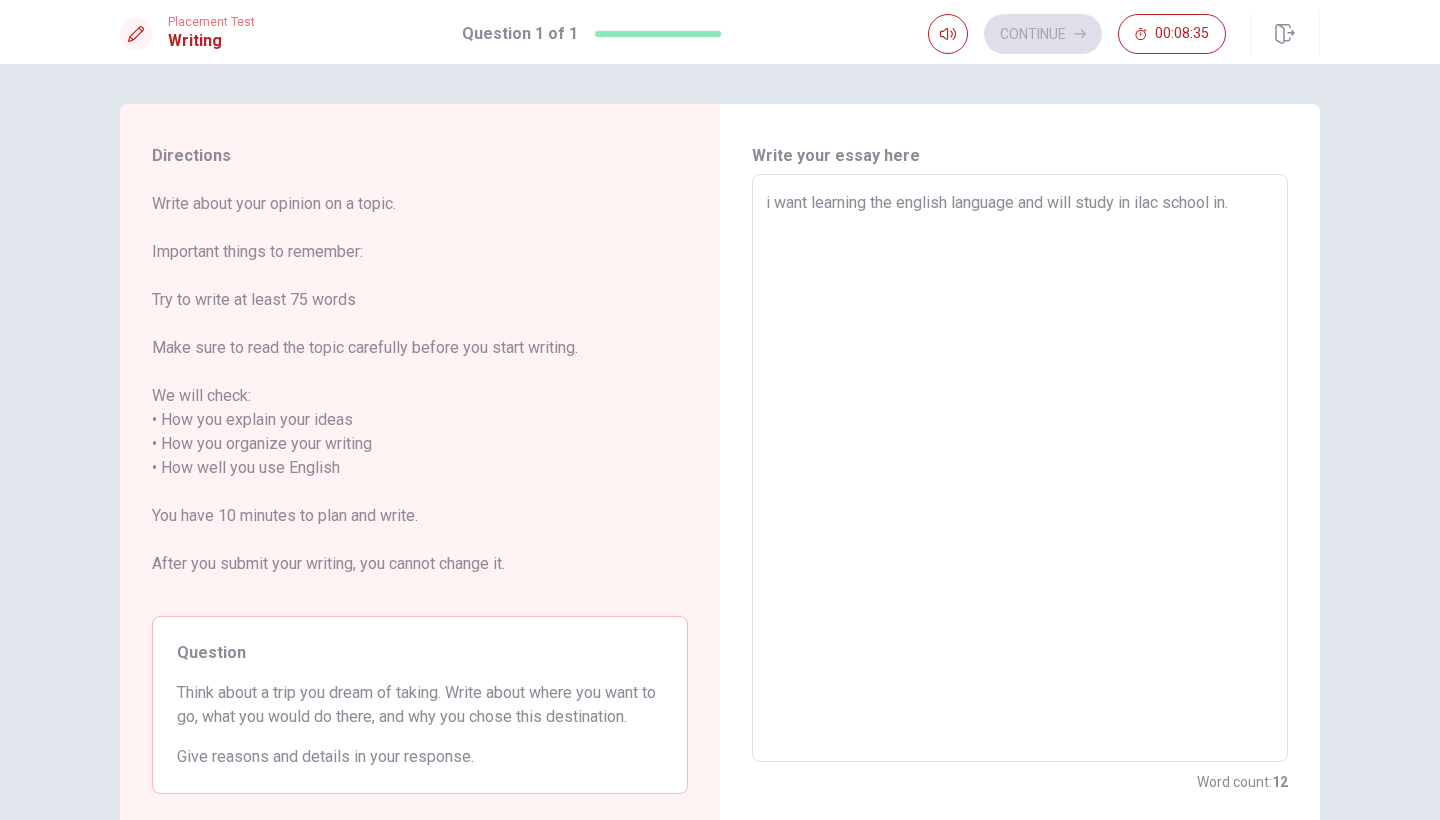 type on "x" 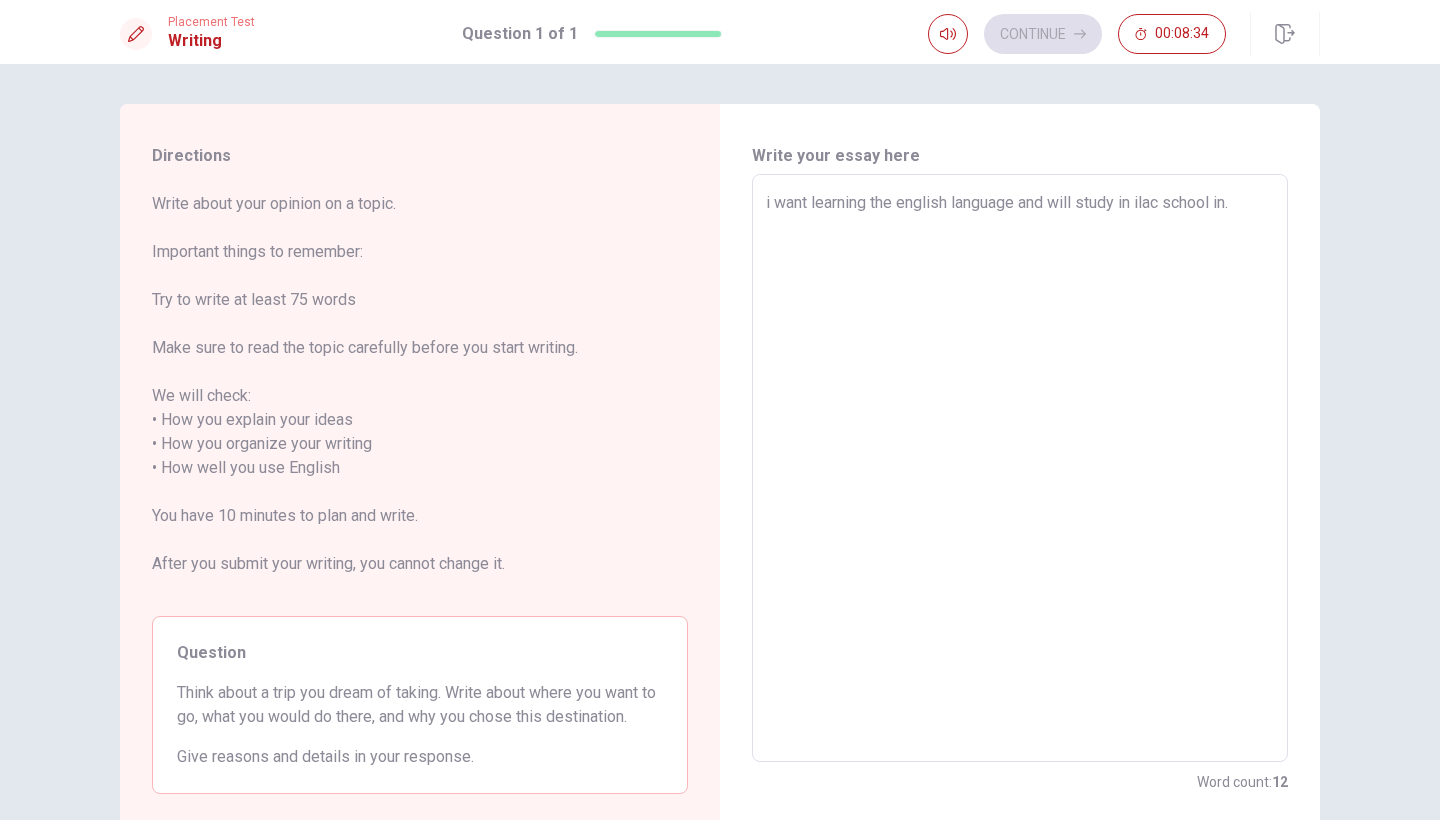 type on "i want learning the english language and will study in ilac school in." 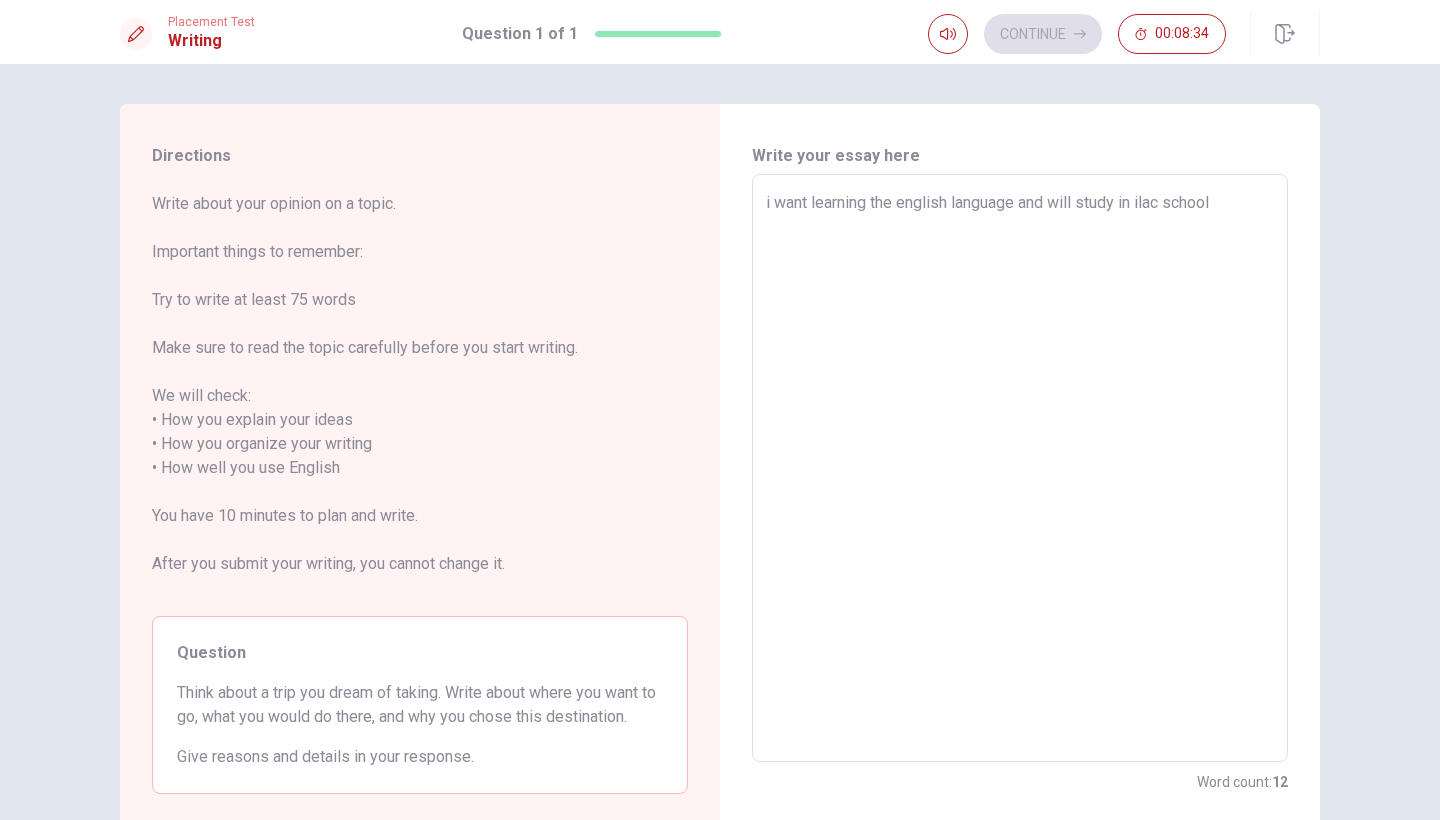 type on "x" 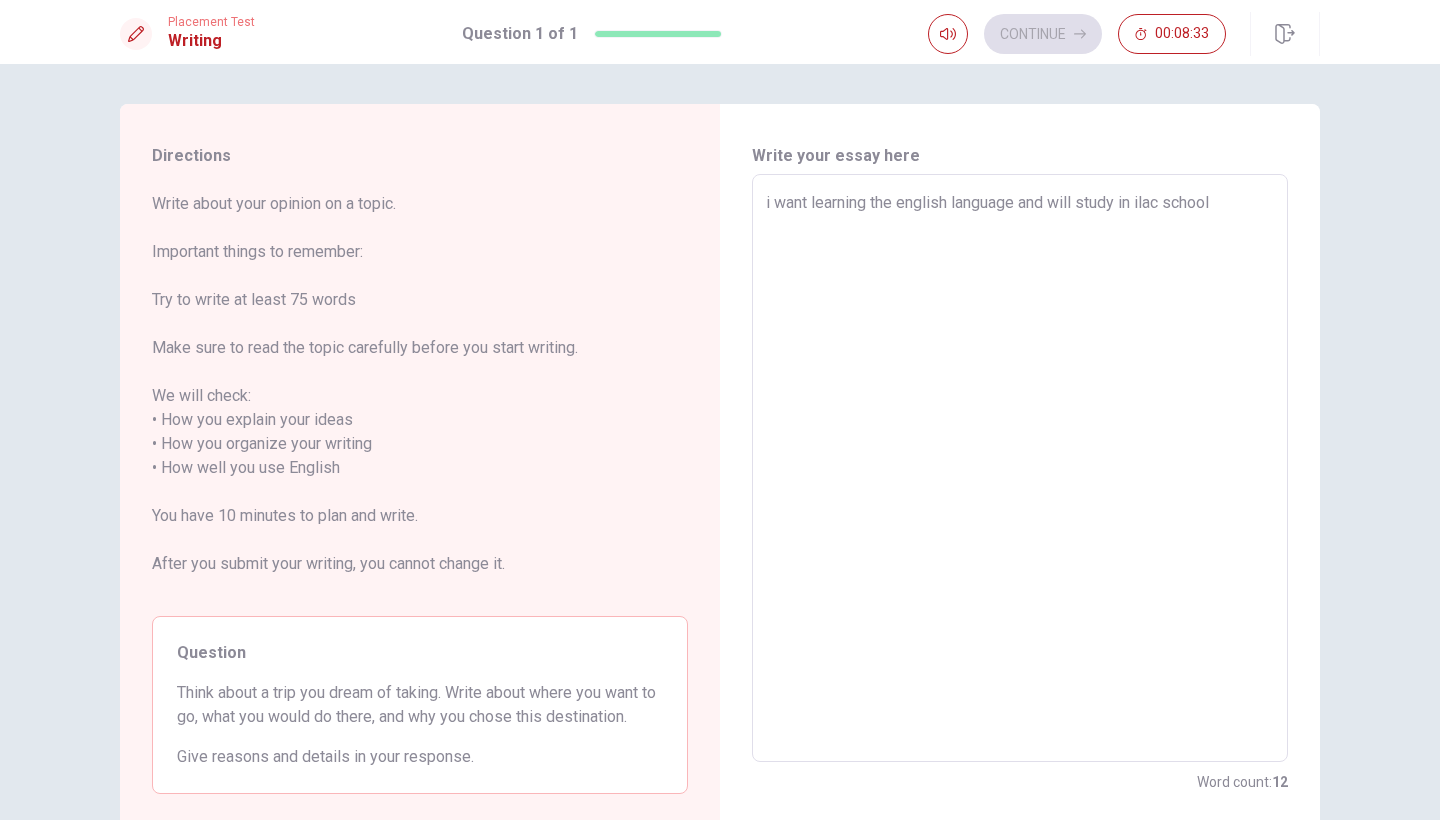 type on "i want learning the english language and will study in ilac school i" 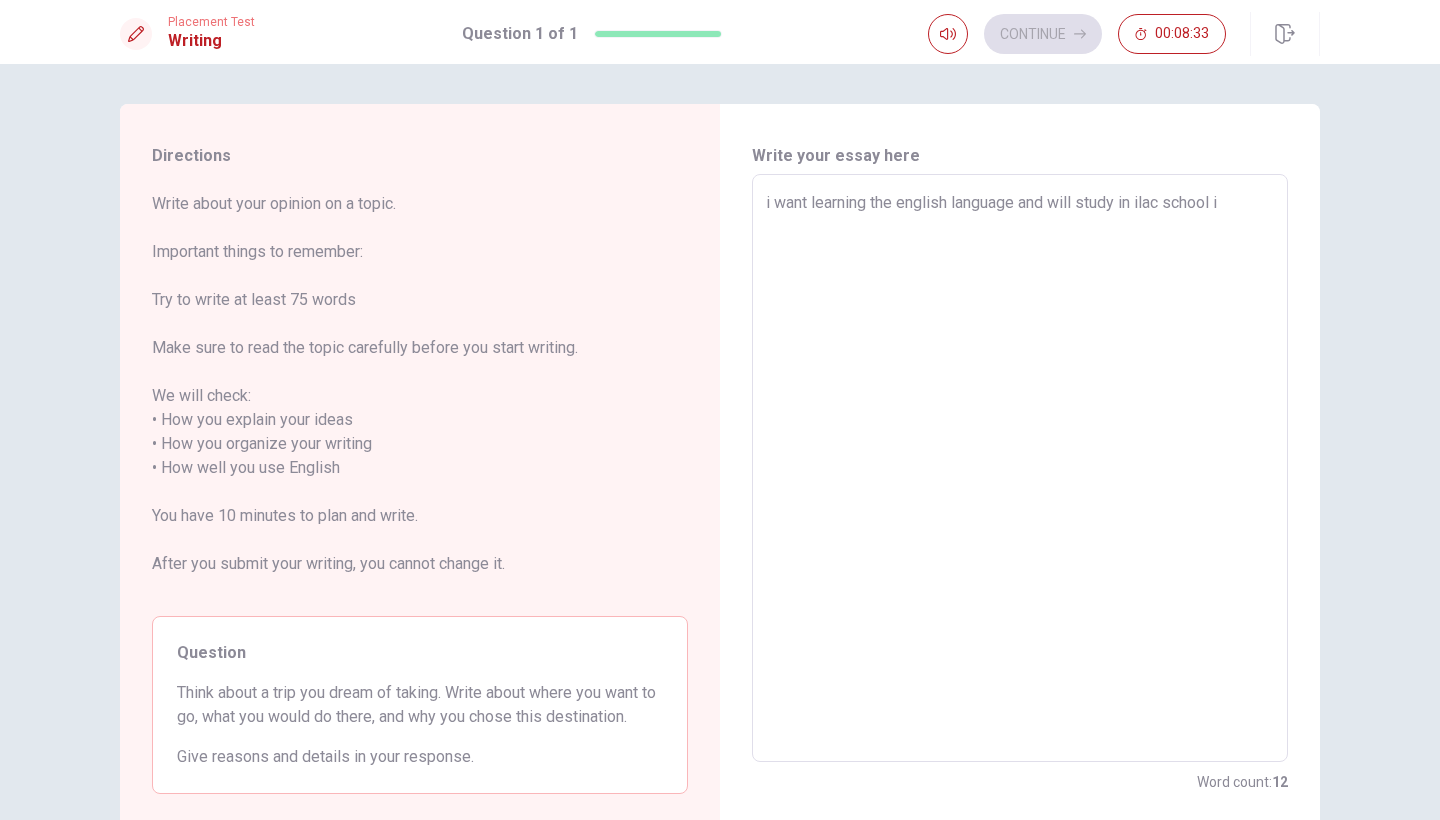 type on "x" 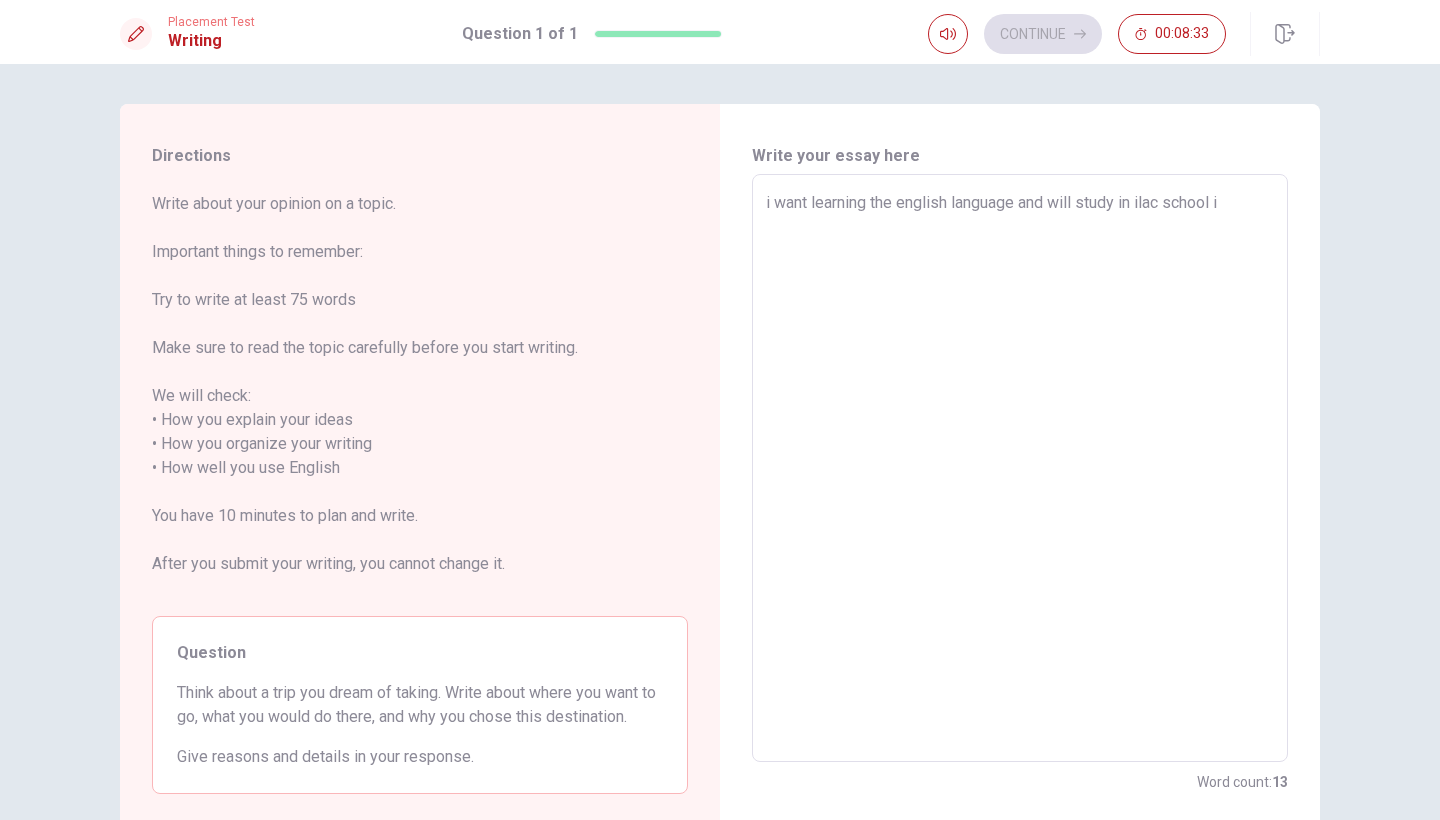 type on "i want learning the english language and will study in ilac school in" 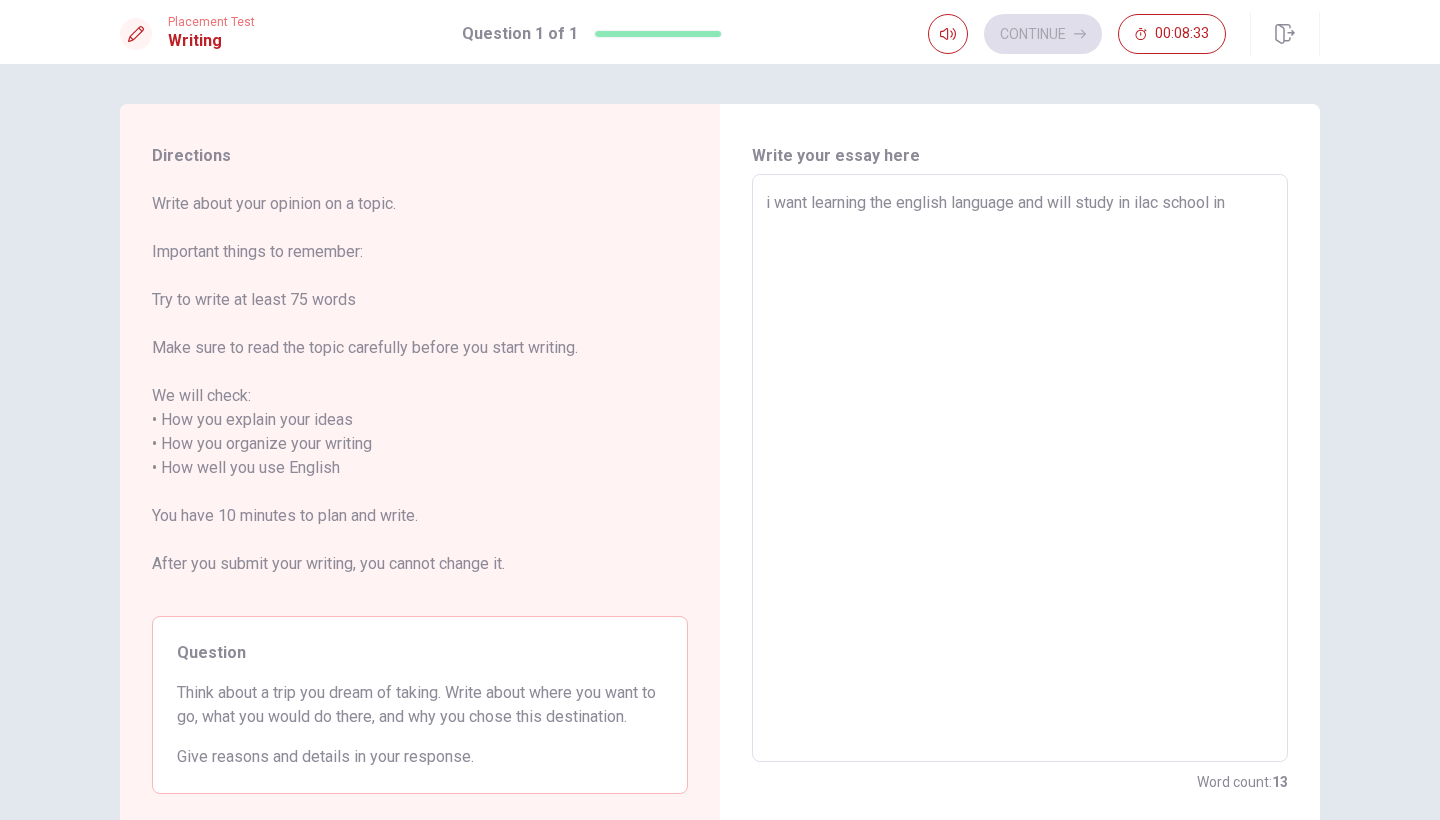 type on "x" 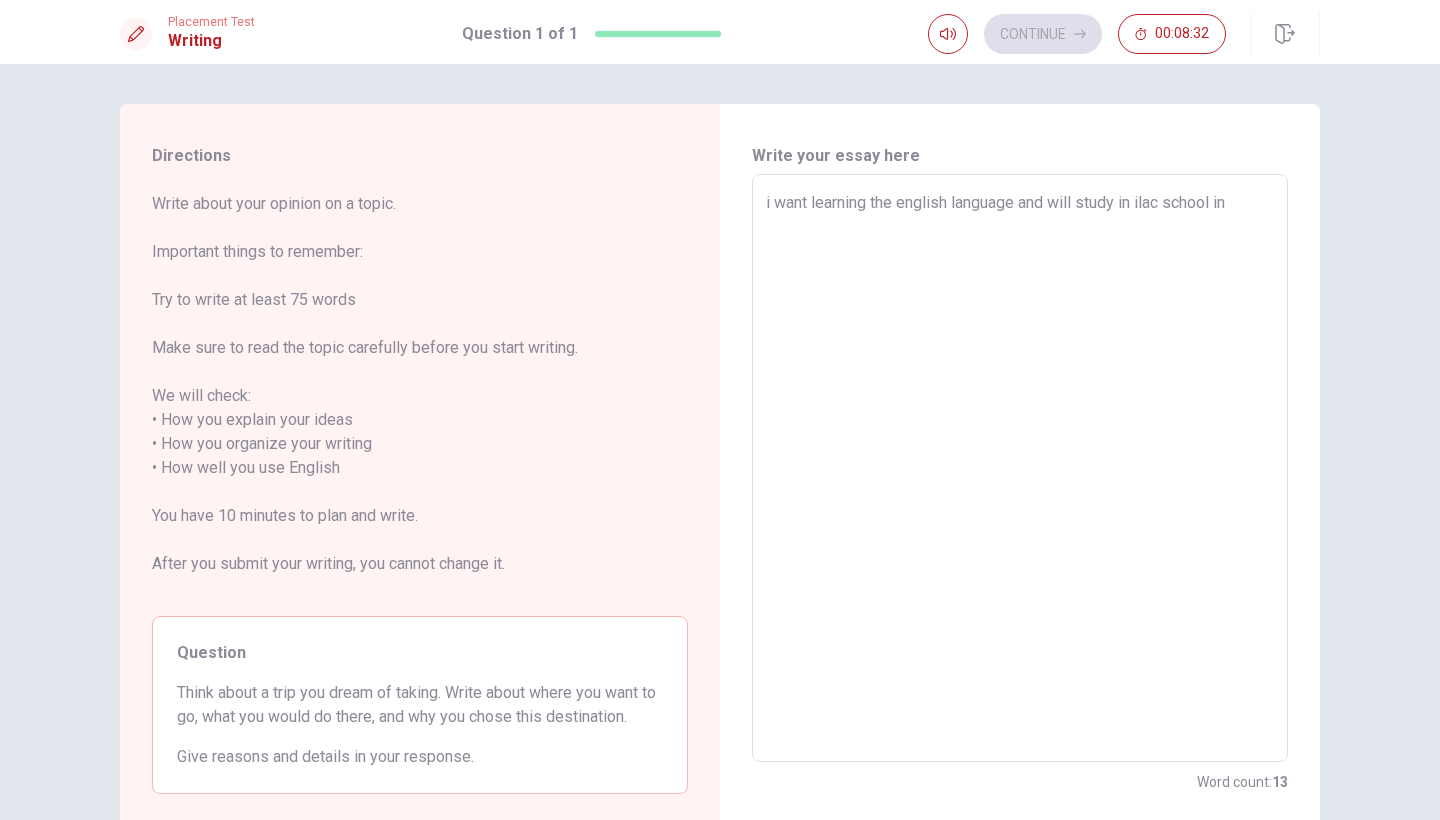 type on "i want learning the english language and will study in ilac school in t" 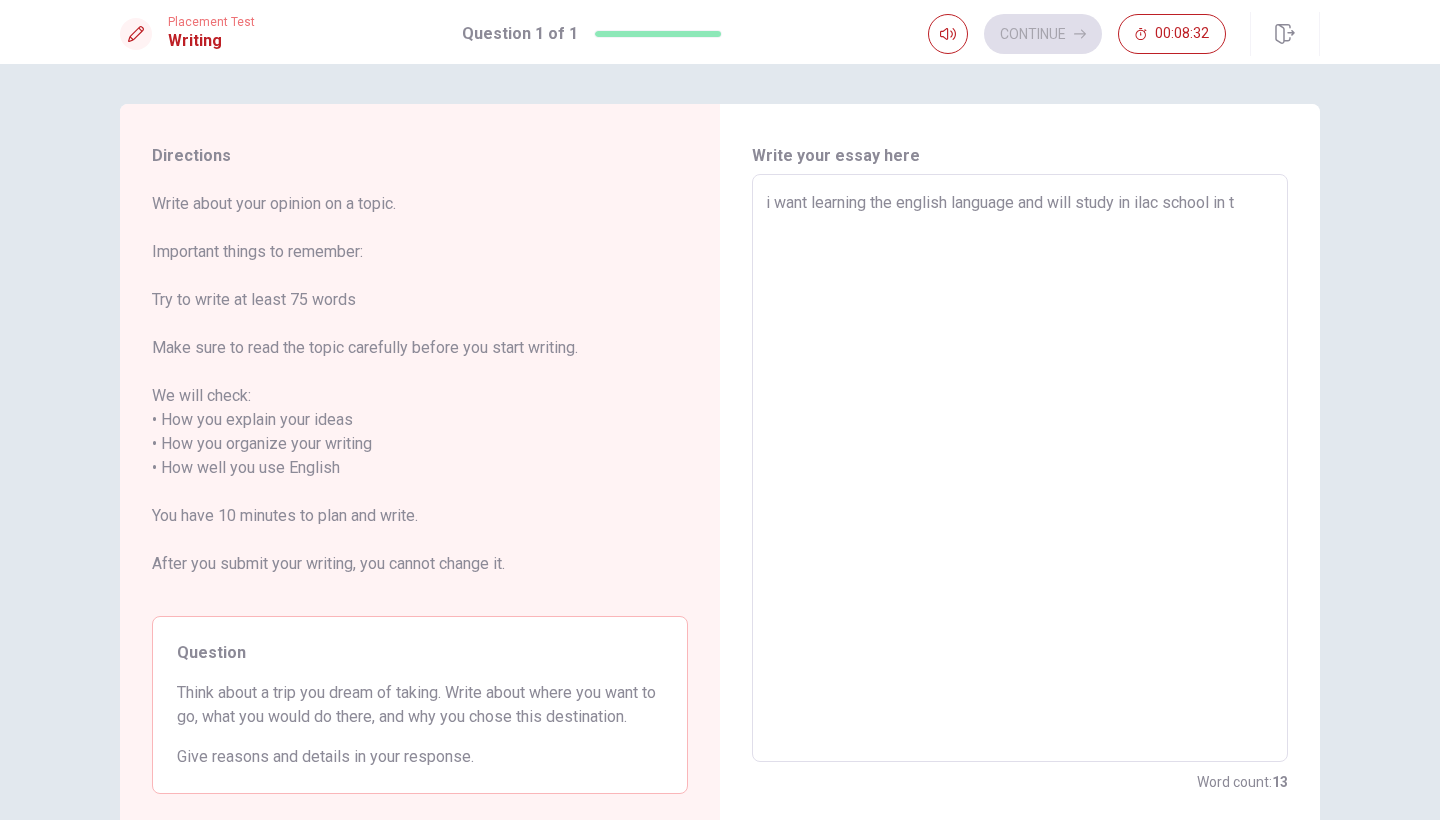 type on "x" 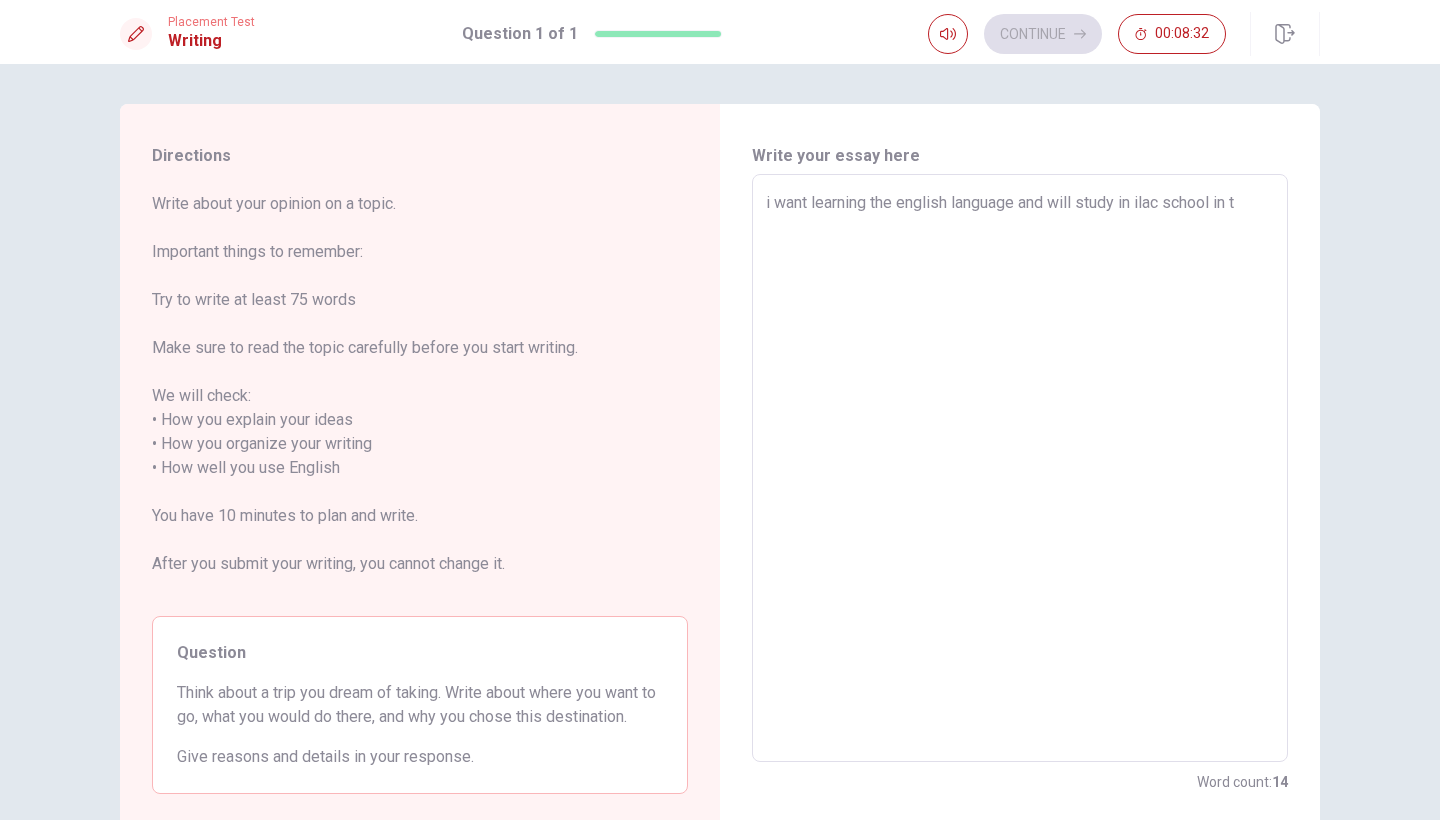 type on "i want learning the english language and will study in ilac school in to" 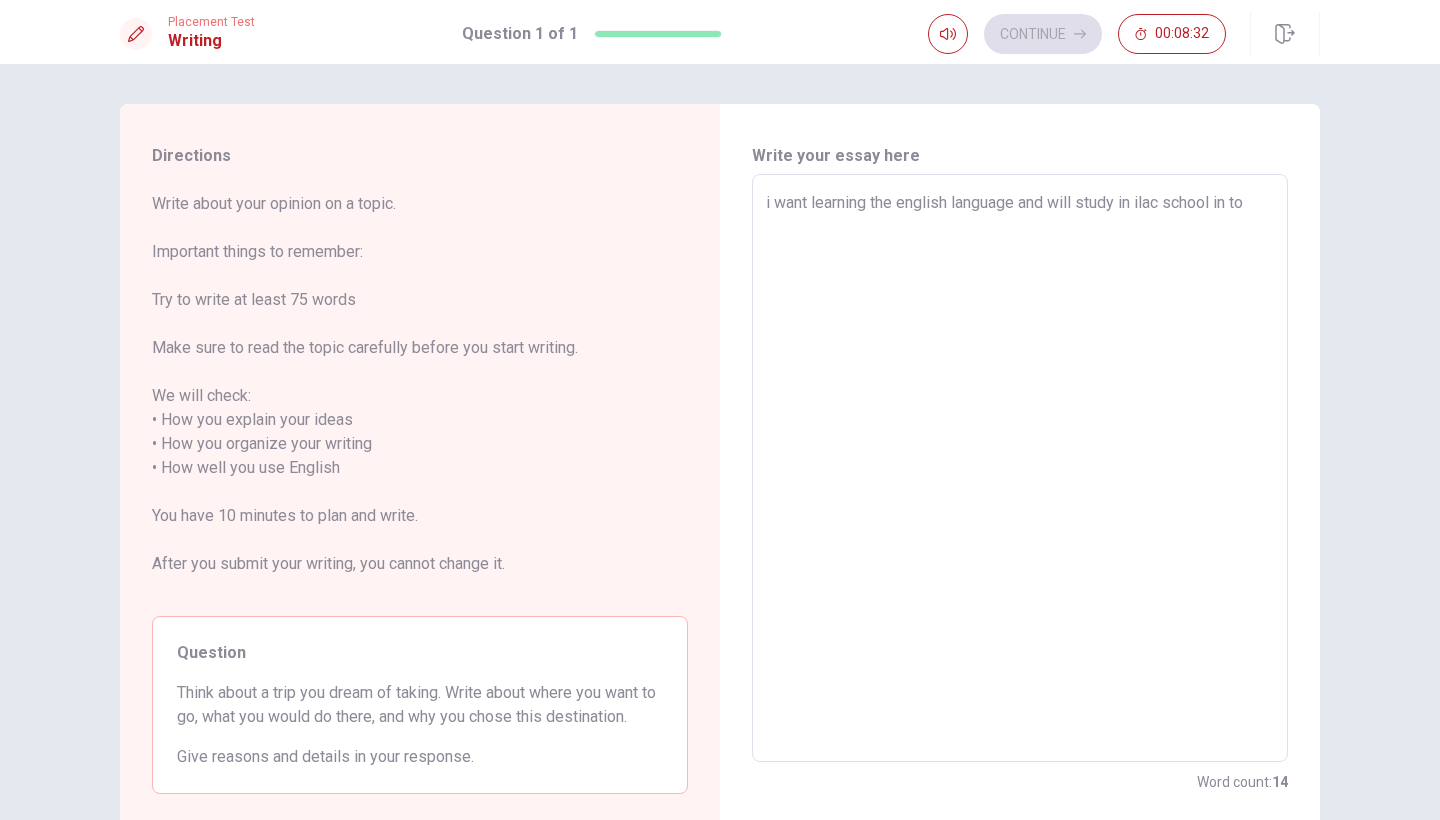 type on "x" 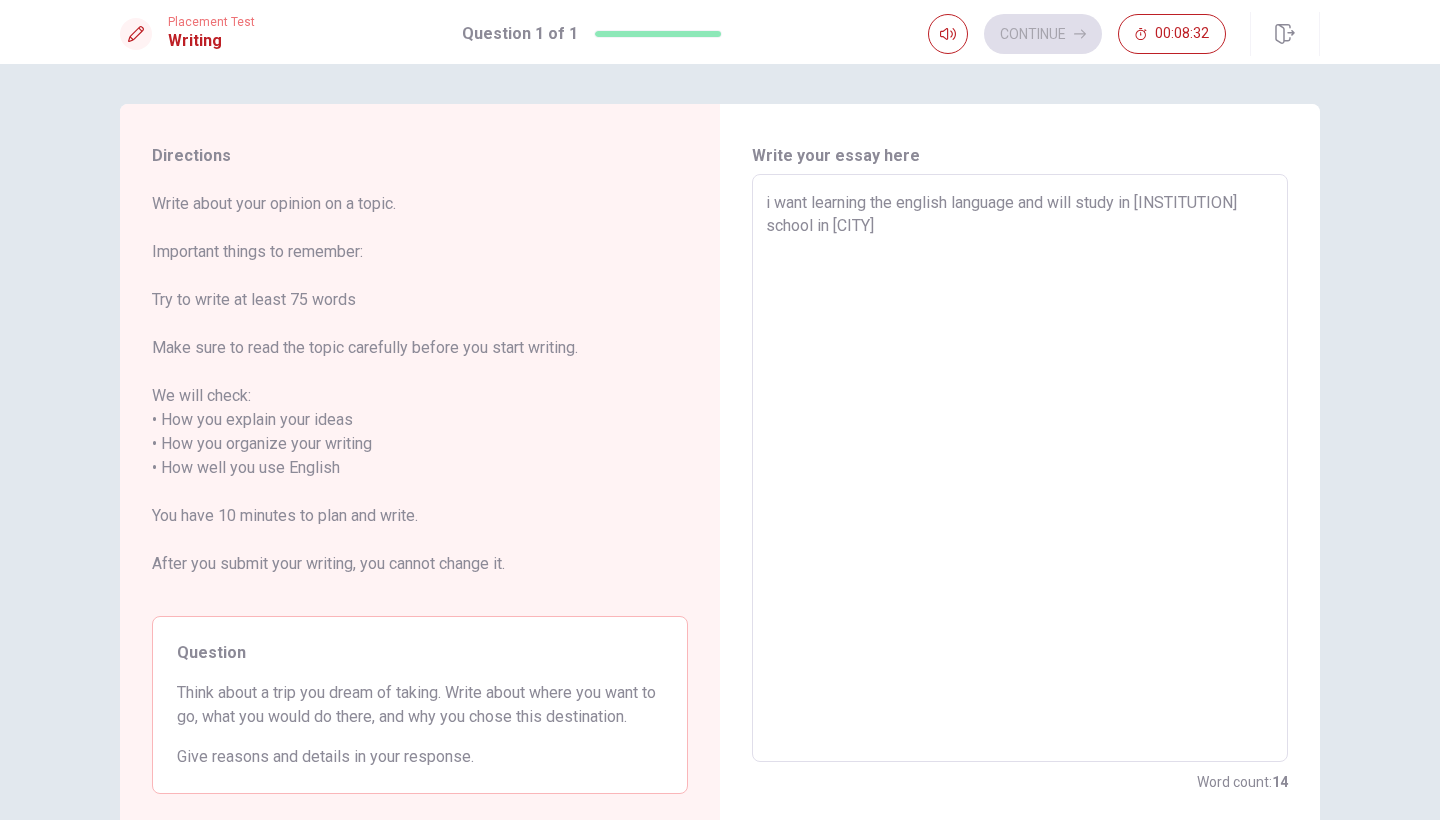 type on "x" 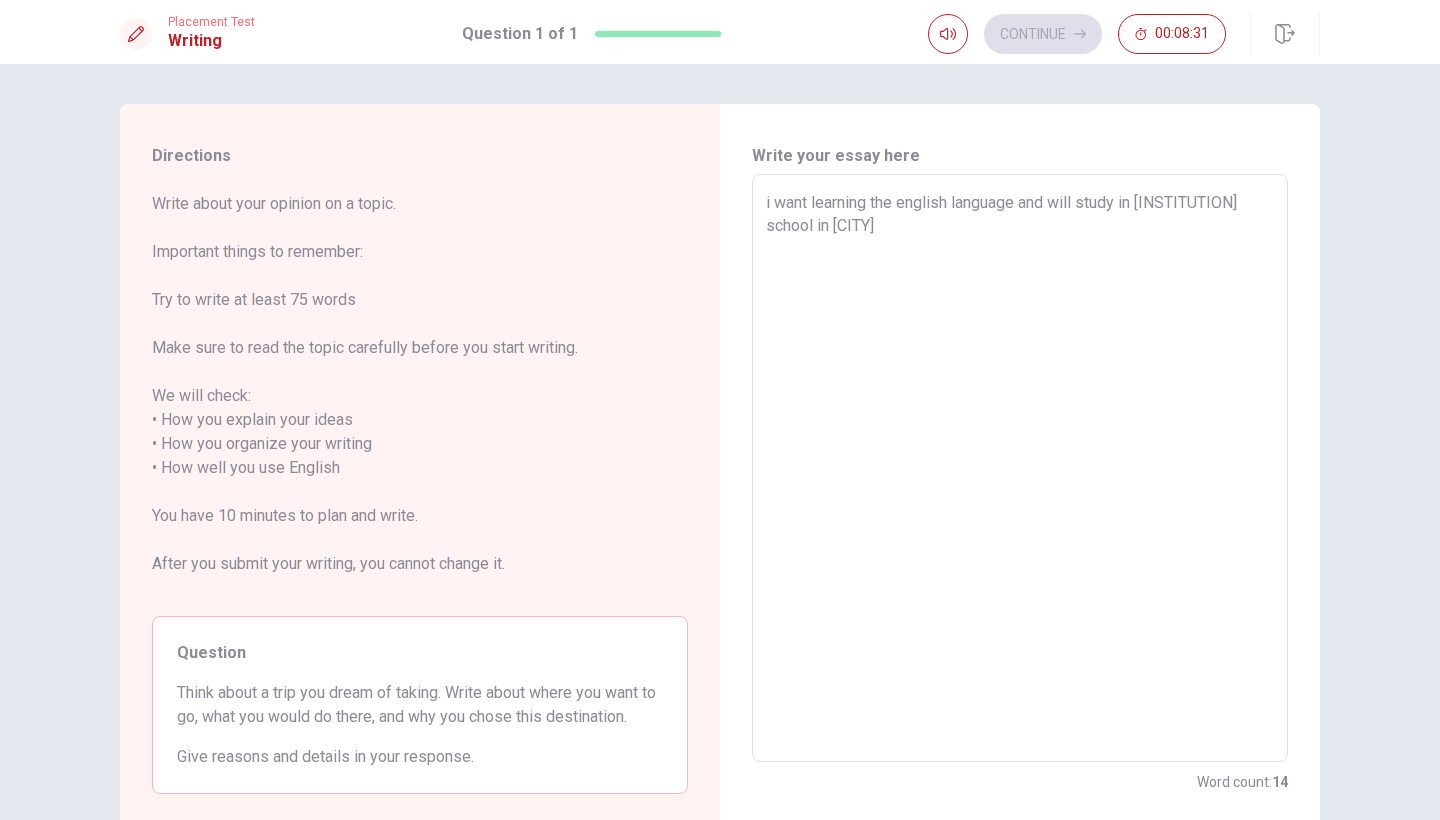 type on "i want learning the english language and will study in [INSTITUTION] school in [CITY]" 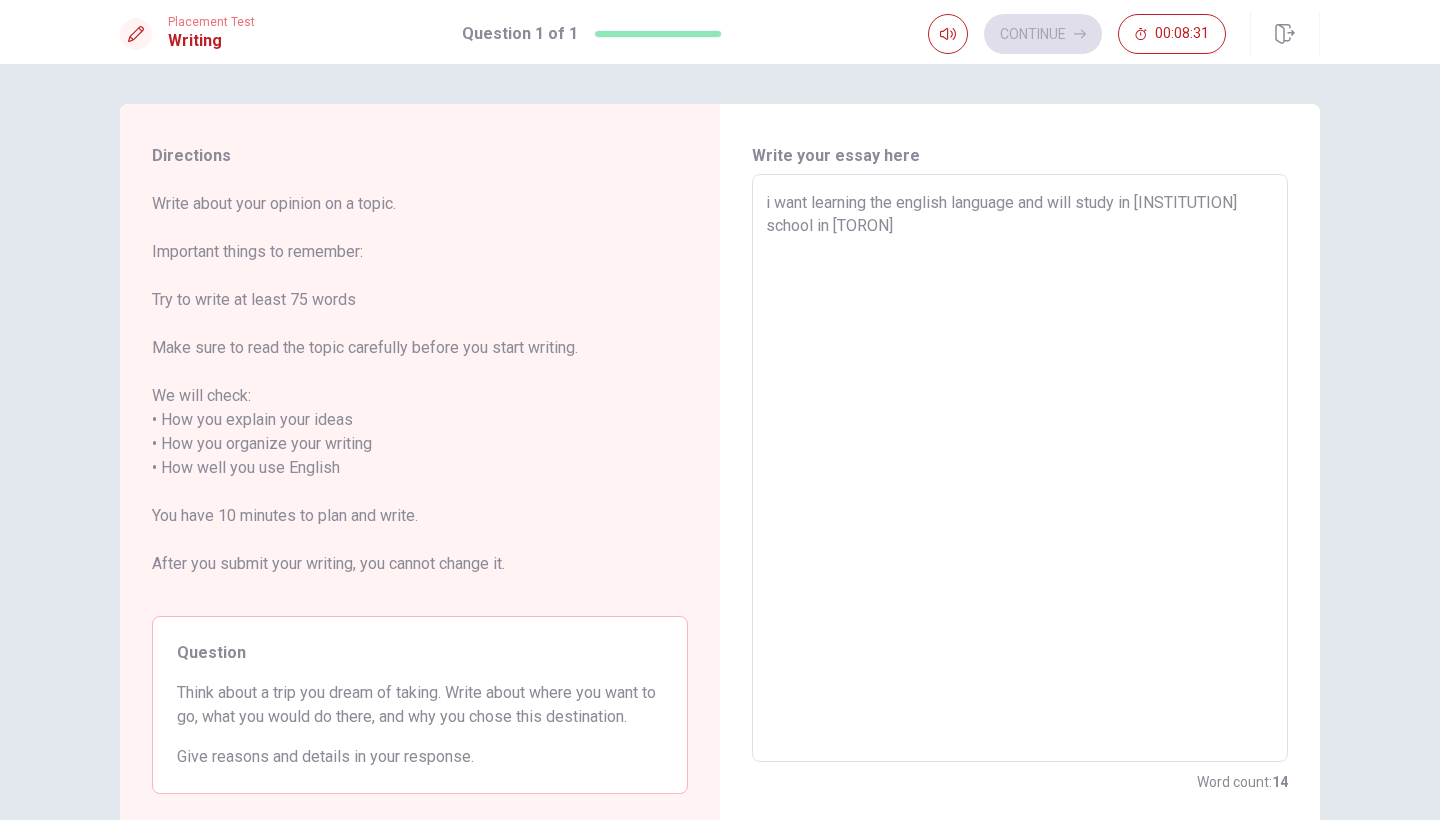 type on "x" 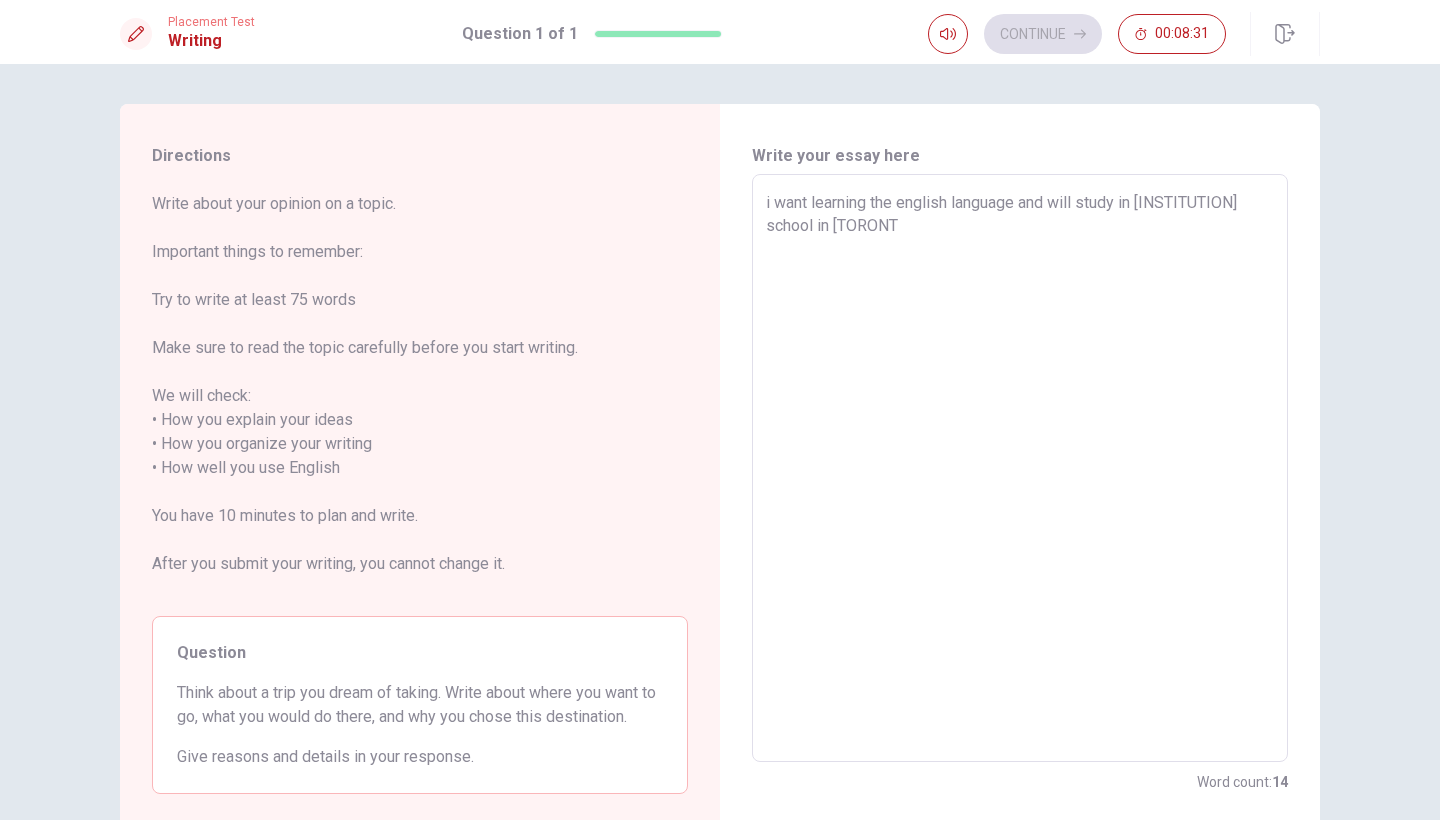 type on "x" 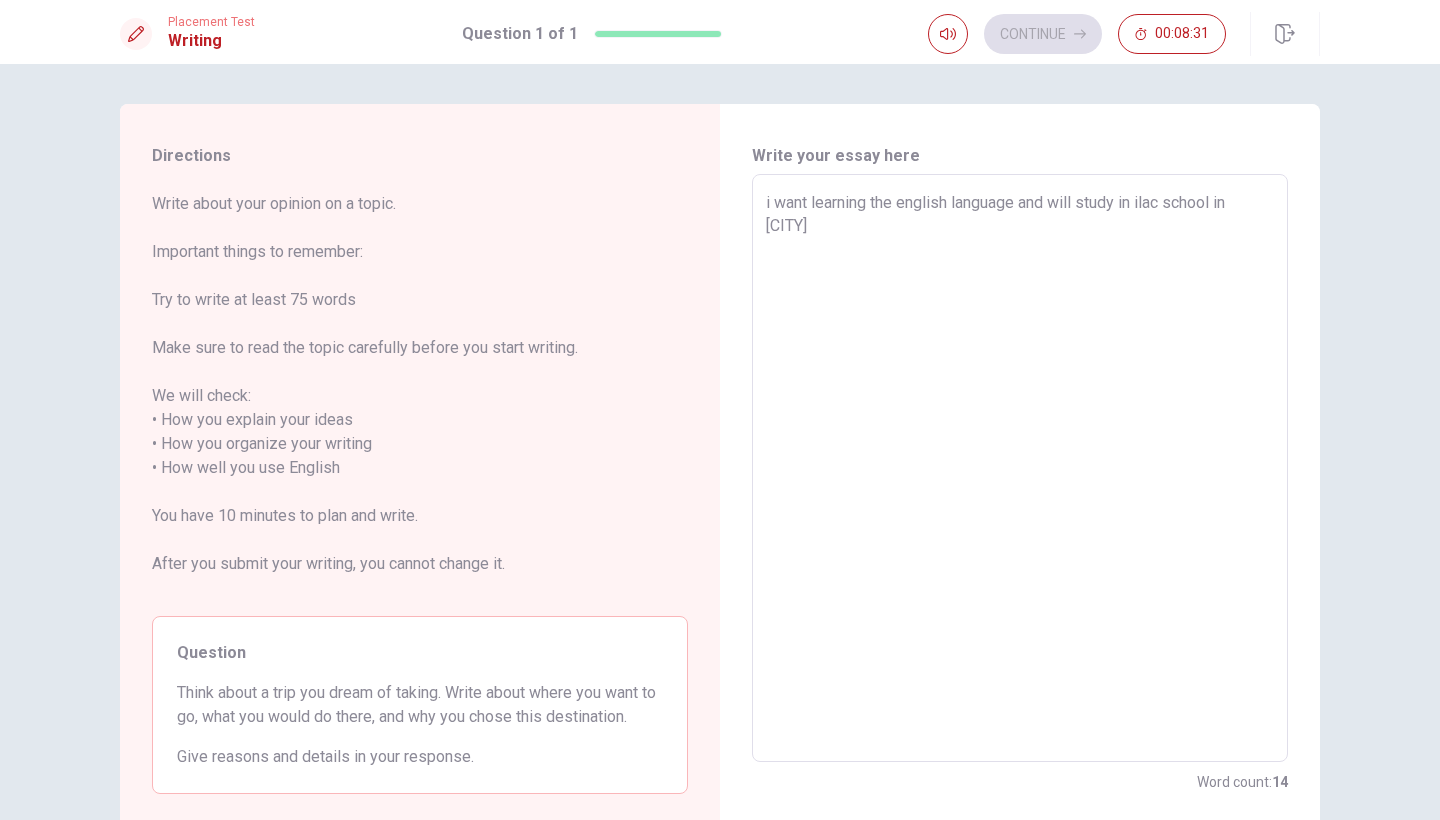 type on "x" 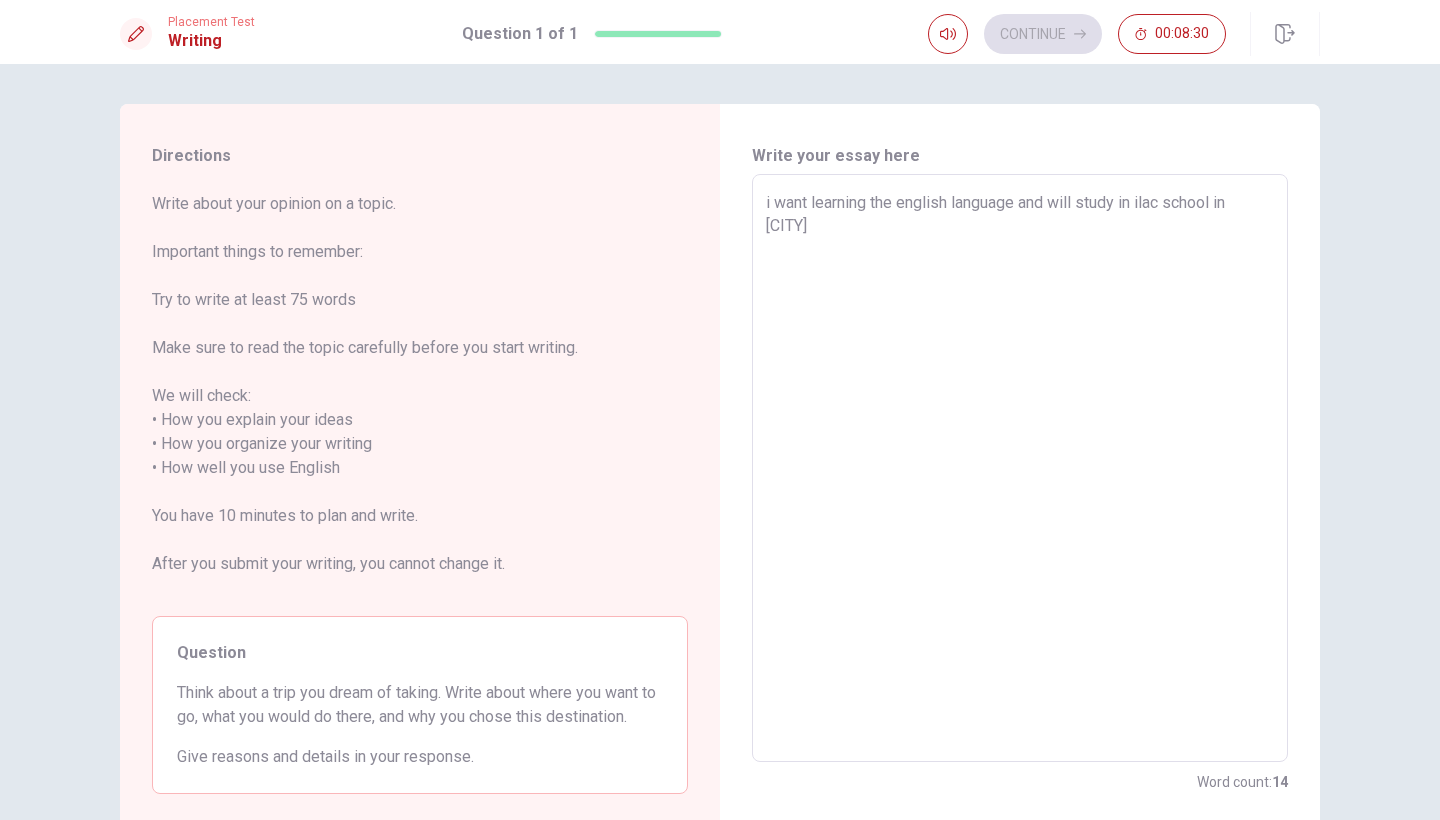 type on "i want learning the english language and will study in ilac school in [CITY]" 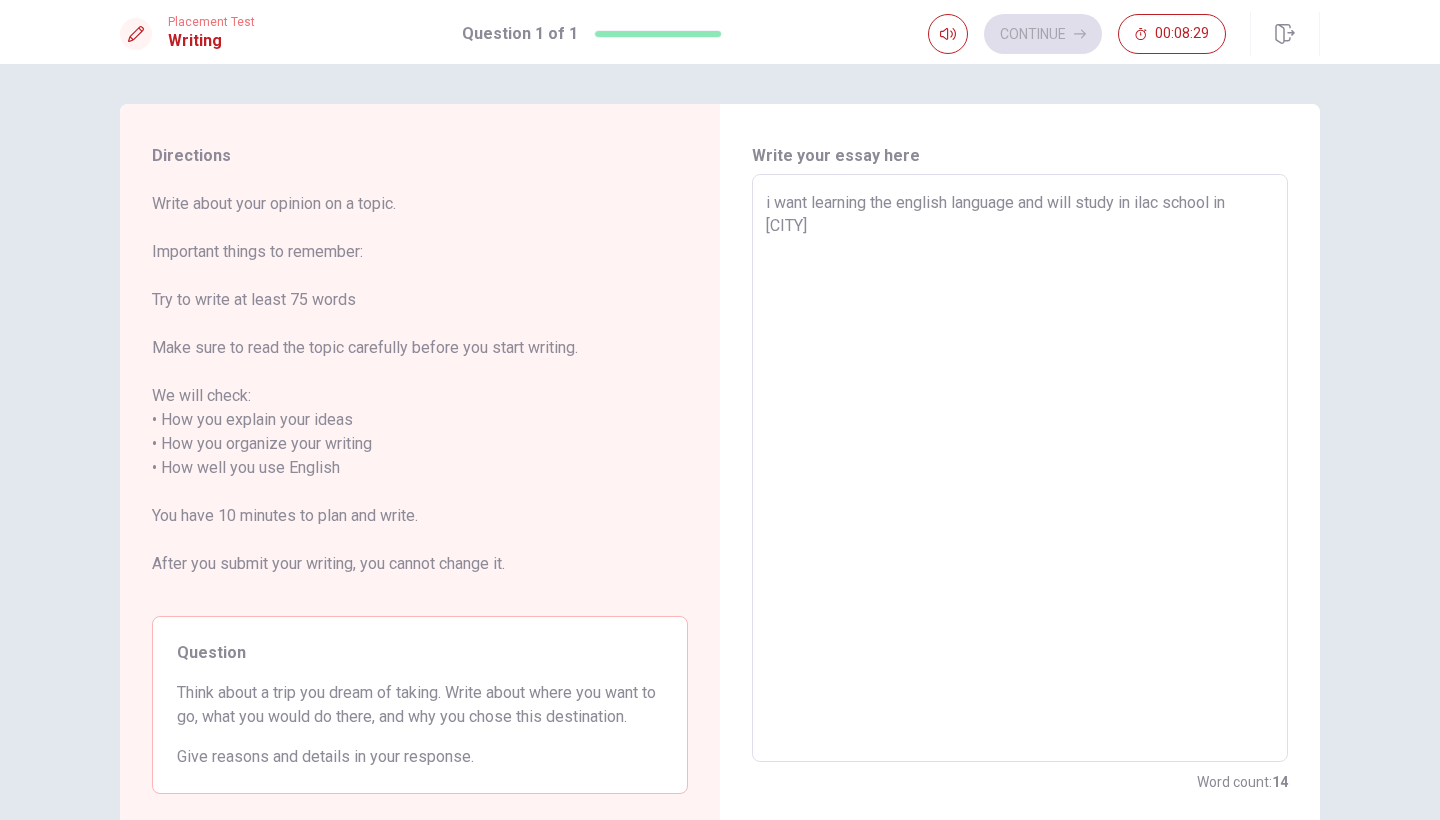 type on "i want learning the english language and will study in [INSTITUTION] school in [TORONC" 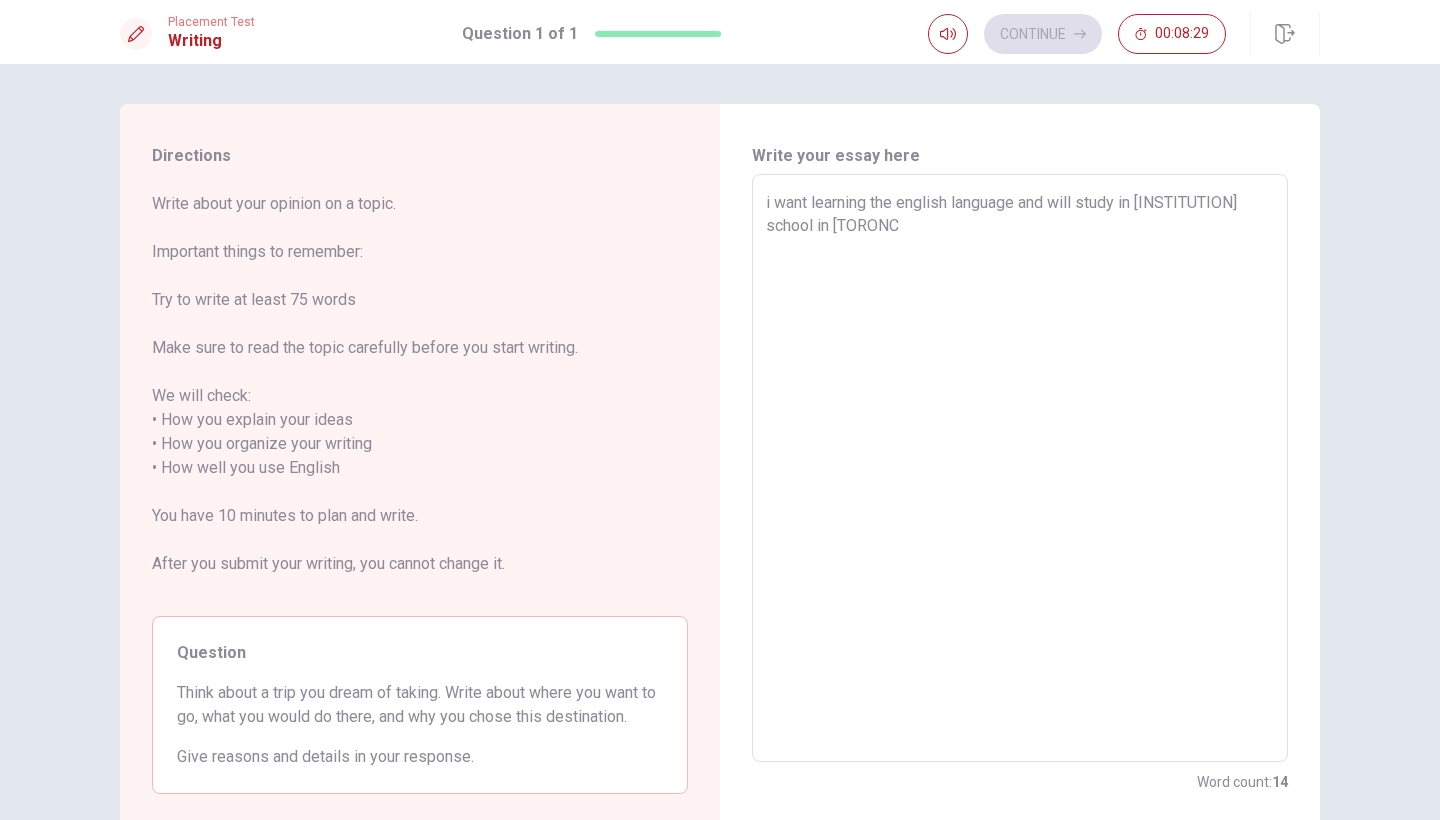 type on "x" 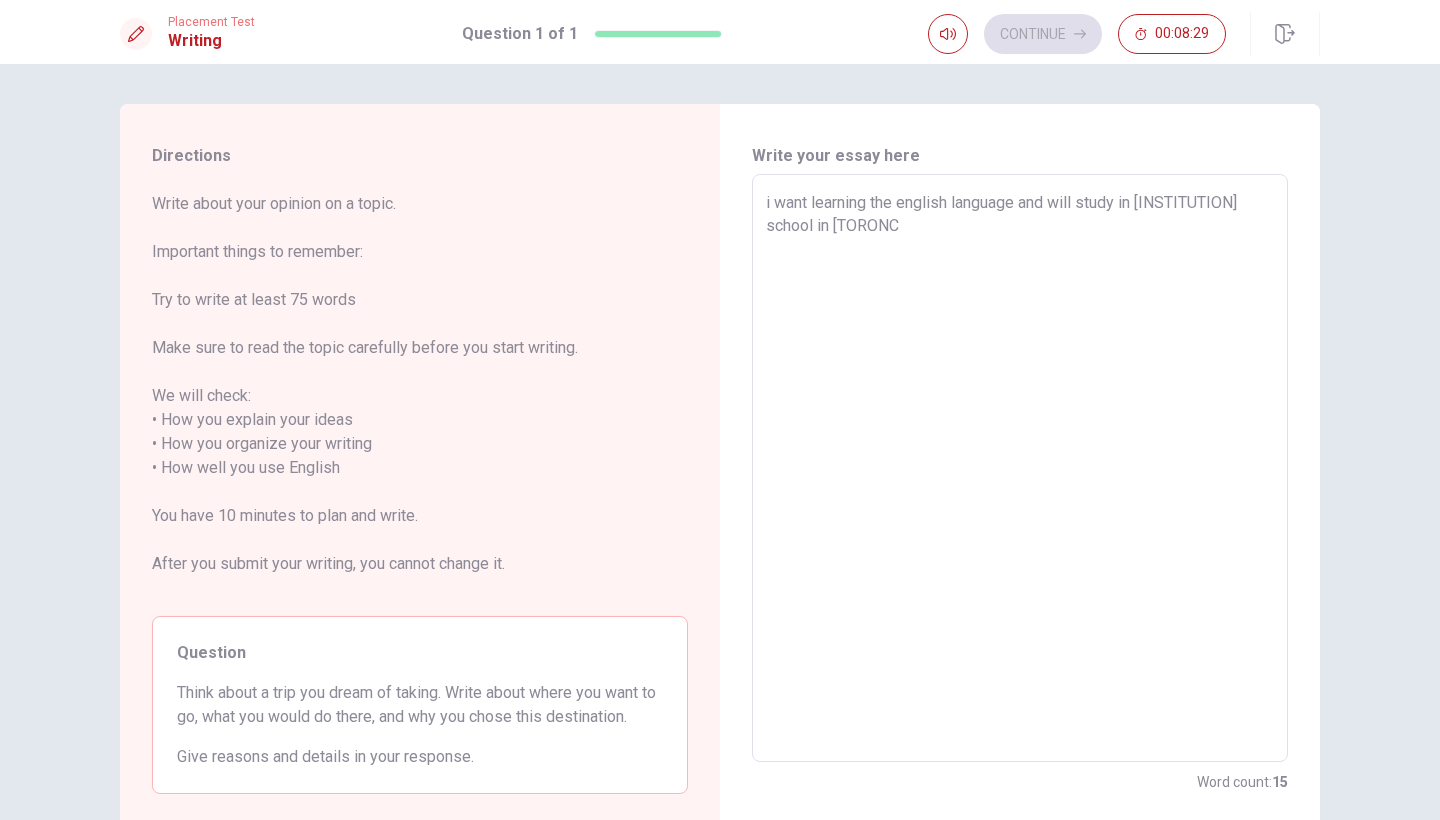 type on "i want learning the english language and will study in ilac school in [CITY] [COUNTRY]" 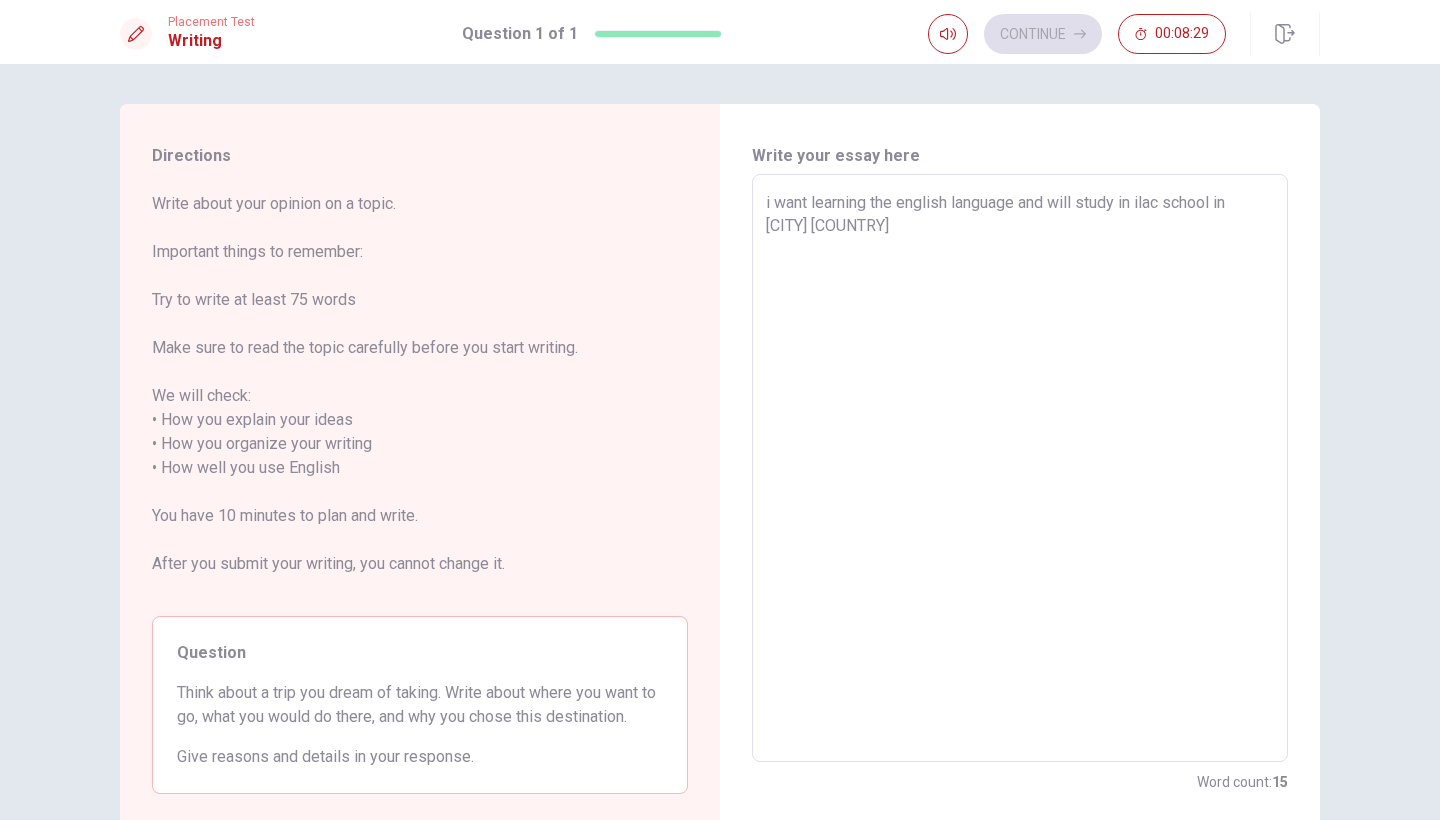 type on "x" 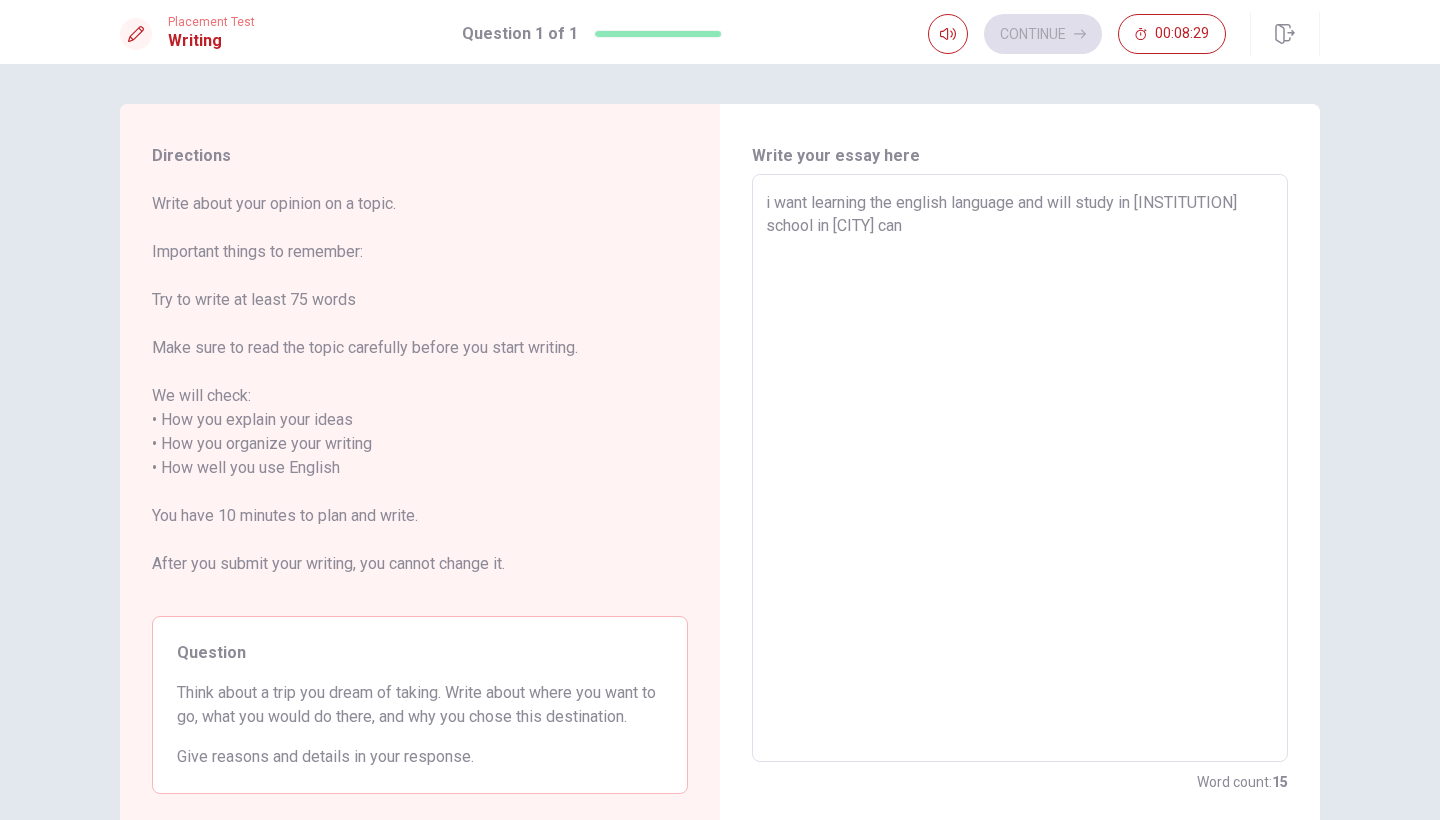 type on "x" 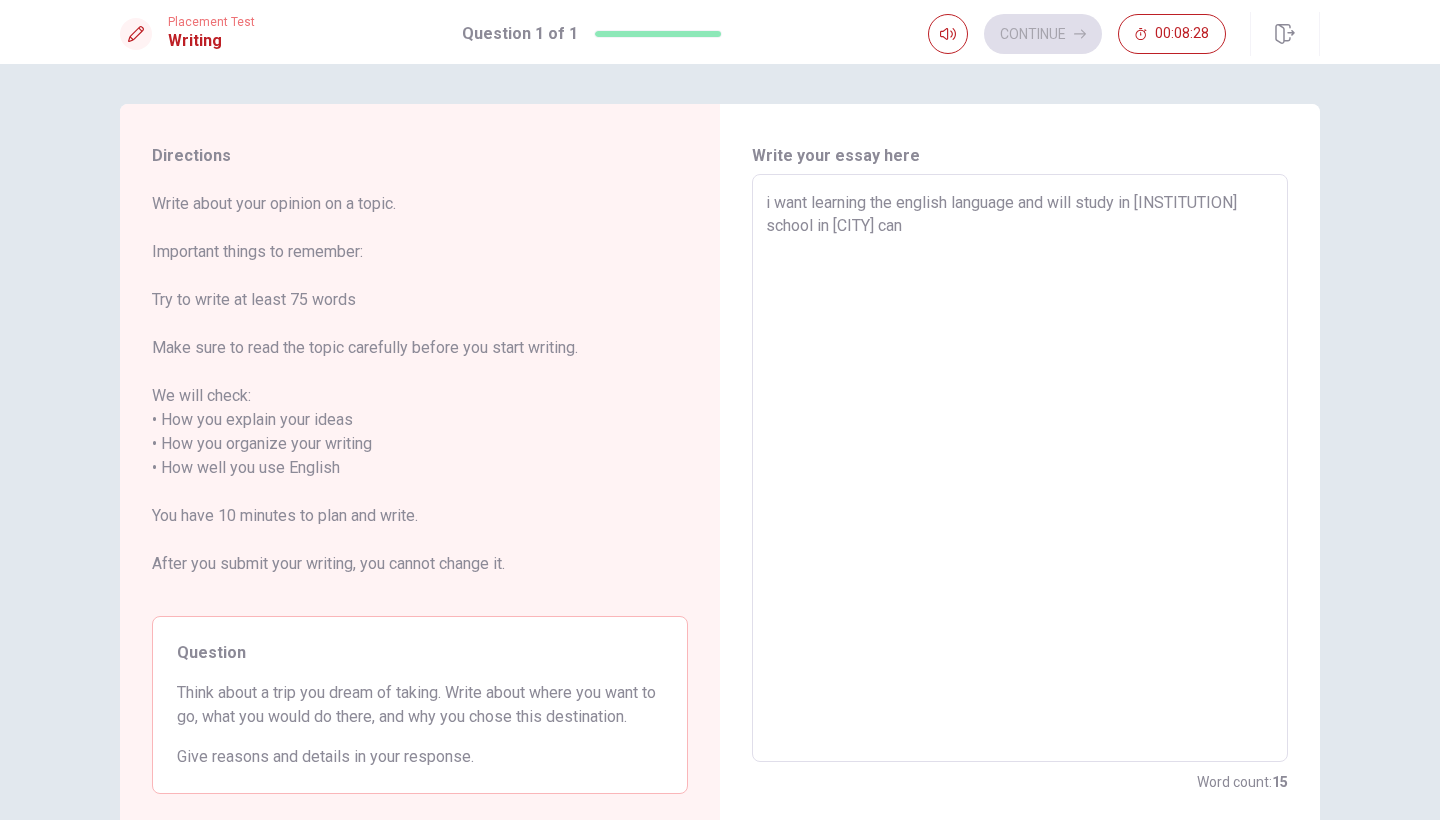 type on "i want learning the english language and will study in ilac school in [CITY] [COUNTRY]" 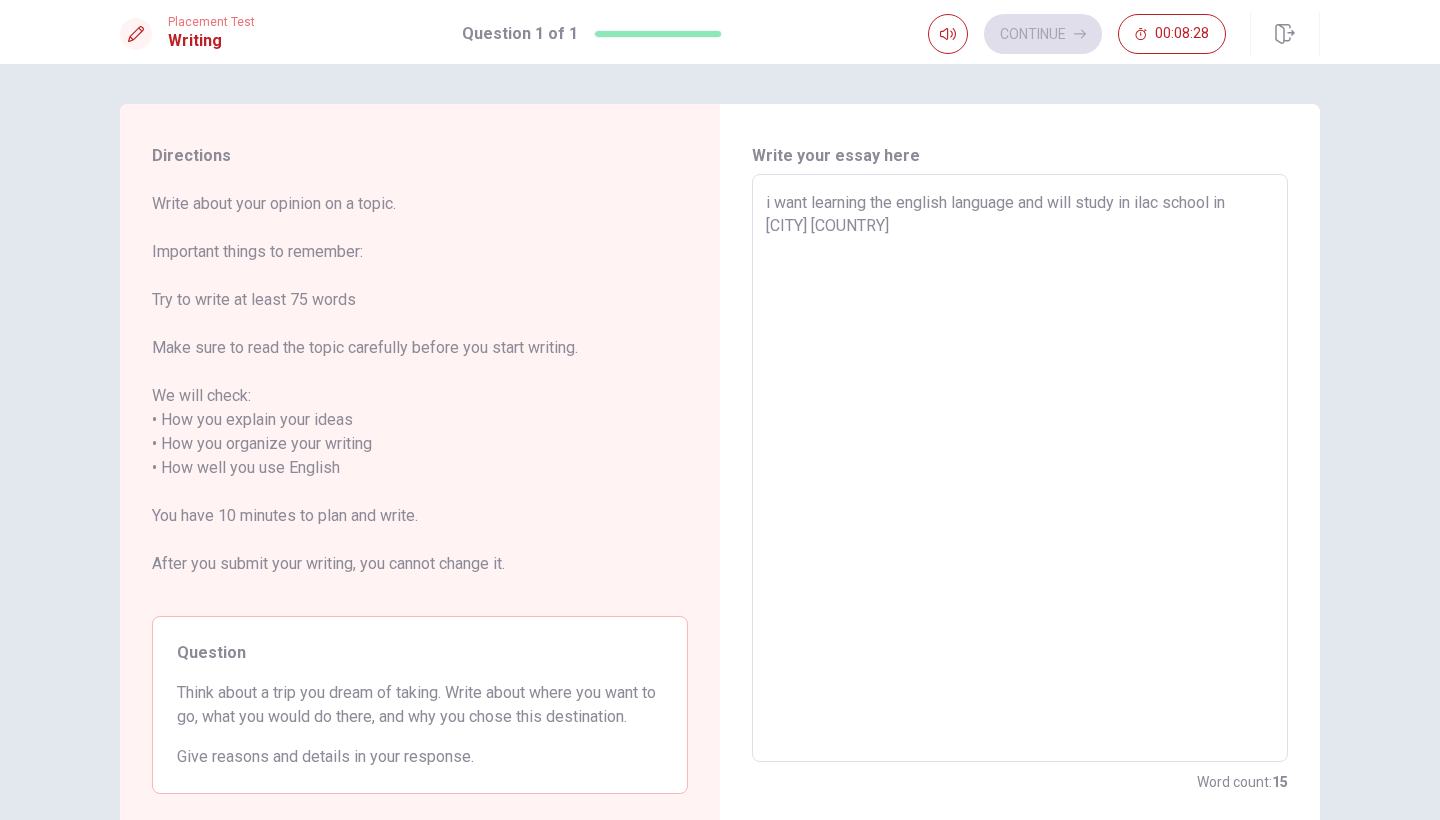 type on "x" 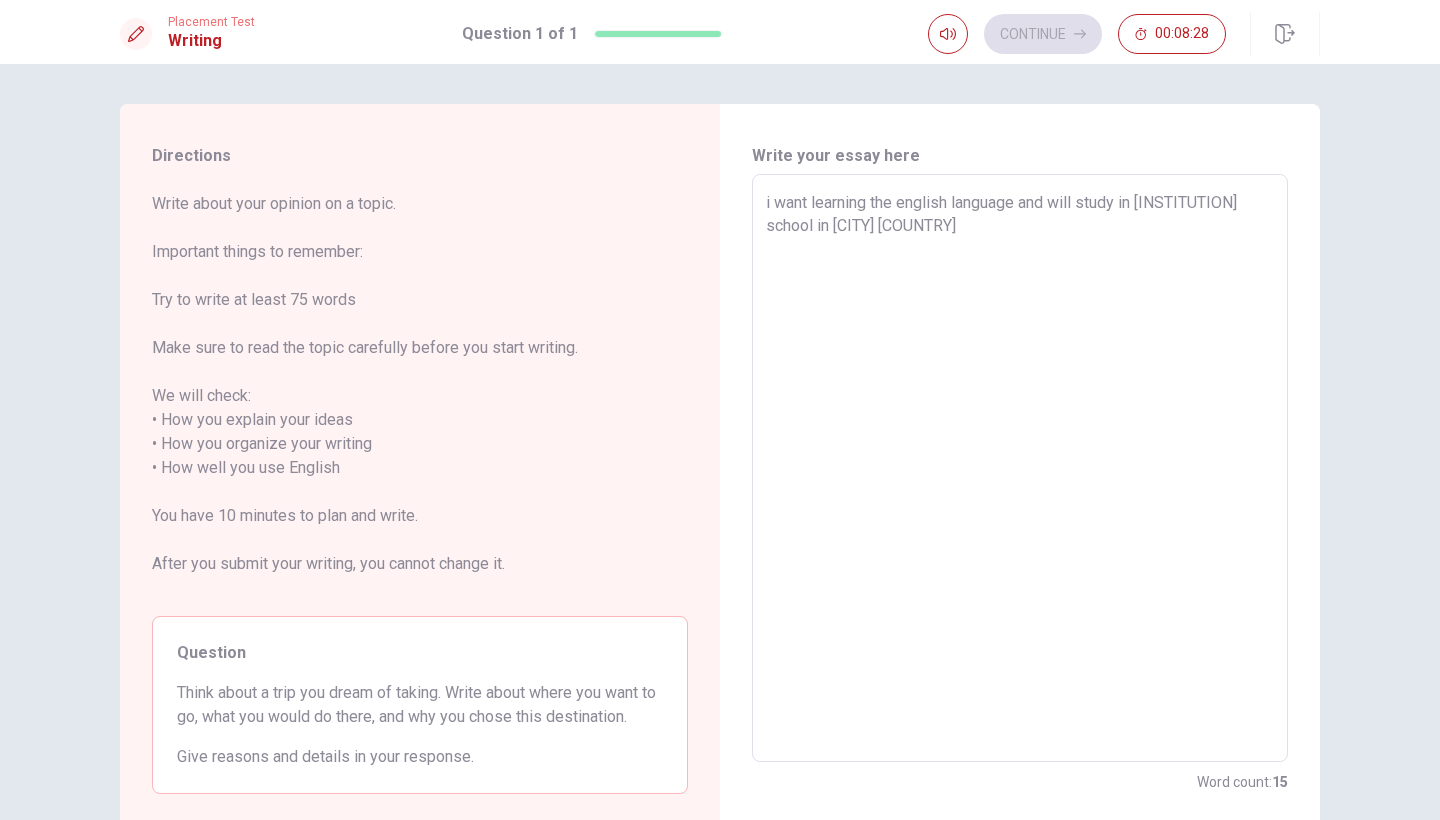 type on "x" 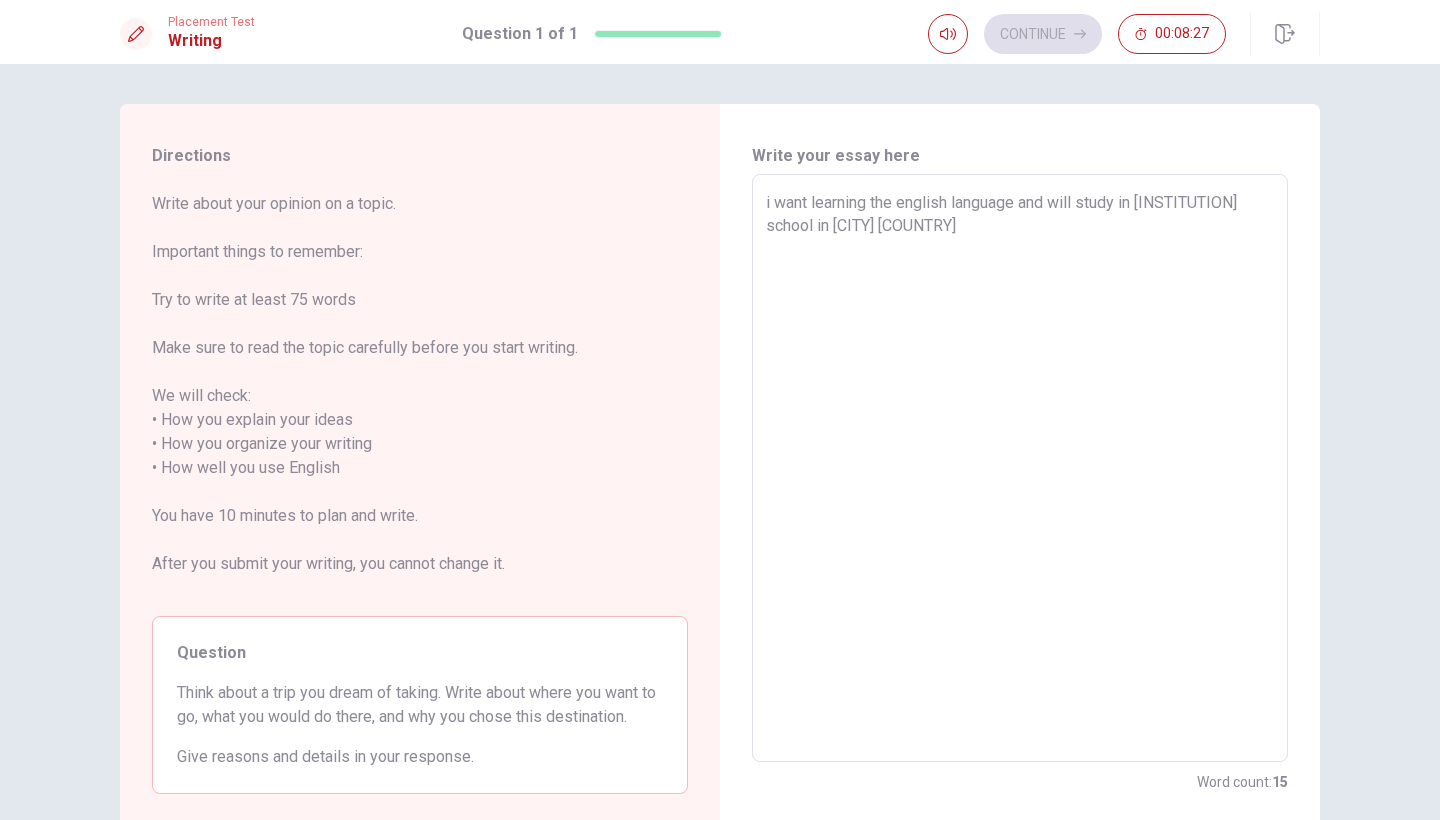 type on "i want learning the english language and will study in [INSTITUTION] school in [CITY] [COUNTRY]" 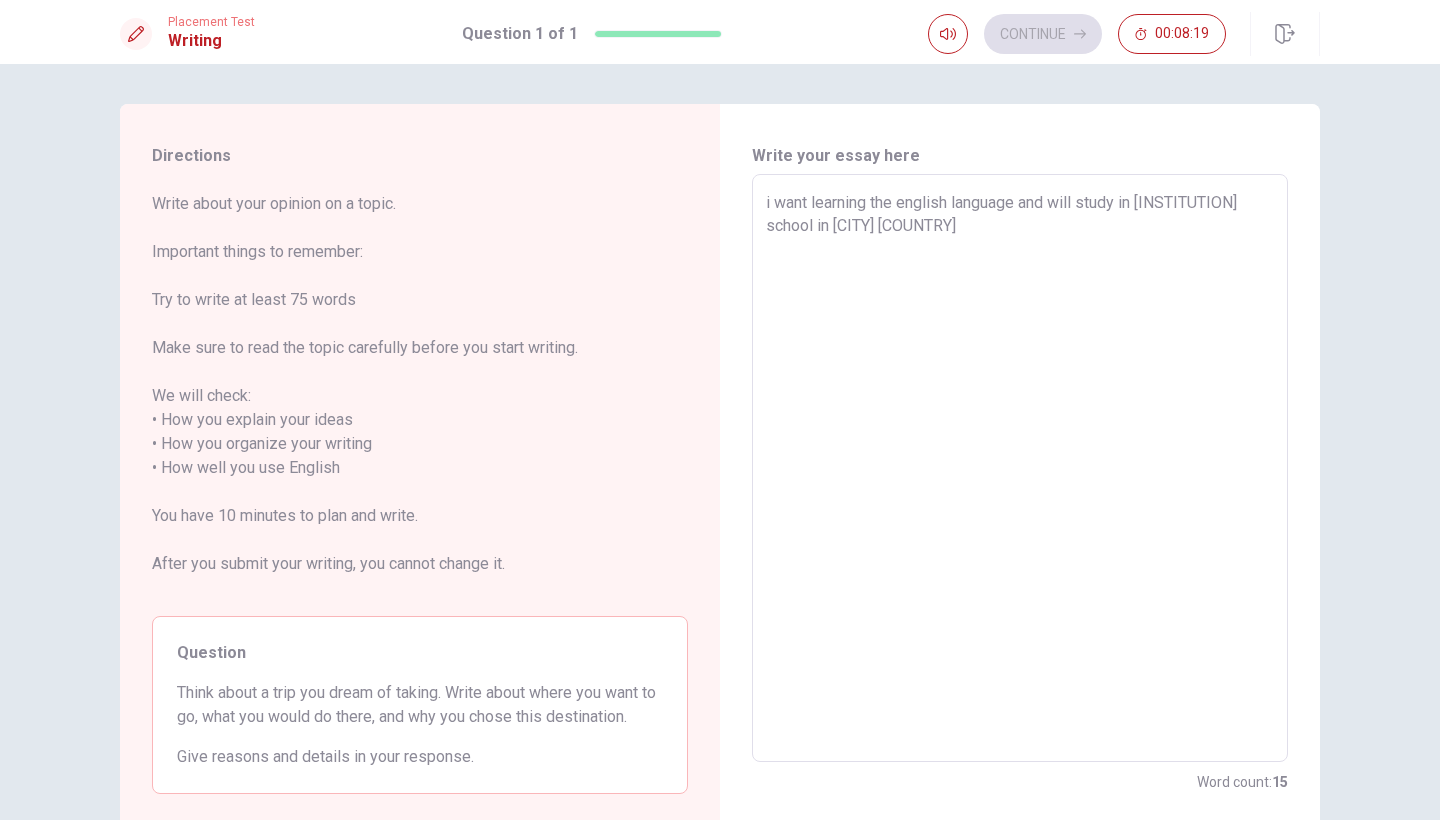 type on "x" 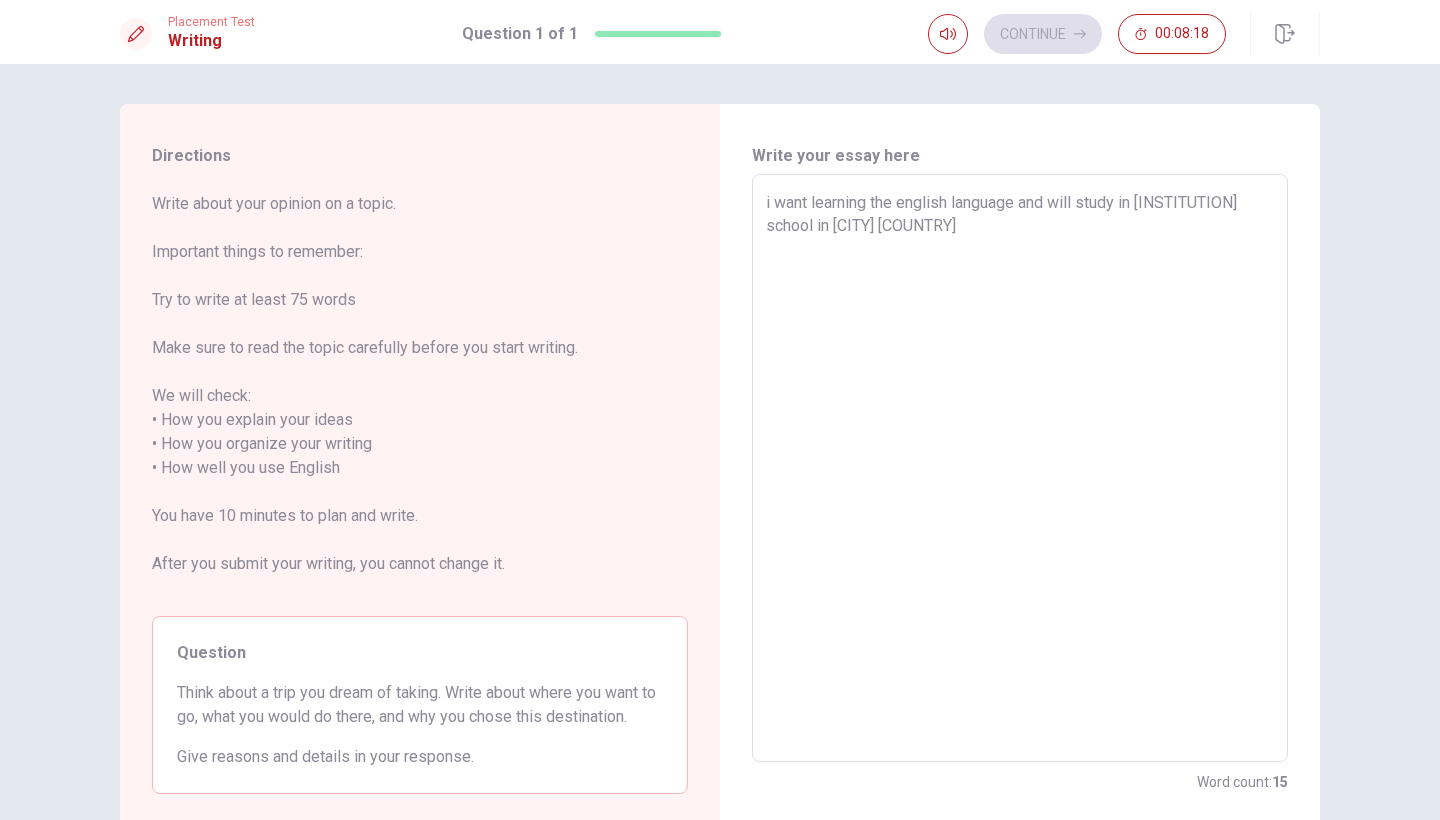 type on "i want learning the english language and will study in [INSTITUTION] school in [CITY] [COUNTRY]" 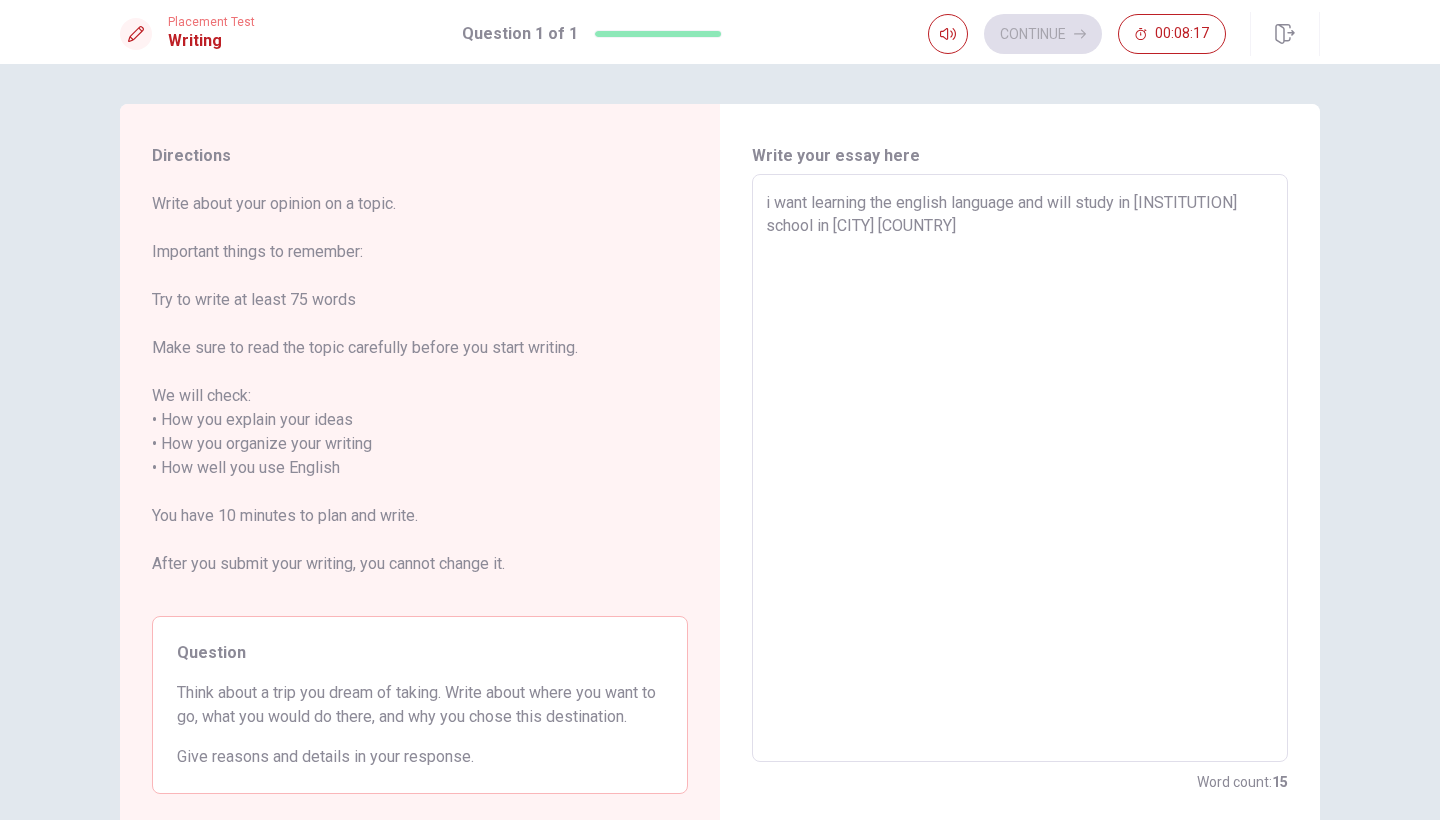type 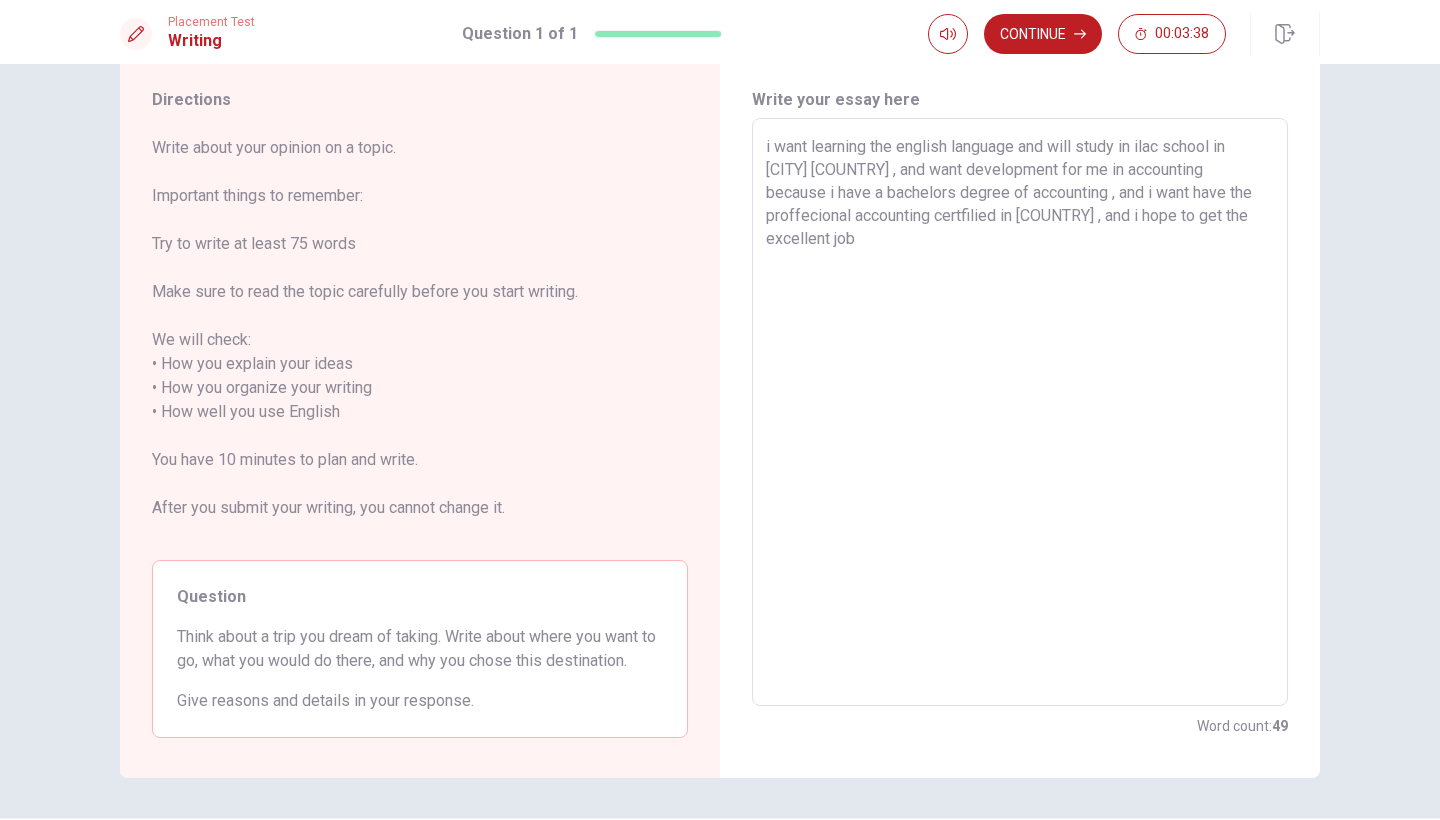 scroll, scrollTop: 59, scrollLeft: 0, axis: vertical 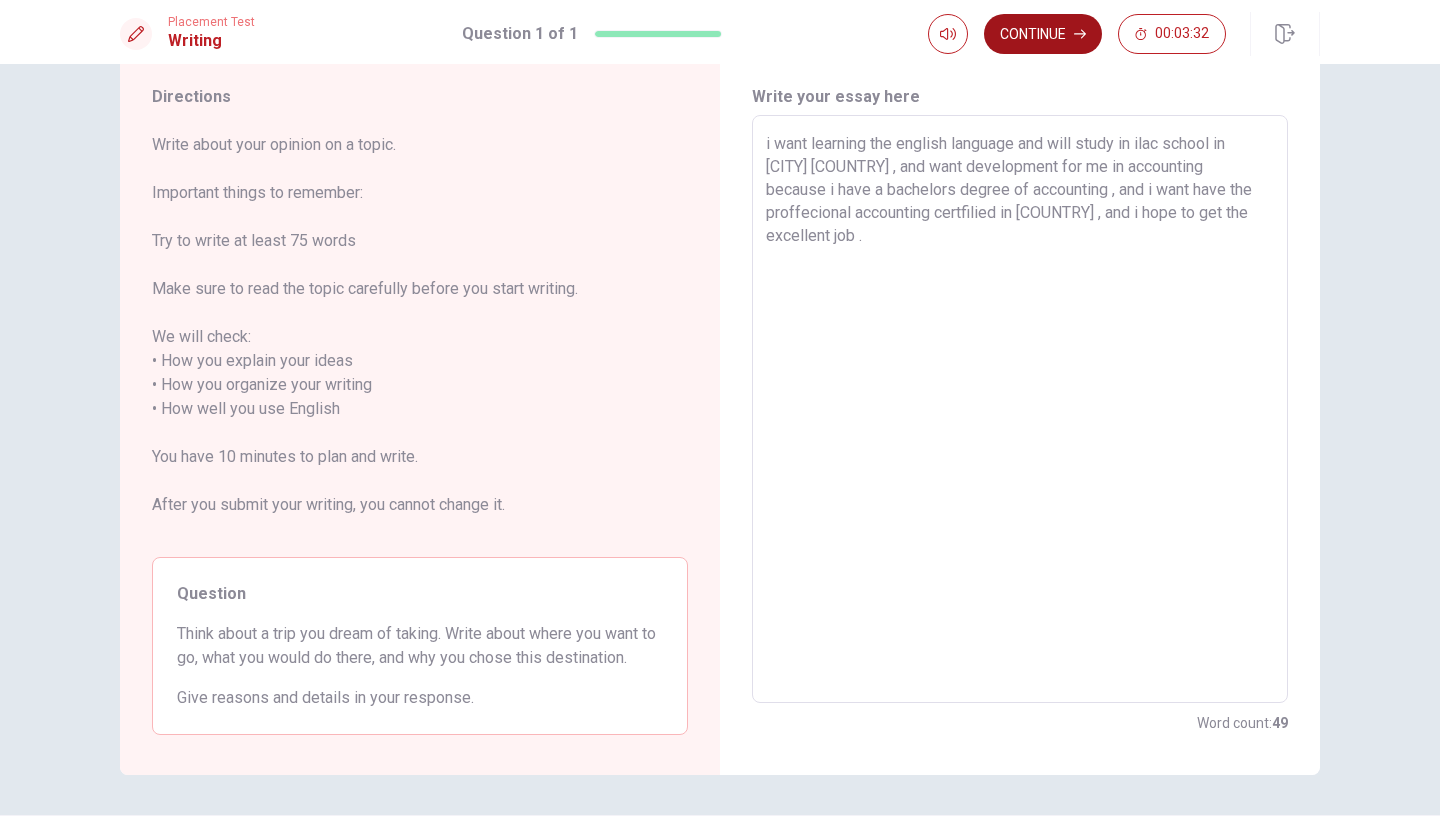 click on "Continue" at bounding box center [1043, 34] 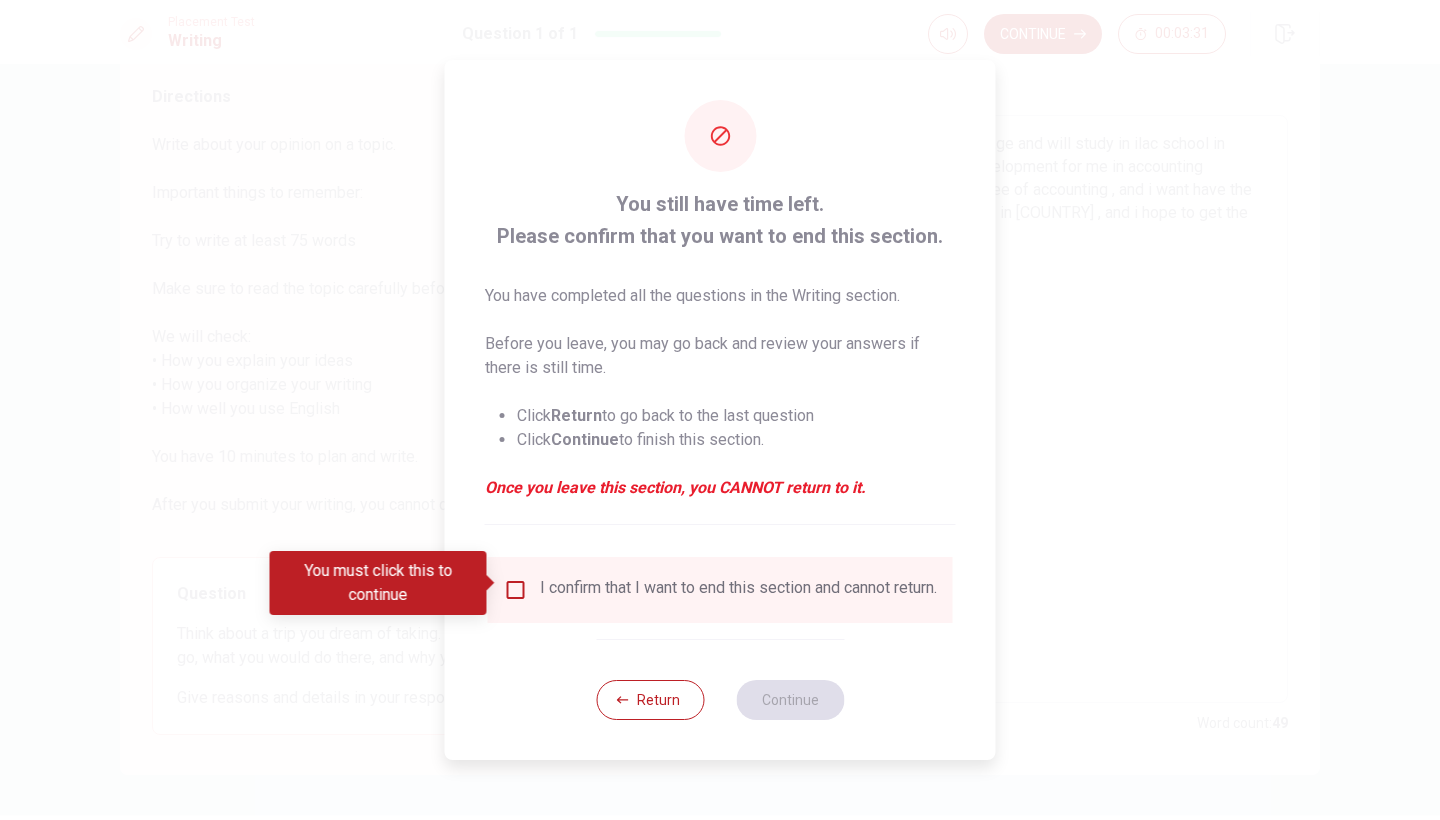 click at bounding box center (516, 590) 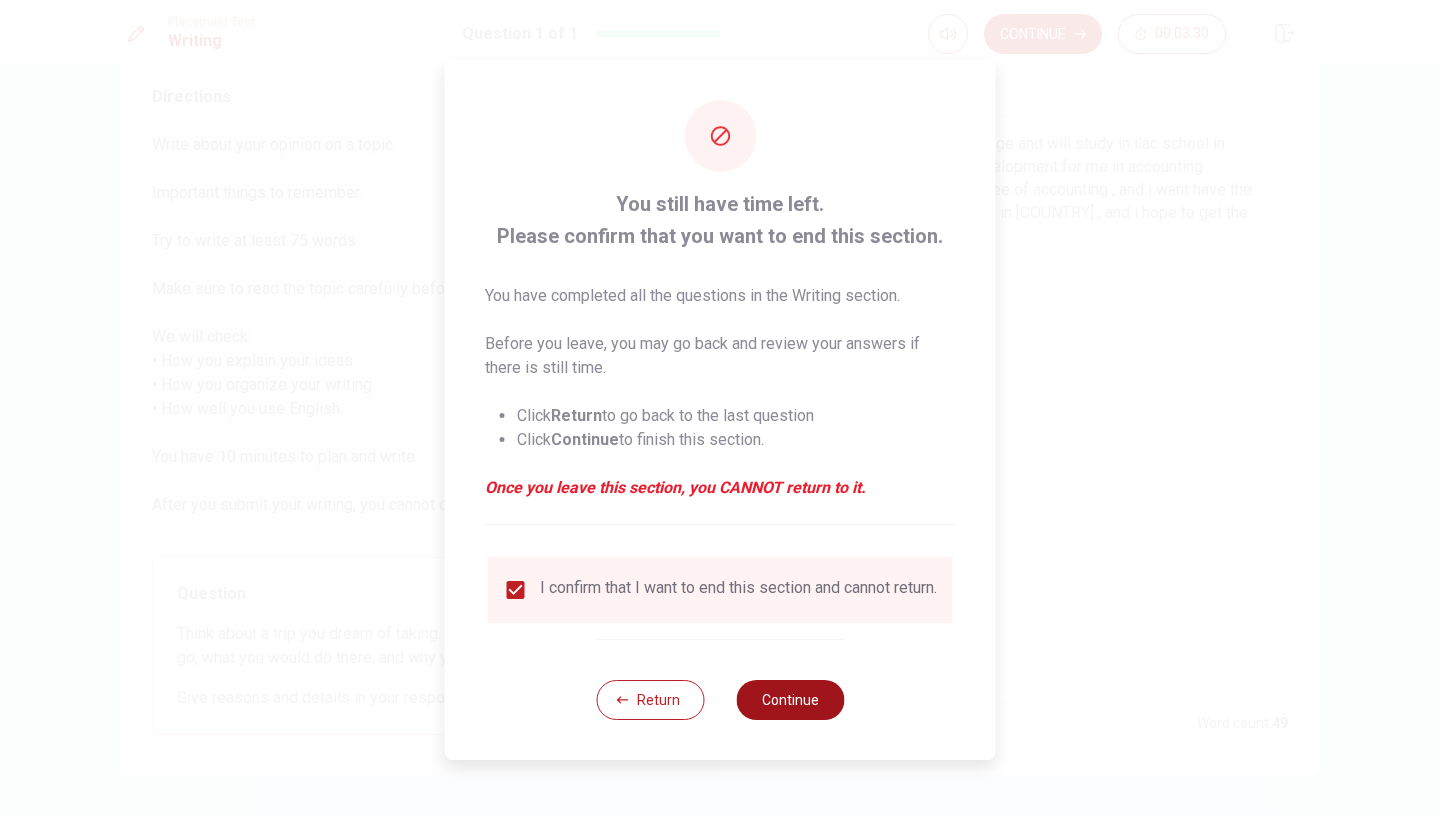 click on "Continue" at bounding box center (790, 700) 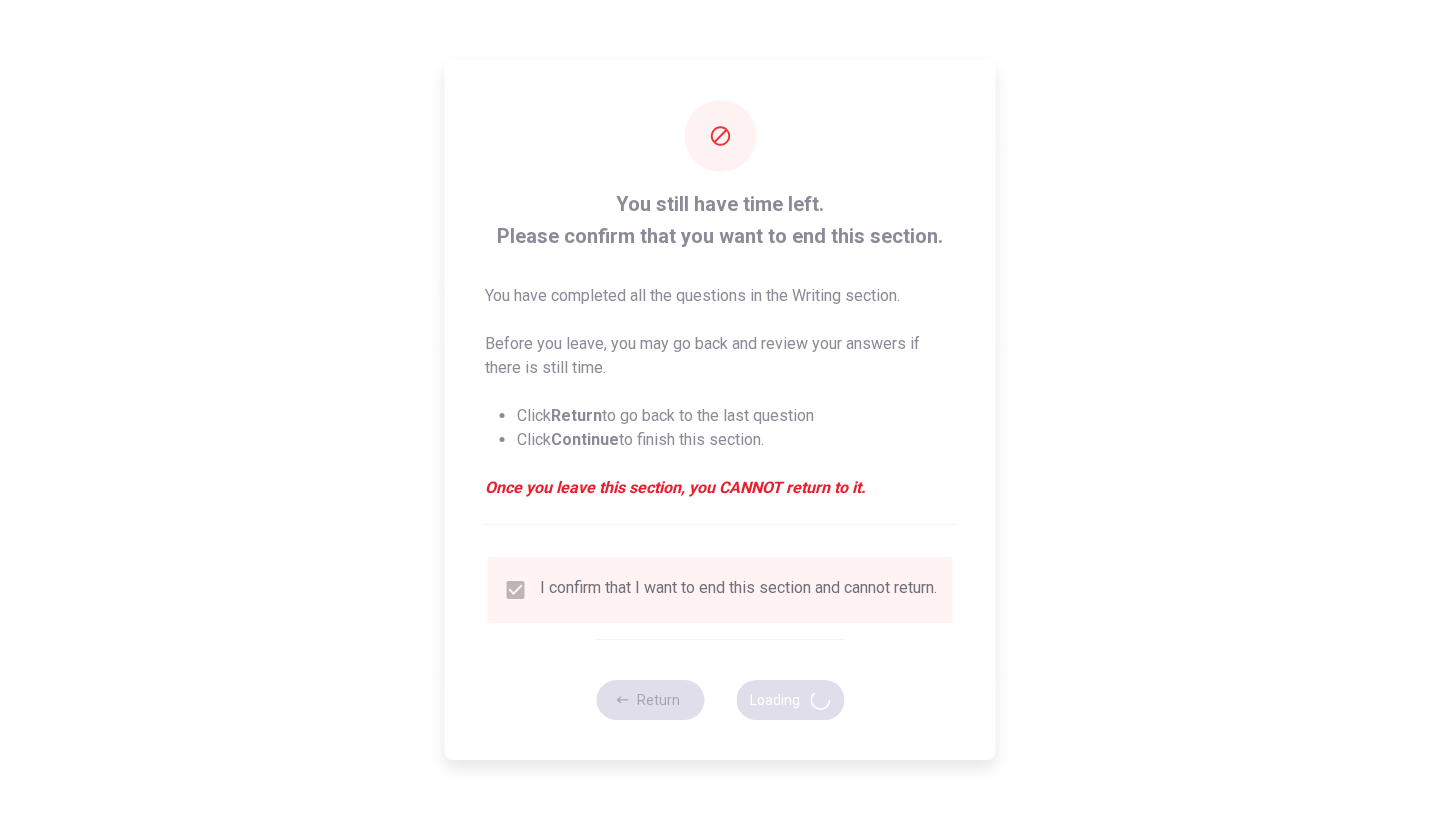 scroll, scrollTop: 0, scrollLeft: 0, axis: both 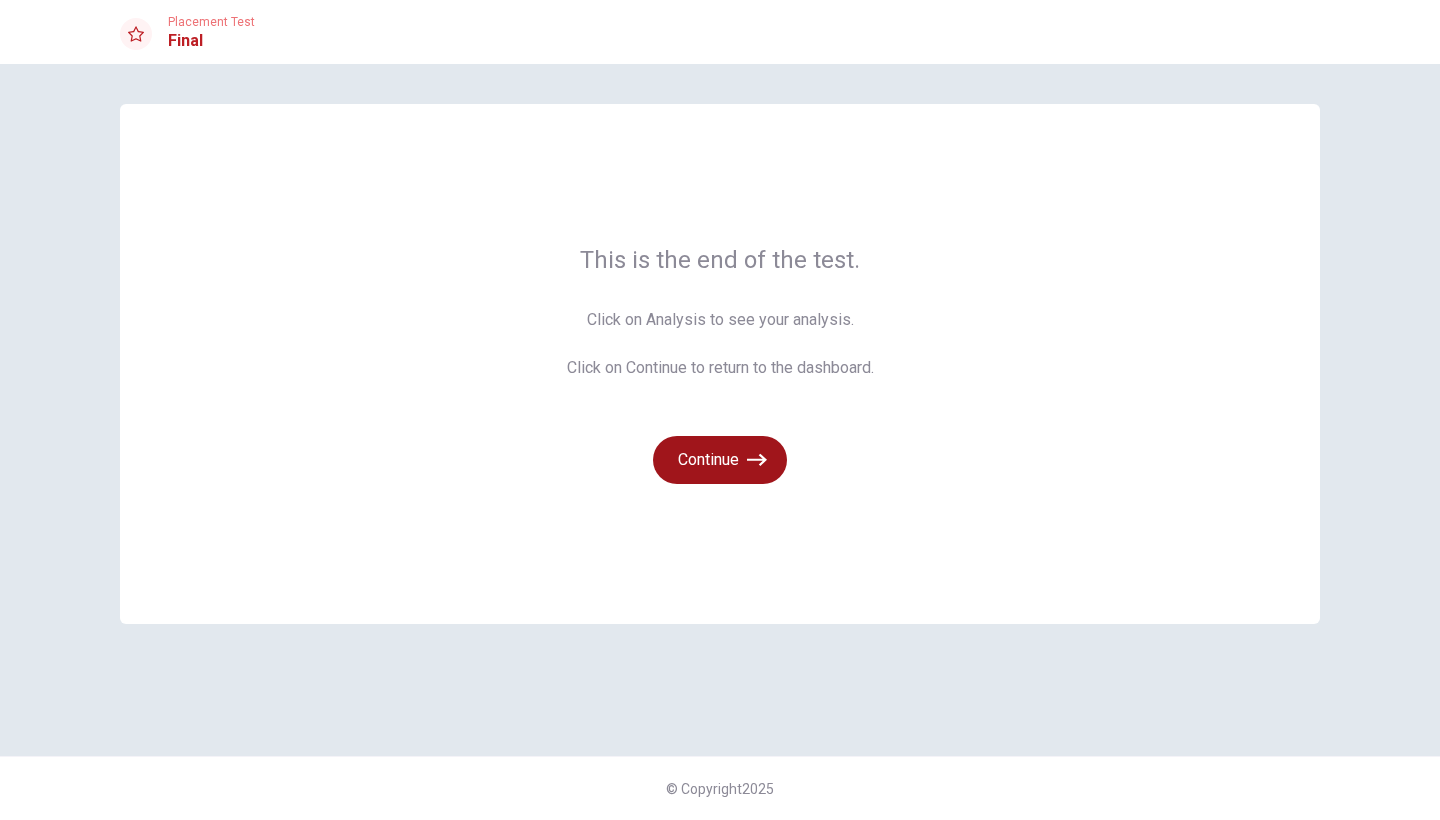 click on "Continue" at bounding box center [720, 460] 